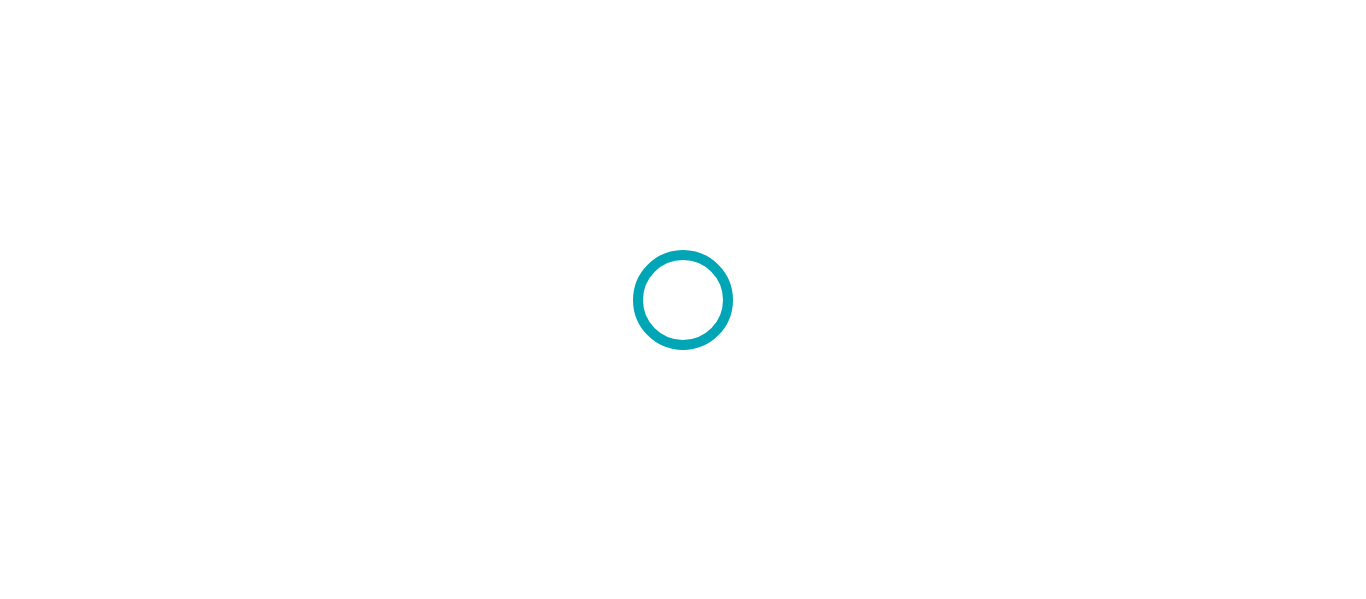 scroll, scrollTop: 0, scrollLeft: 0, axis: both 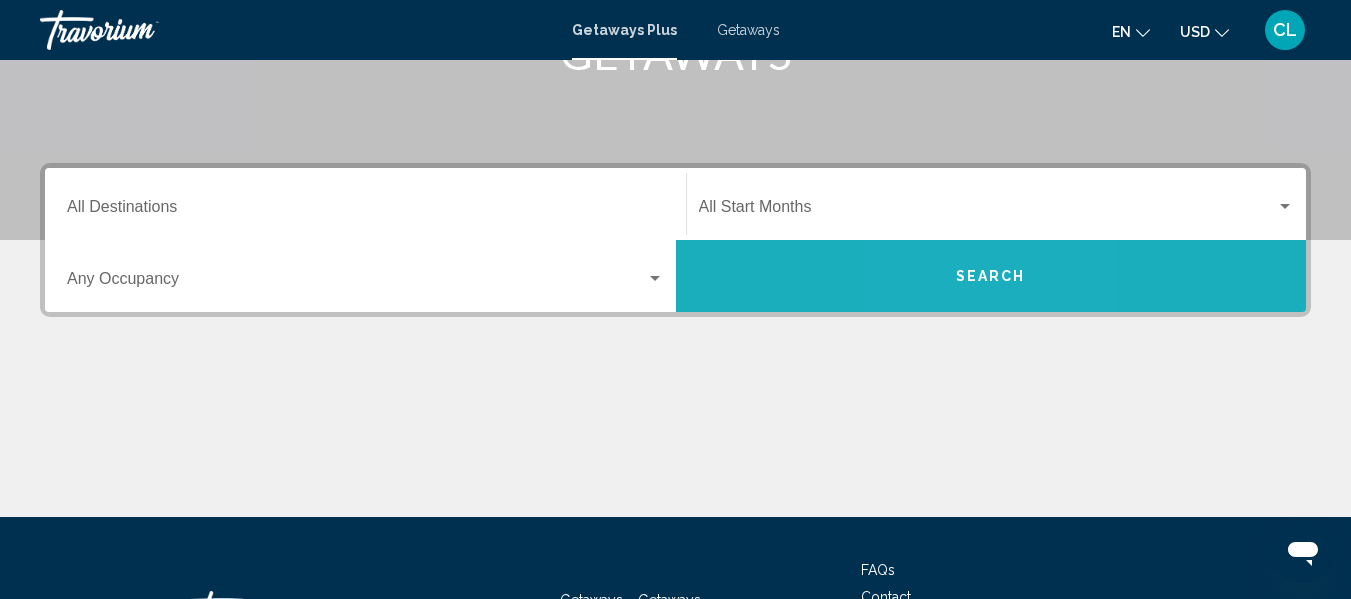 click on "Search" at bounding box center [991, 276] 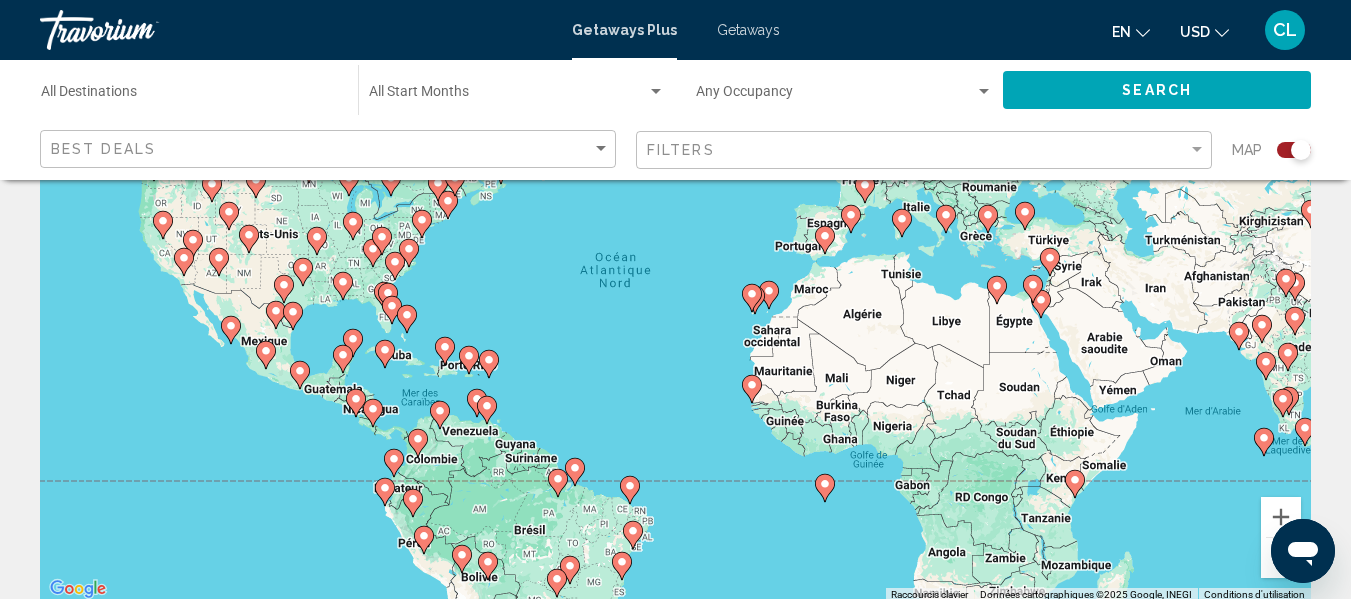 scroll, scrollTop: 200, scrollLeft: 0, axis: vertical 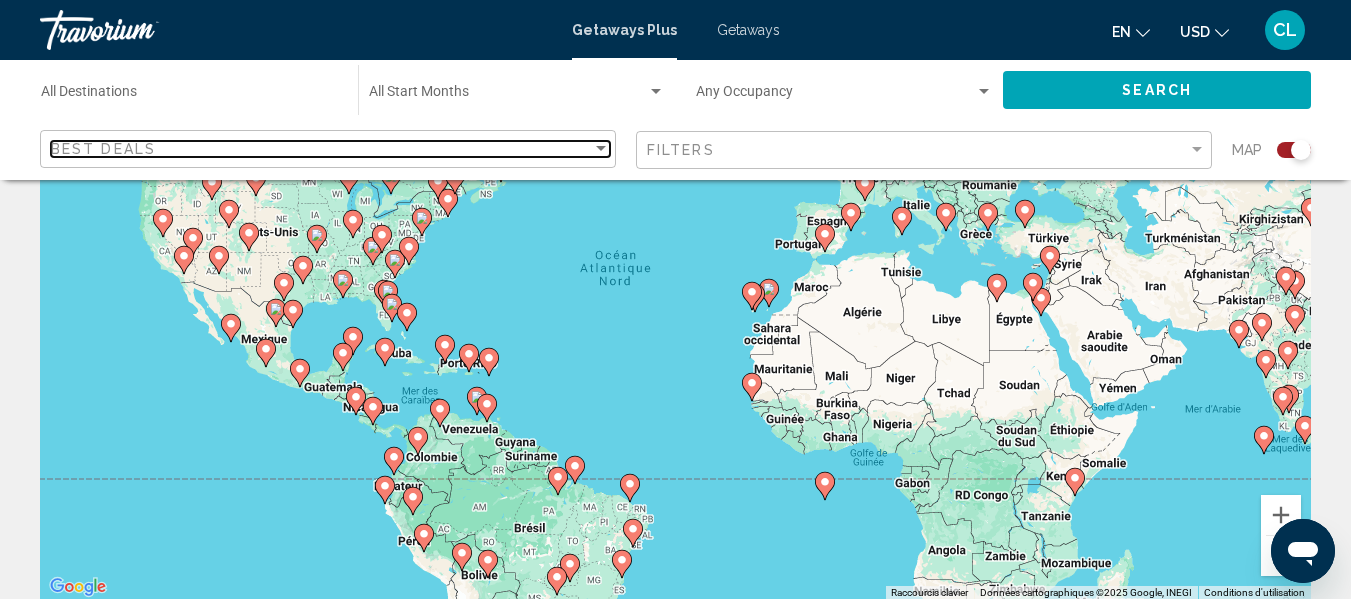 click at bounding box center (601, 149) 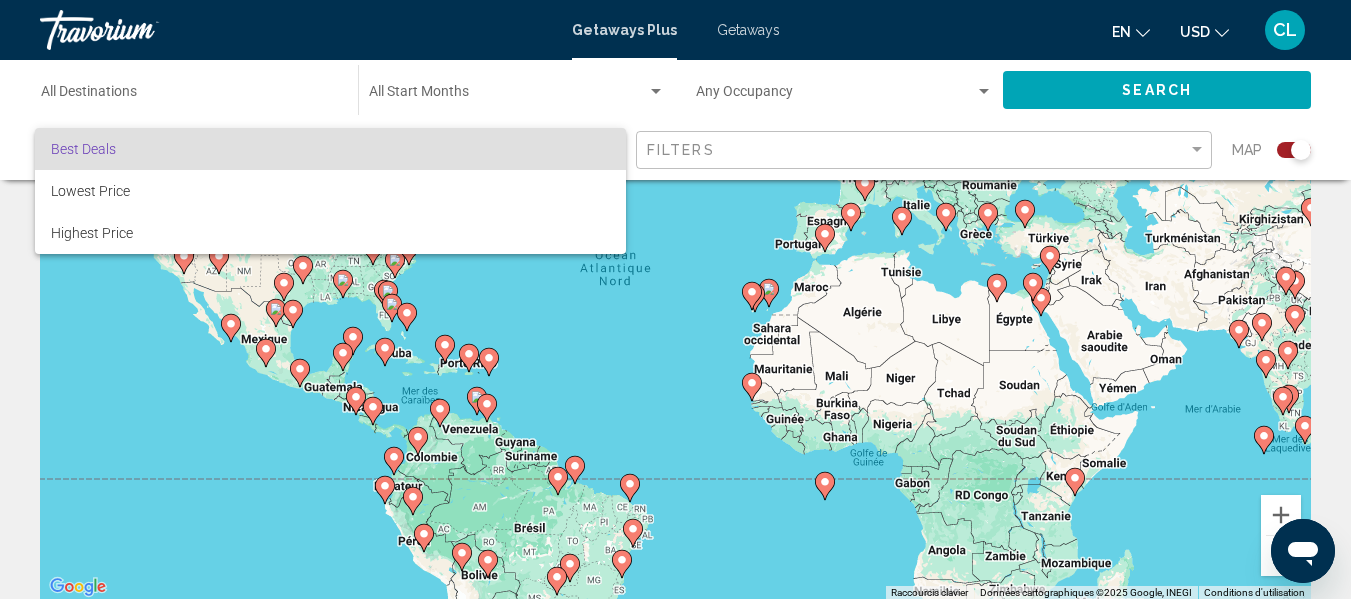 click at bounding box center [675, 299] 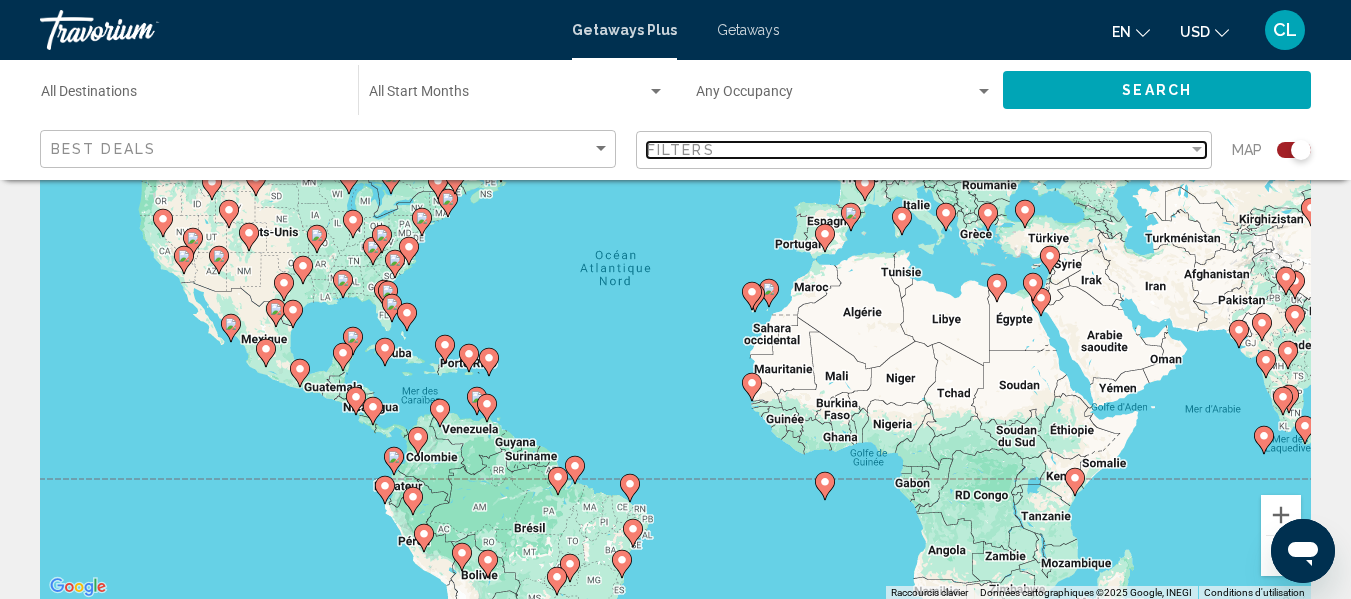 click at bounding box center [1197, 150] 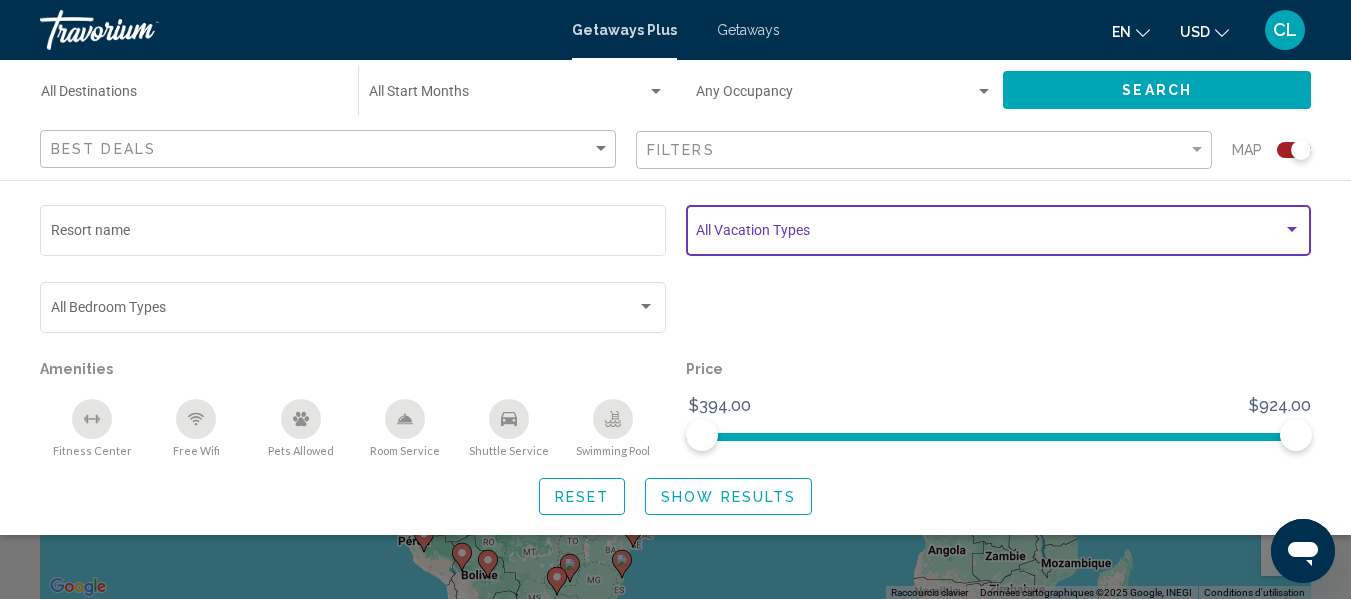 click at bounding box center (1292, 230) 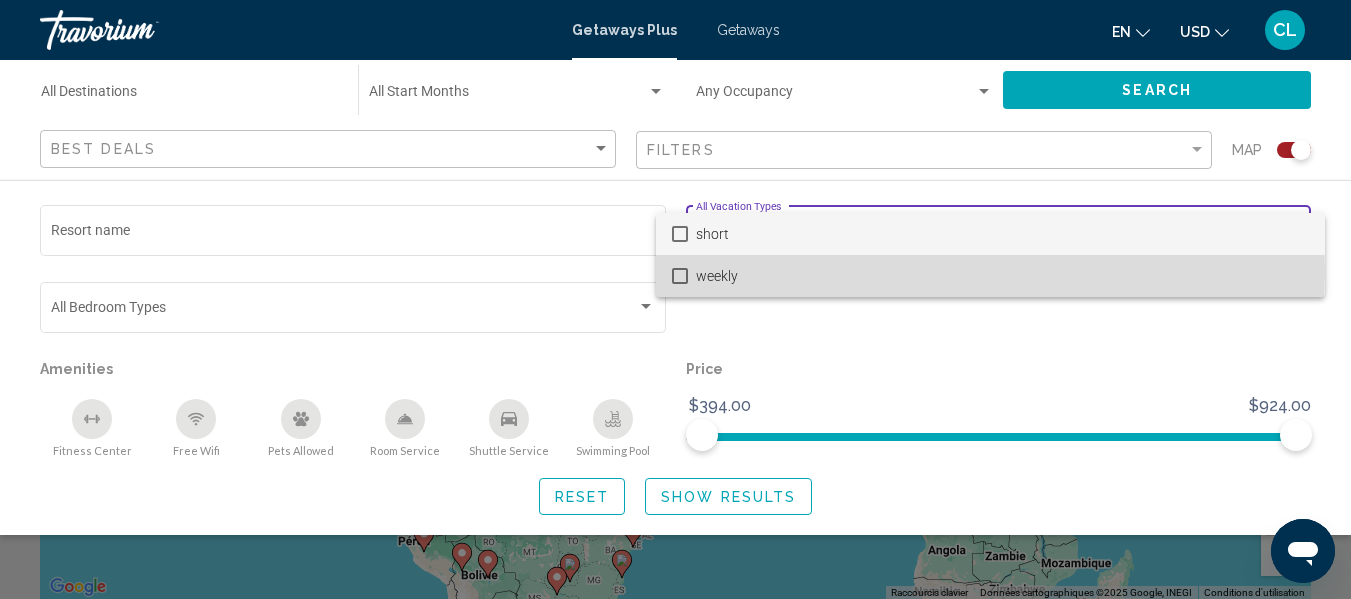 click at bounding box center [680, 276] 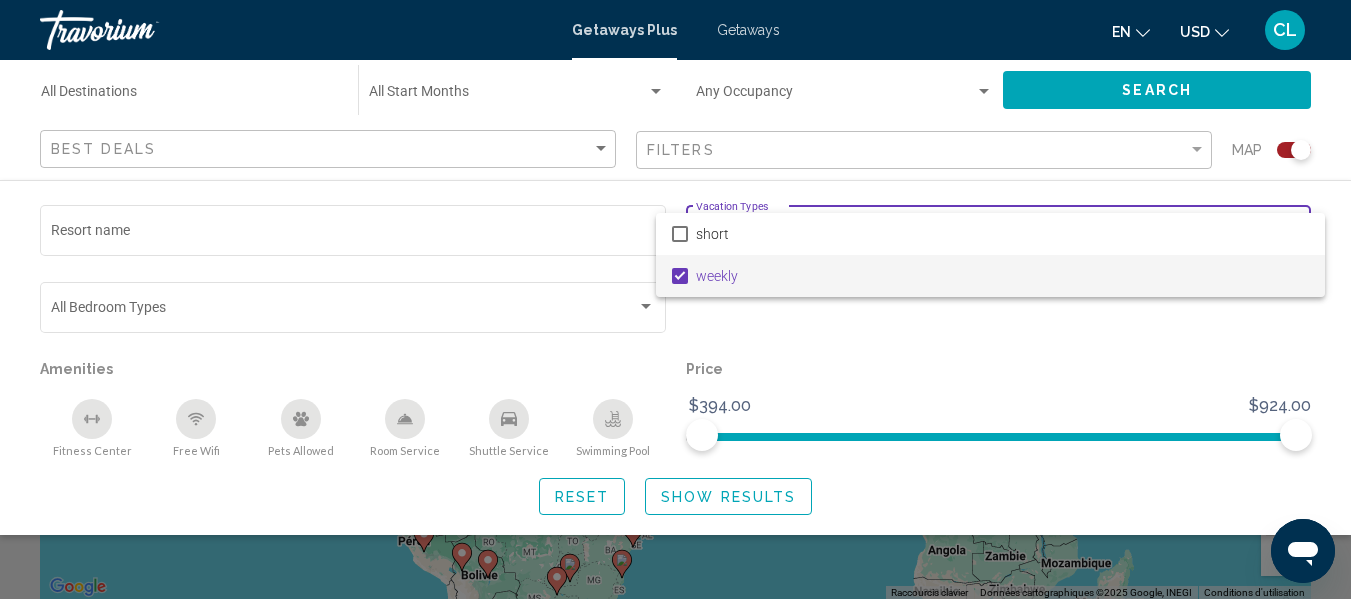 click at bounding box center [675, 299] 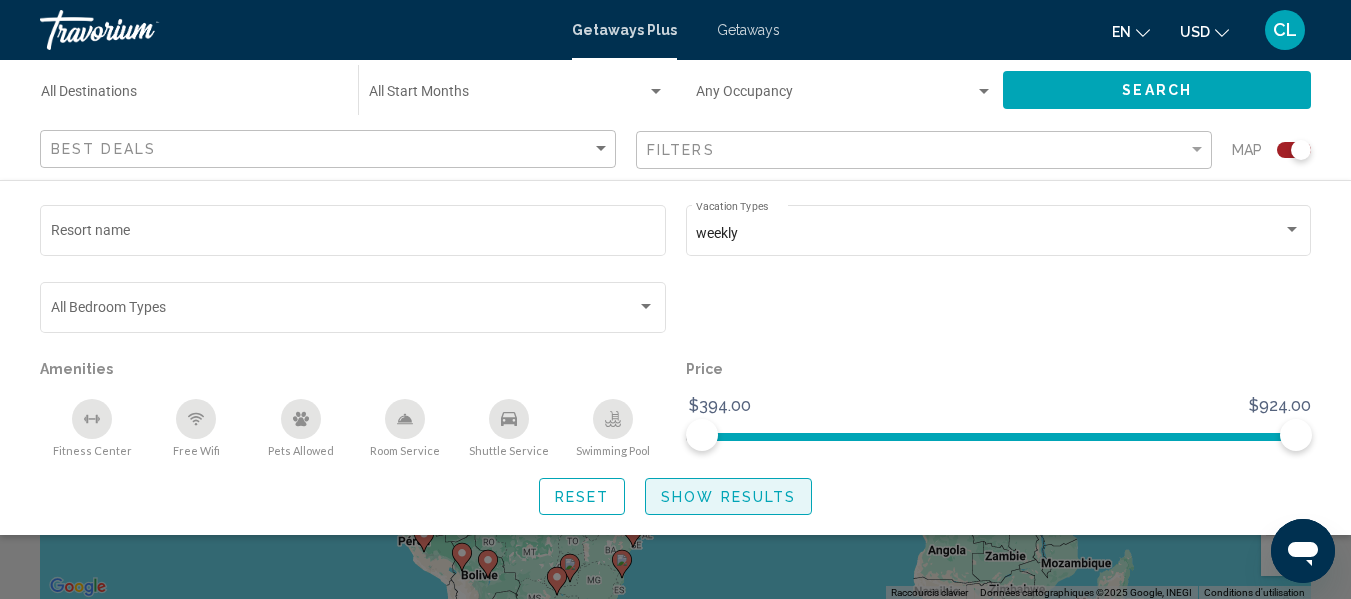 click on "Show Results" 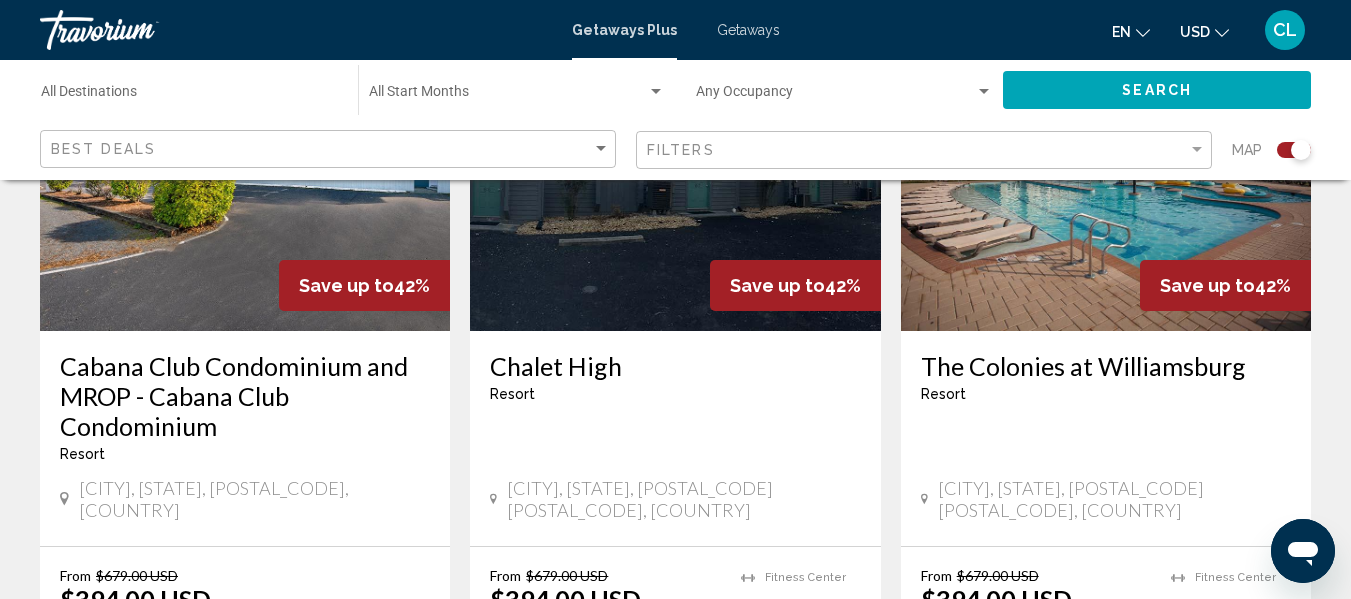 scroll, scrollTop: 880, scrollLeft: 0, axis: vertical 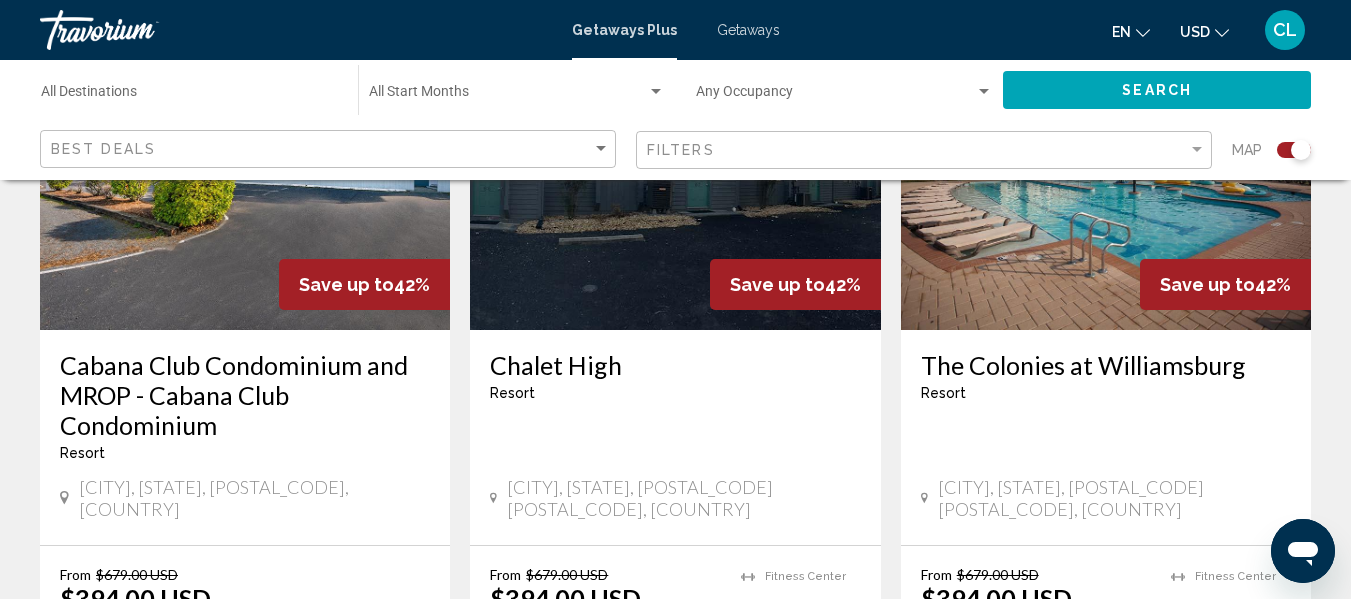 click on "USD" 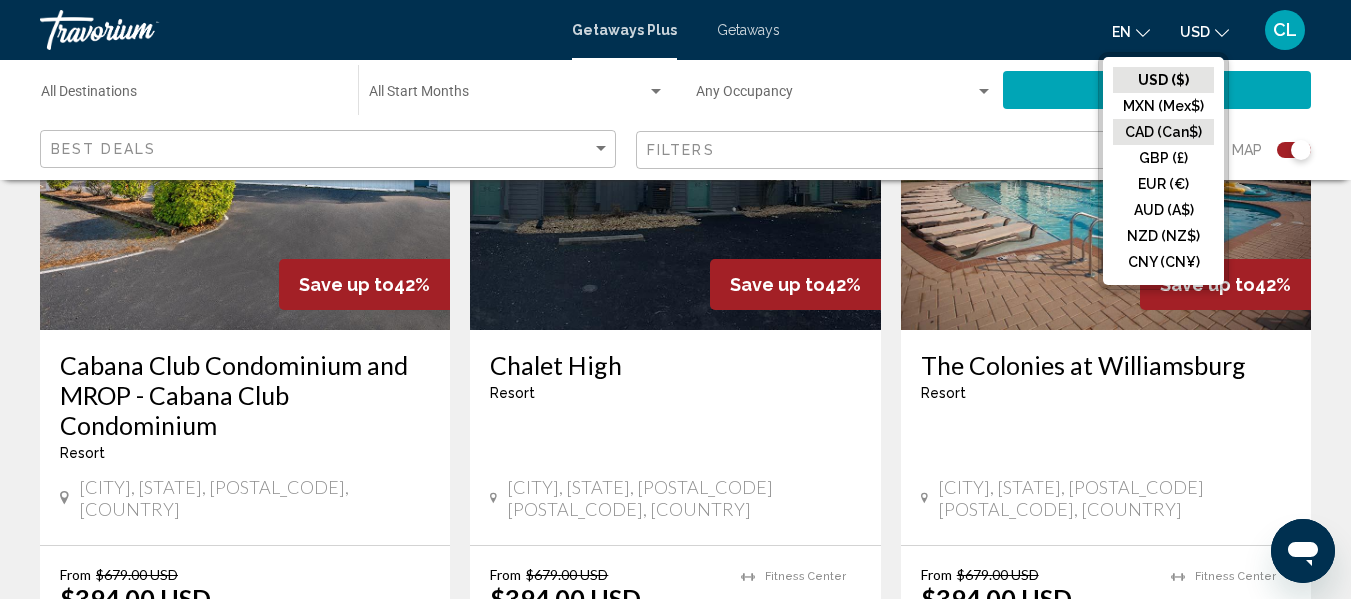 click on "CAD (Can$)" 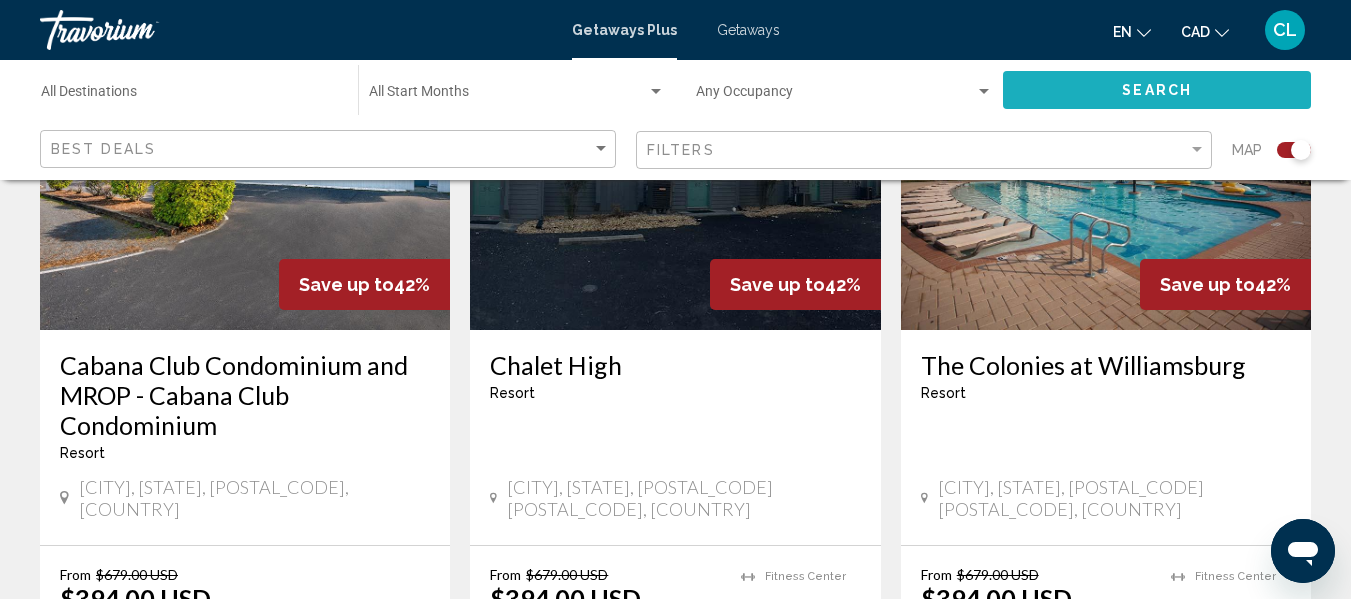 click on "Search" 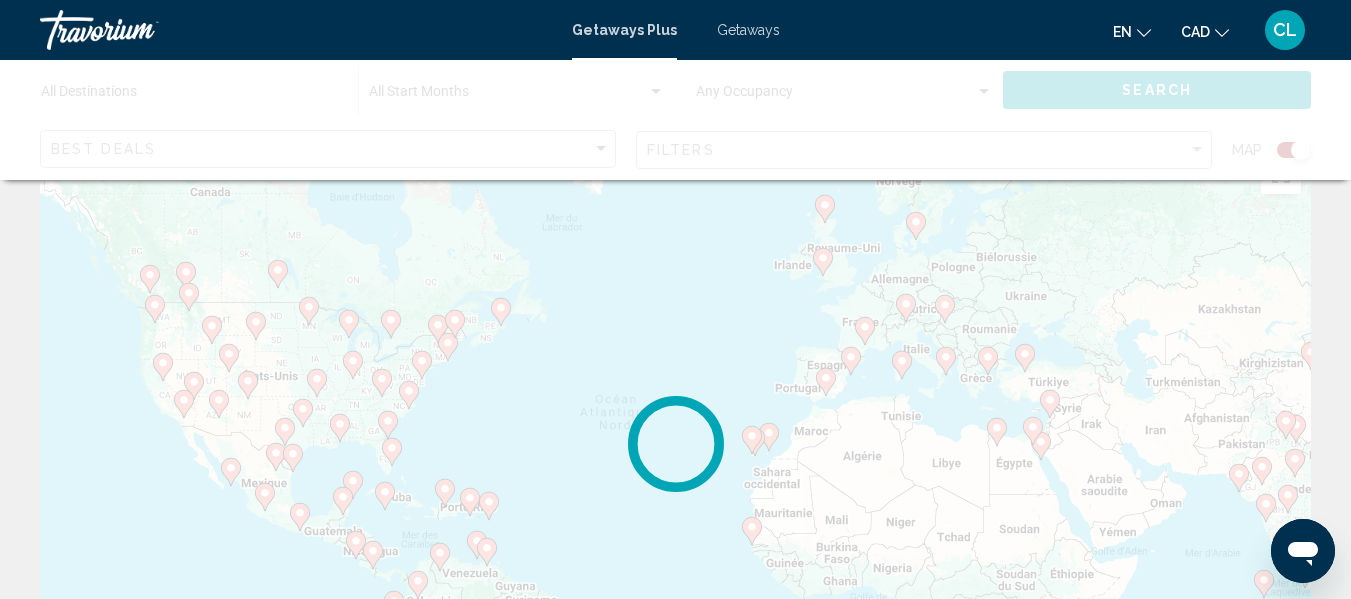 scroll, scrollTop: 0, scrollLeft: 0, axis: both 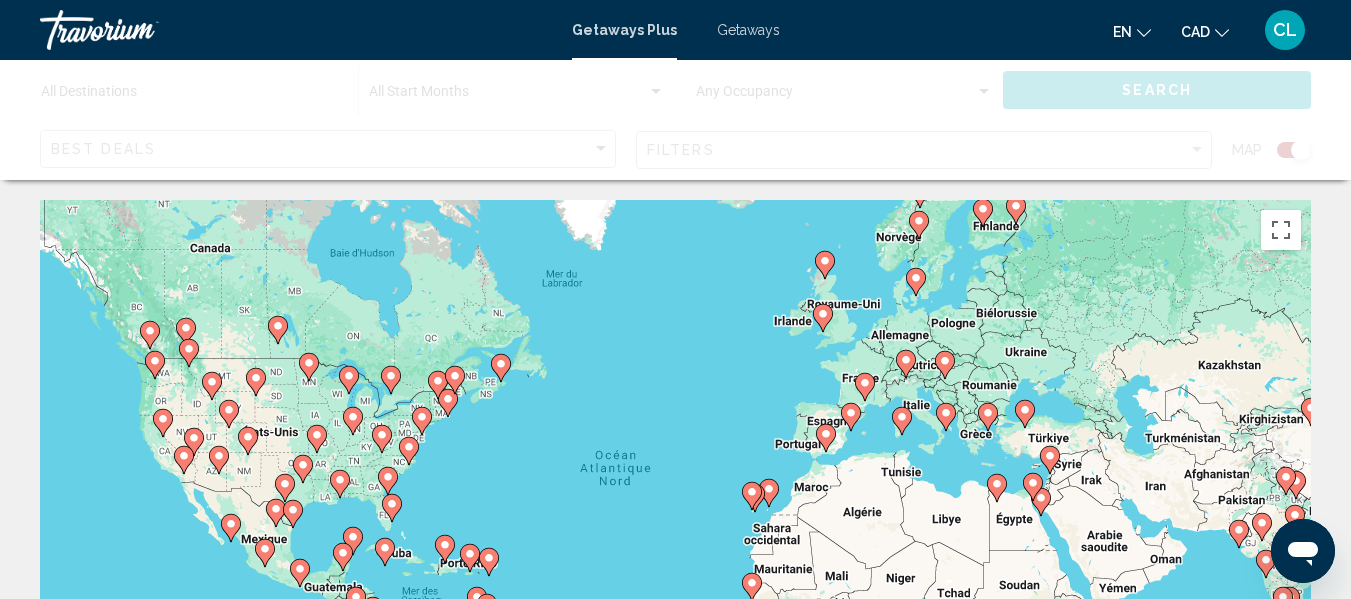 type 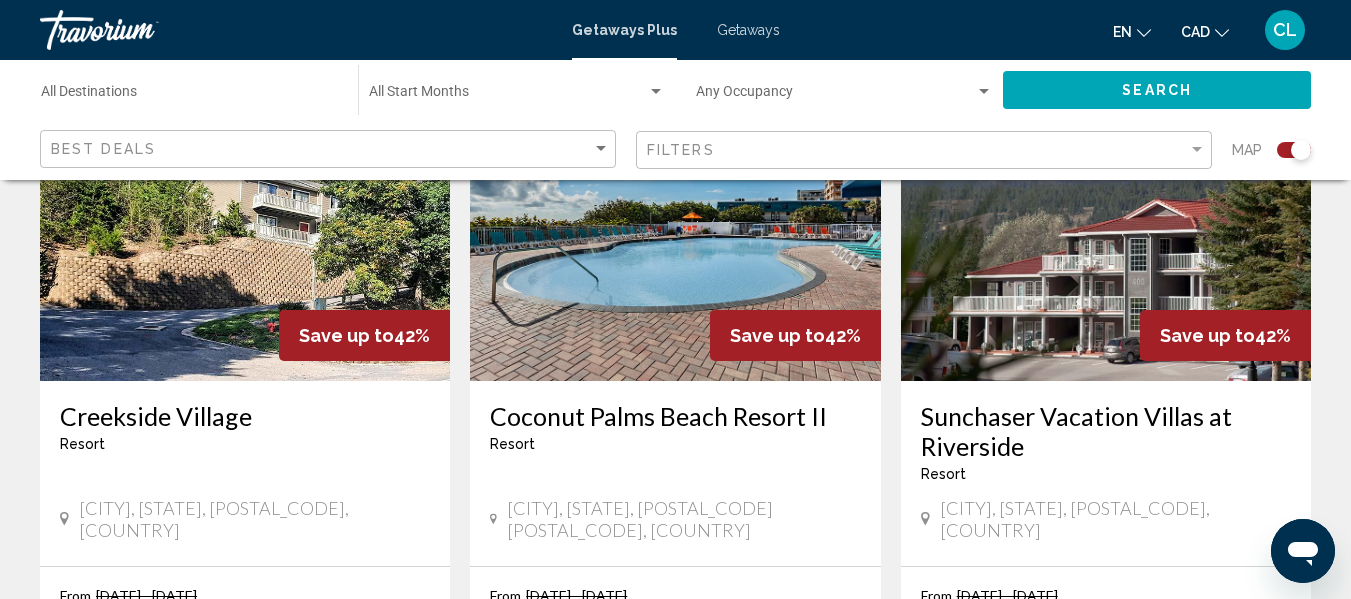 scroll, scrollTop: 1626, scrollLeft: 0, axis: vertical 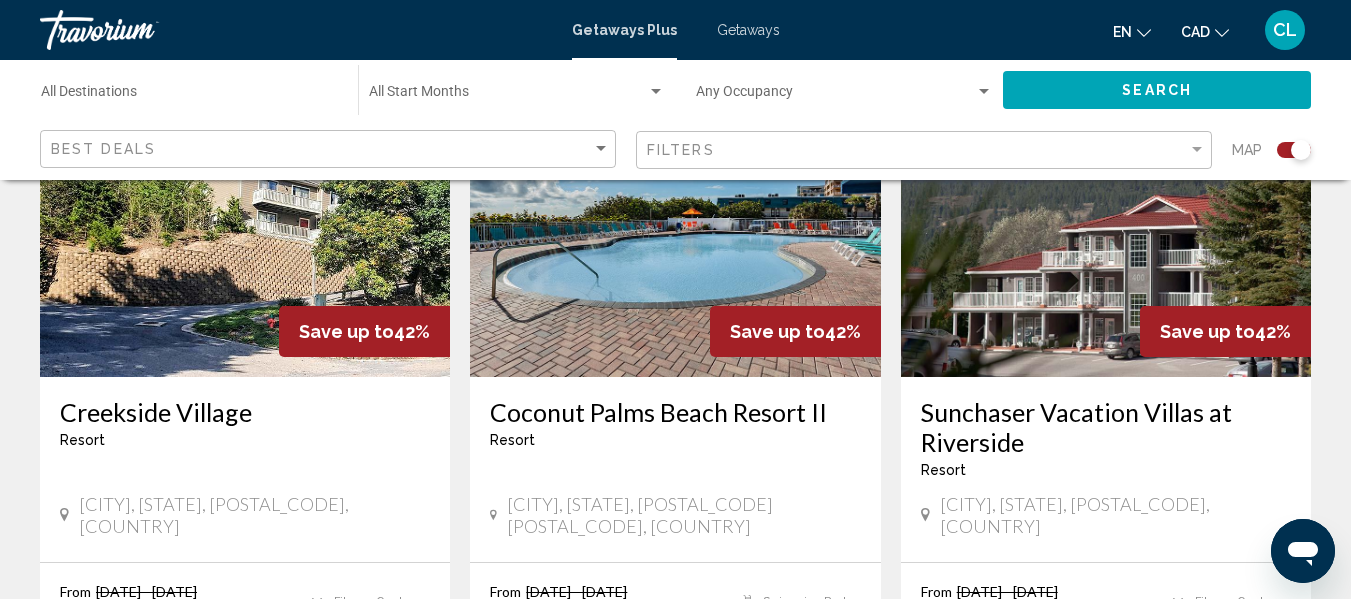 click at bounding box center [675, 217] 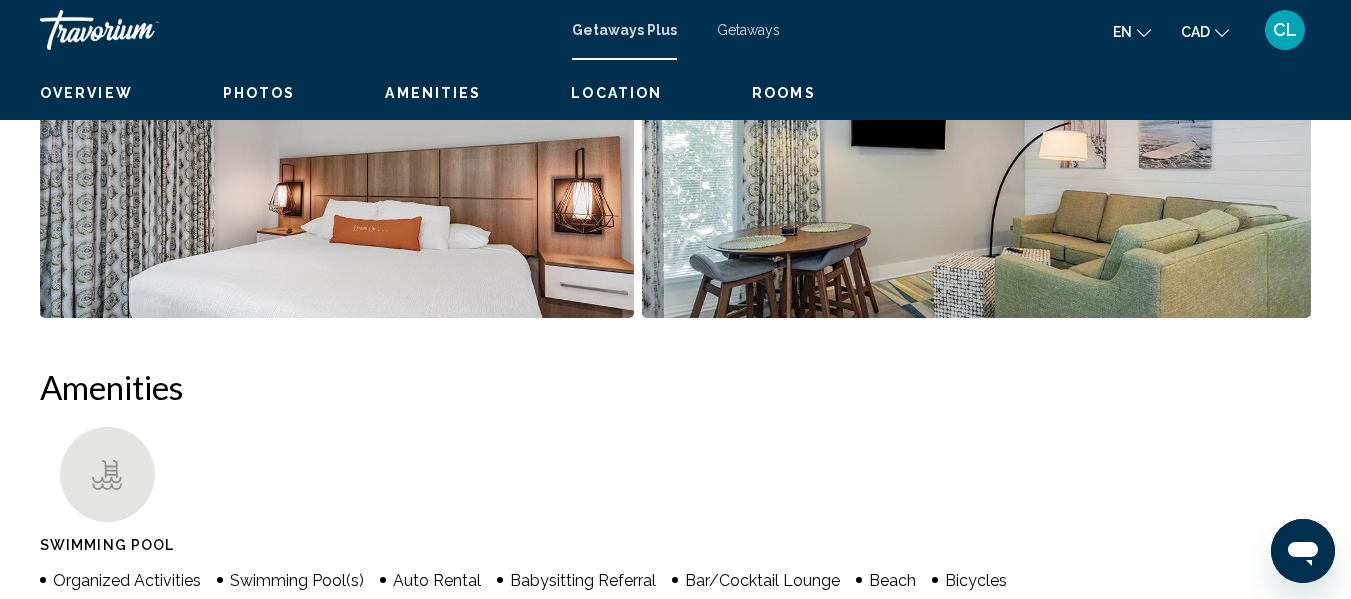 scroll, scrollTop: 236, scrollLeft: 0, axis: vertical 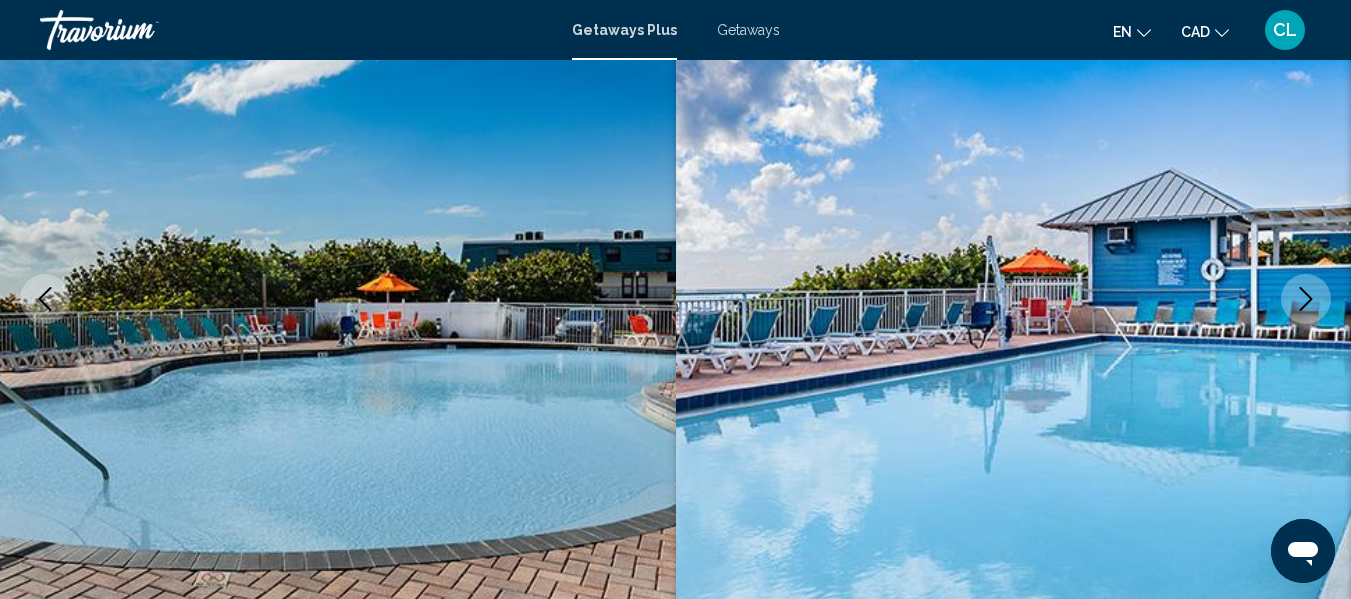 click 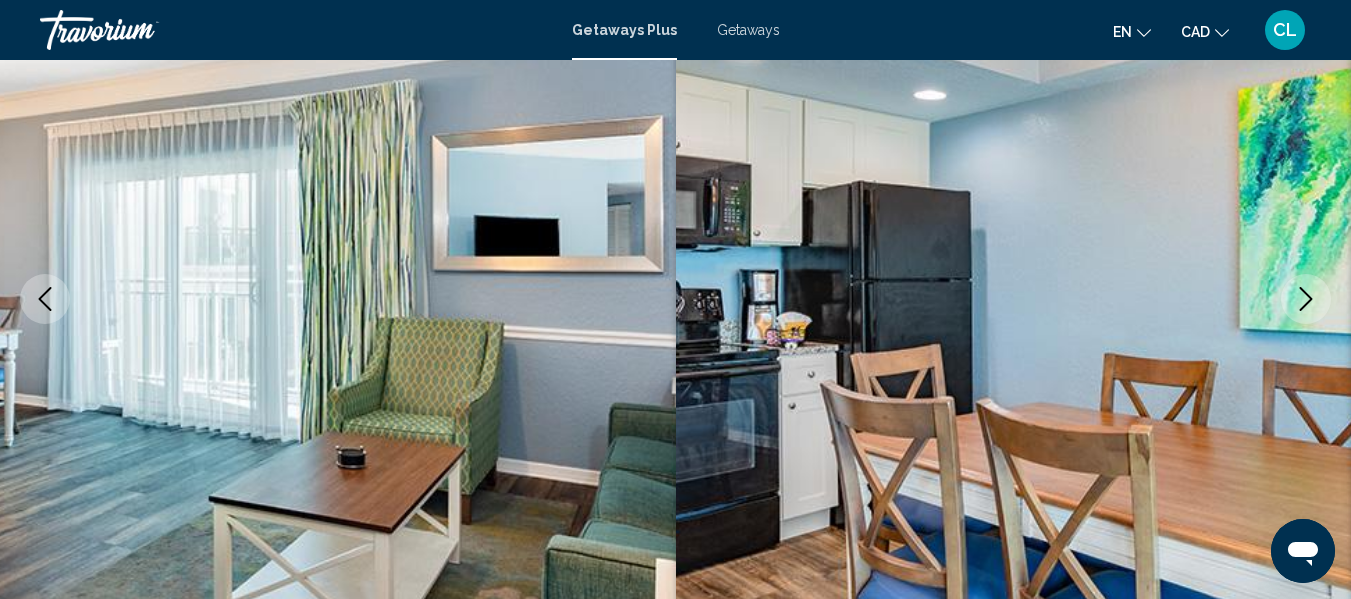 click 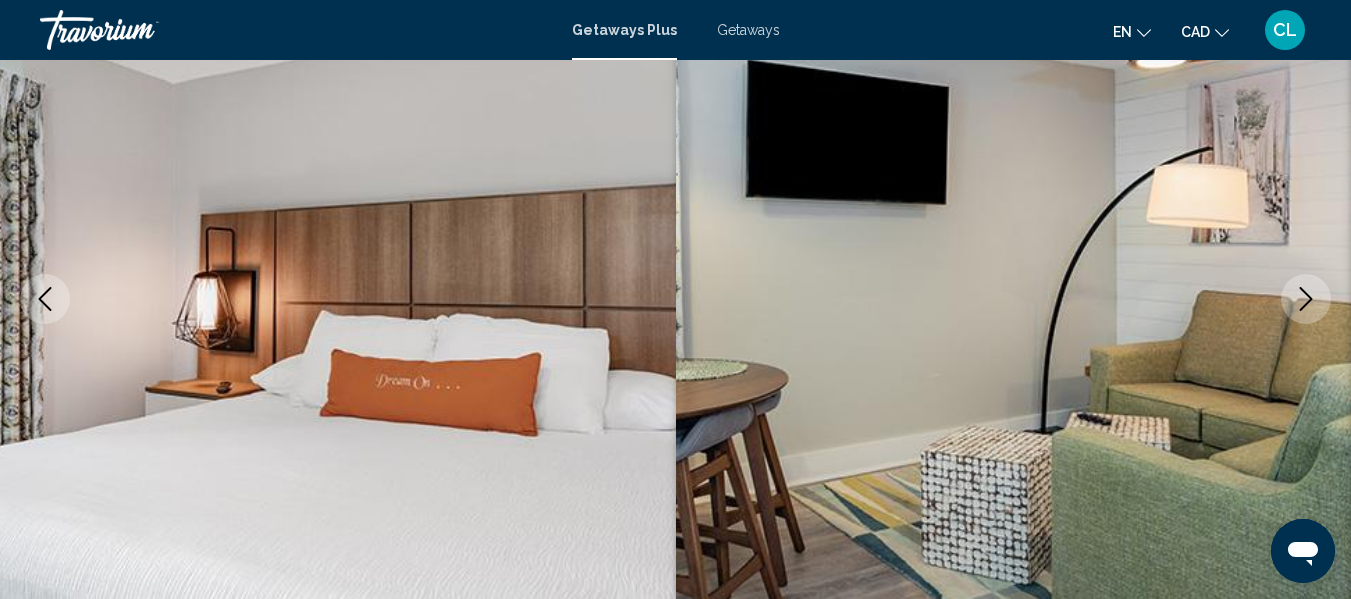 click 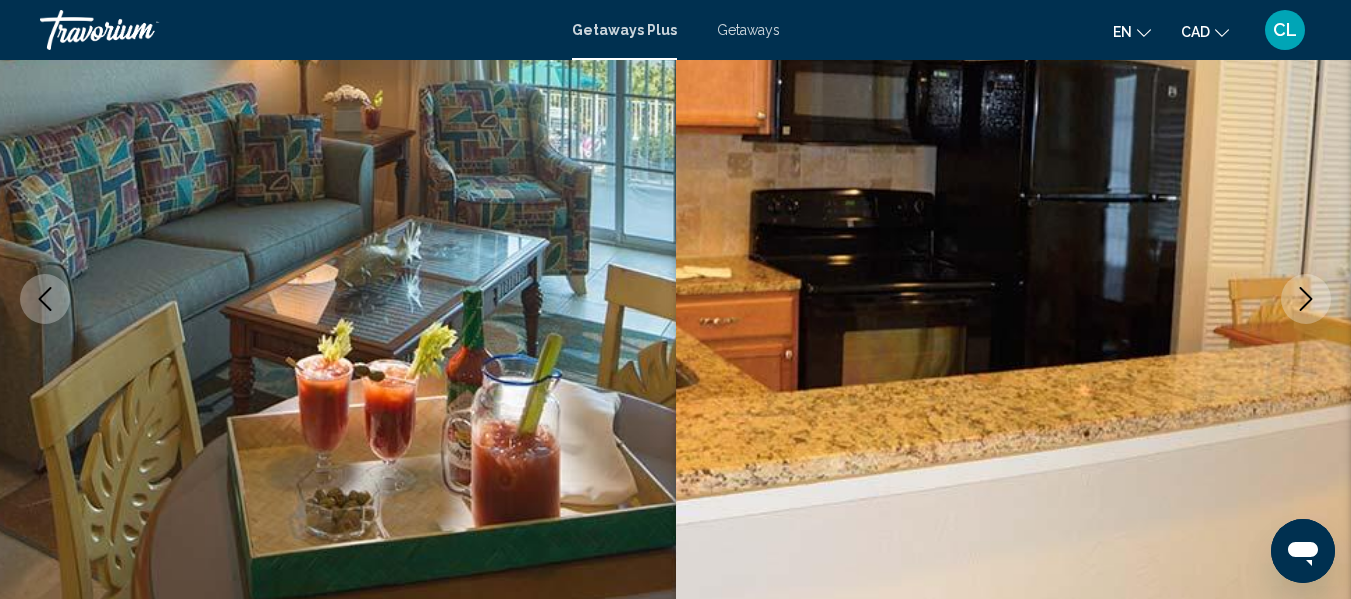 click 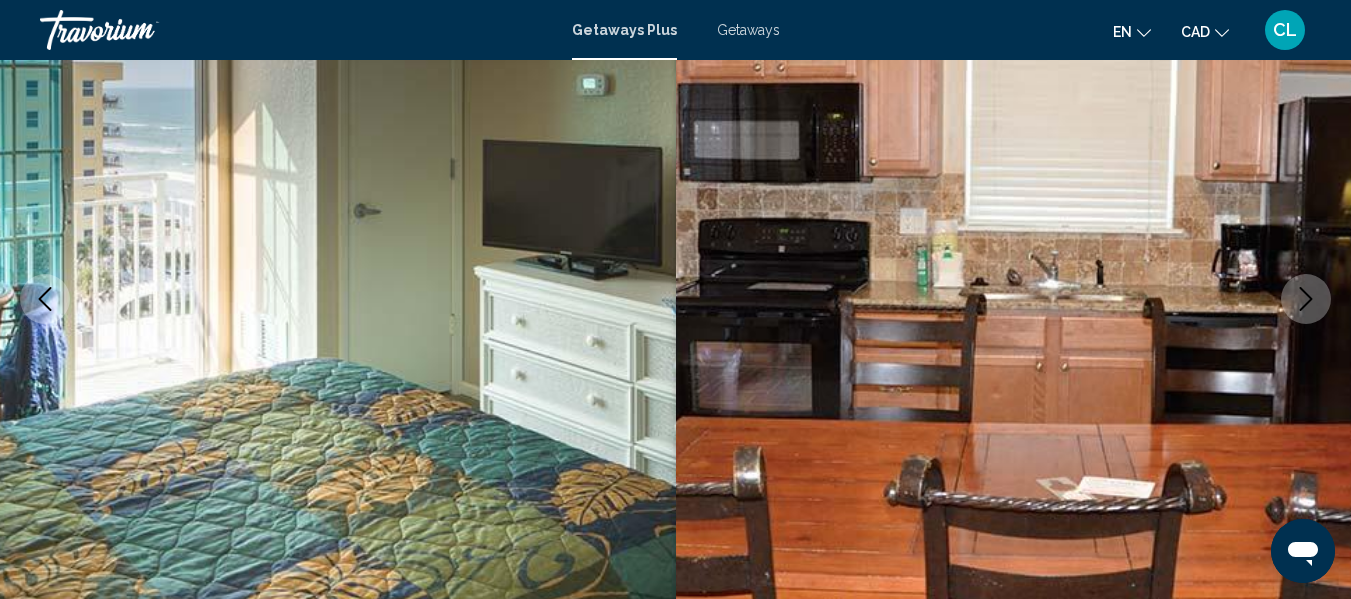 click 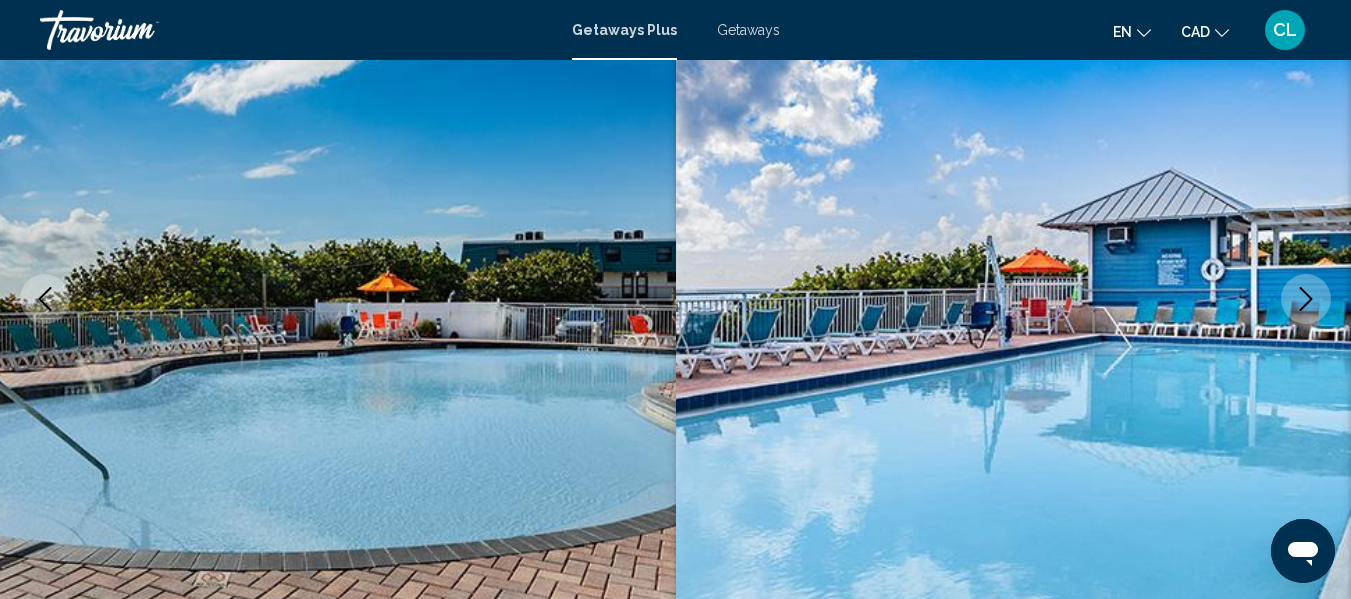 type 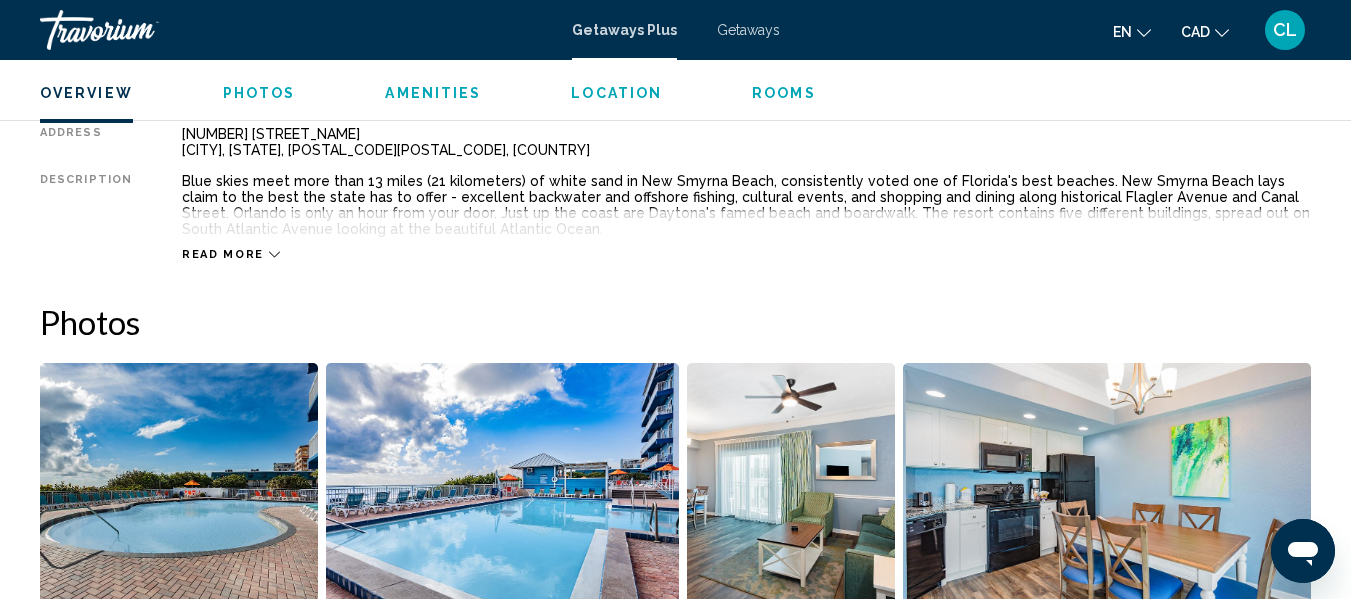 scroll, scrollTop: 1116, scrollLeft: 0, axis: vertical 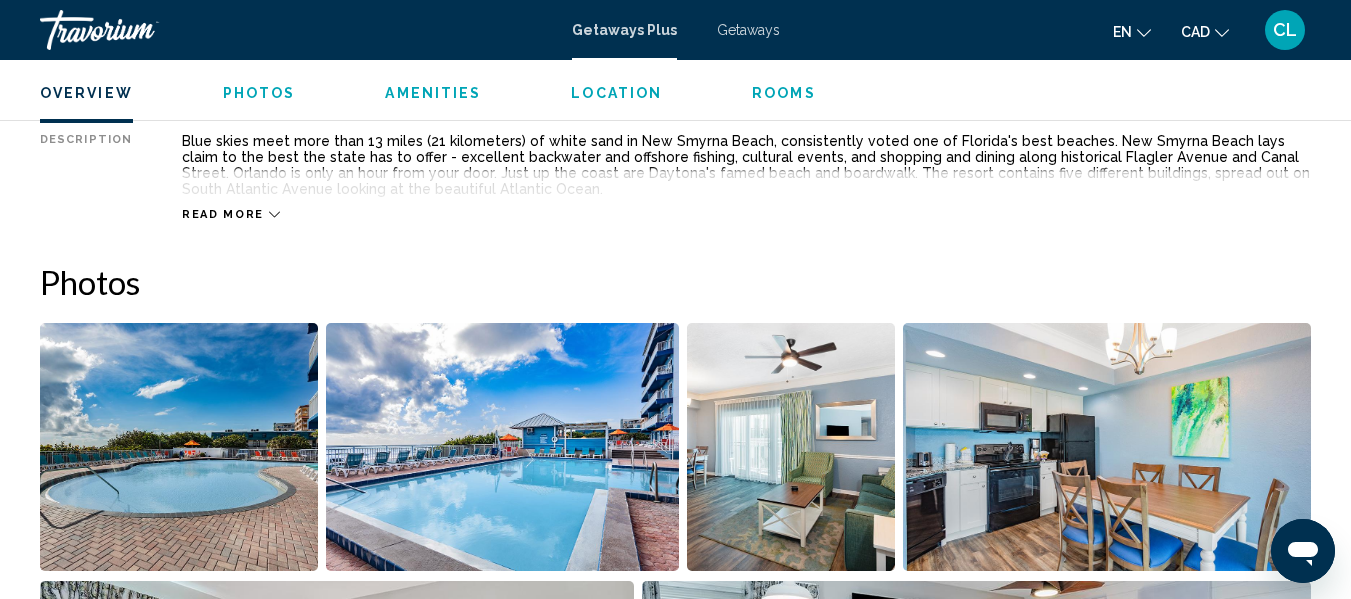 click 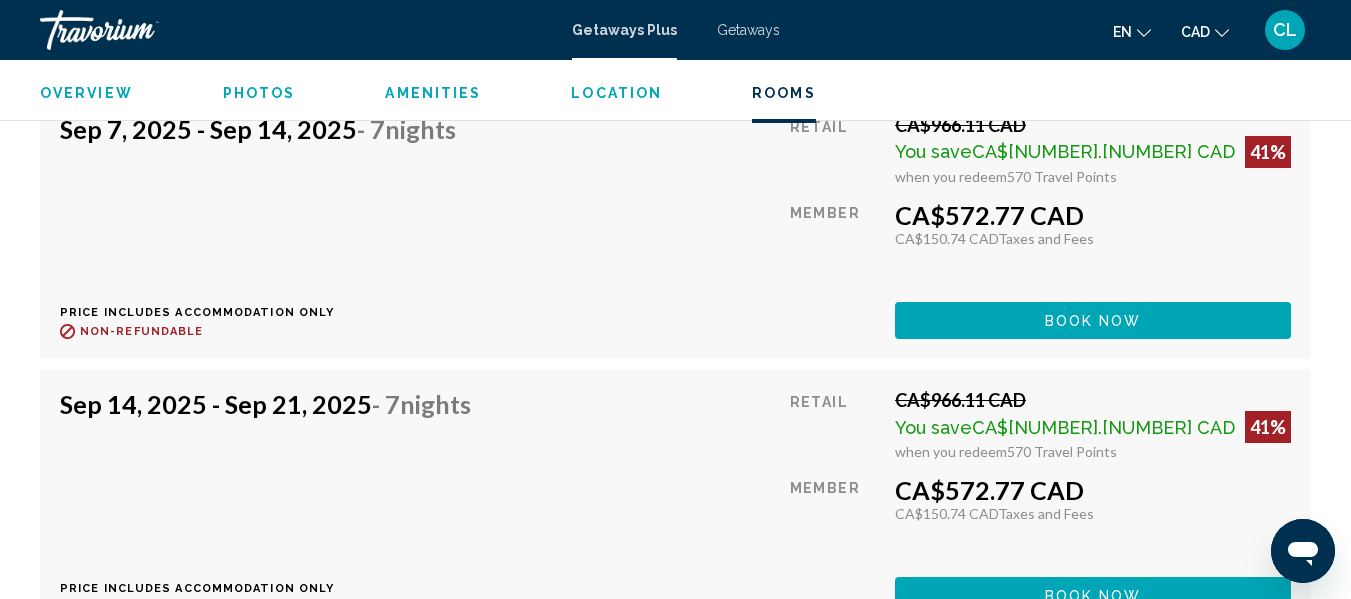 scroll, scrollTop: 4680, scrollLeft: 0, axis: vertical 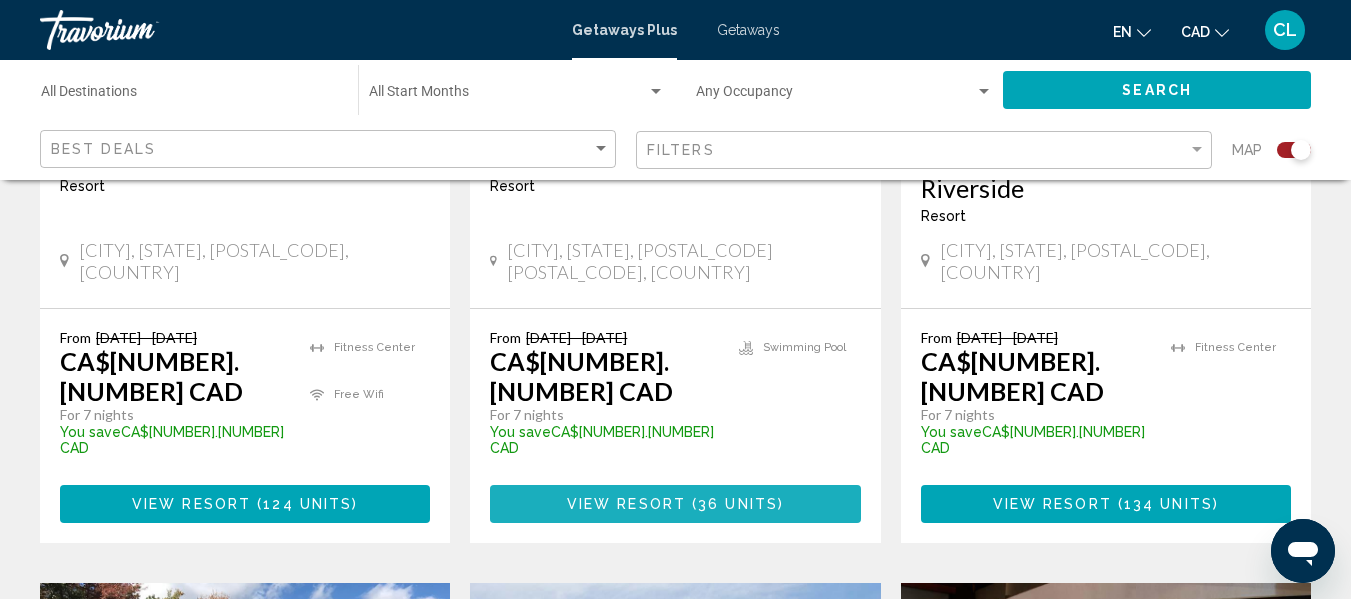click on "View Resort" at bounding box center [626, 505] 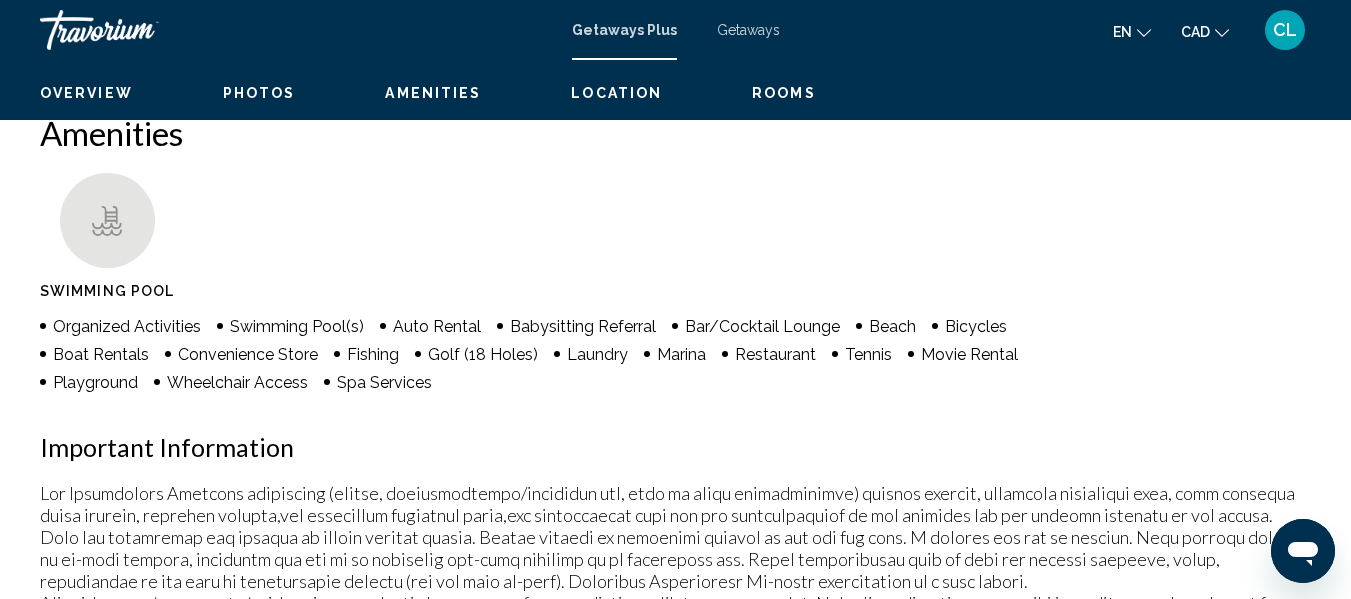 scroll, scrollTop: 236, scrollLeft: 0, axis: vertical 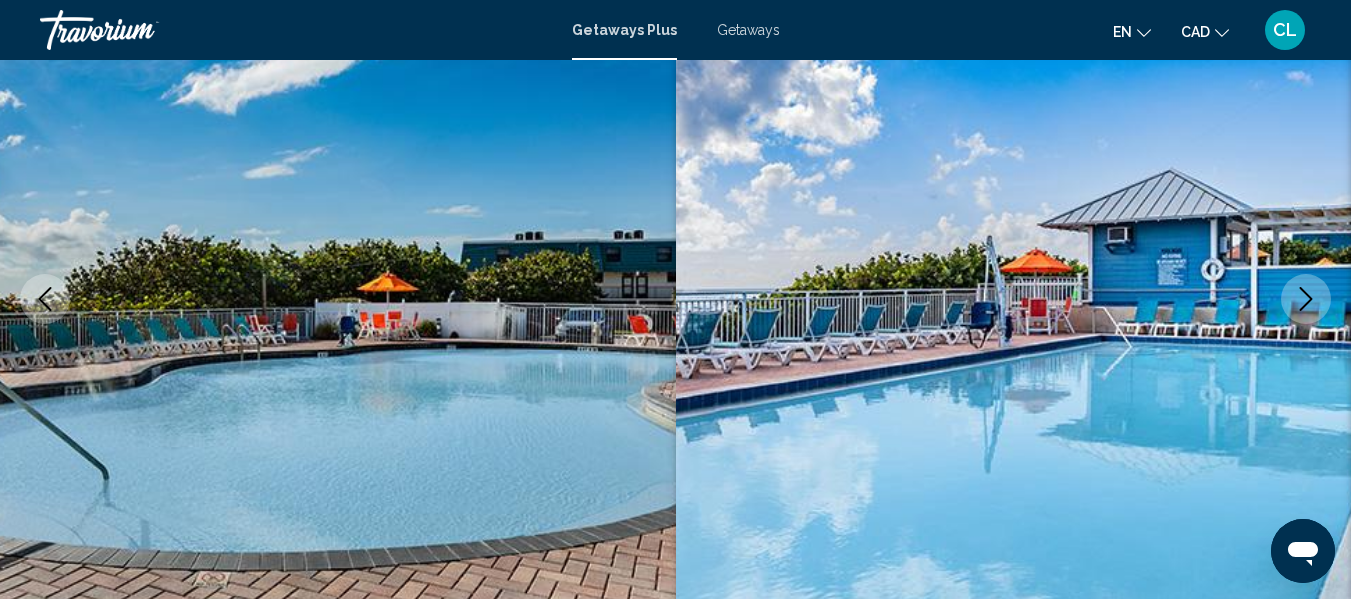 type 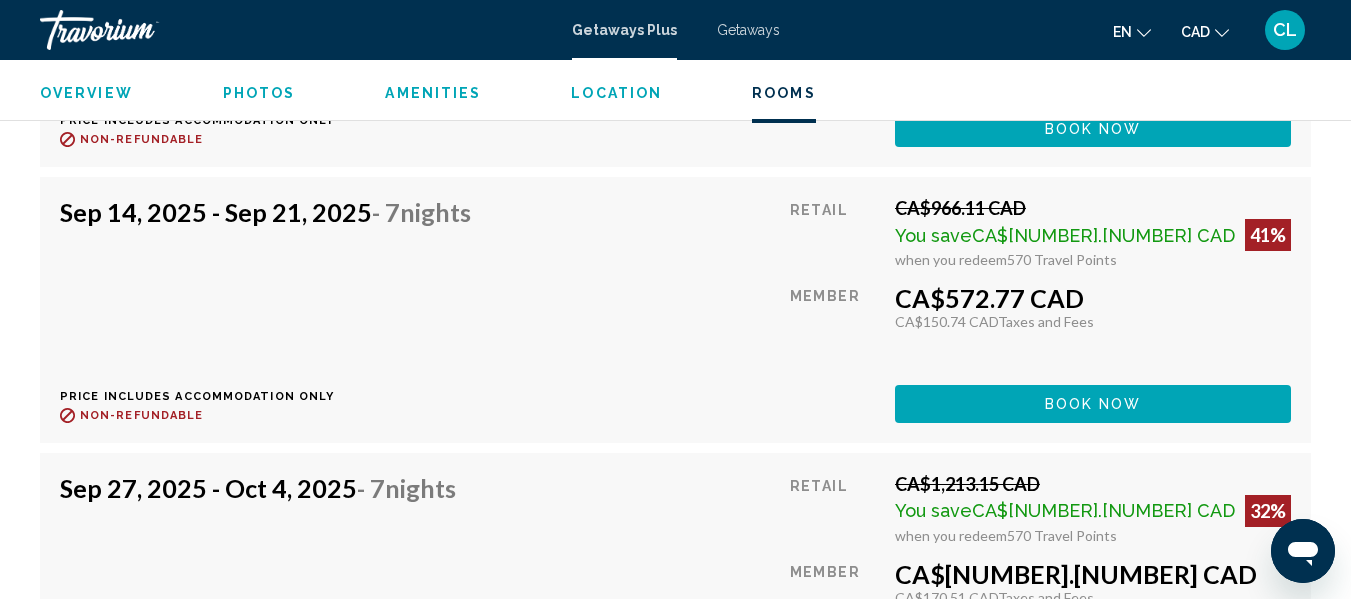 scroll, scrollTop: 4836, scrollLeft: 0, axis: vertical 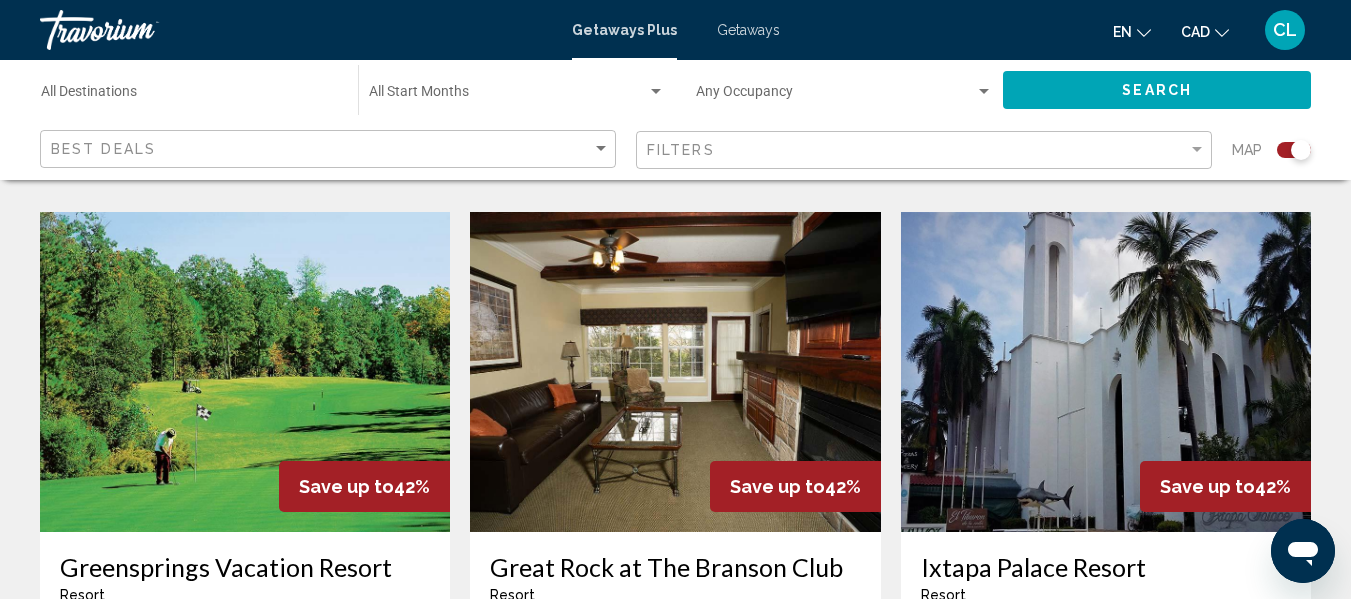 click at bounding box center [1106, 372] 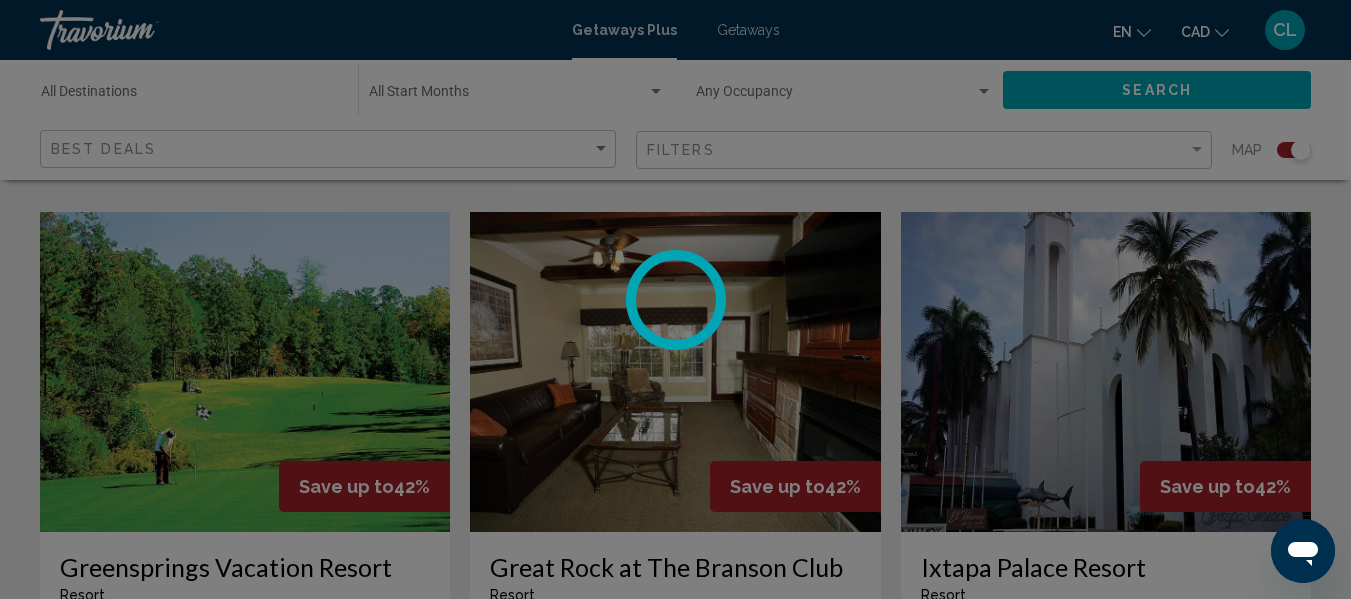 scroll, scrollTop: 236, scrollLeft: 0, axis: vertical 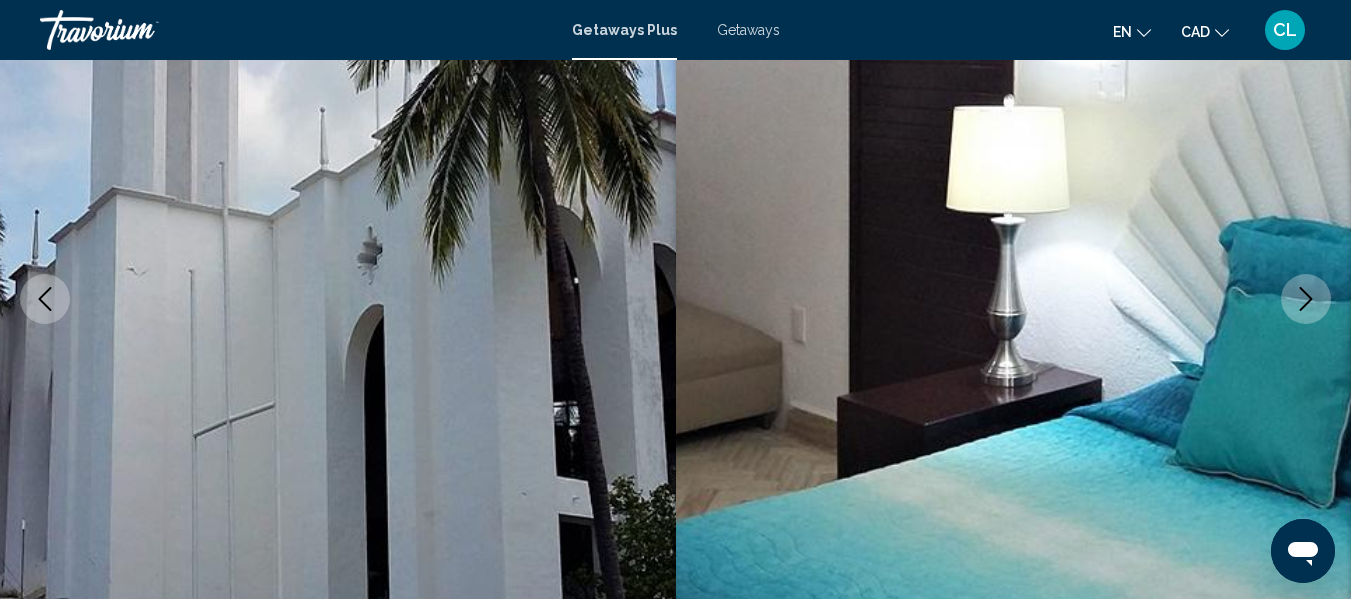 click 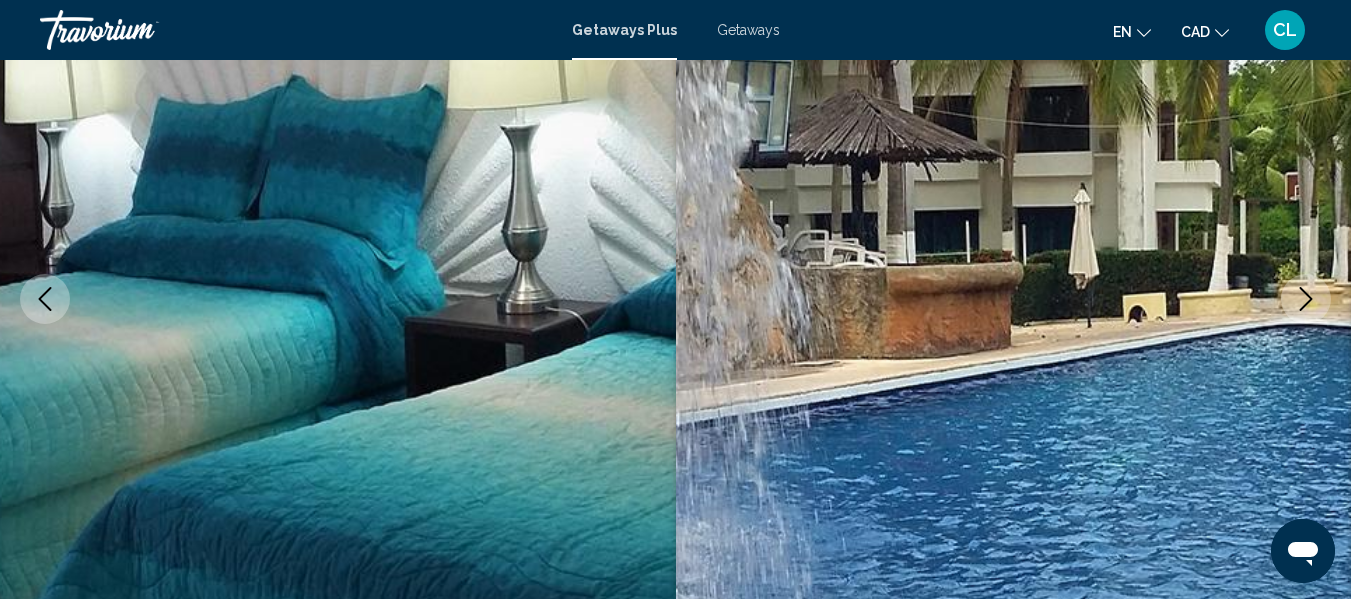 click 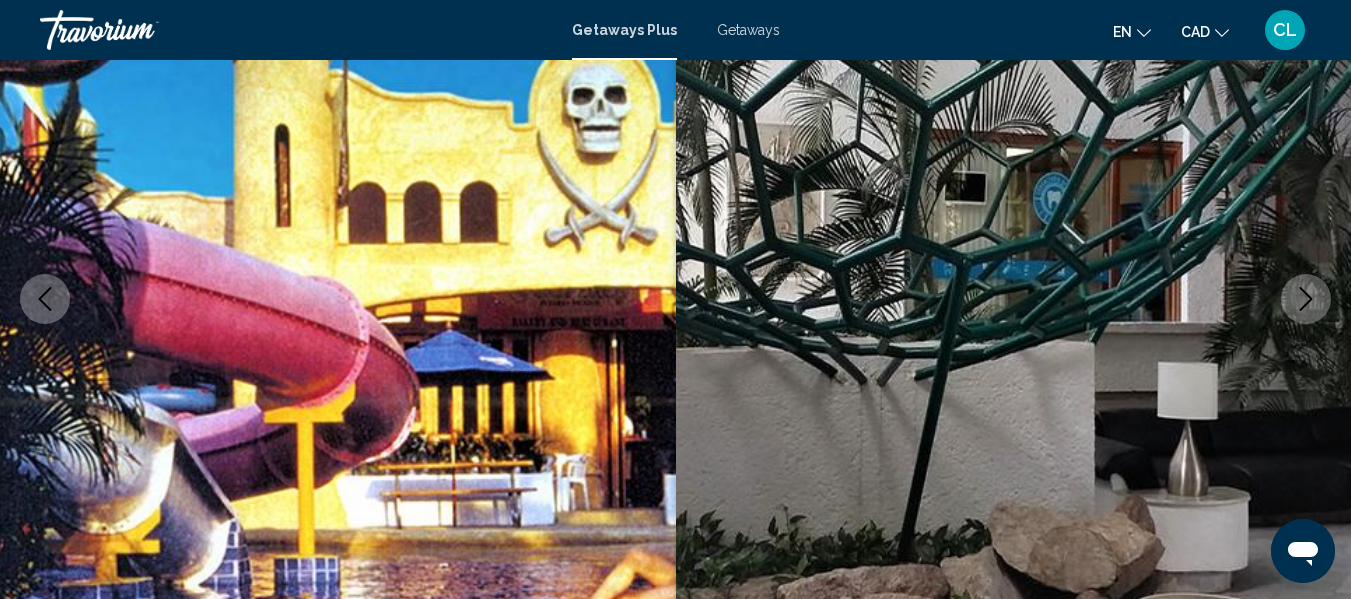 click 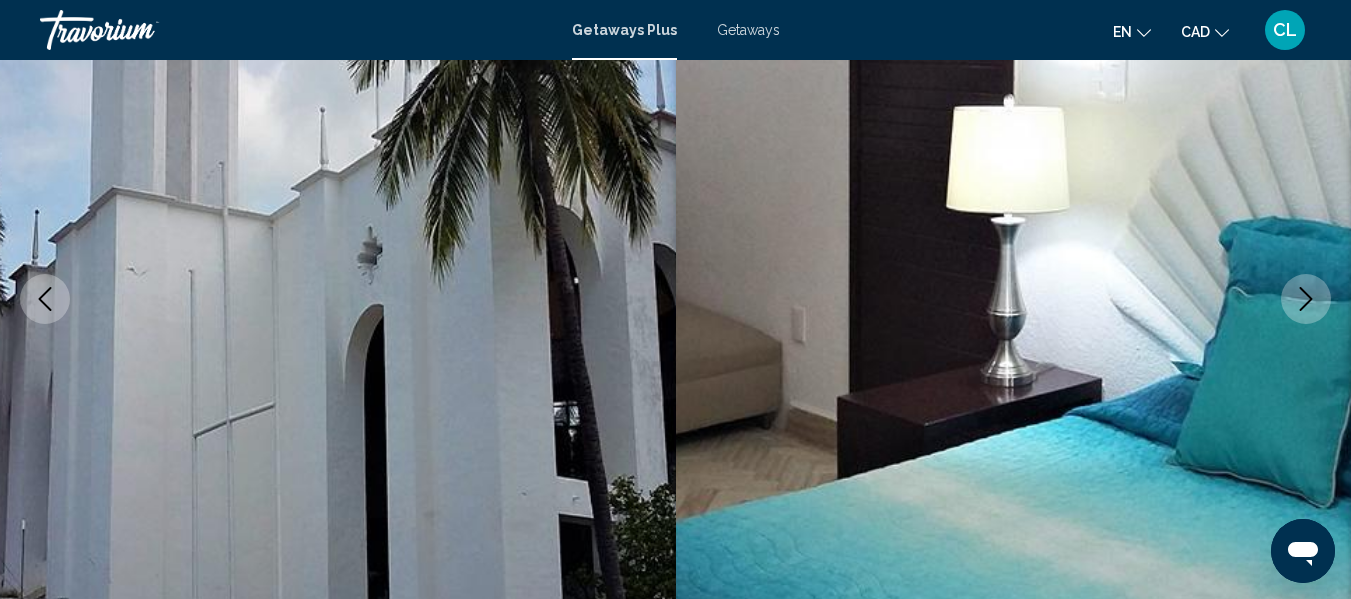 click 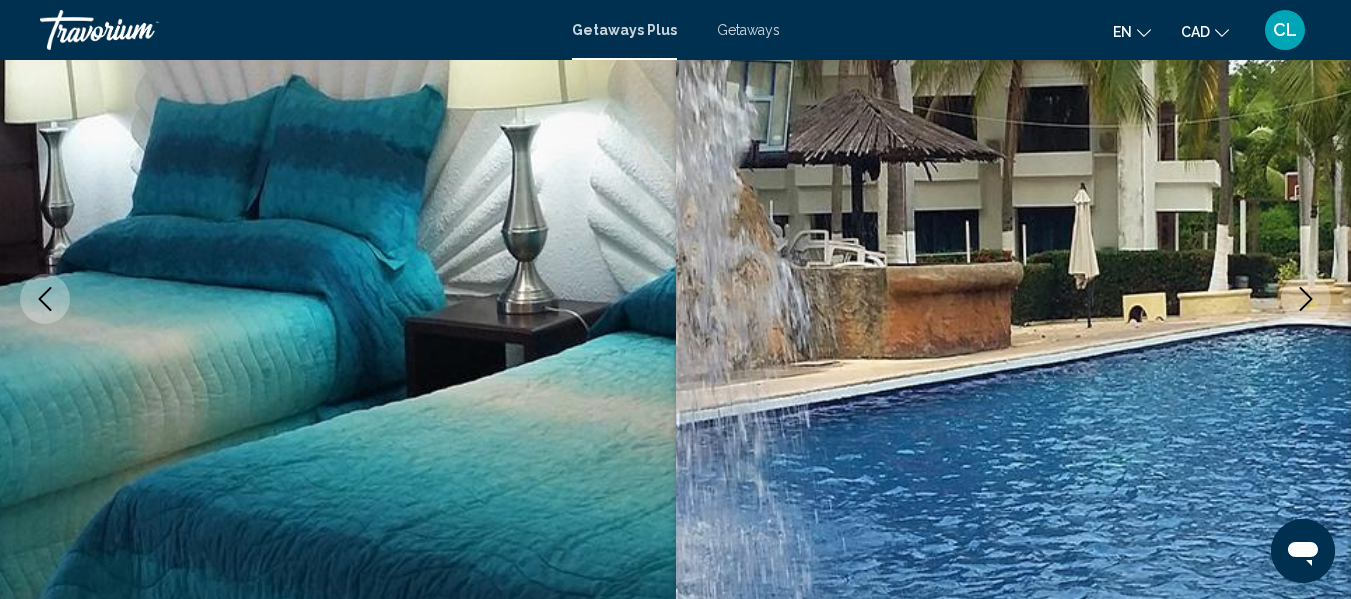 click 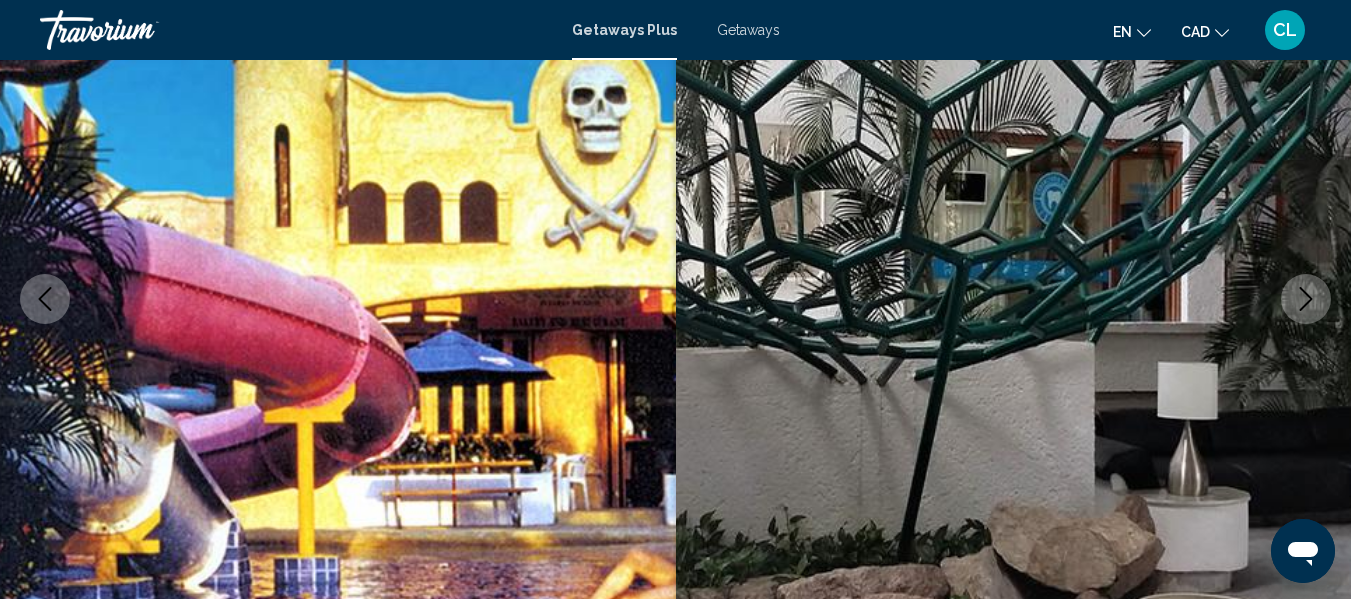 click 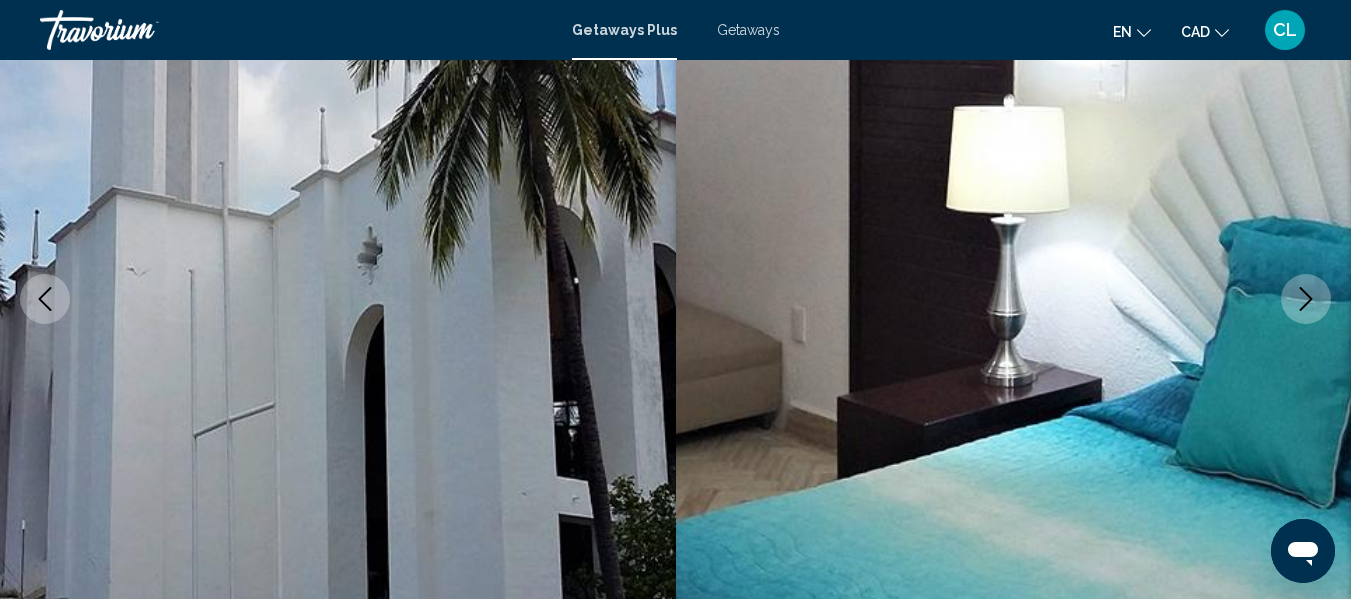 type 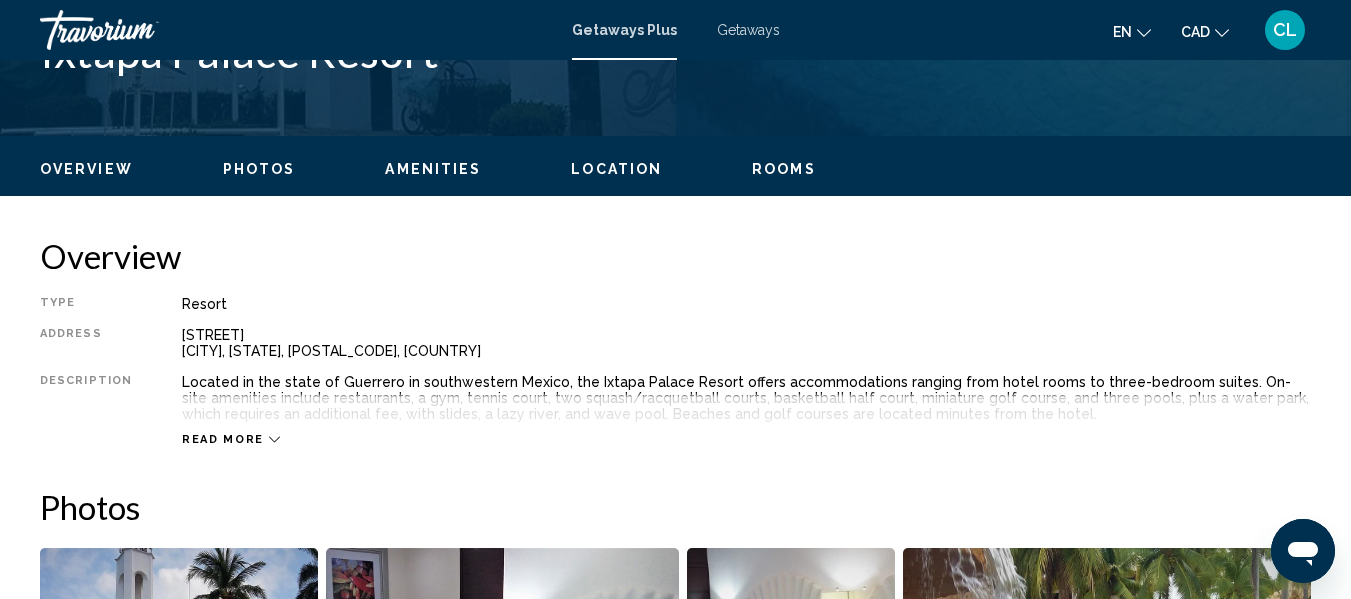 scroll, scrollTop: 876, scrollLeft: 0, axis: vertical 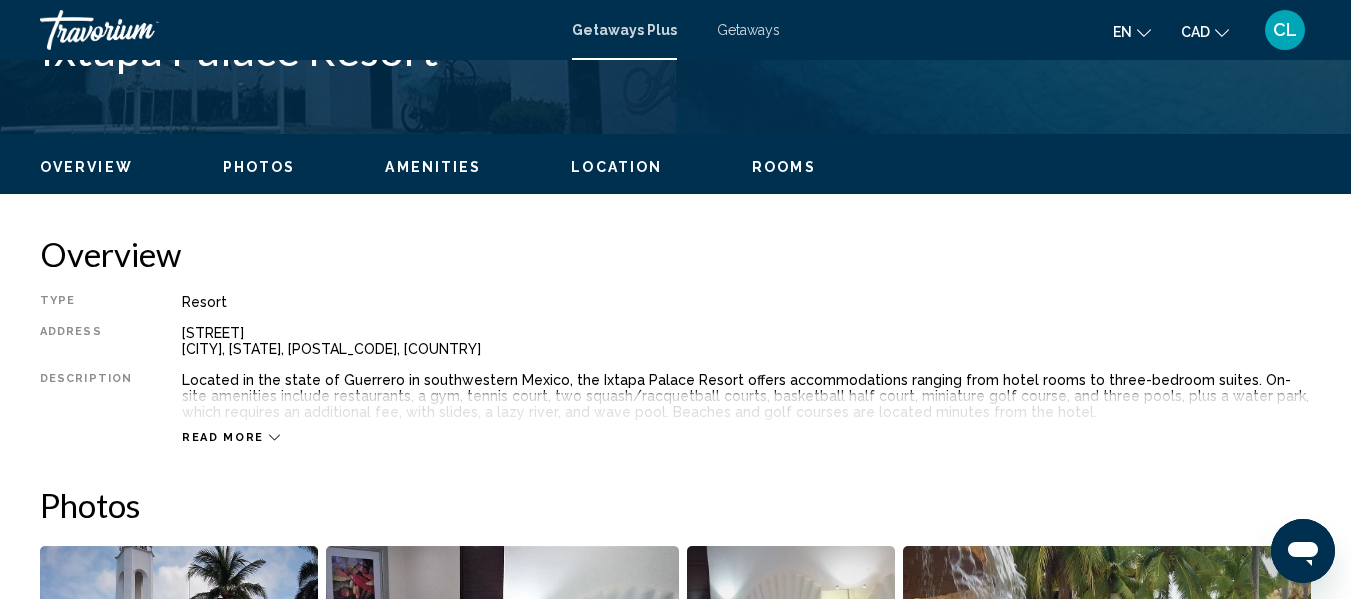 click on "Read more" at bounding box center [746, 417] 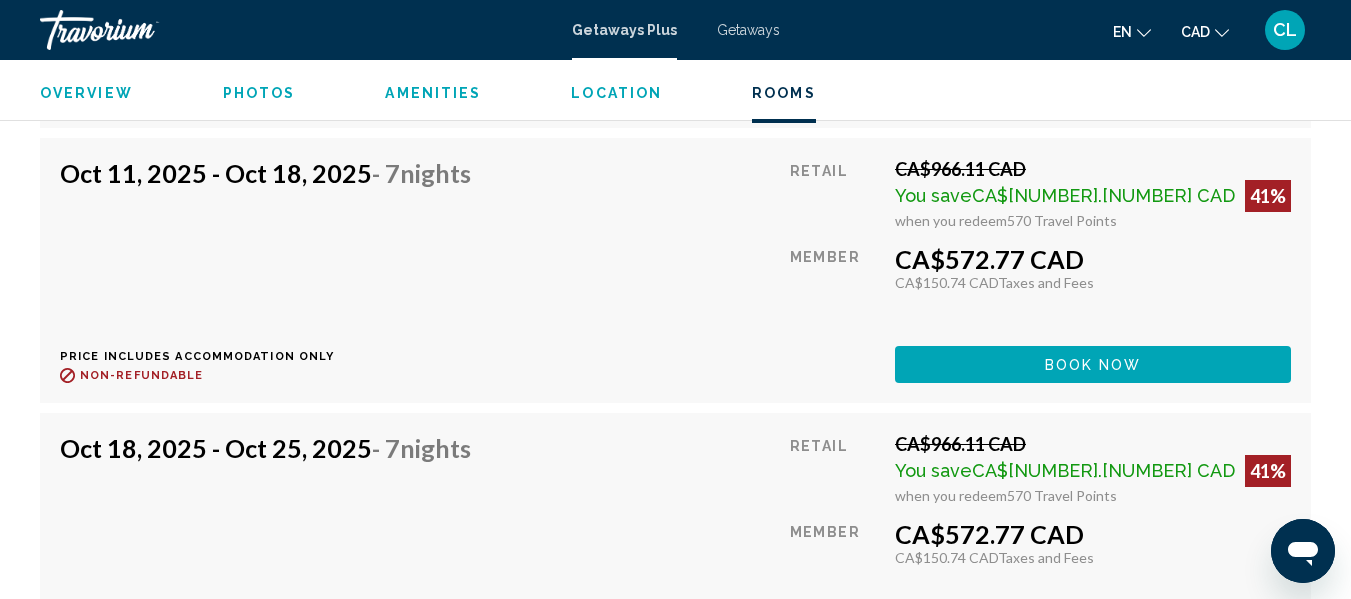 scroll, scrollTop: 5036, scrollLeft: 0, axis: vertical 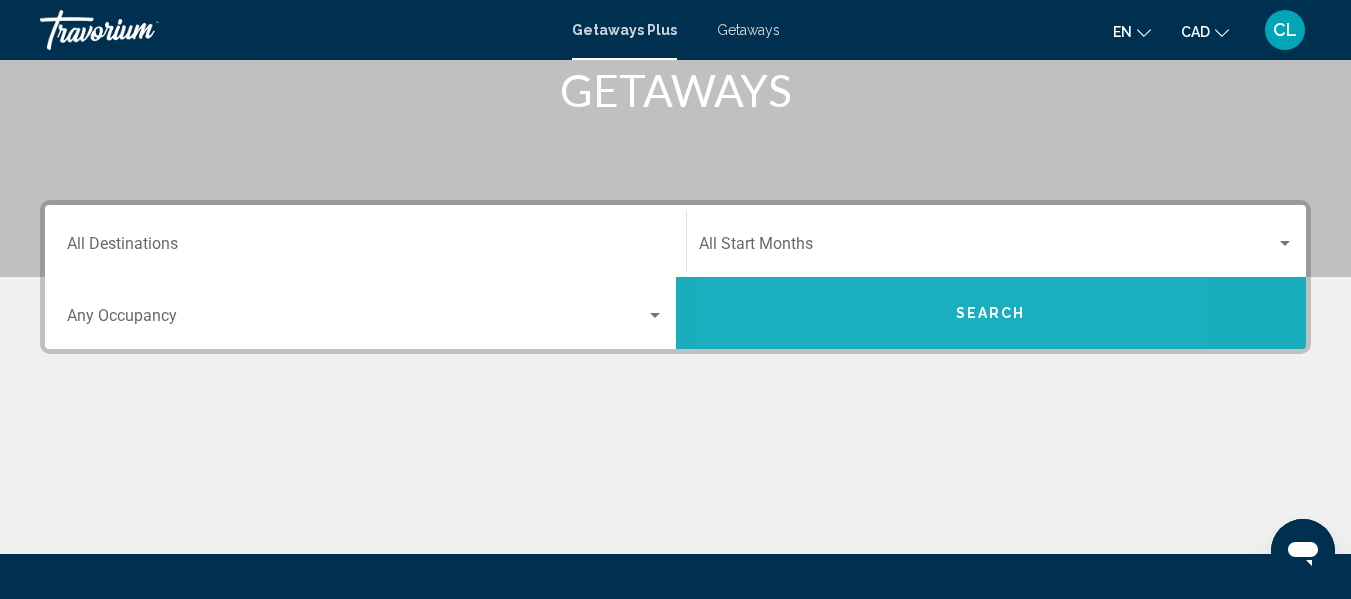 click on "Search" at bounding box center (991, 313) 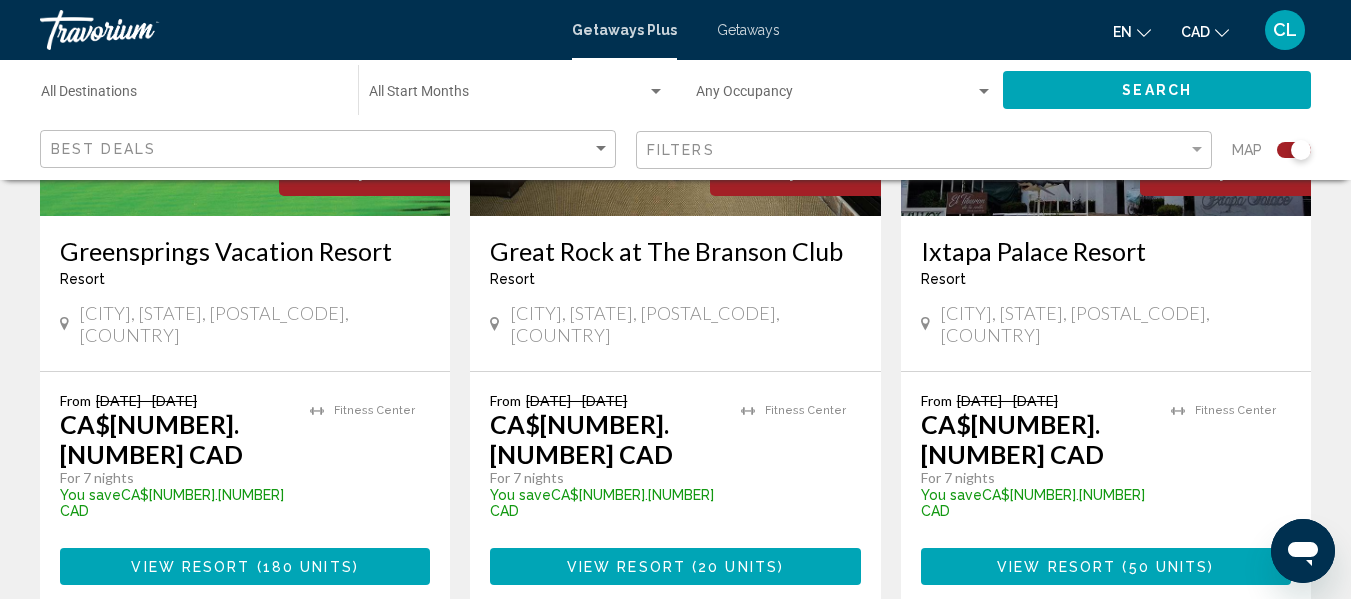 scroll, scrollTop: 3320, scrollLeft: 0, axis: vertical 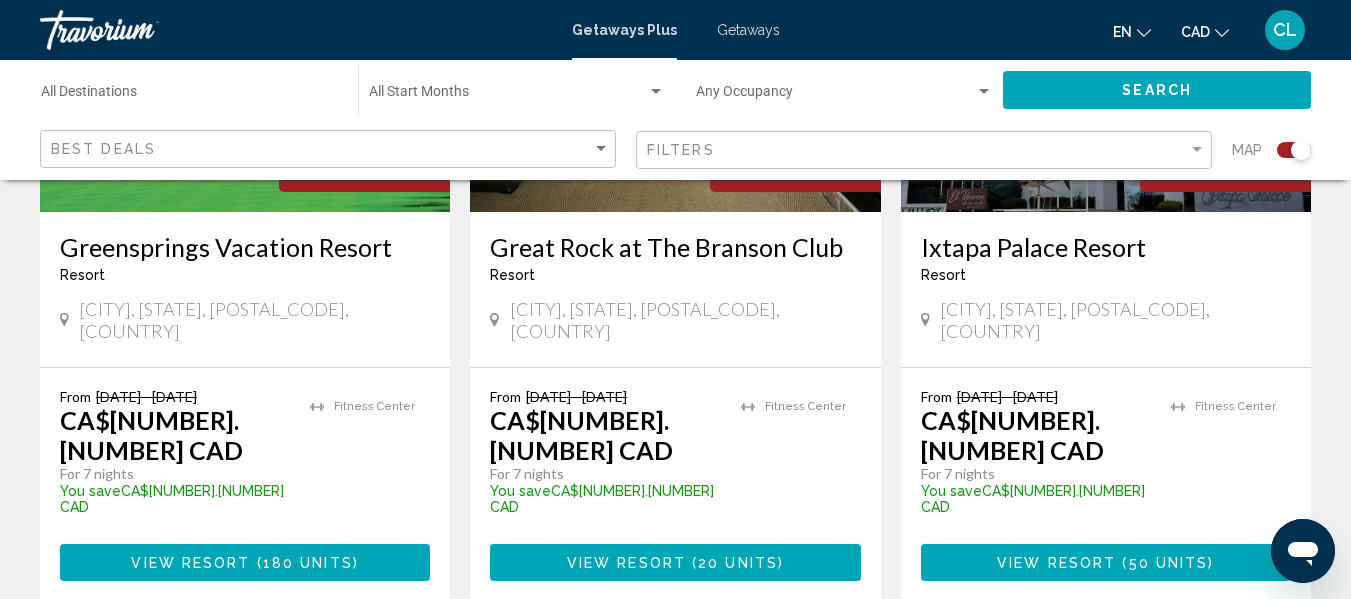 click on "2" at bounding box center (536, 661) 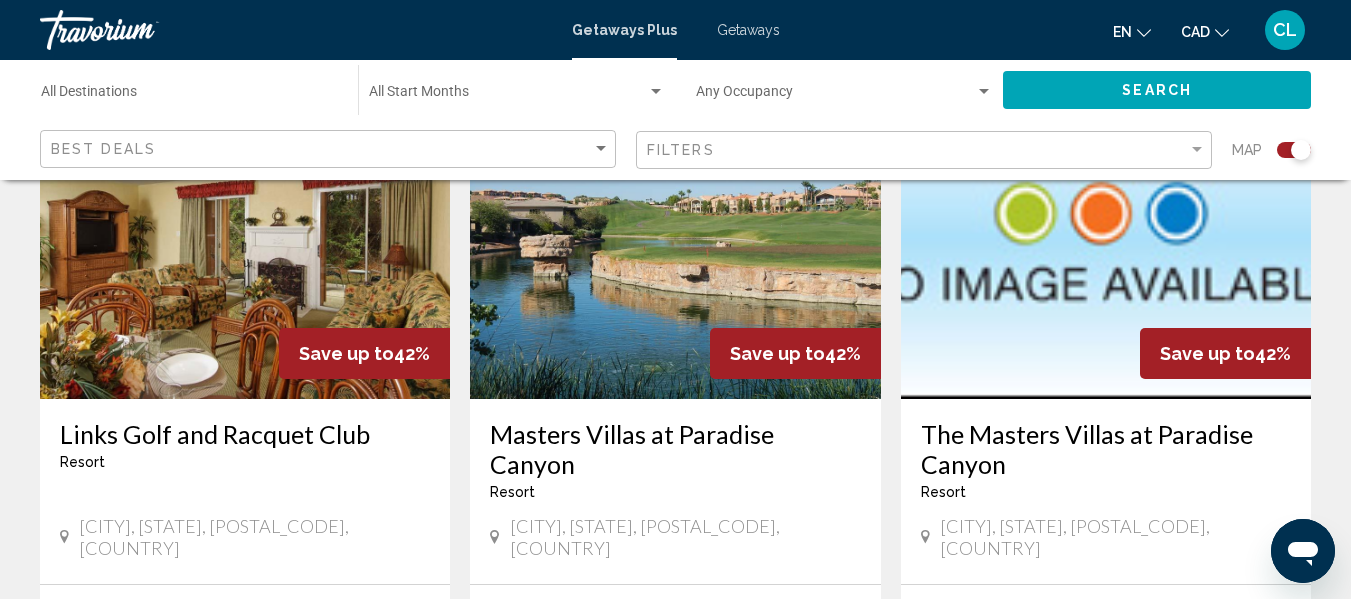 scroll, scrollTop: 1600, scrollLeft: 0, axis: vertical 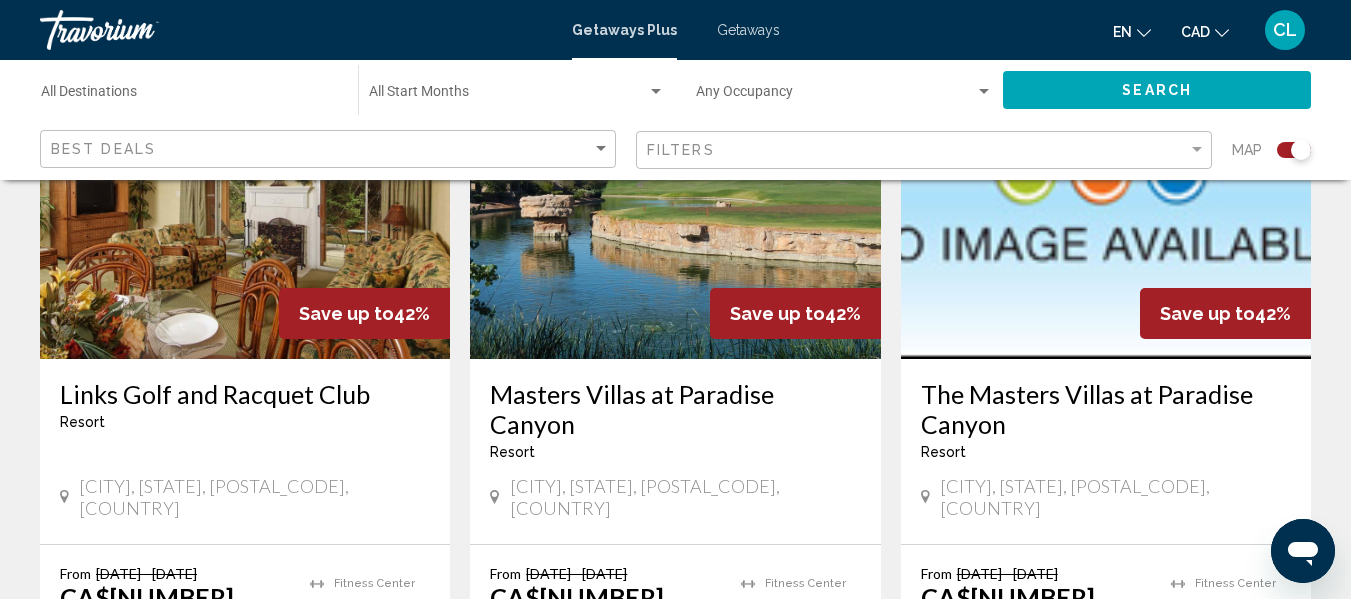 click at bounding box center [675, 199] 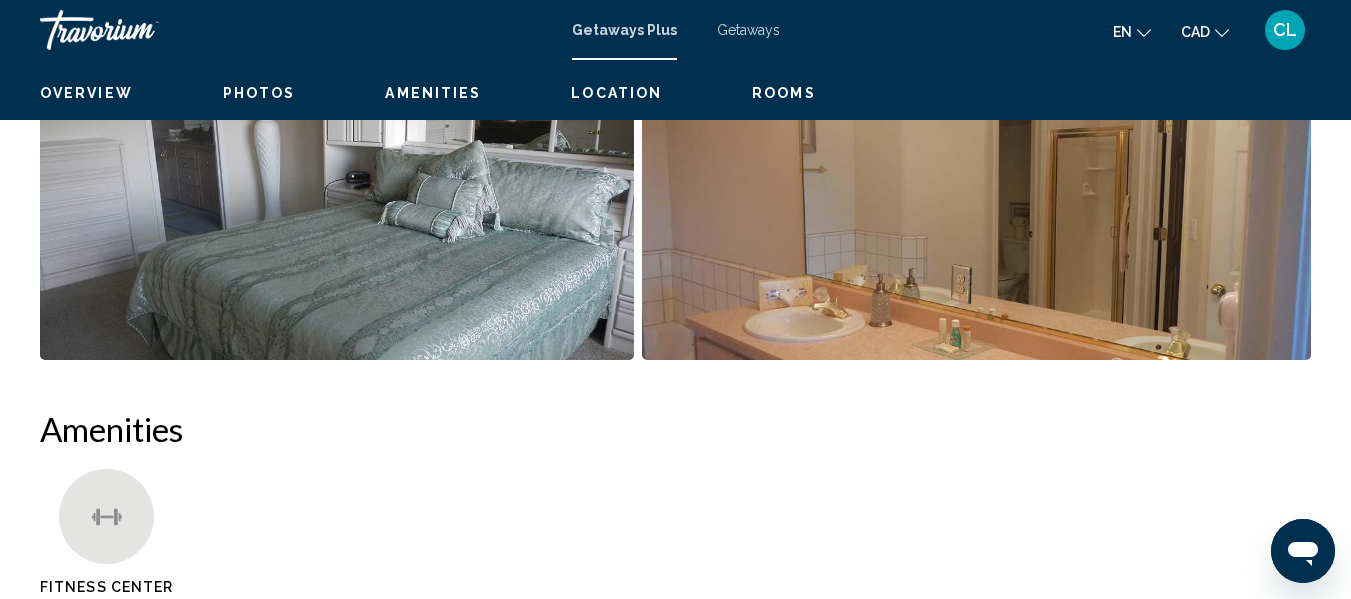scroll, scrollTop: 236, scrollLeft: 0, axis: vertical 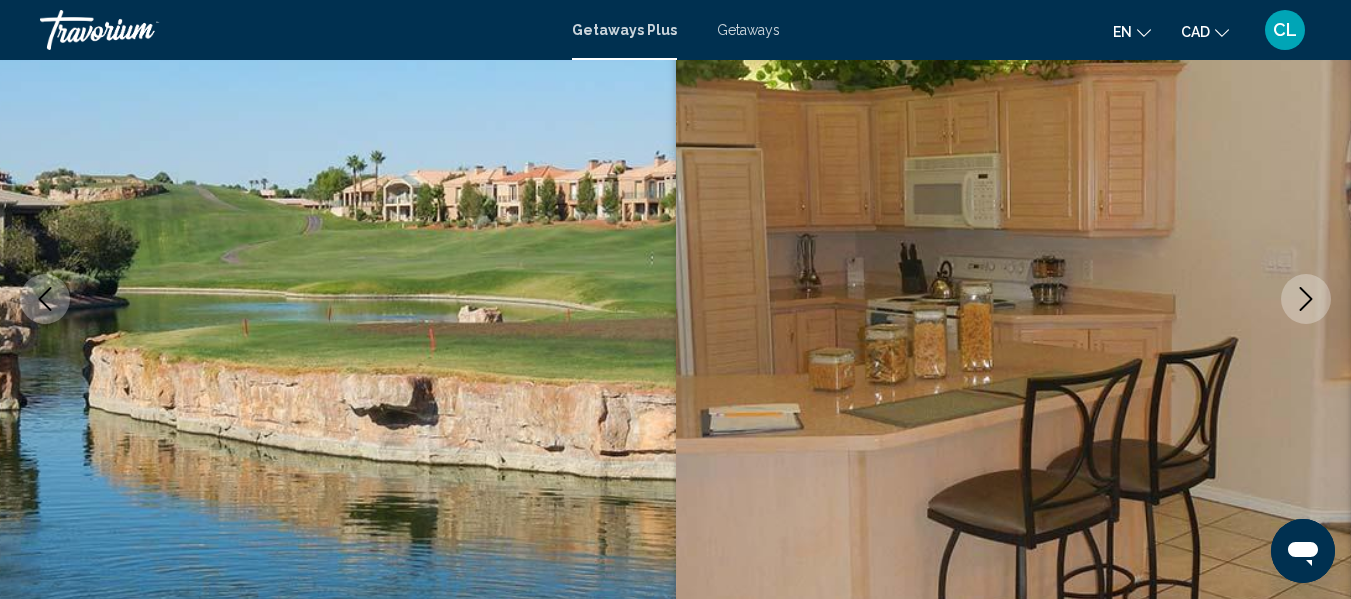 click 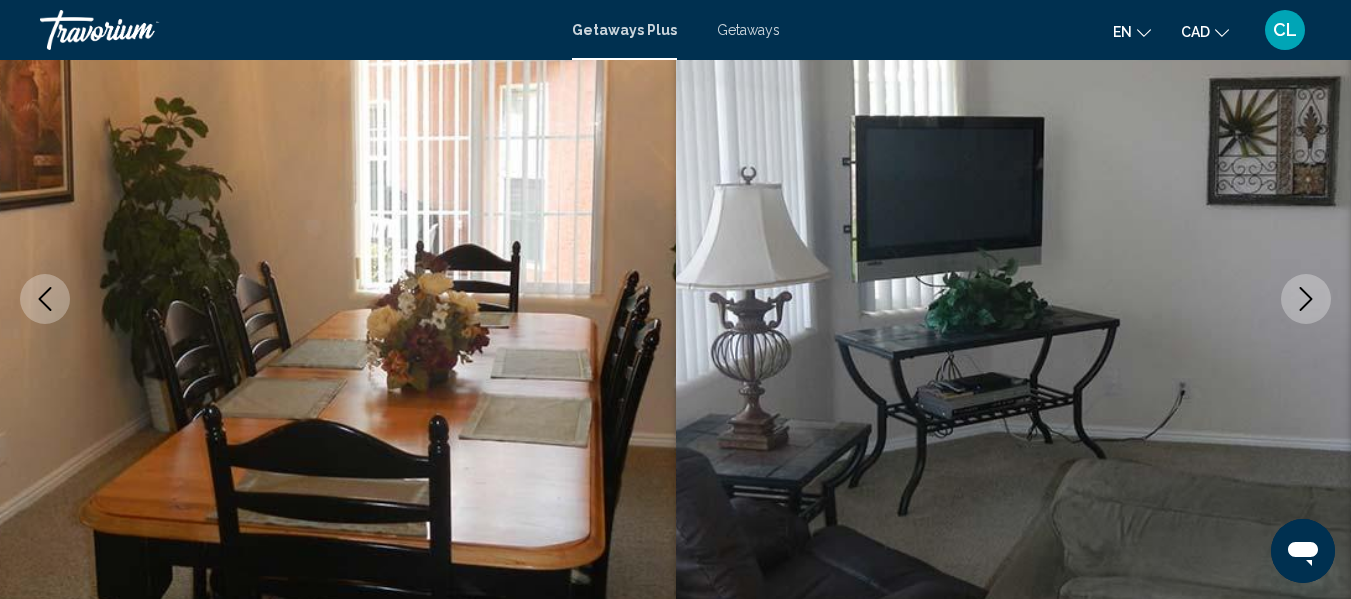 click 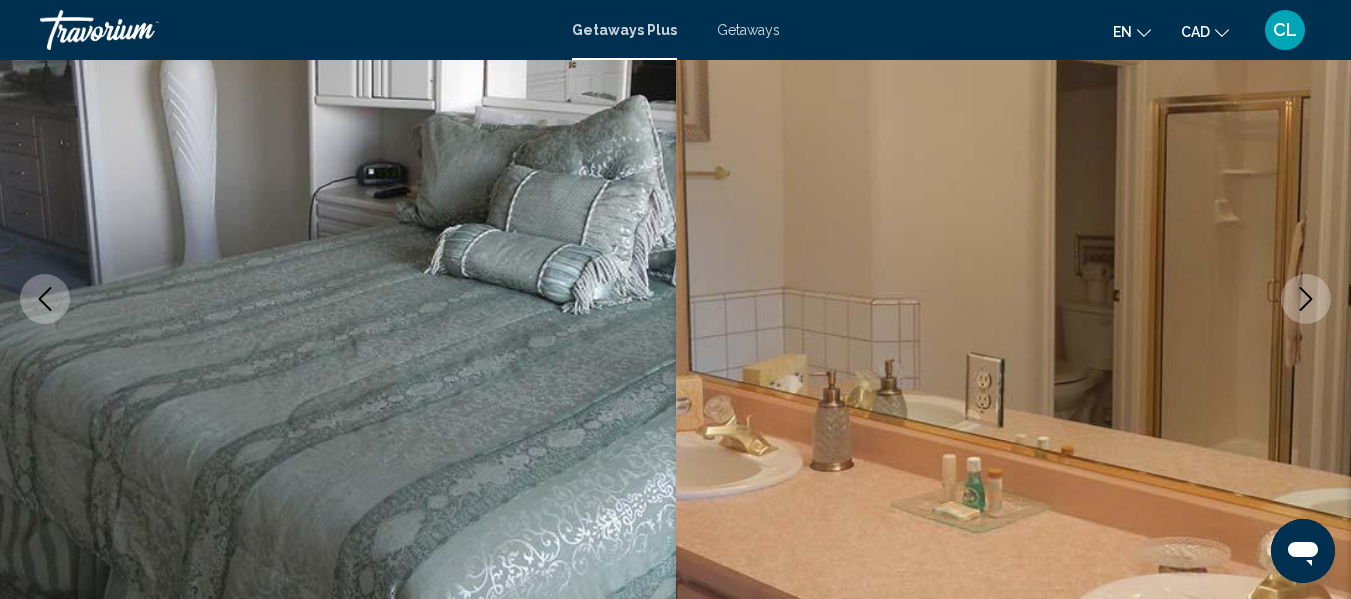 click 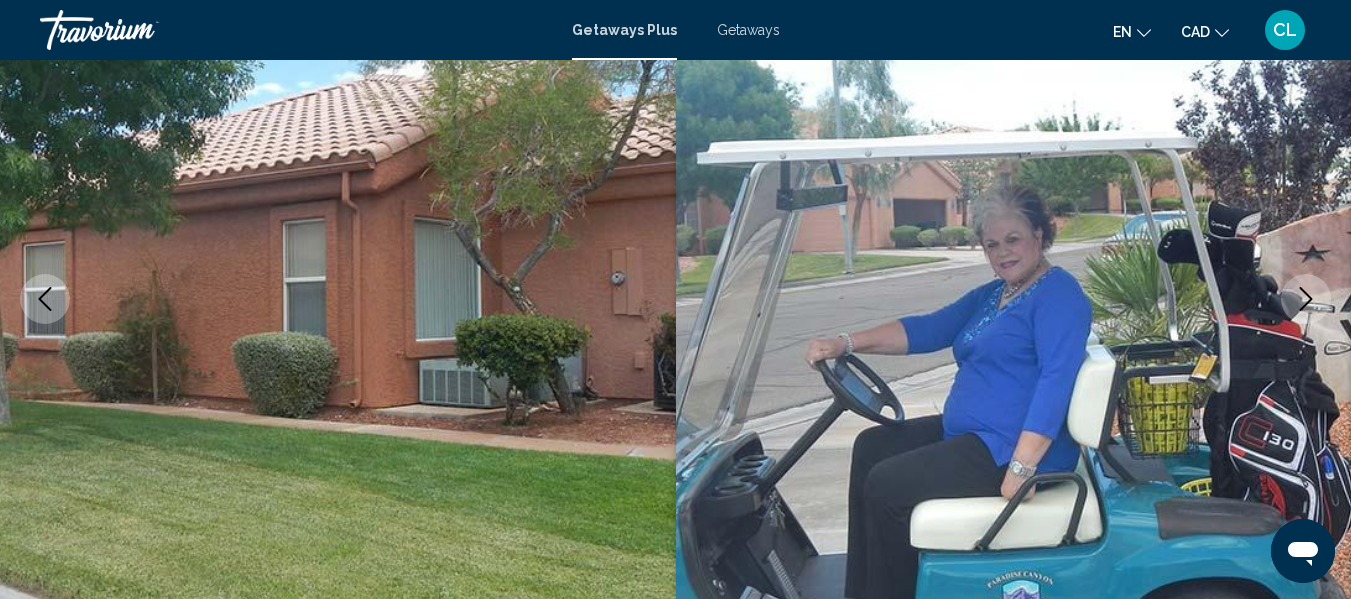 click 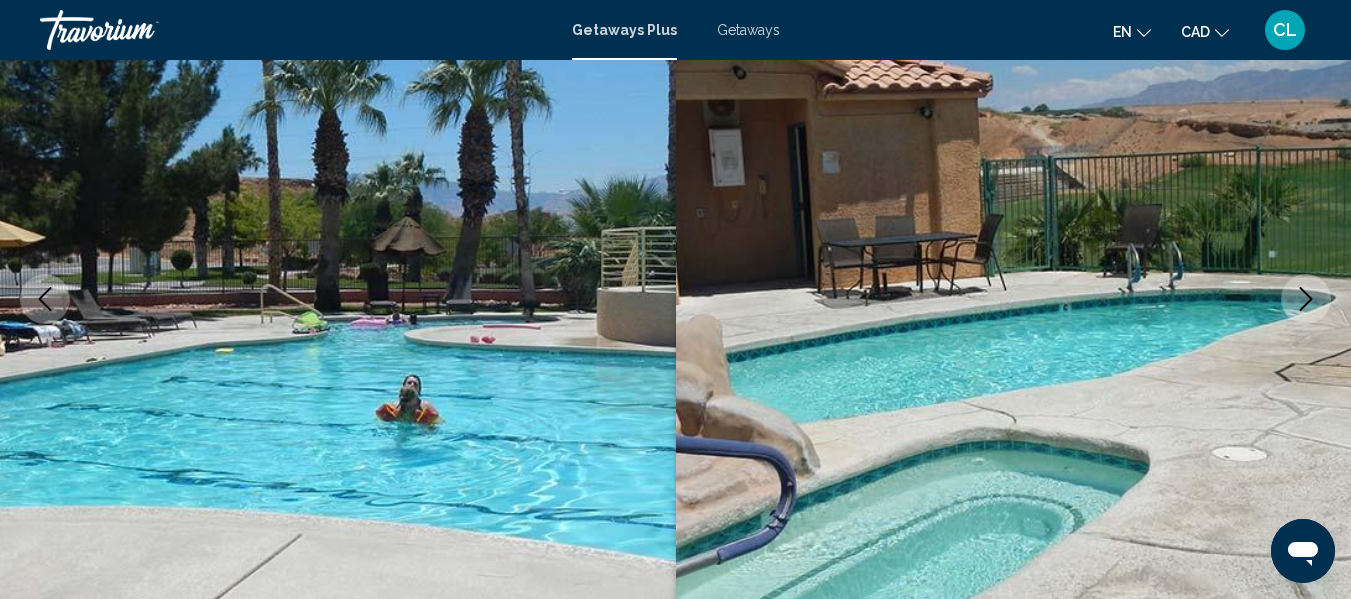 click 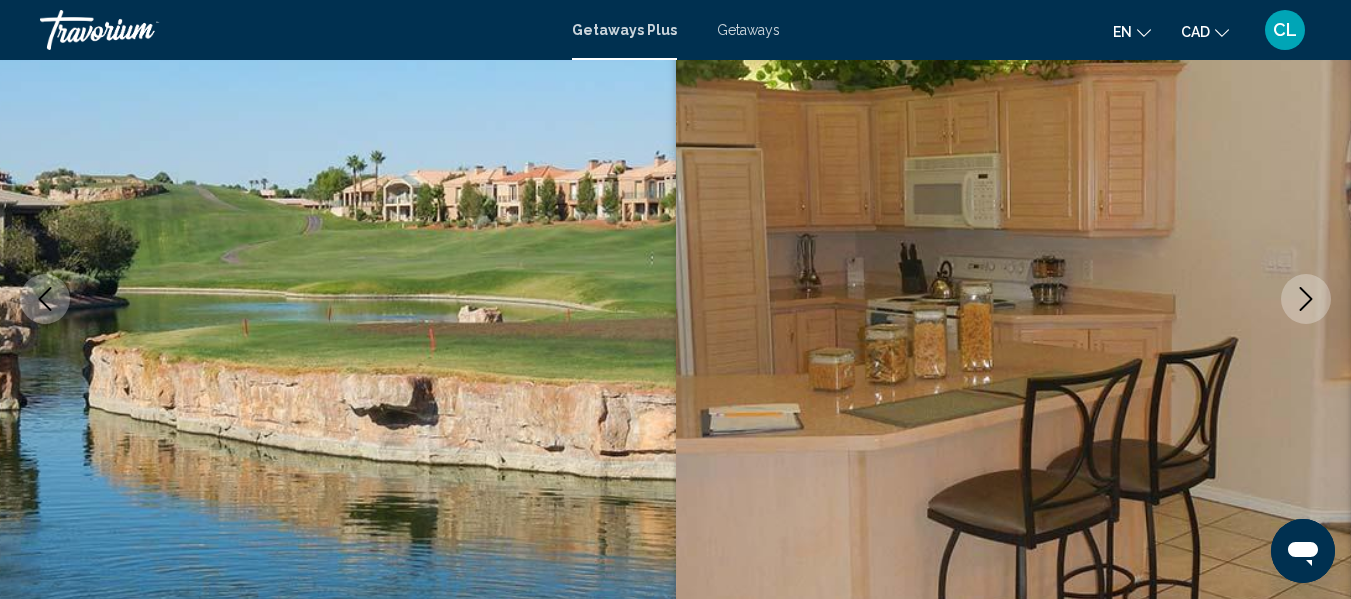 type 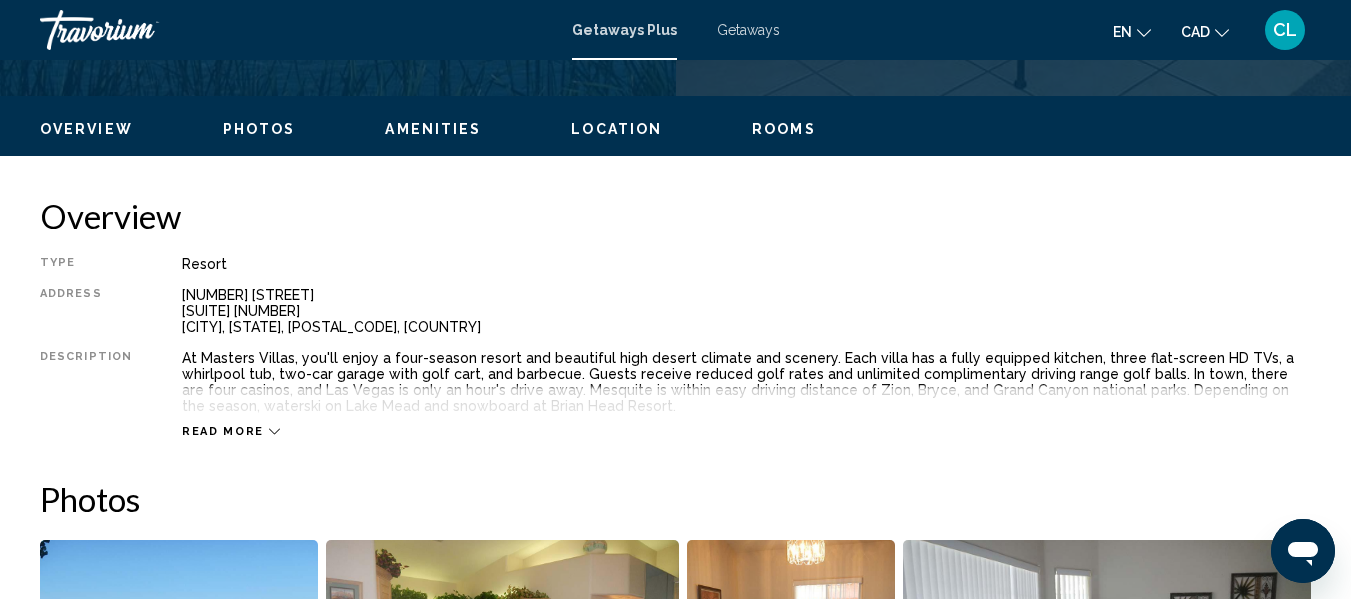 scroll, scrollTop: 916, scrollLeft: 0, axis: vertical 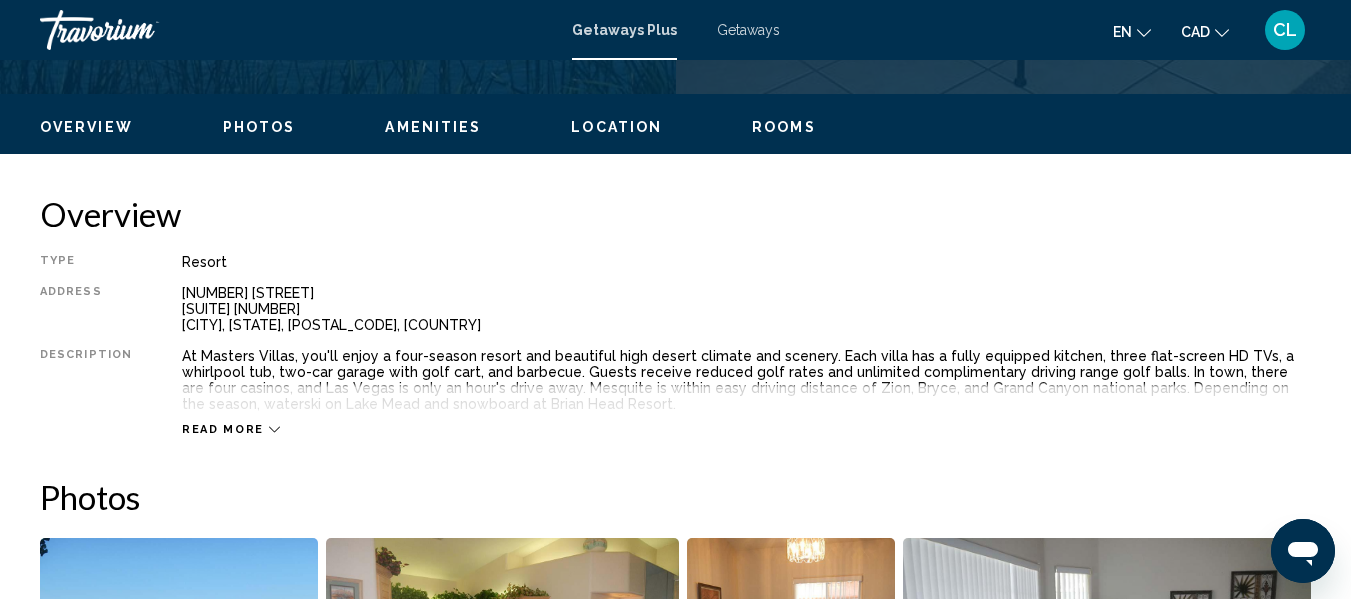 click 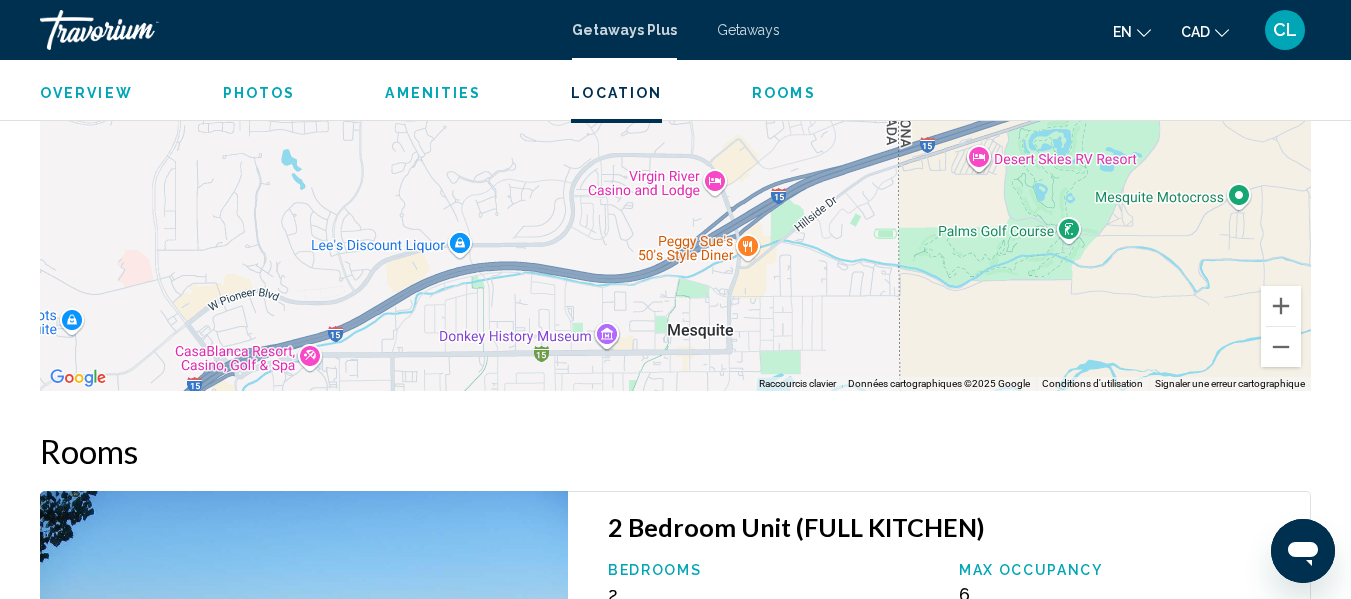 scroll, scrollTop: 3116, scrollLeft: 0, axis: vertical 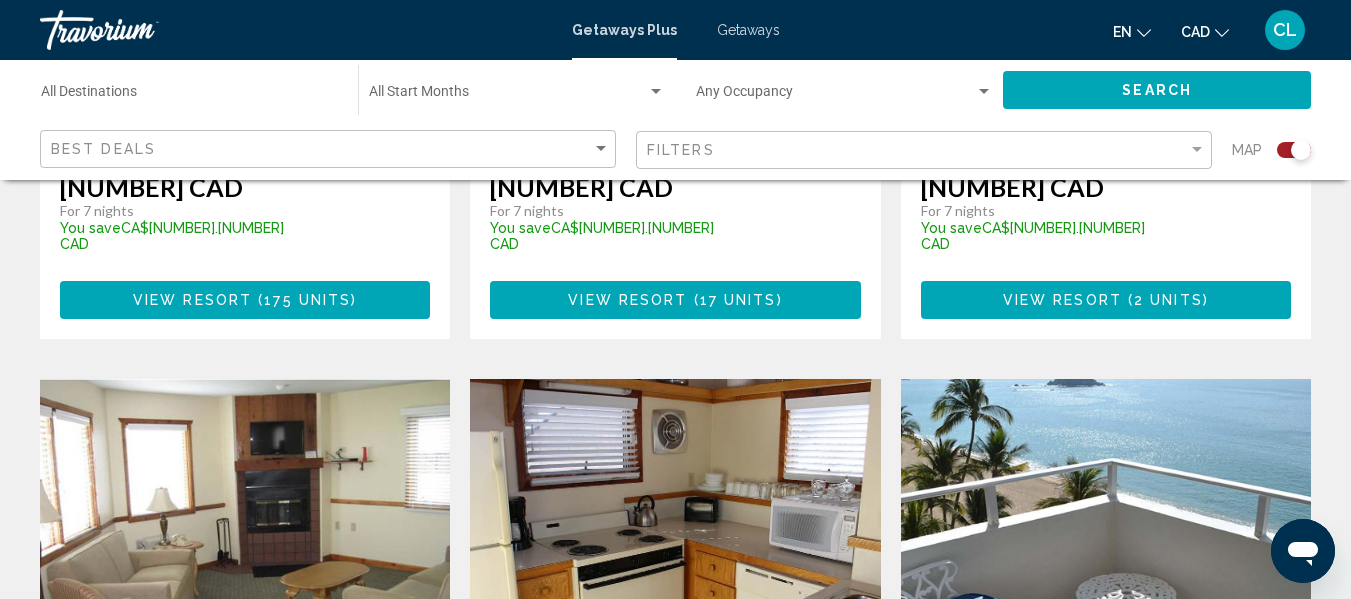 click at bounding box center (1106, 539) 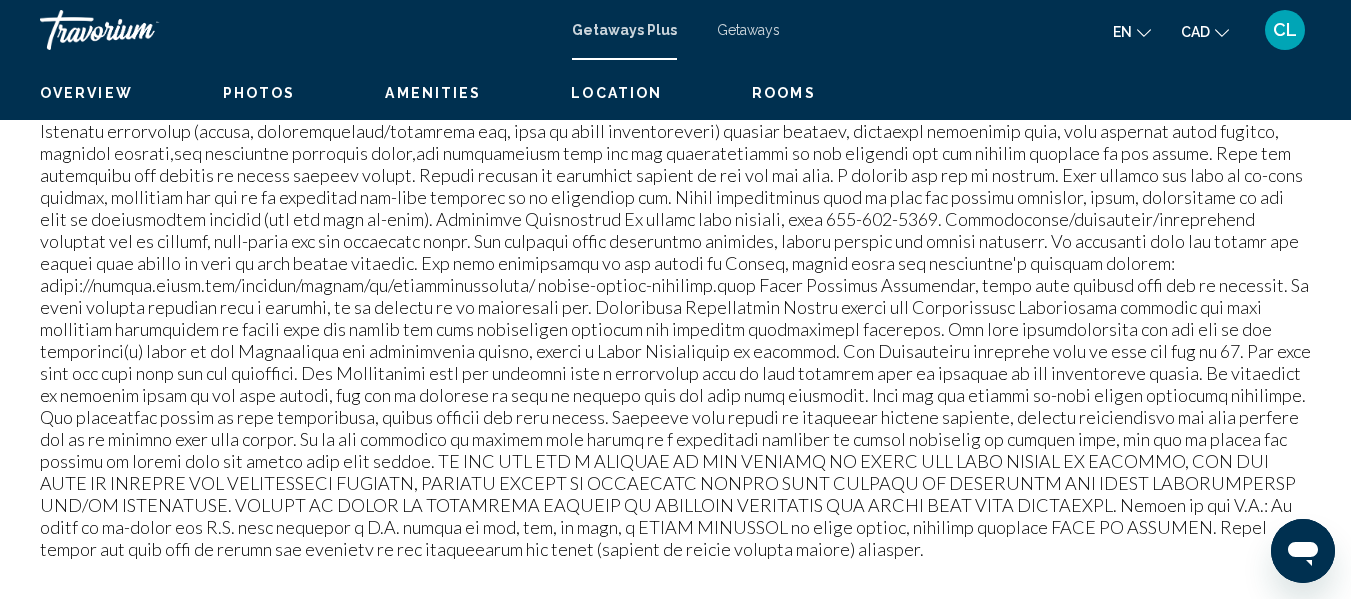 scroll, scrollTop: 236, scrollLeft: 0, axis: vertical 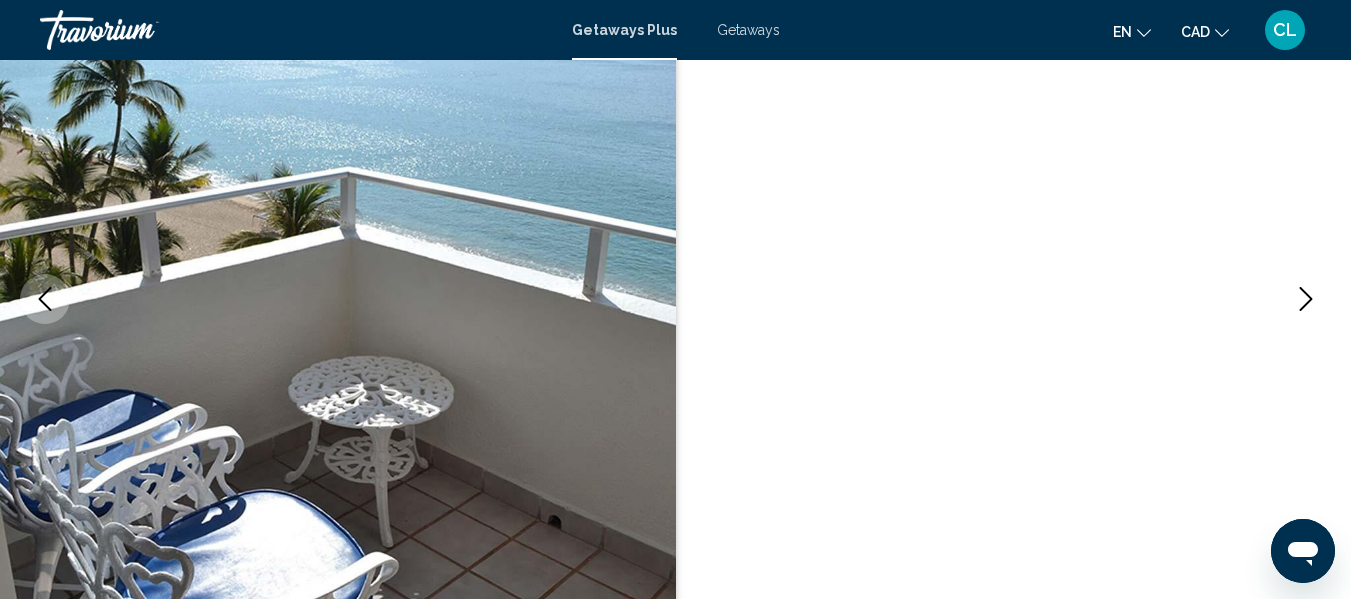 click 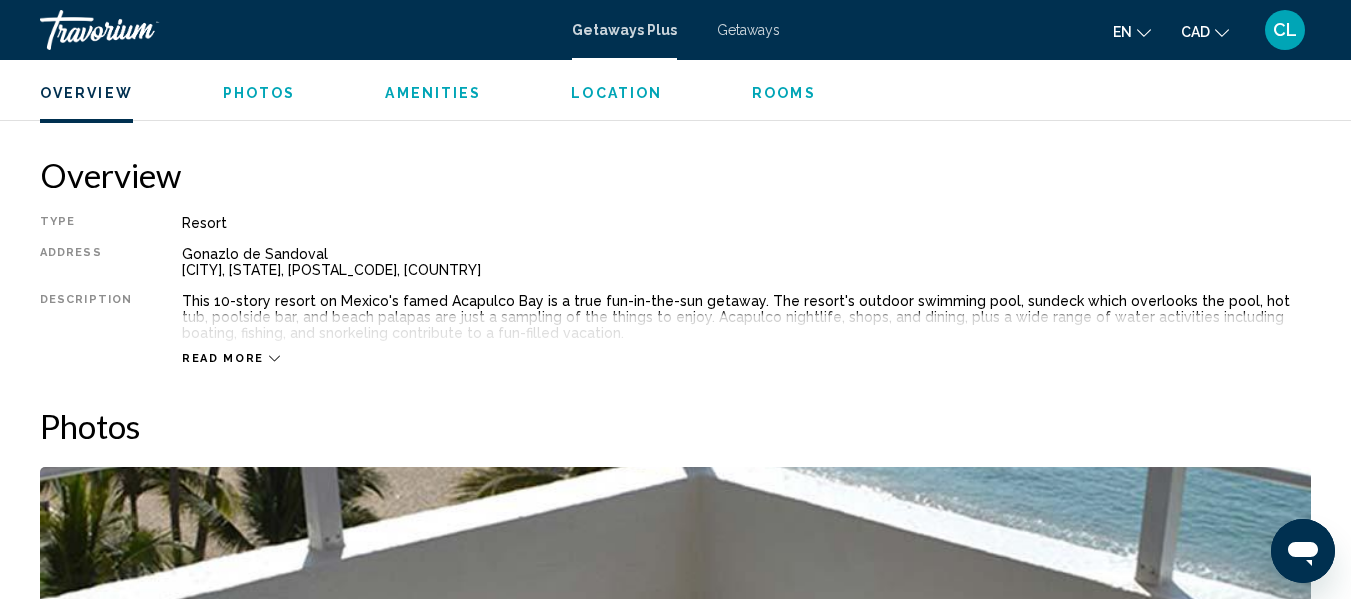 scroll, scrollTop: 996, scrollLeft: 0, axis: vertical 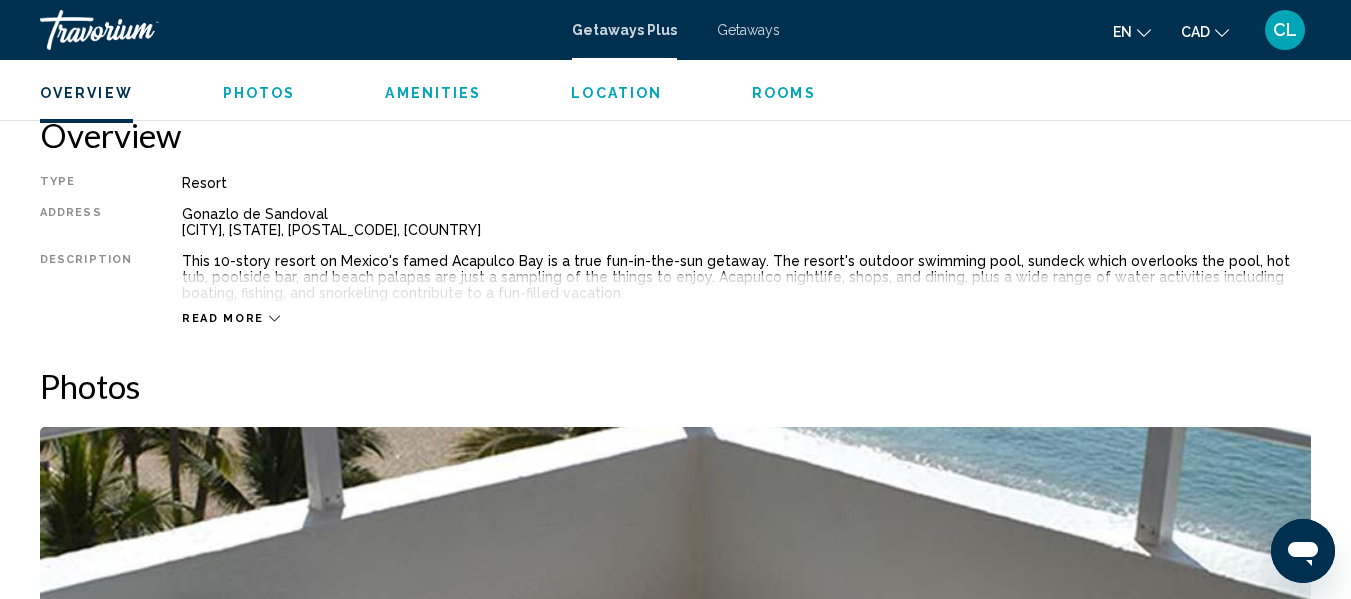 click on "Read more" at bounding box center (231, 318) 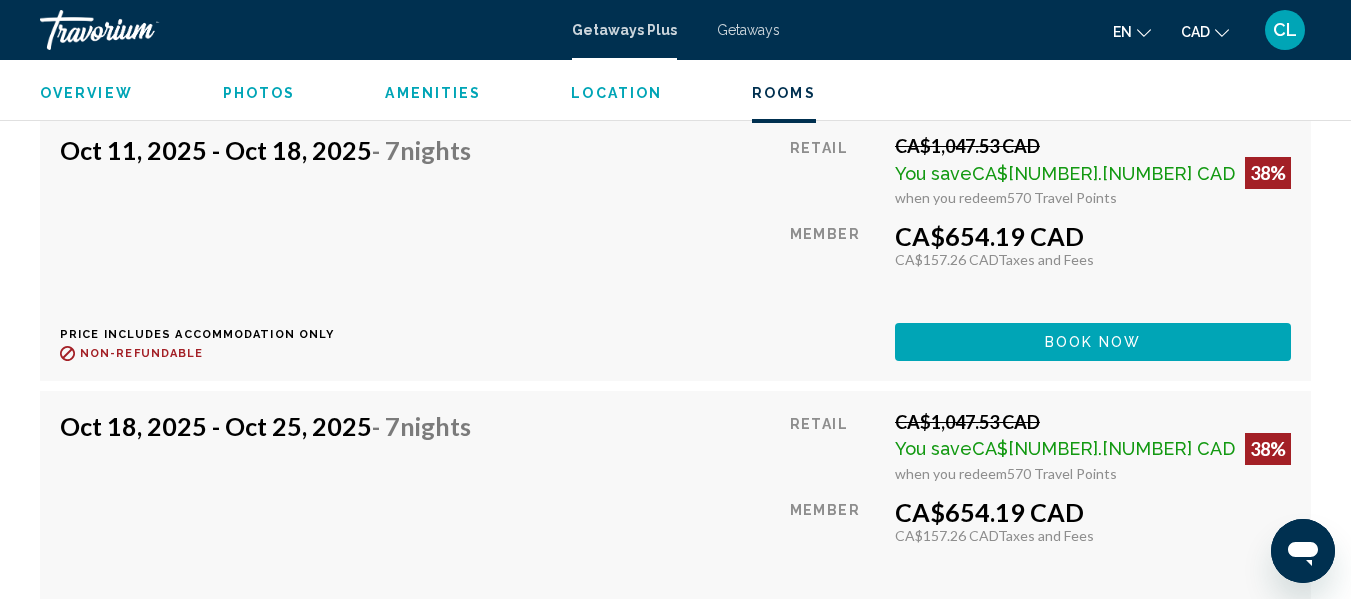 scroll, scrollTop: 6756, scrollLeft: 0, axis: vertical 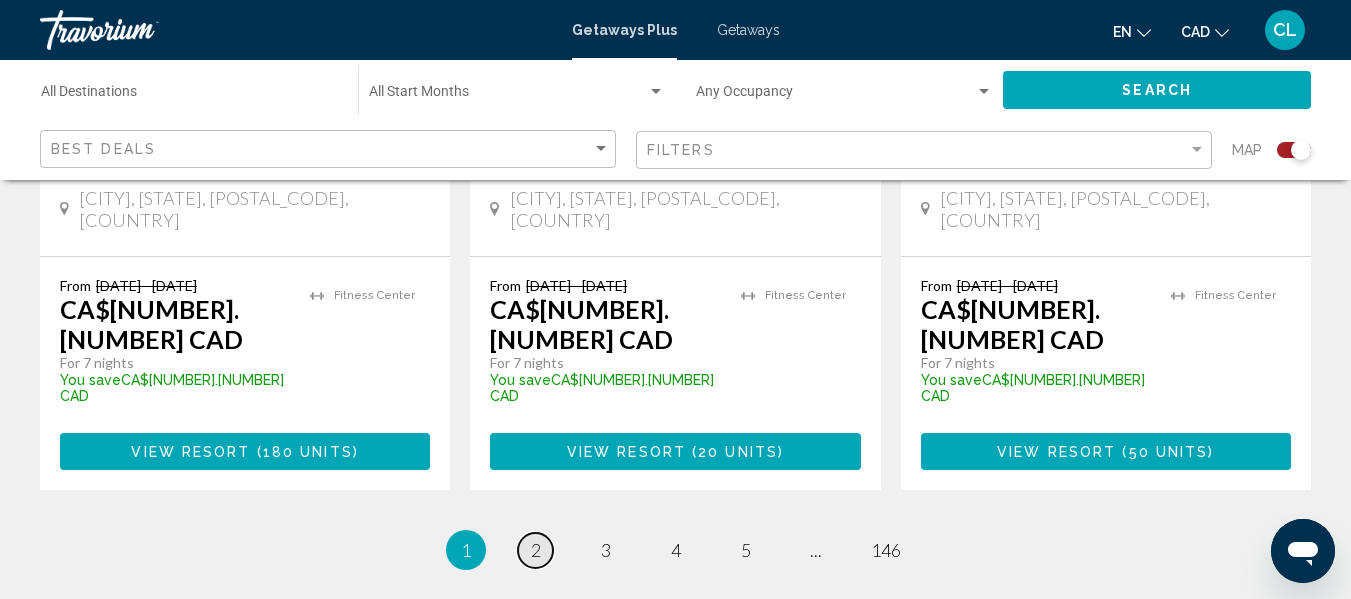 click on "page  2" at bounding box center [535, 550] 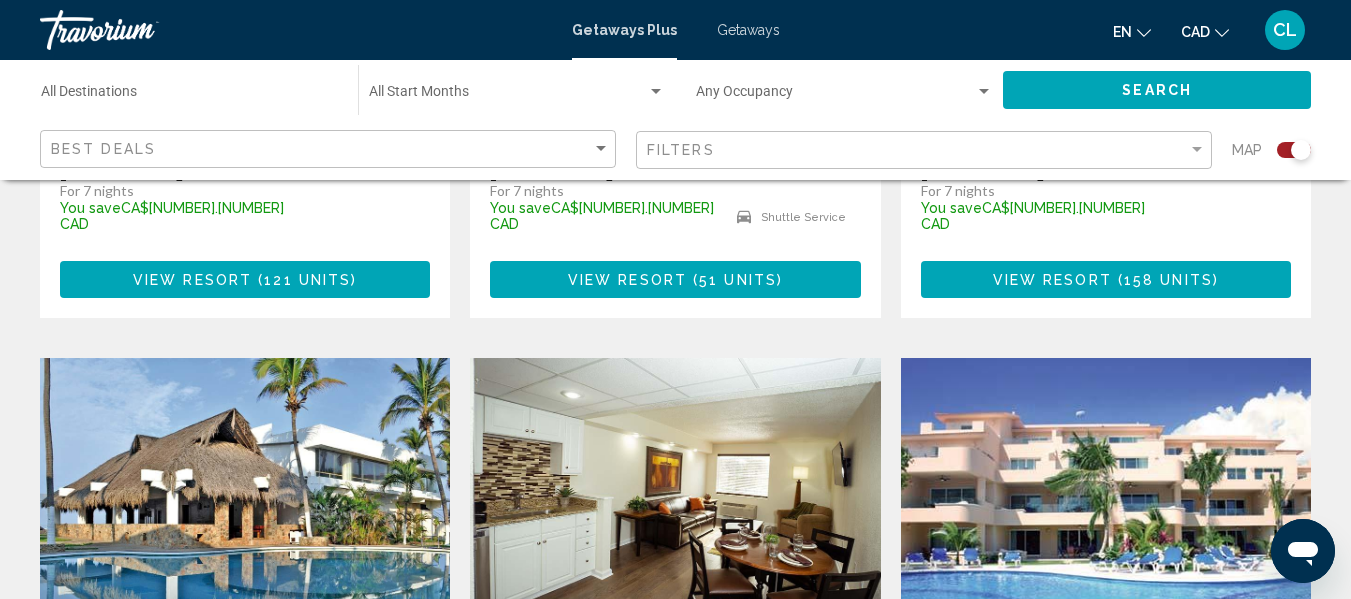 scroll, scrollTop: 2800, scrollLeft: 0, axis: vertical 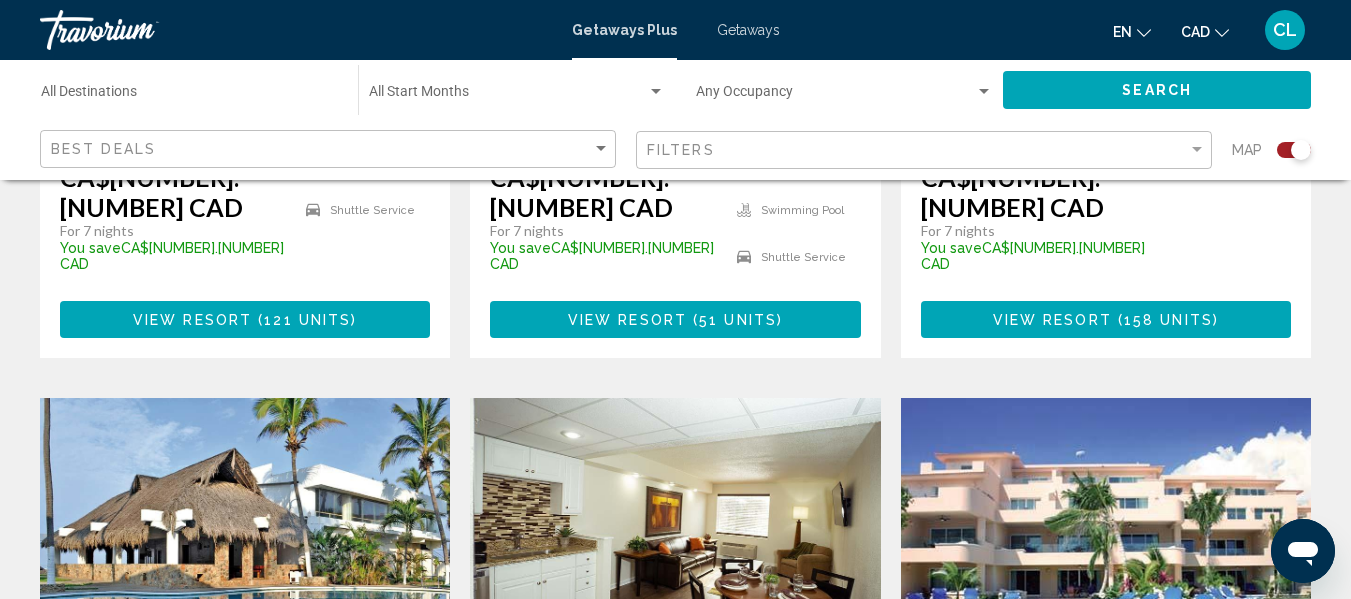 click at bounding box center (1106, 558) 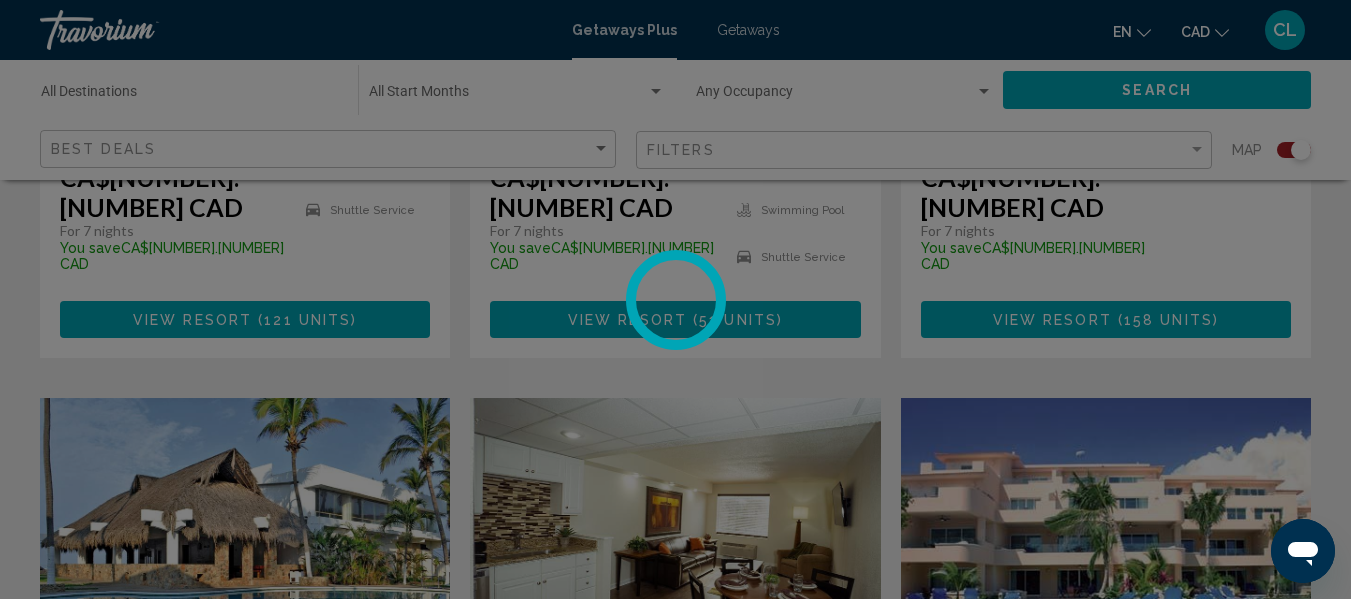 scroll, scrollTop: 236, scrollLeft: 0, axis: vertical 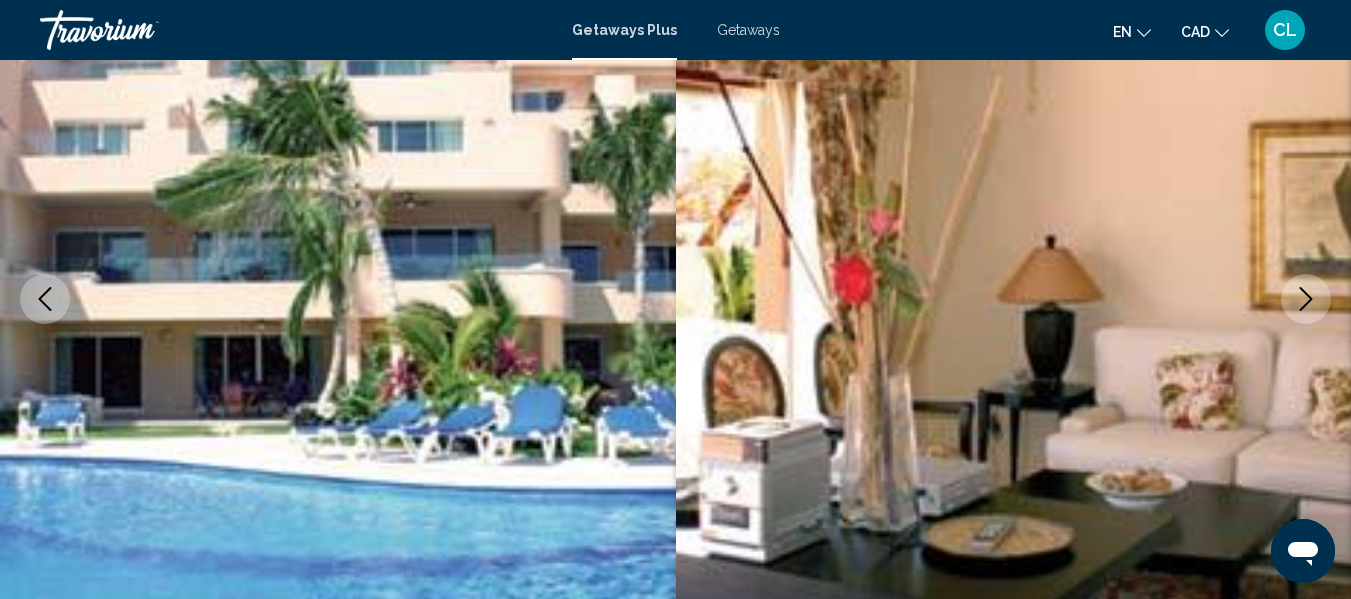 click 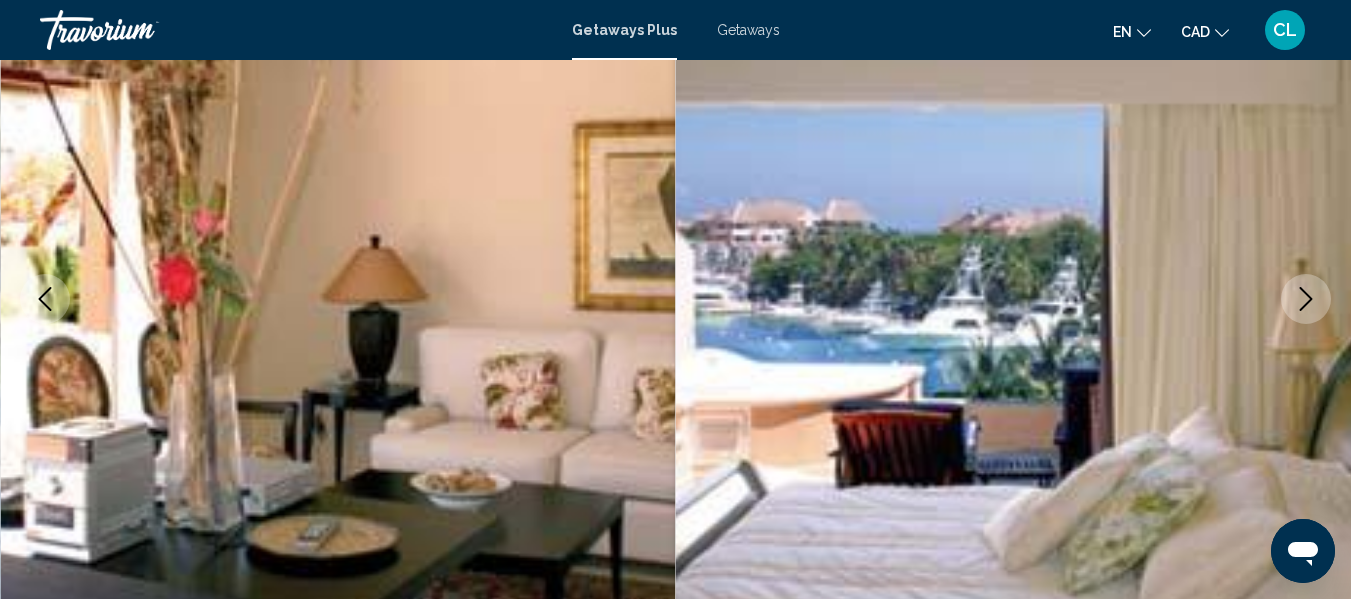 click 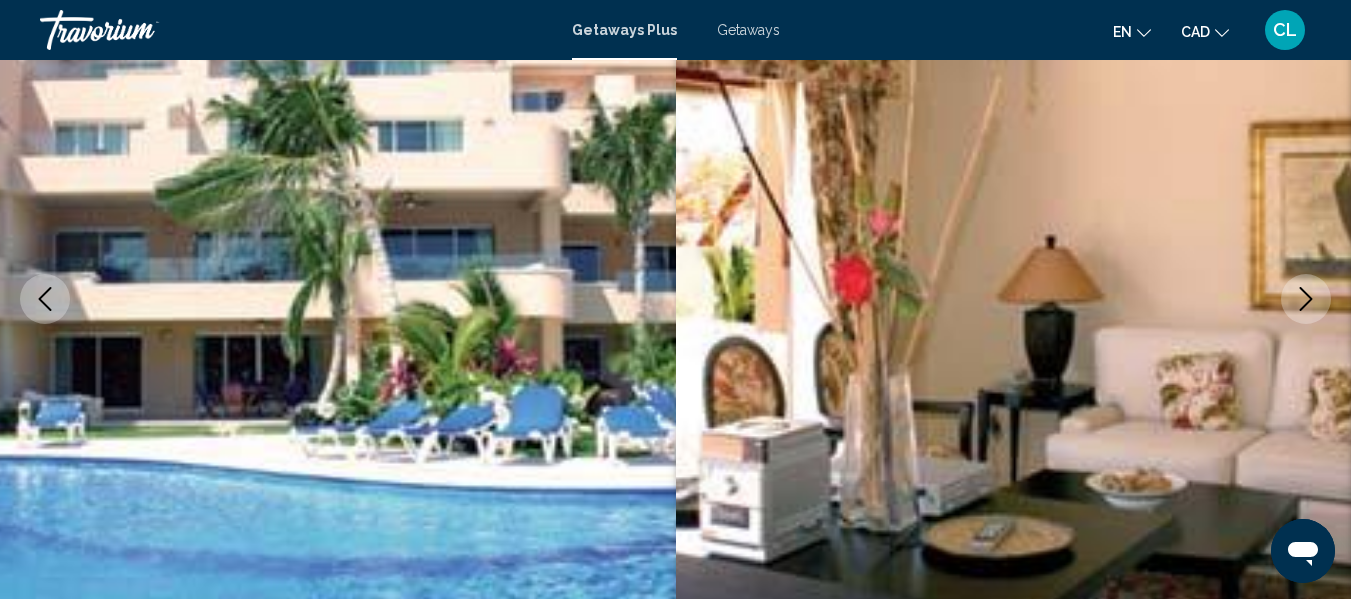click 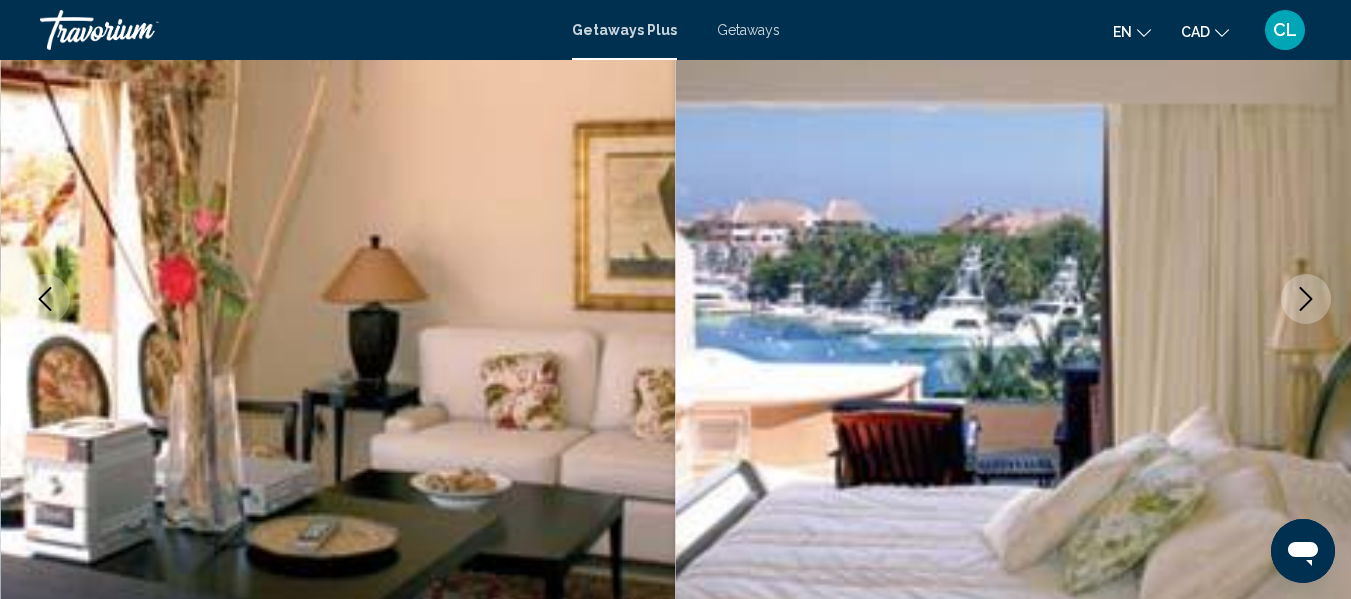 type 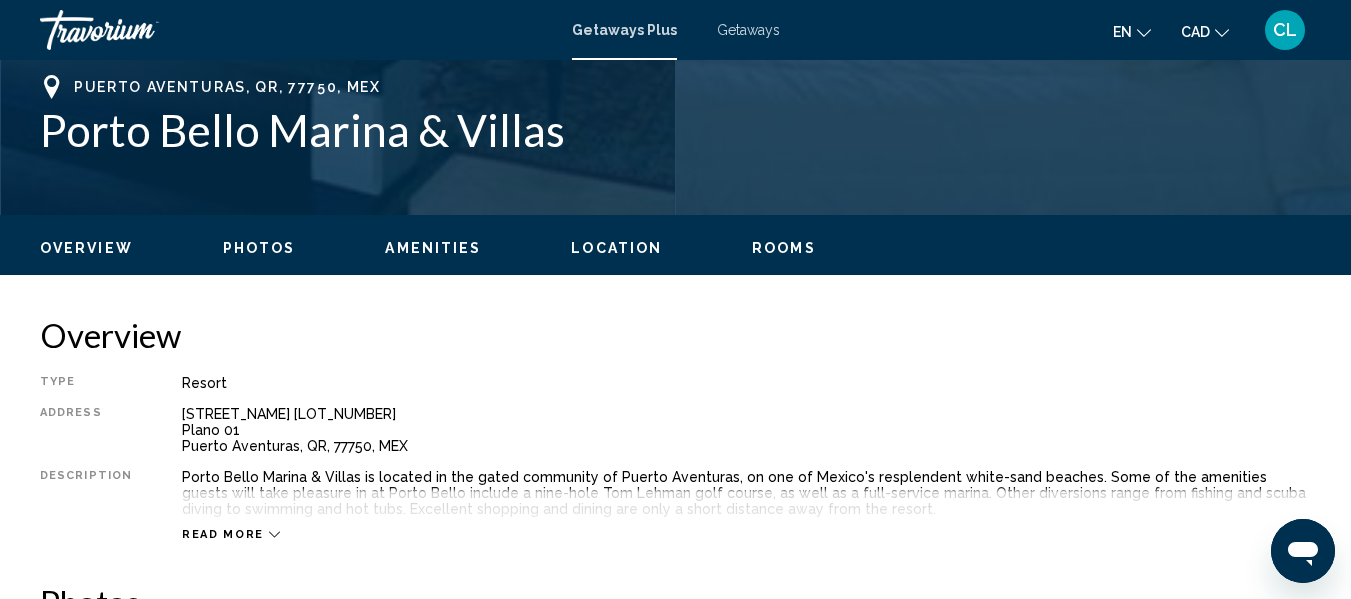 scroll, scrollTop: 796, scrollLeft: 0, axis: vertical 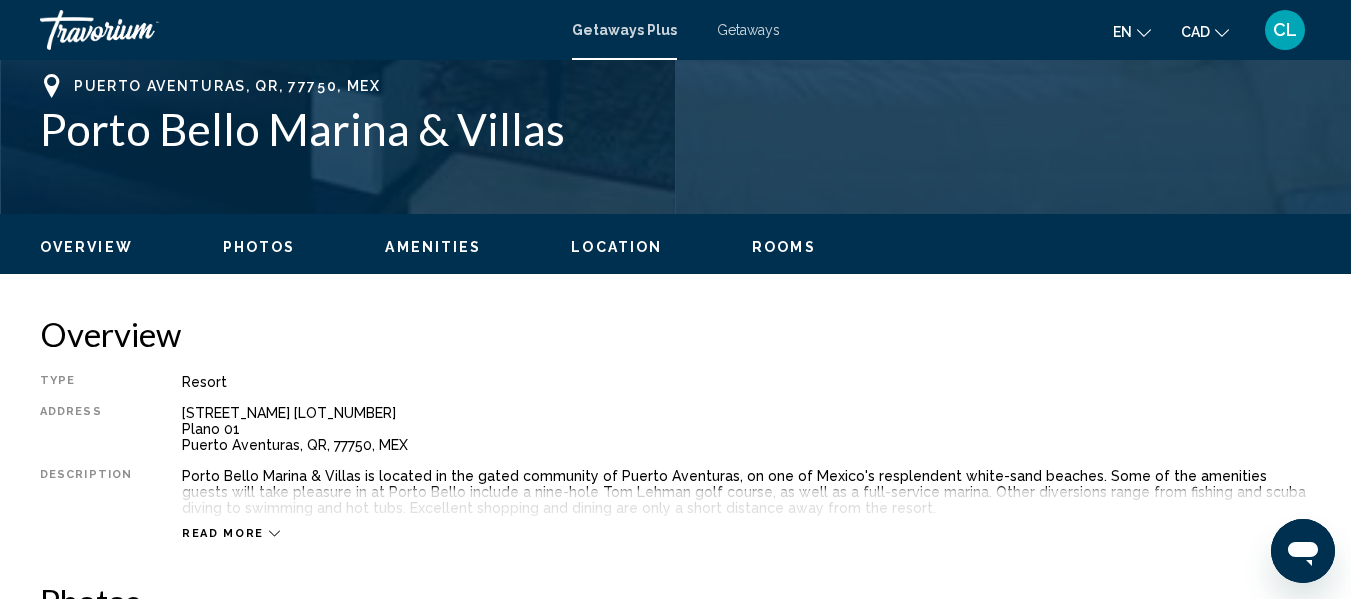 click 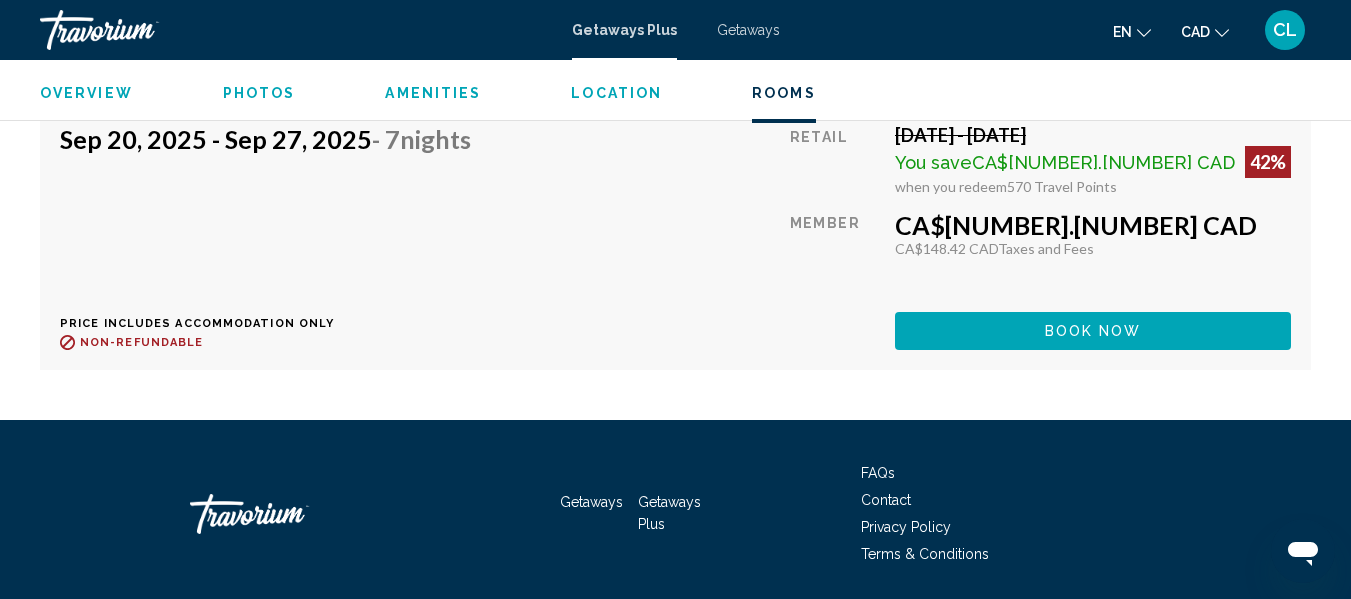 scroll, scrollTop: 4241, scrollLeft: 0, axis: vertical 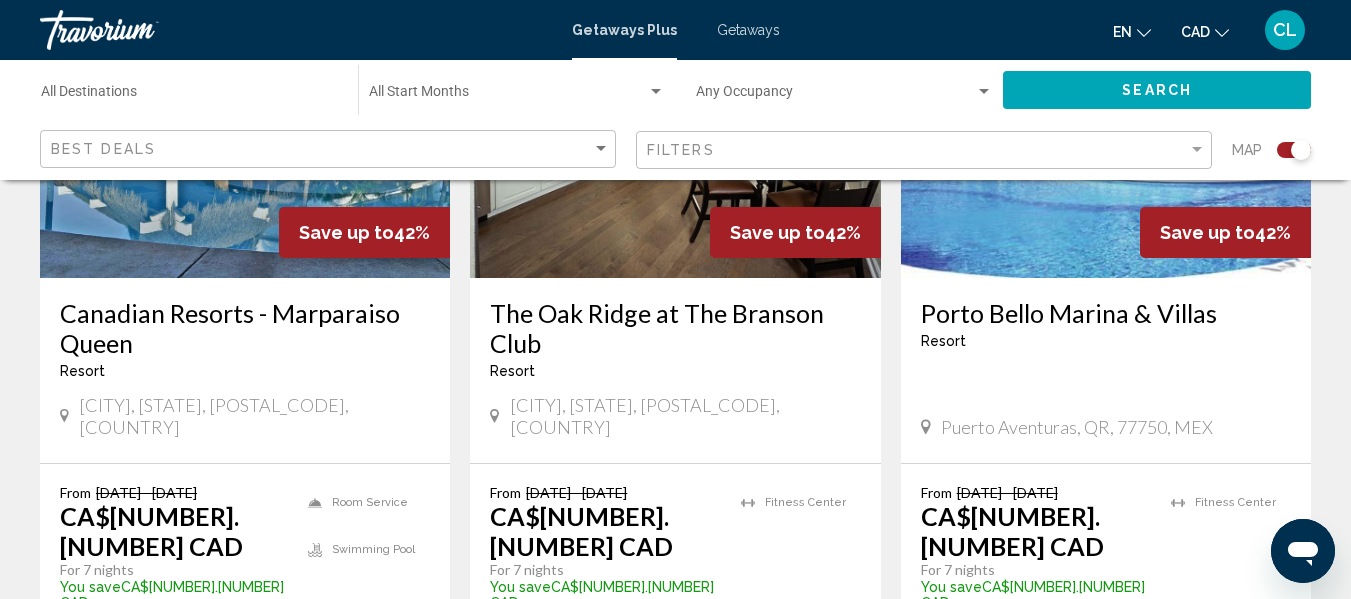 click on "3" at bounding box center [606, 757] 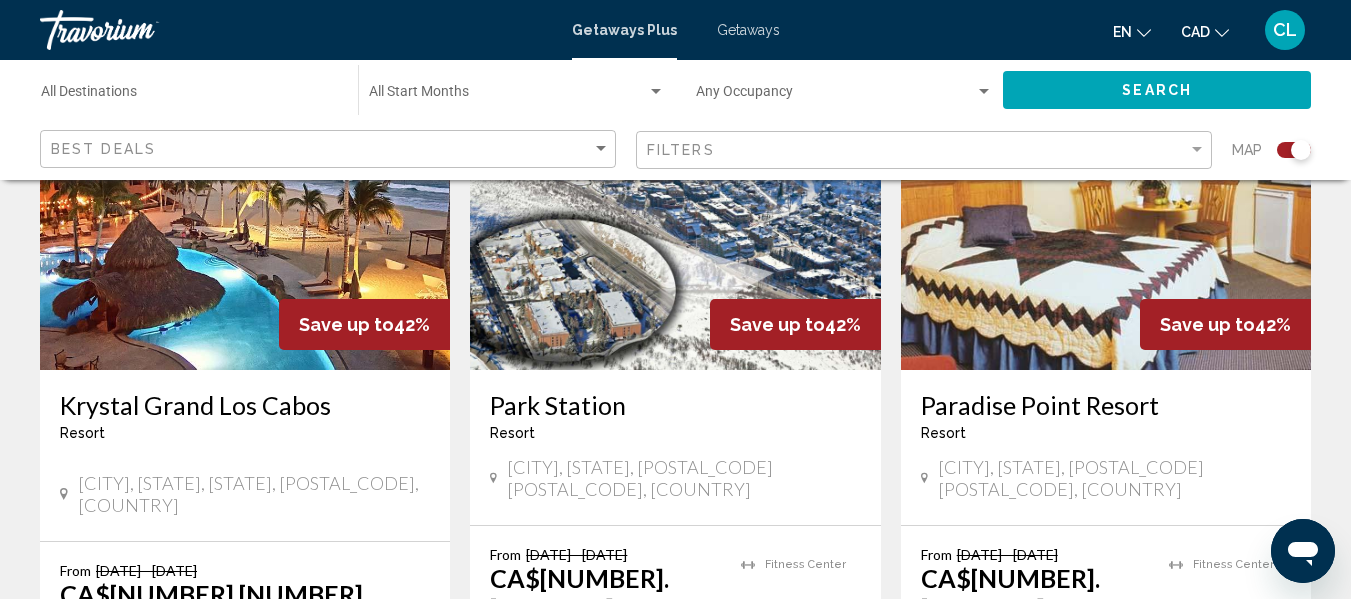 scroll, scrollTop: 800, scrollLeft: 0, axis: vertical 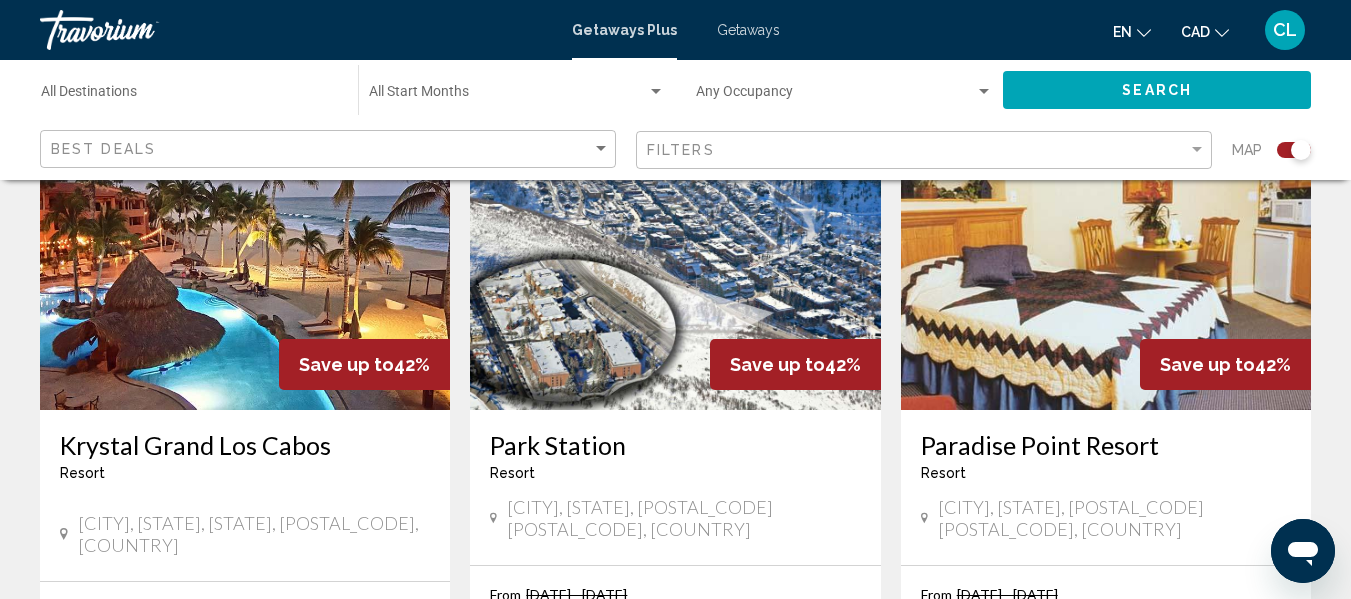 click at bounding box center (245, 250) 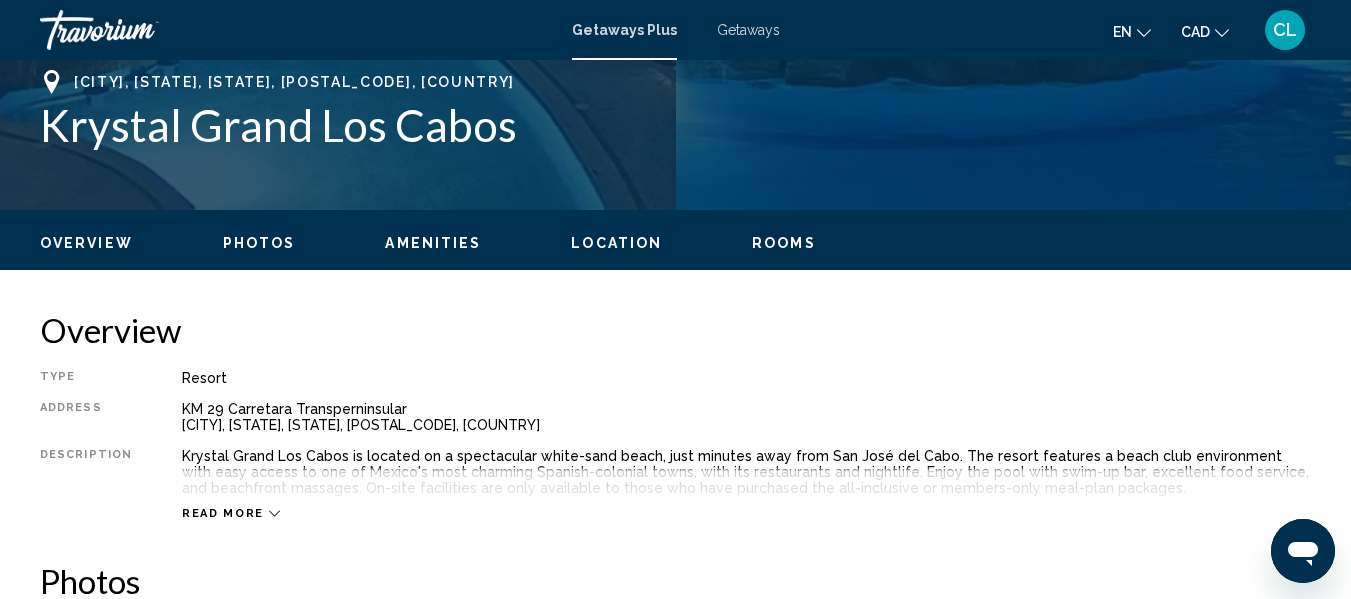 scroll, scrollTop: 236, scrollLeft: 0, axis: vertical 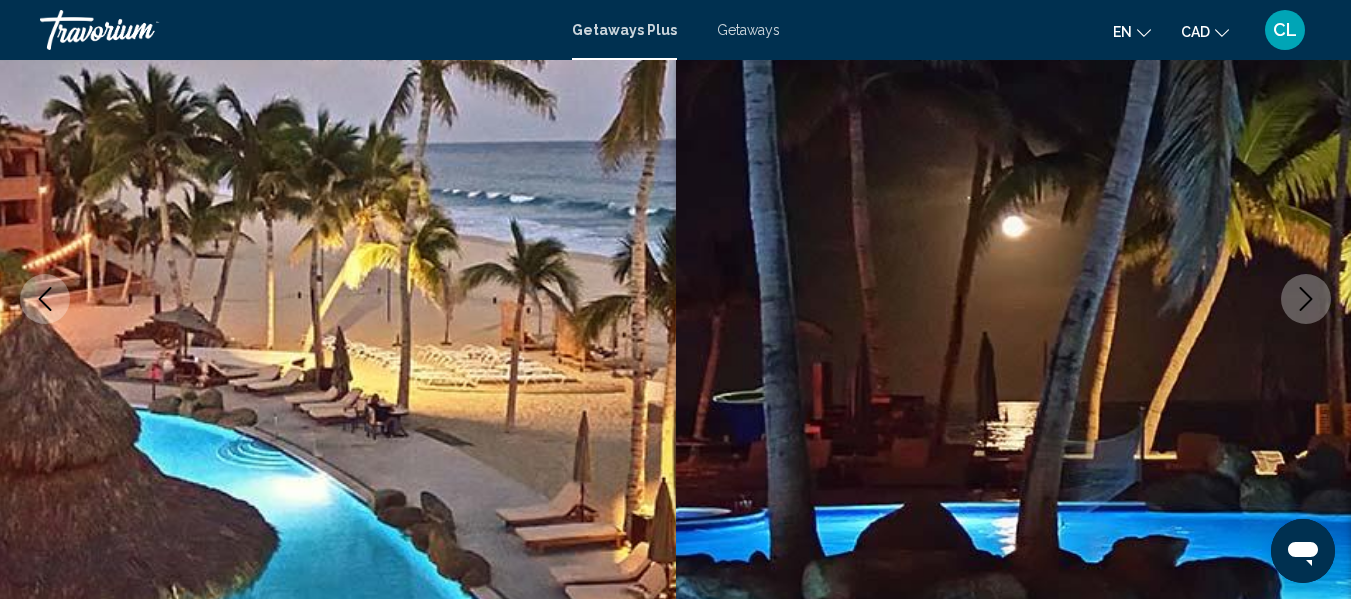 type 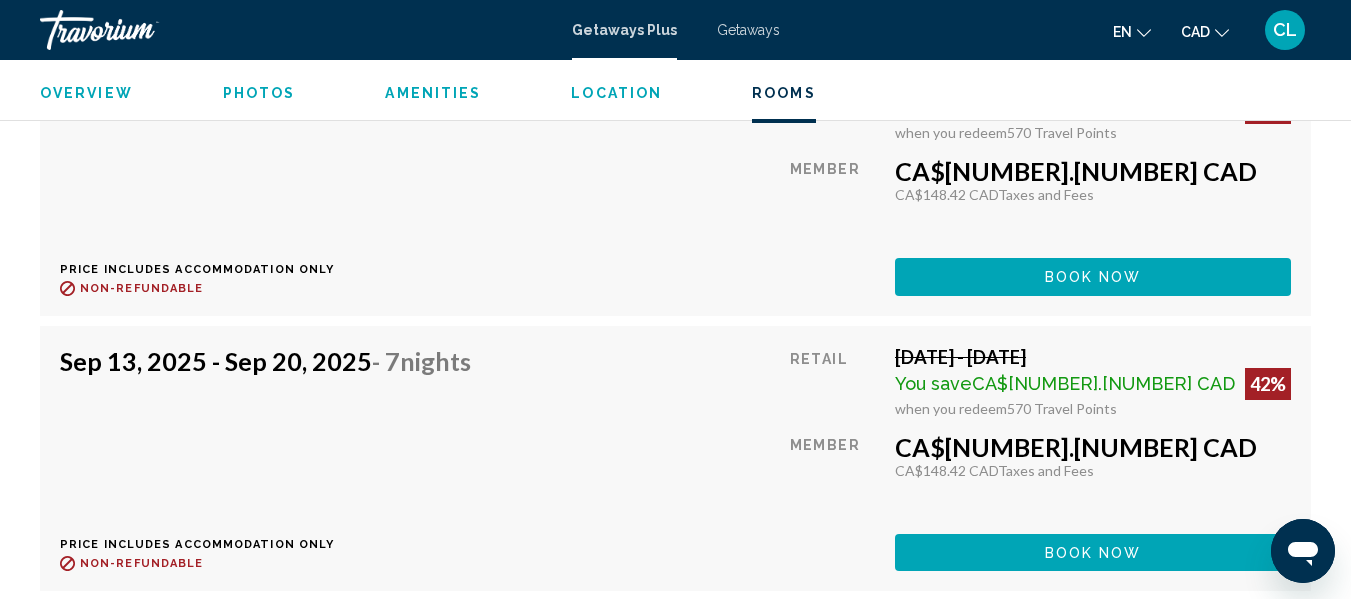 scroll, scrollTop: 3756, scrollLeft: 0, axis: vertical 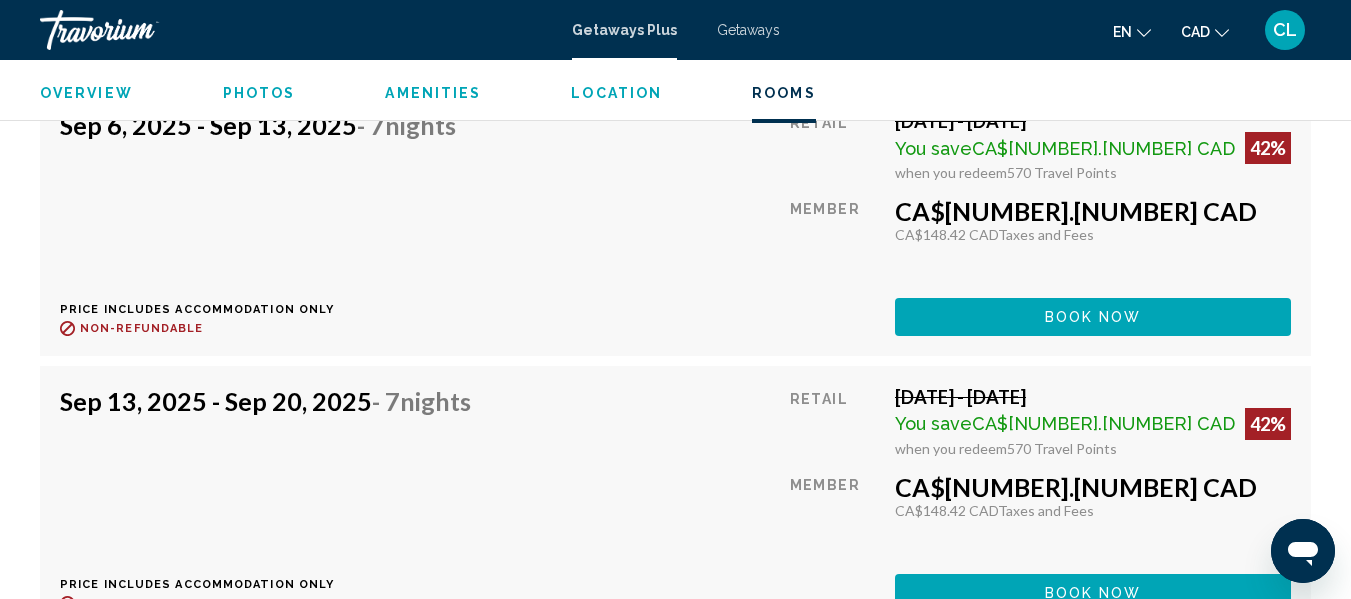 click on "[DATE] - [DATE]  - [NUMBER]  Nights Price includes accommodation only
Refundable until :
Non-refundable" at bounding box center (265, 222) 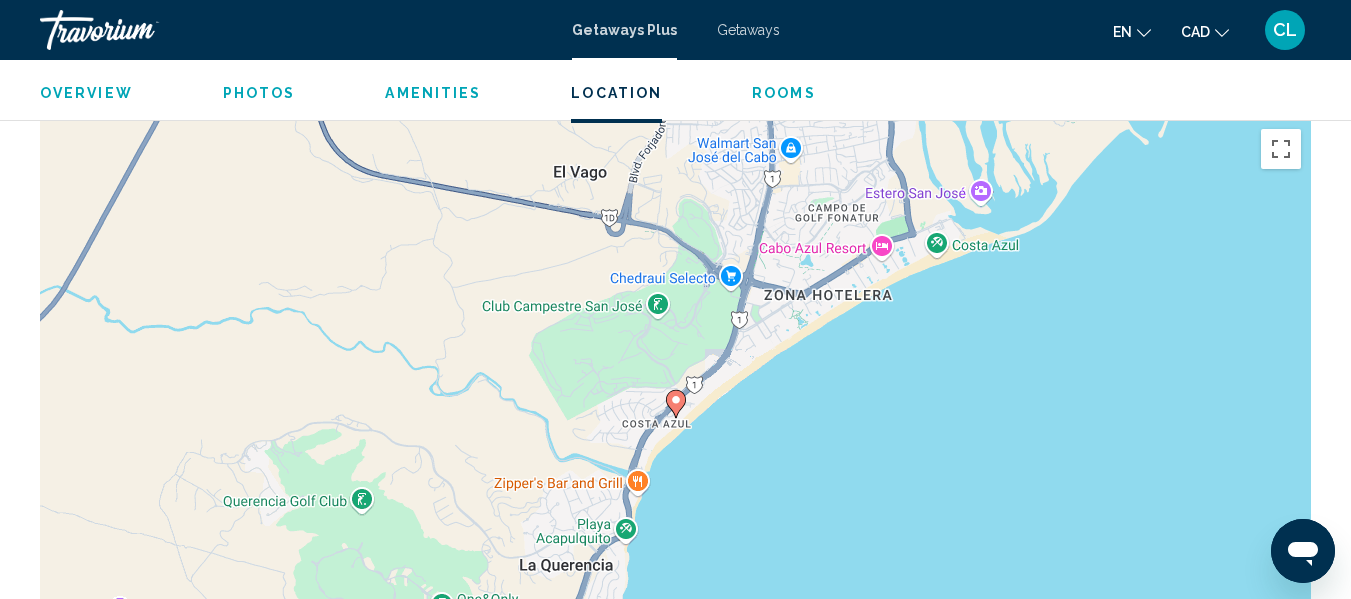 scroll, scrollTop: 2716, scrollLeft: 0, axis: vertical 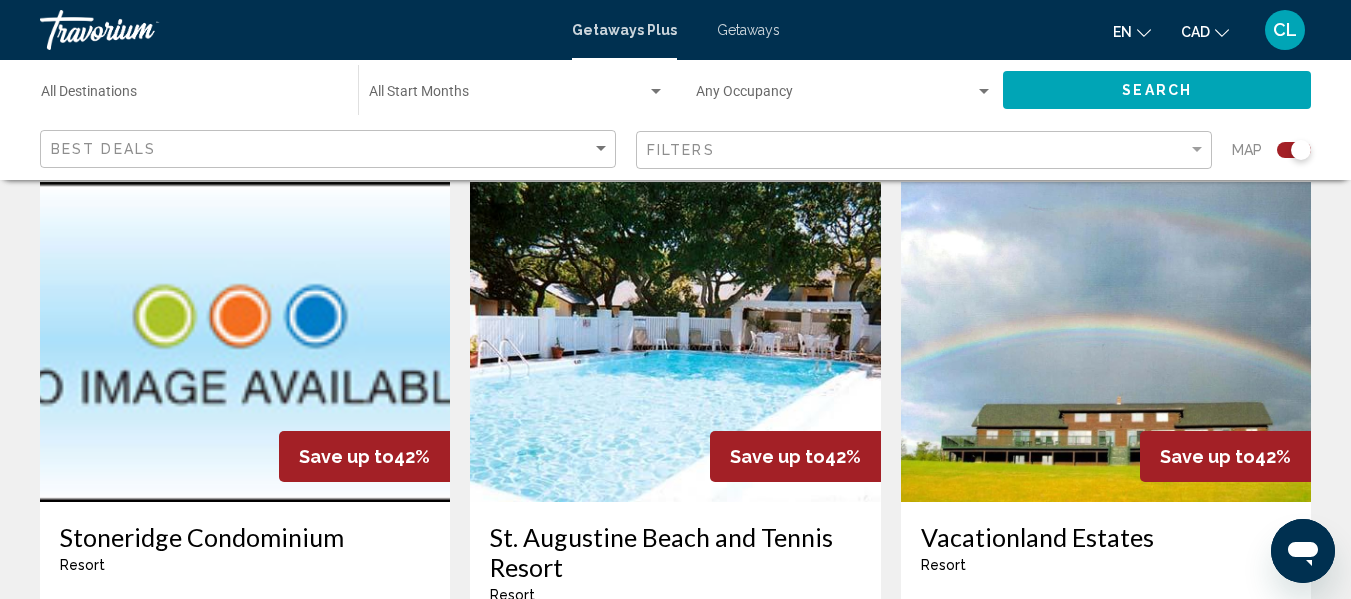 click at bounding box center [675, 342] 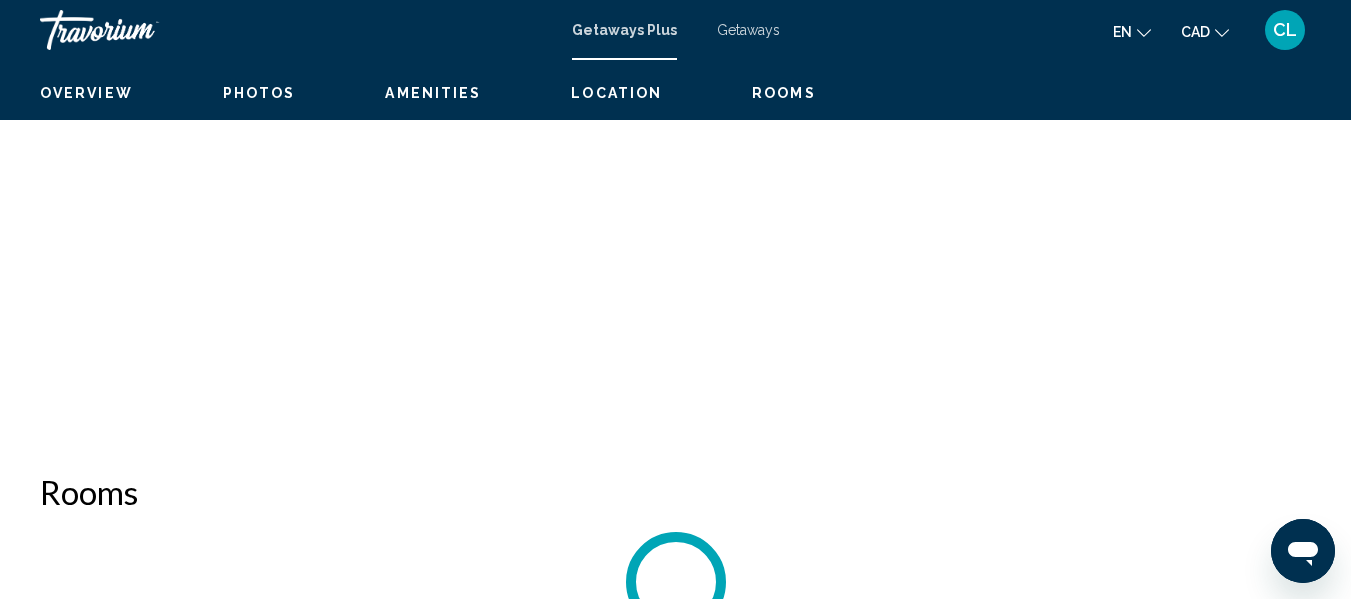 scroll, scrollTop: 236, scrollLeft: 0, axis: vertical 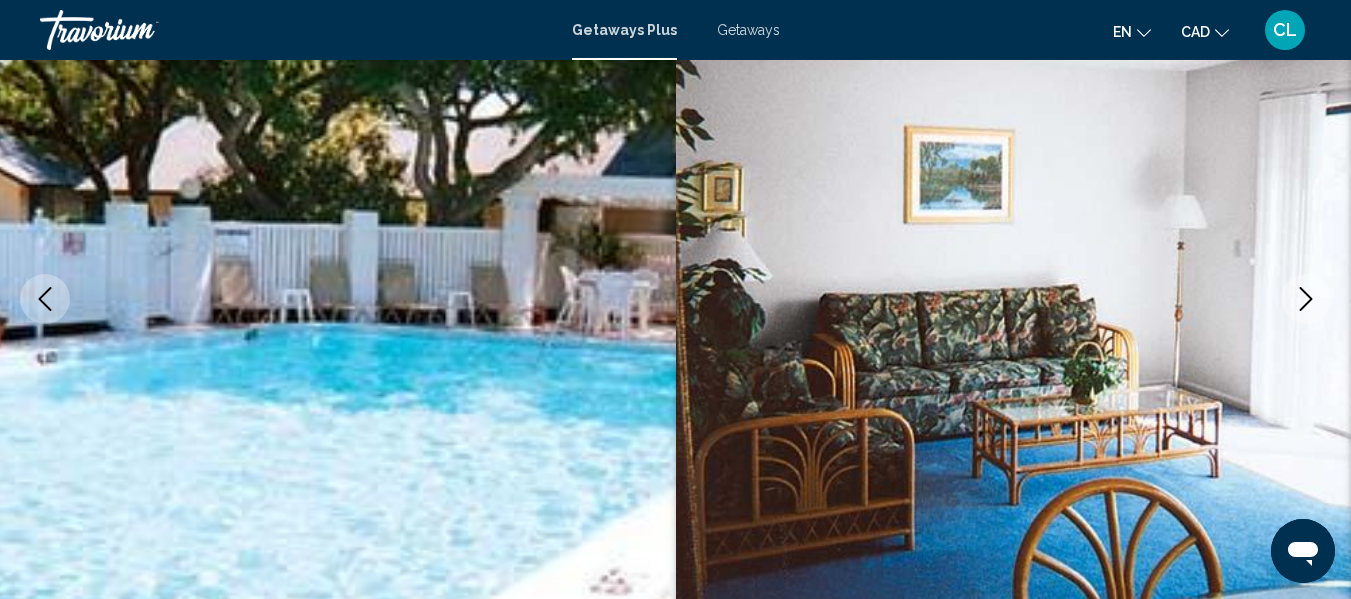 click 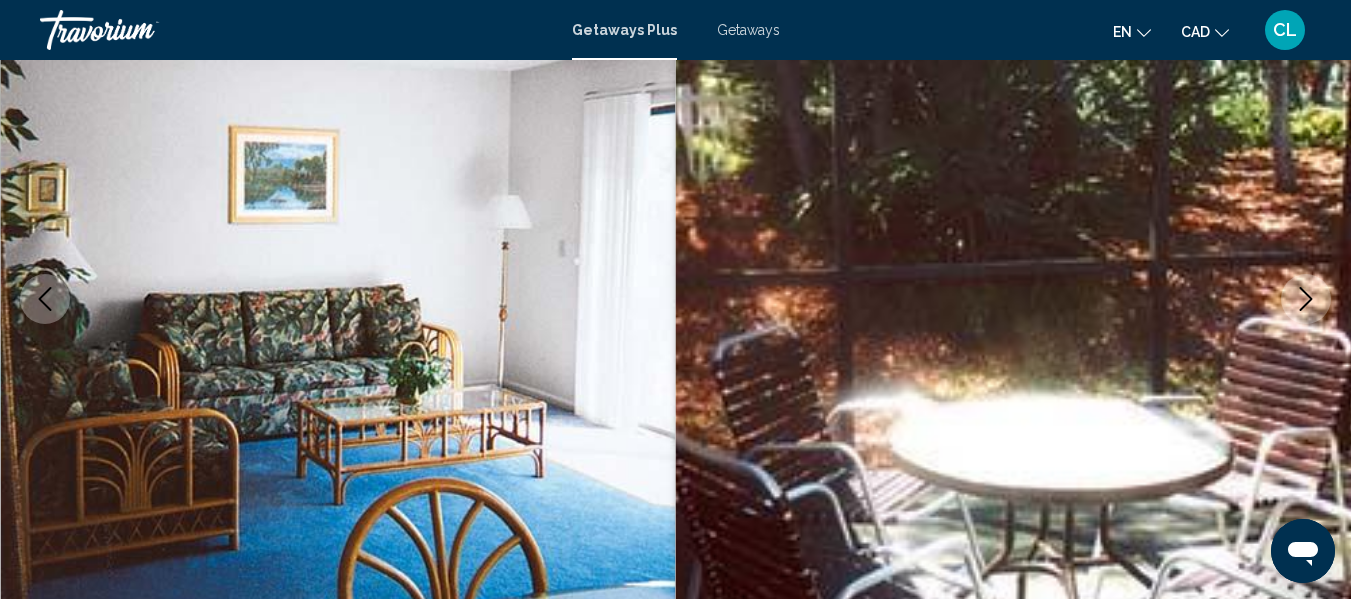 click 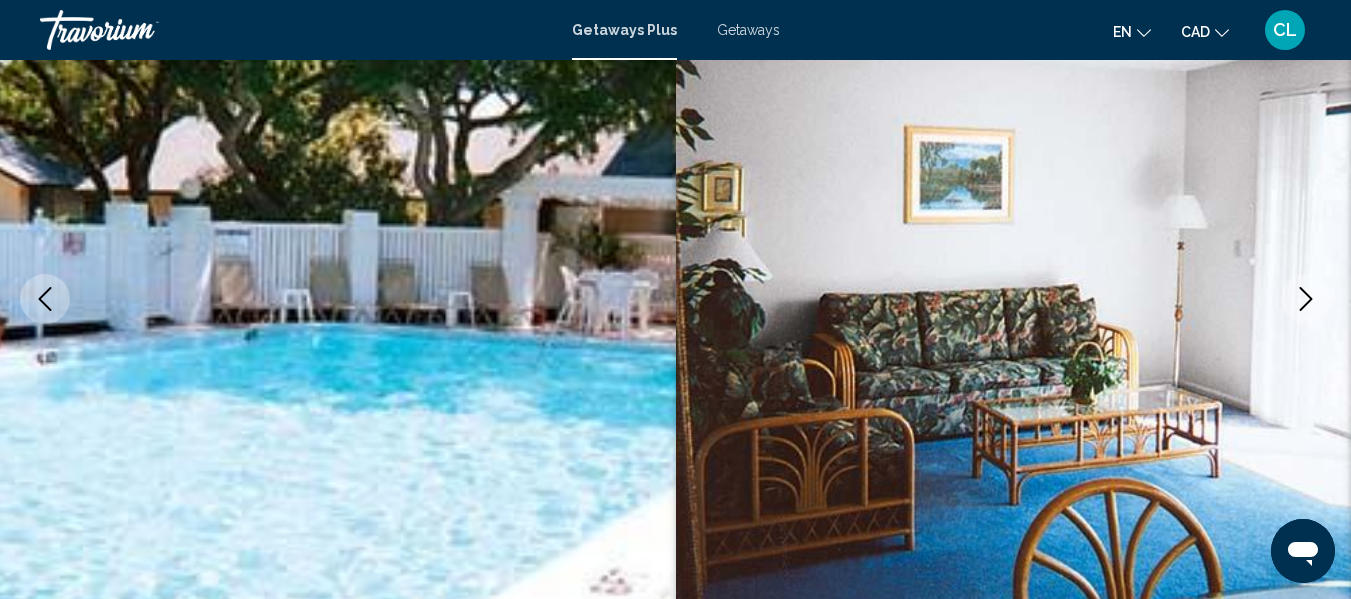 type 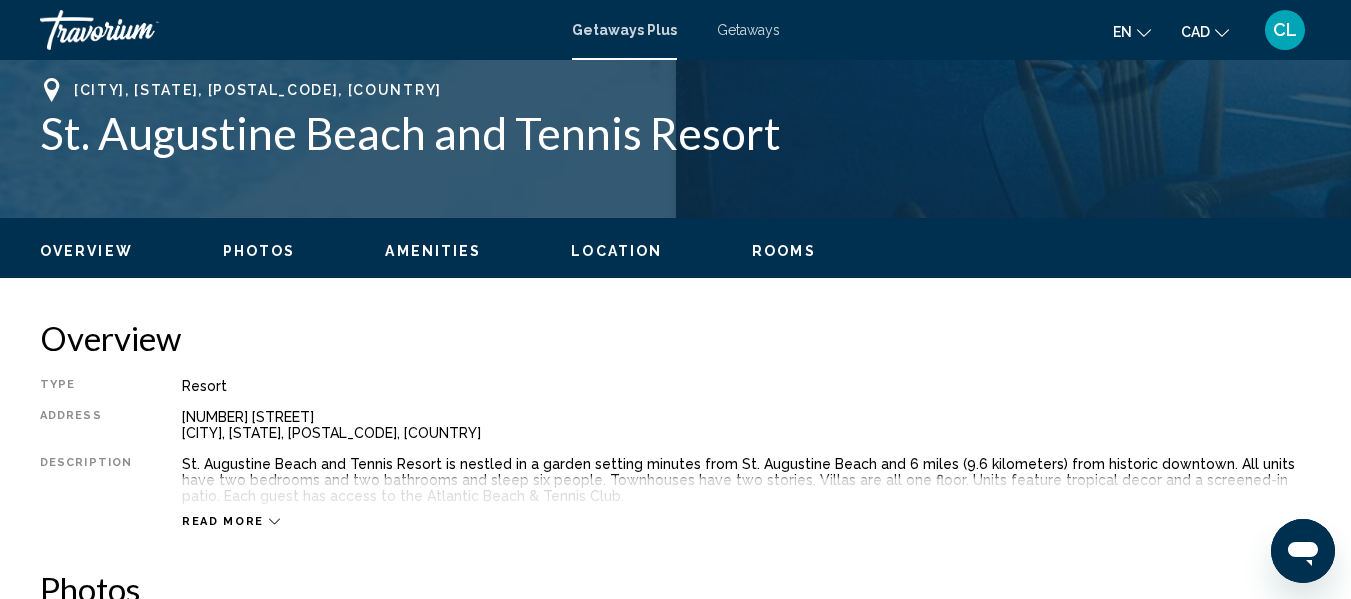 scroll, scrollTop: 796, scrollLeft: 0, axis: vertical 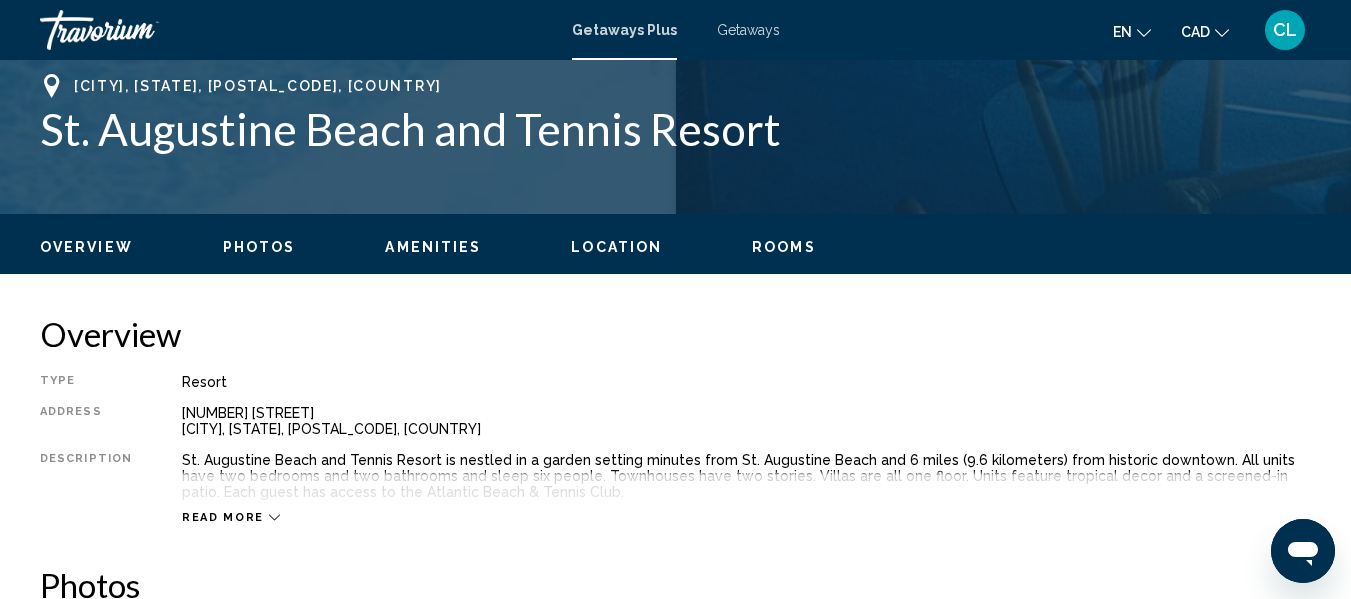 click 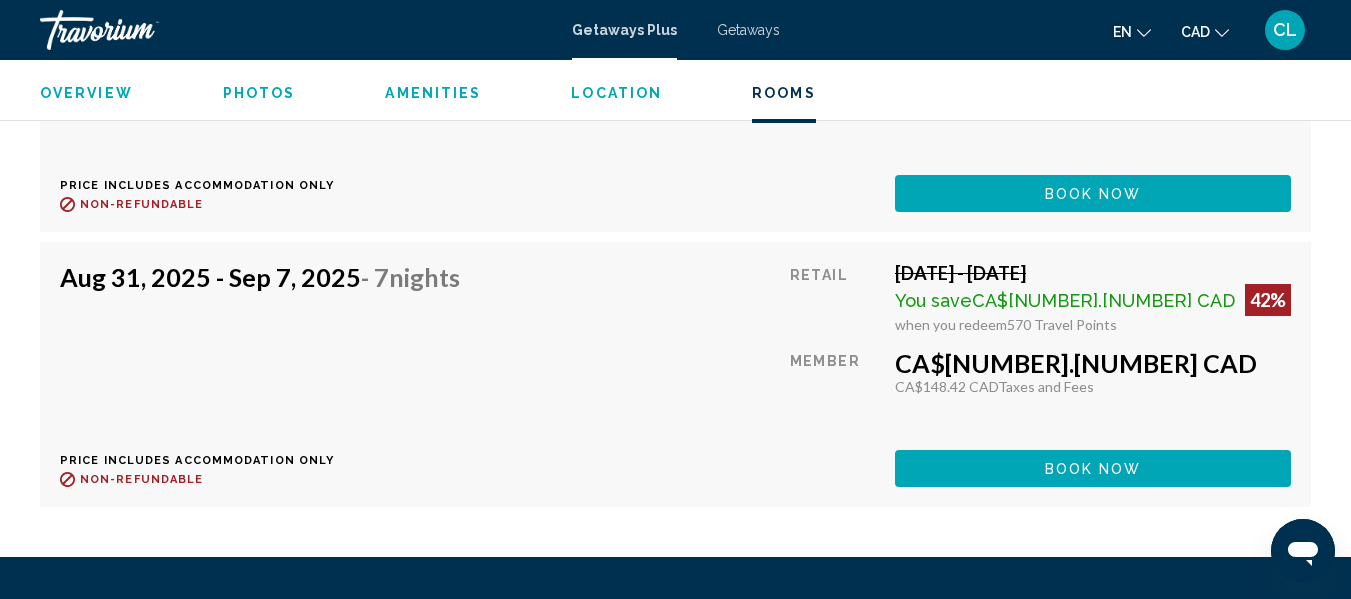 scroll, scrollTop: 4716, scrollLeft: 0, axis: vertical 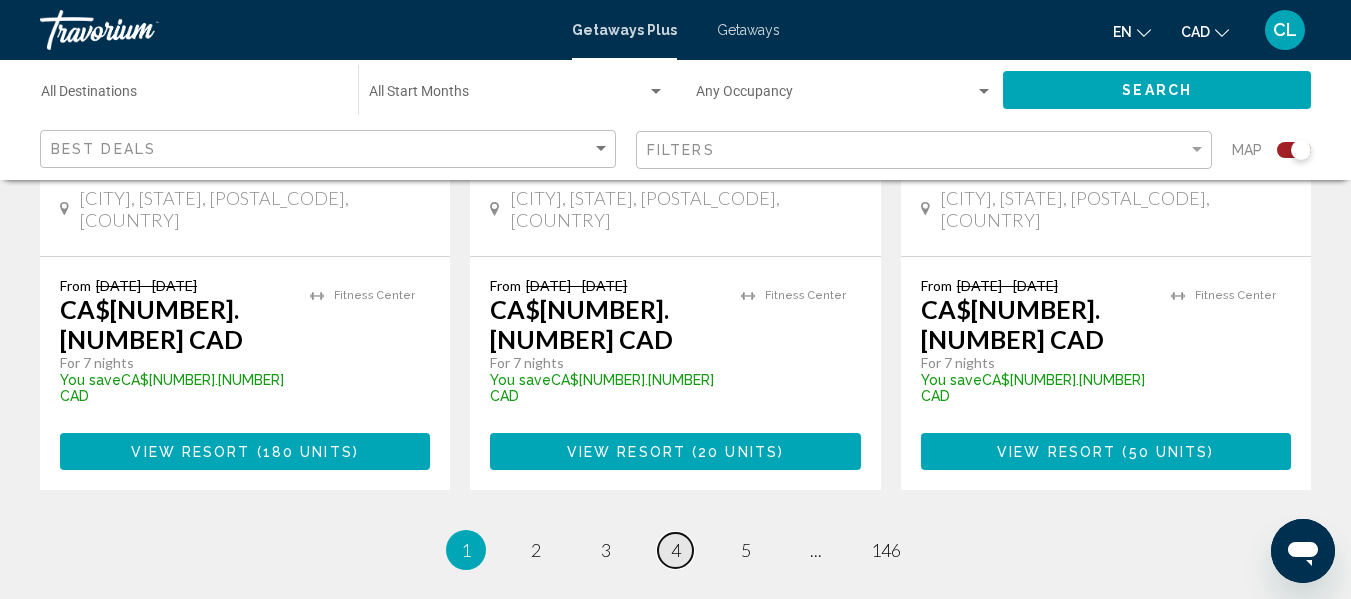 click on "4" at bounding box center (676, 550) 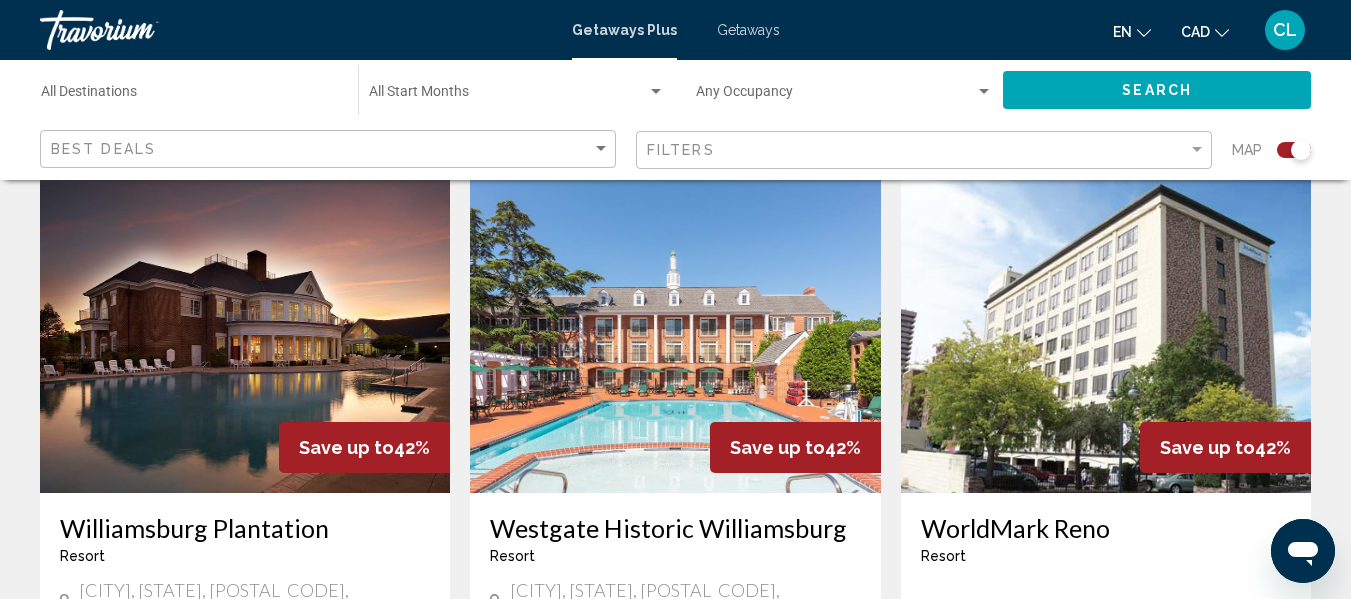 scroll, scrollTop: 1506, scrollLeft: 0, axis: vertical 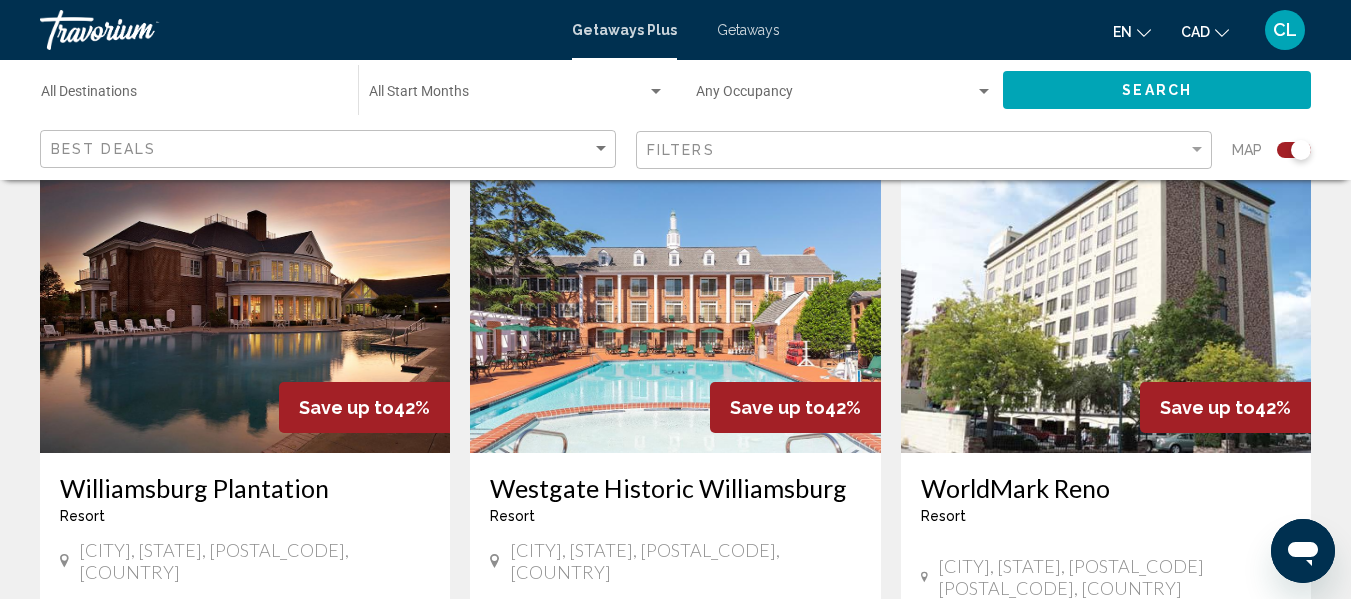 click at bounding box center (675, 293) 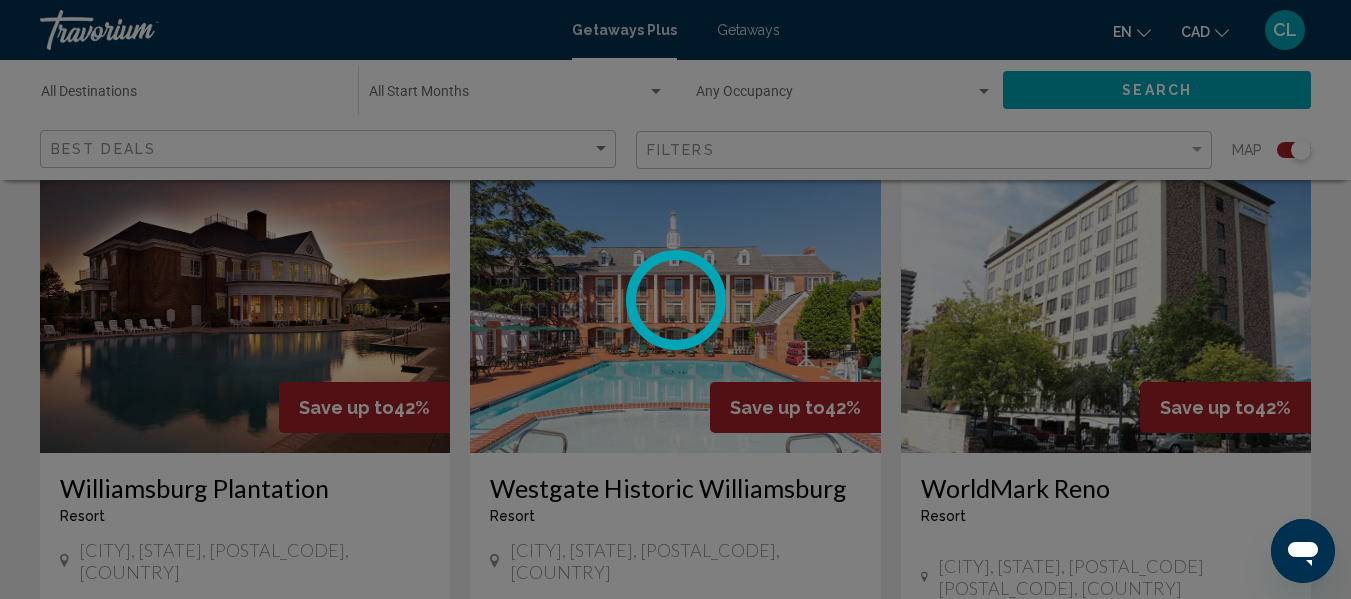 scroll, scrollTop: 236, scrollLeft: 0, axis: vertical 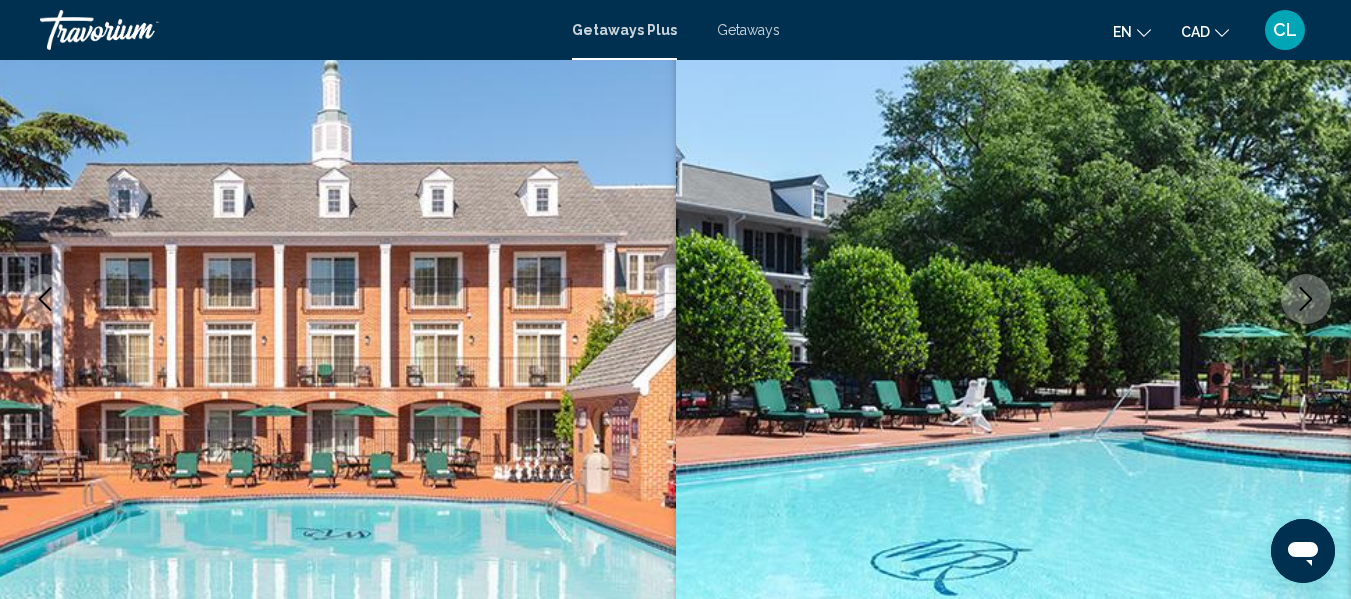 type 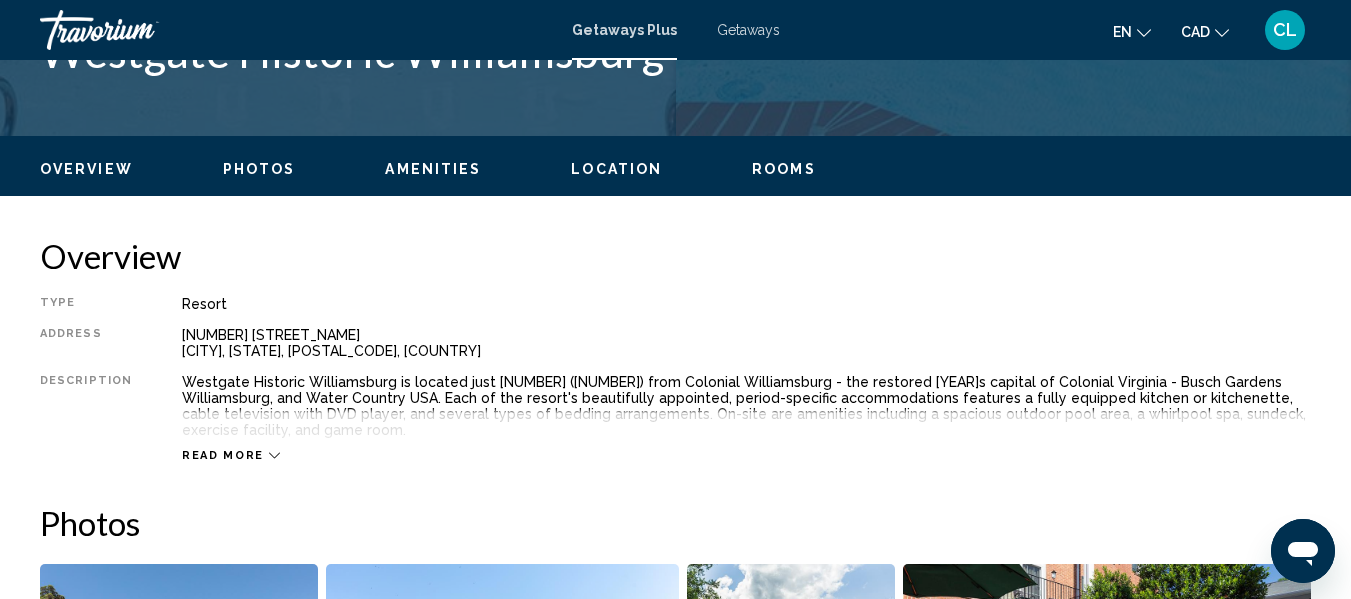 scroll, scrollTop: 876, scrollLeft: 0, axis: vertical 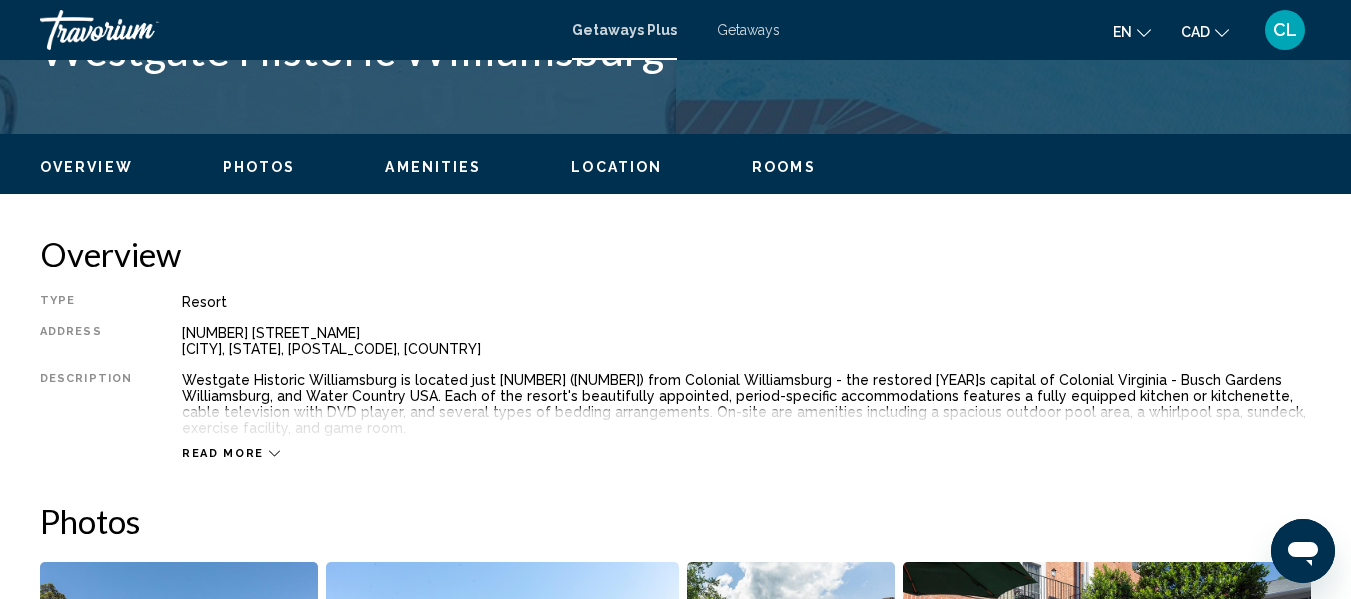 click 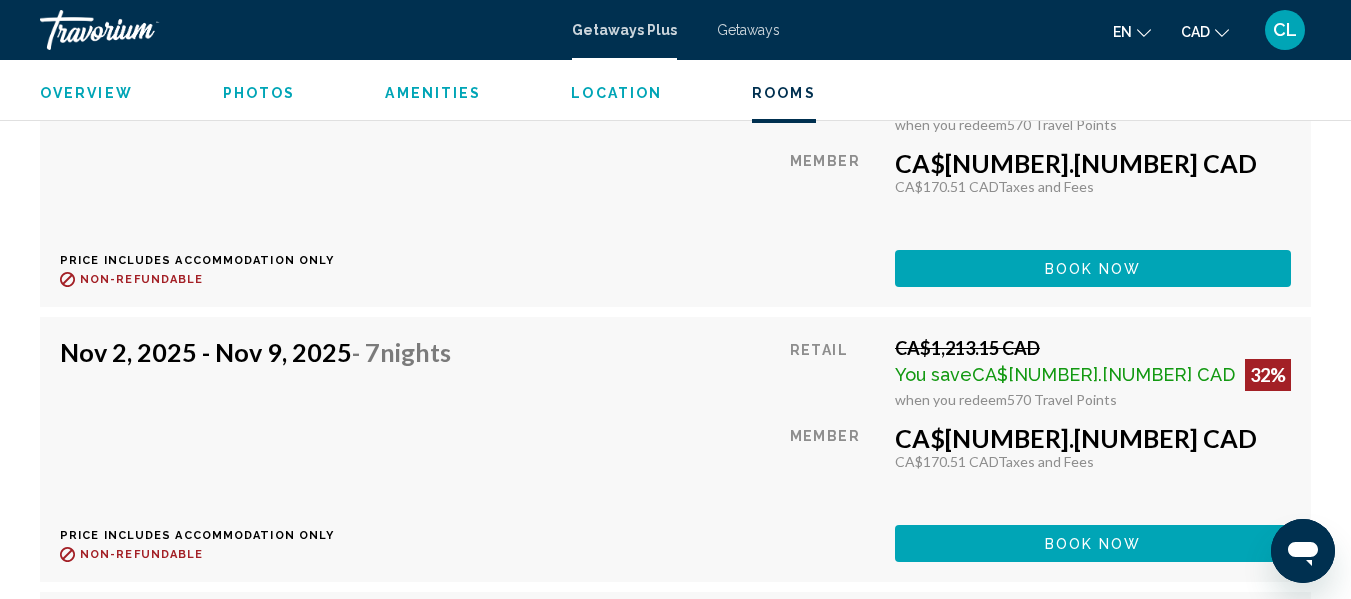 scroll, scrollTop: 7476, scrollLeft: 0, axis: vertical 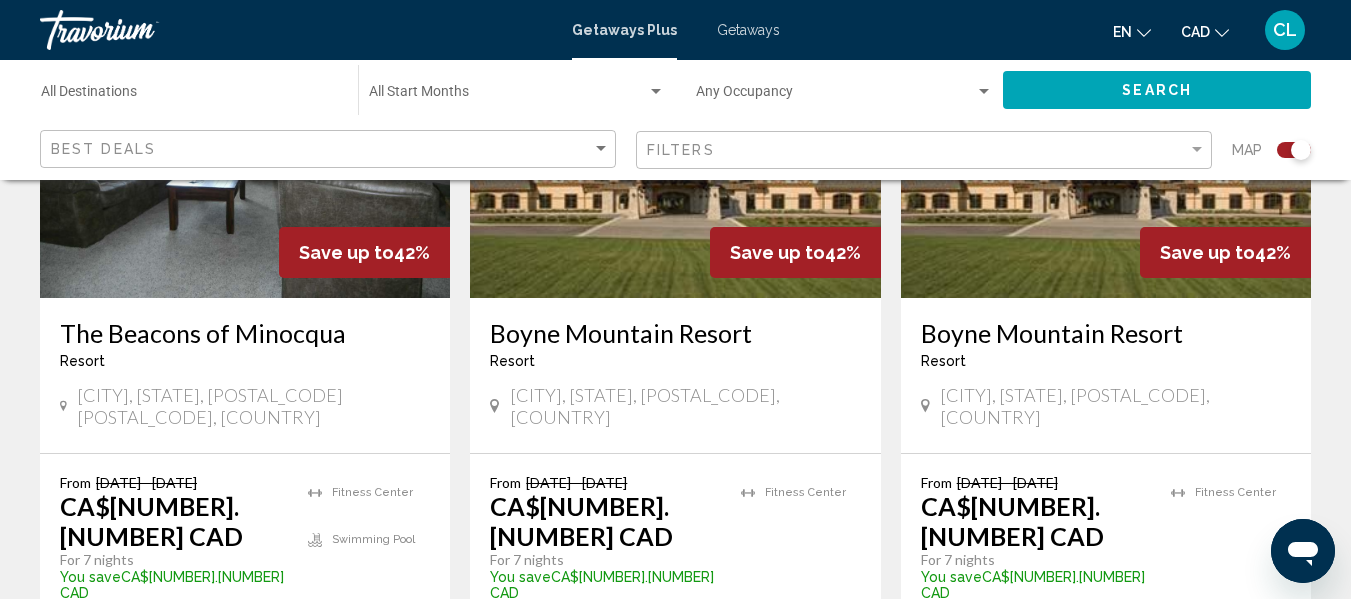 click on "5" at bounding box center [746, 747] 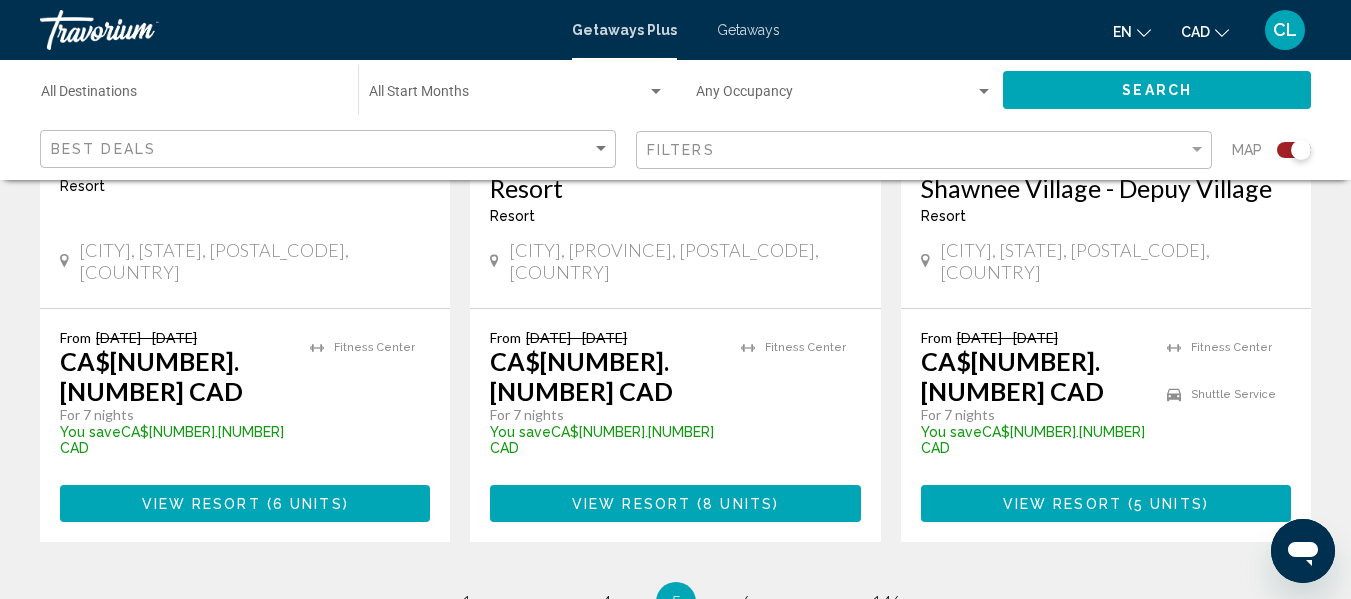 scroll, scrollTop: 3400, scrollLeft: 0, axis: vertical 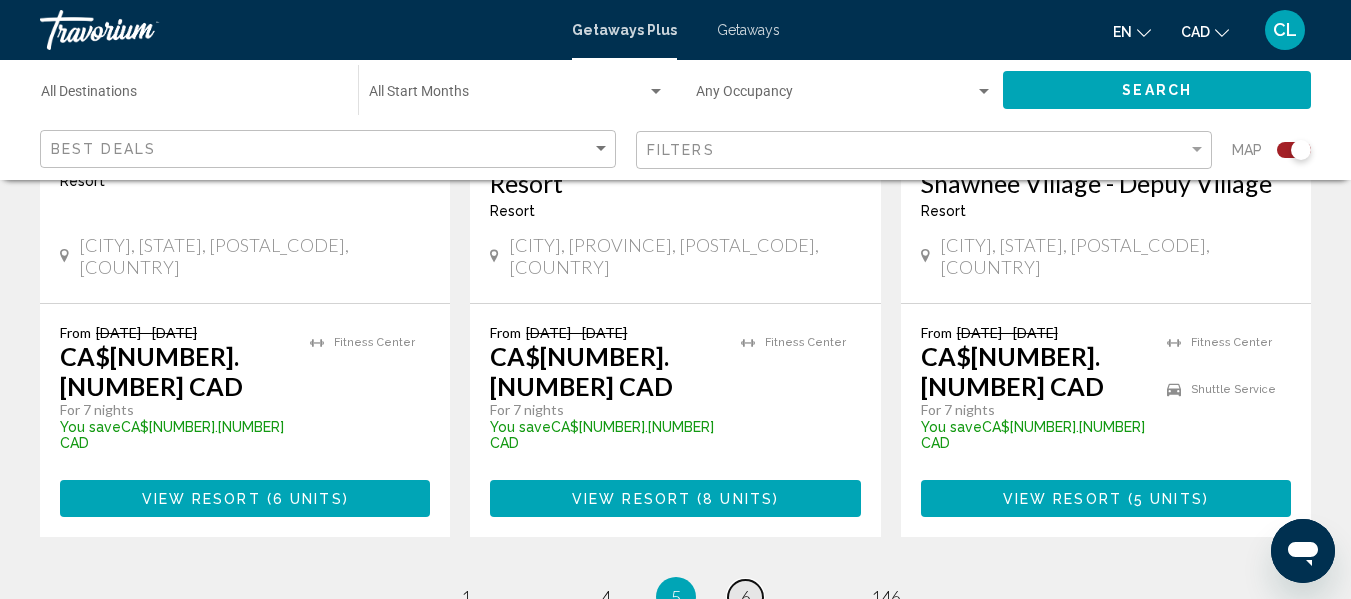 click on "page  6" at bounding box center [745, 597] 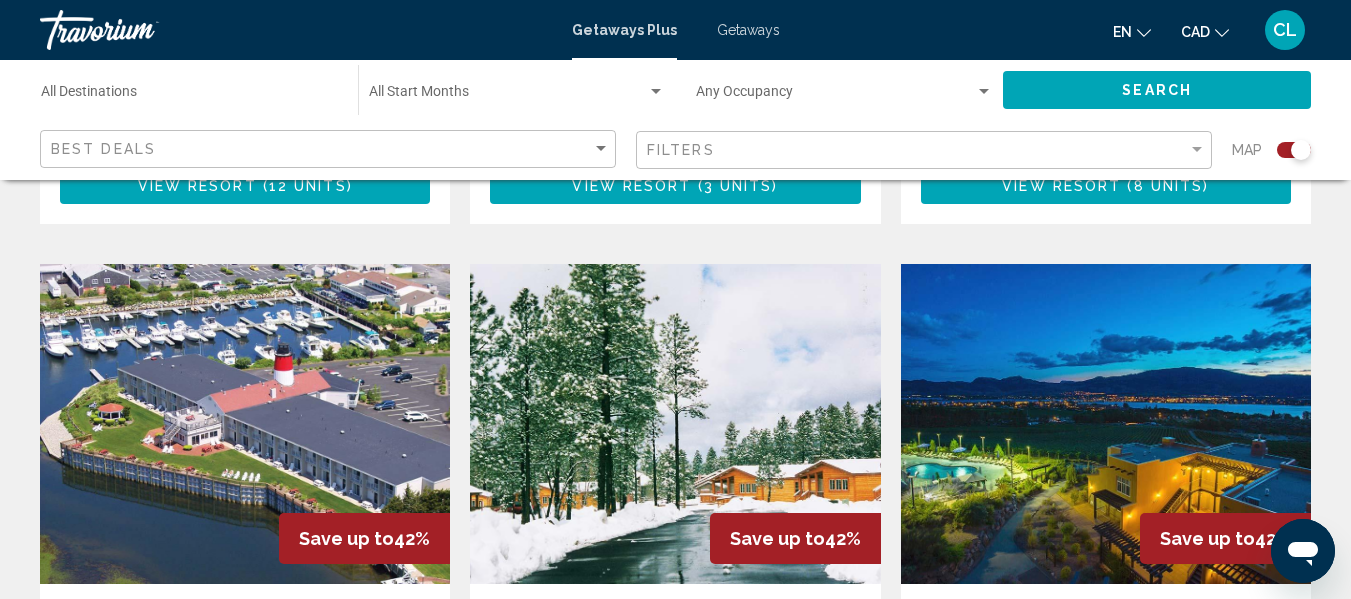 scroll, scrollTop: 2920, scrollLeft: 0, axis: vertical 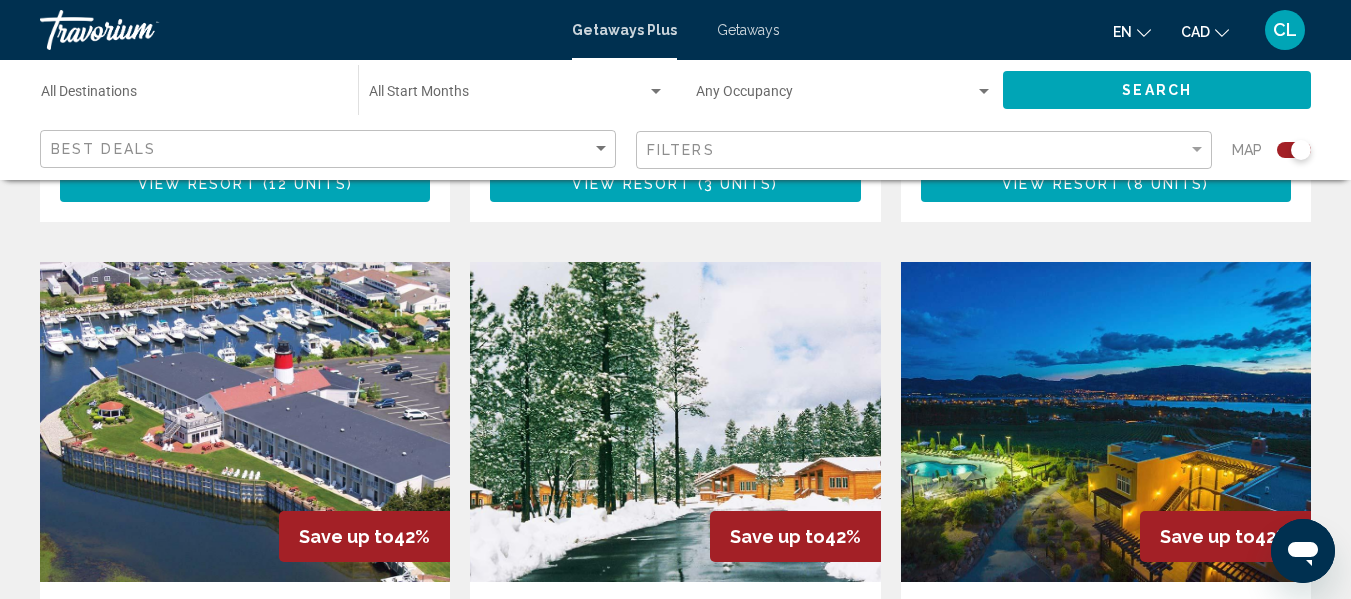 click at bounding box center (245, 422) 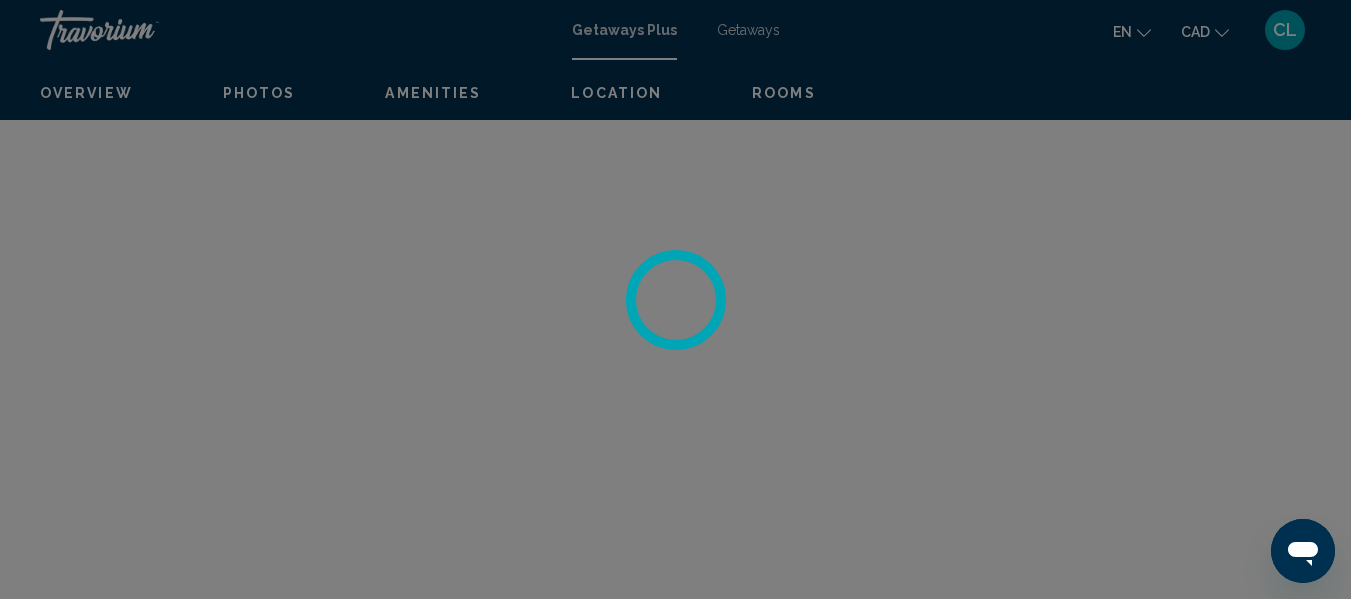 scroll, scrollTop: 236, scrollLeft: 0, axis: vertical 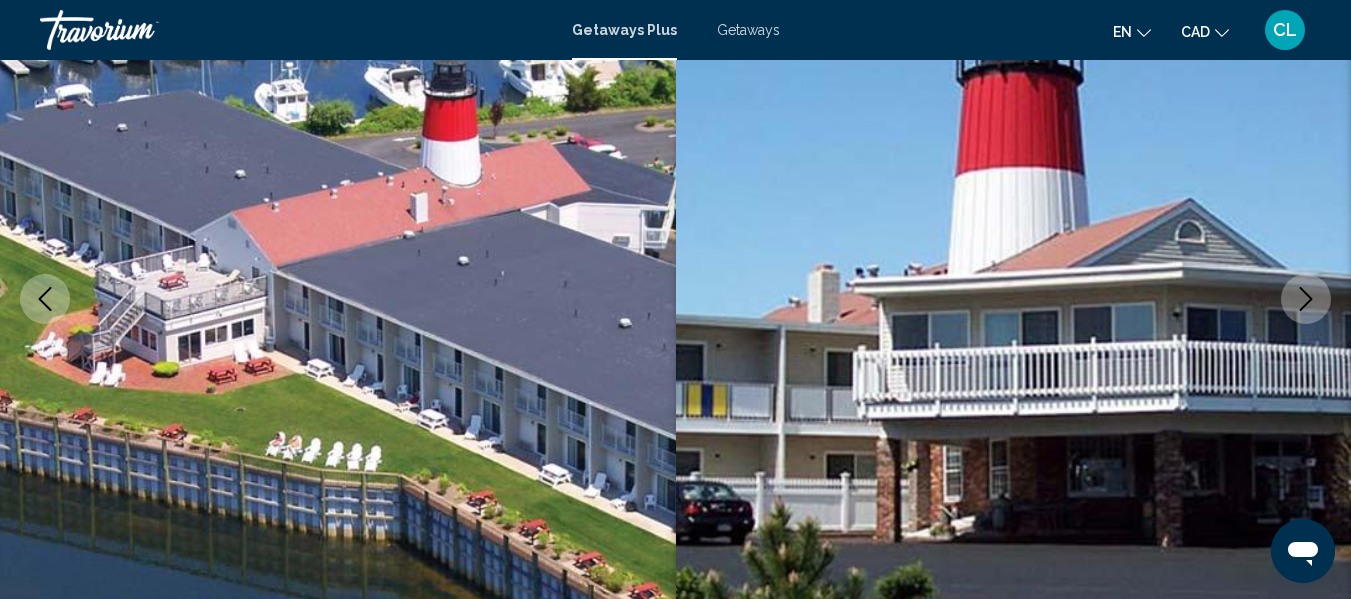 type 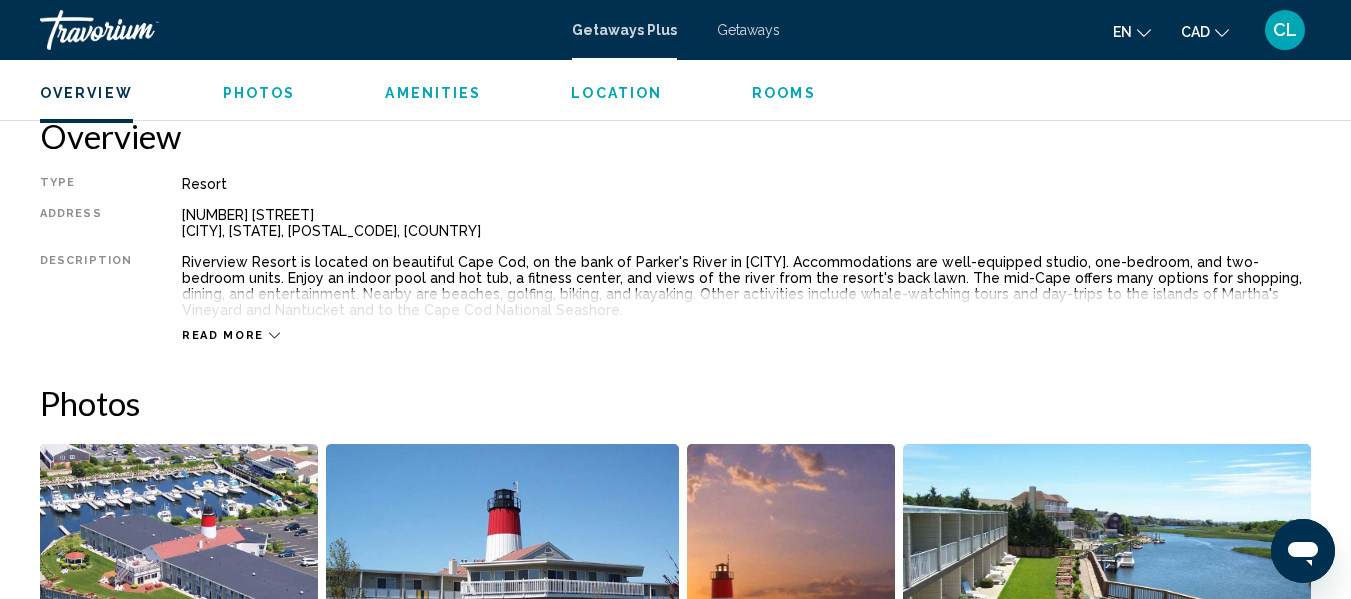 scroll, scrollTop: 996, scrollLeft: 0, axis: vertical 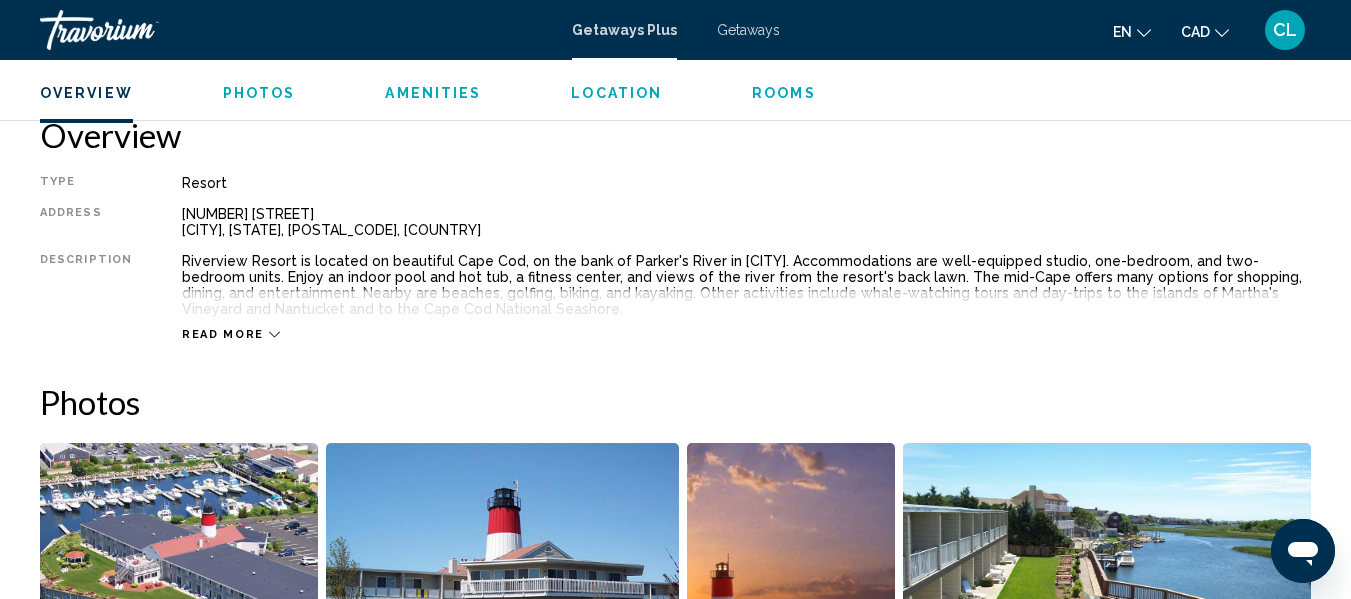 click 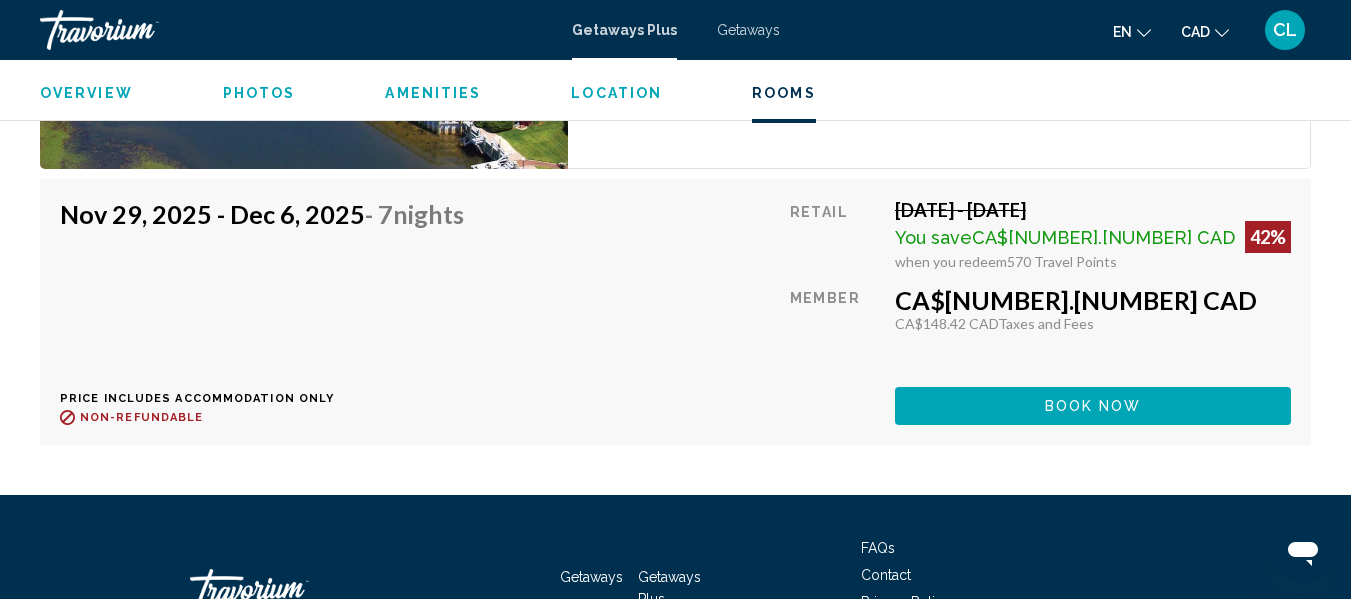 scroll, scrollTop: 5168, scrollLeft: 0, axis: vertical 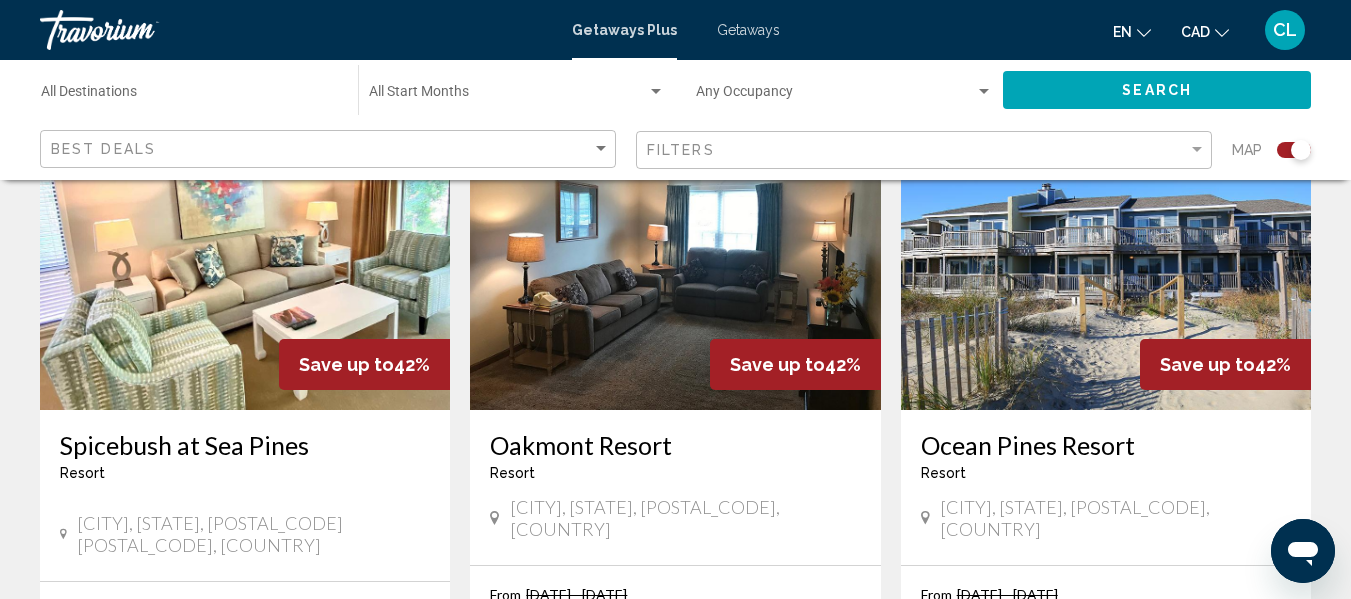 click at bounding box center (245, 250) 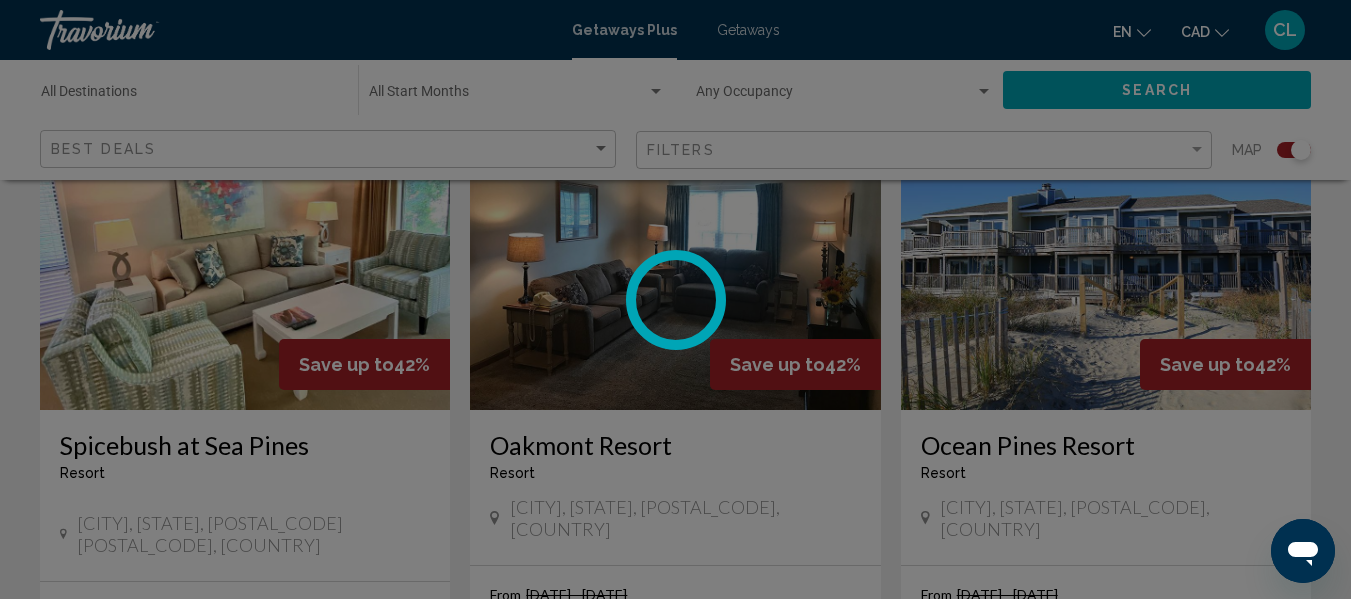 scroll, scrollTop: 236, scrollLeft: 0, axis: vertical 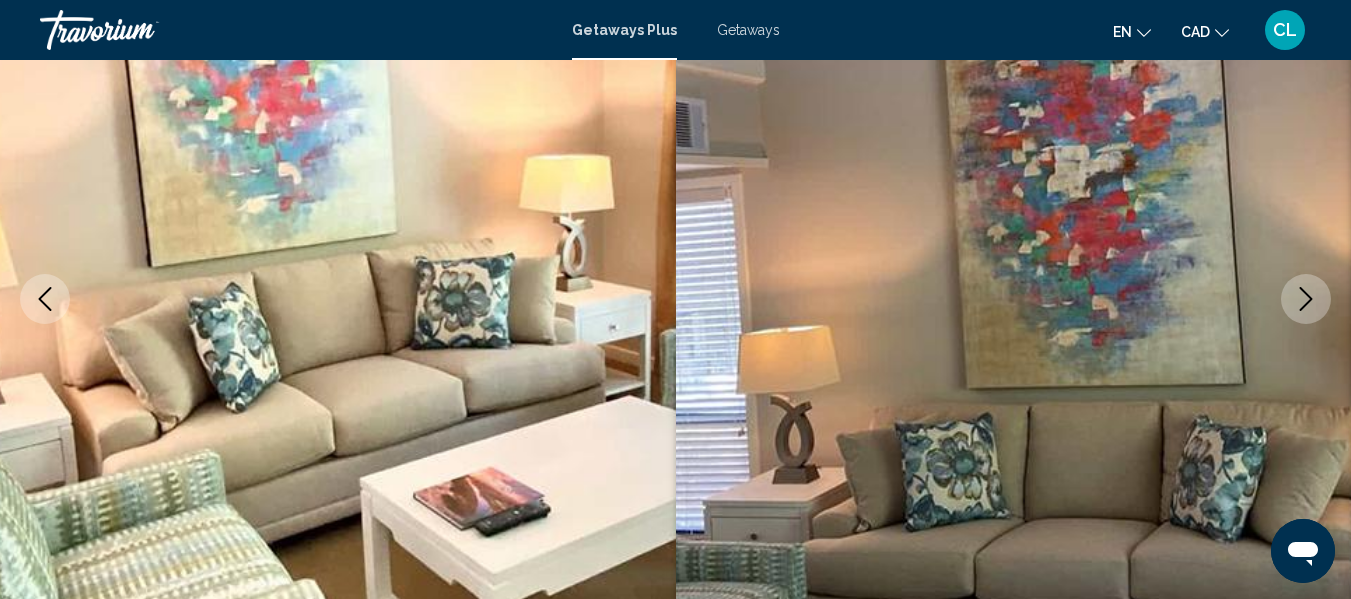 type 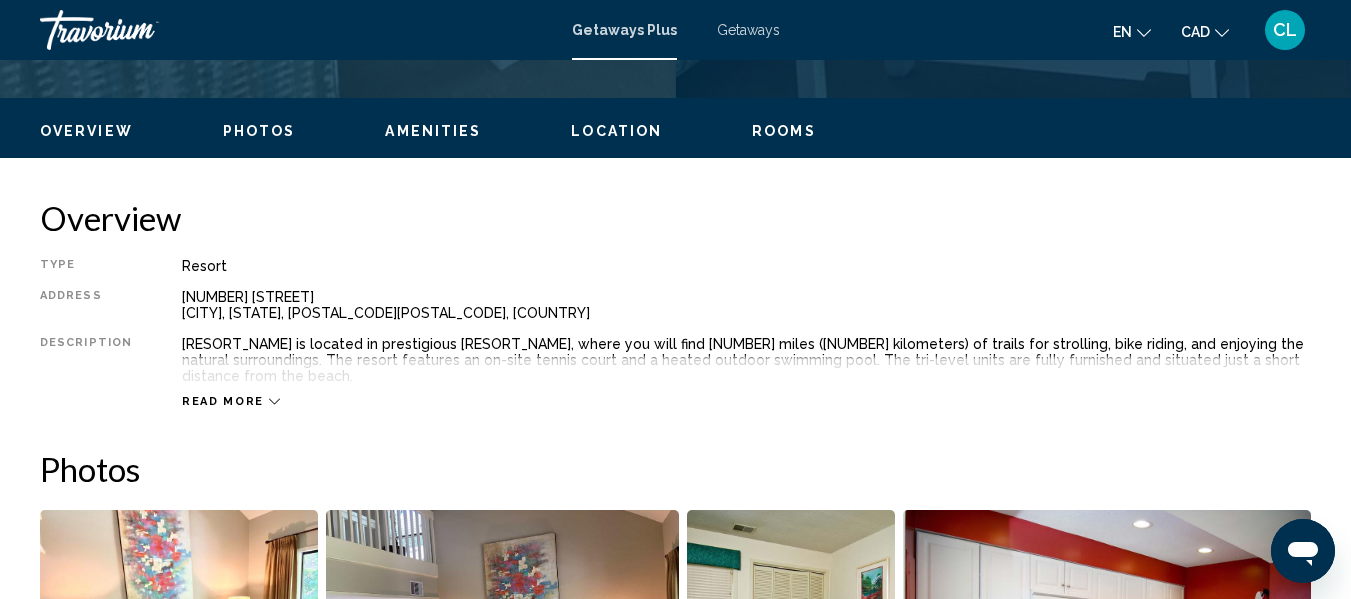 scroll, scrollTop: 916, scrollLeft: 0, axis: vertical 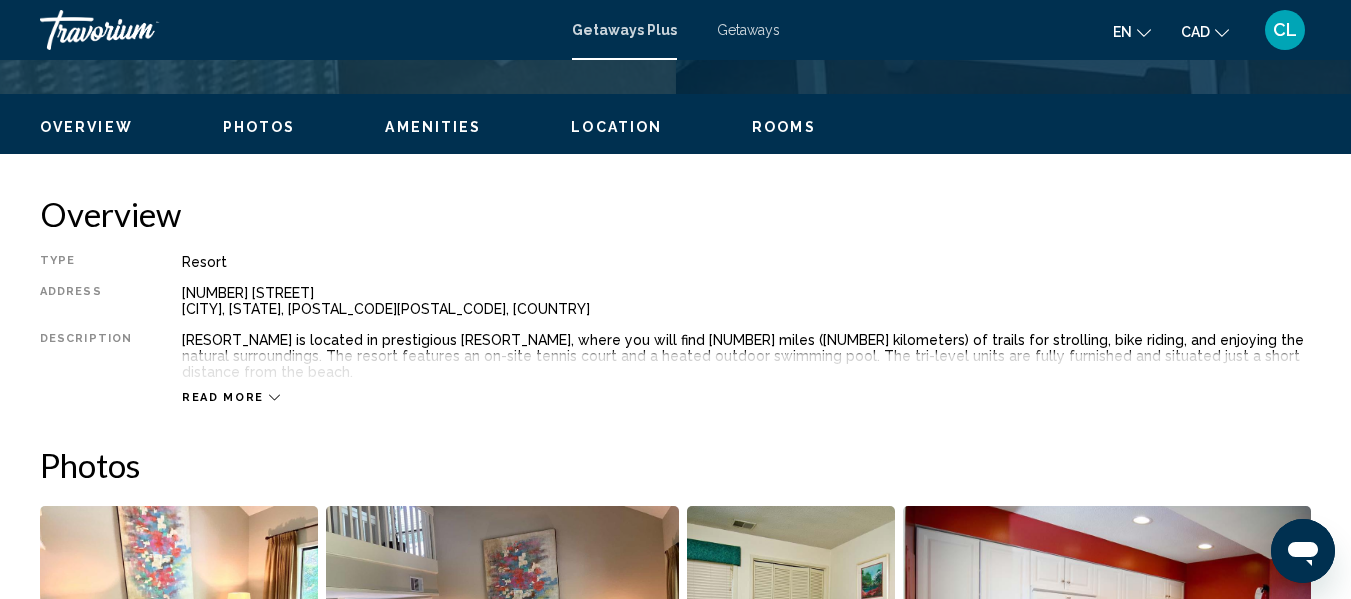 click 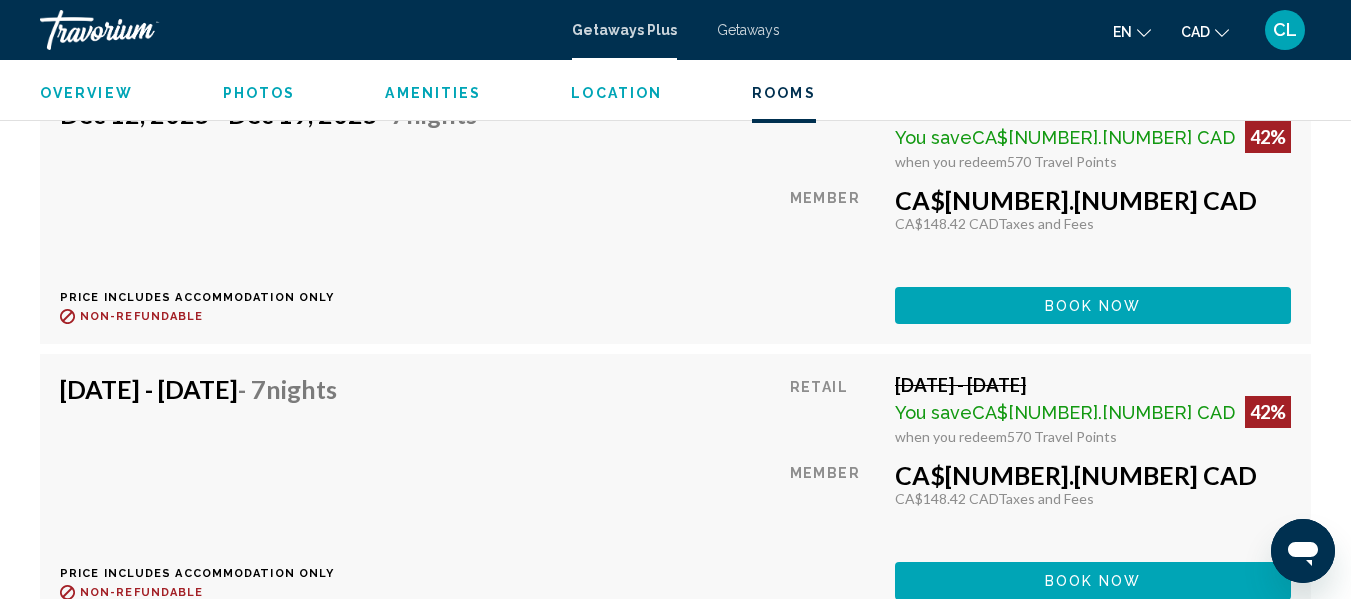 scroll, scrollTop: 3636, scrollLeft: 0, axis: vertical 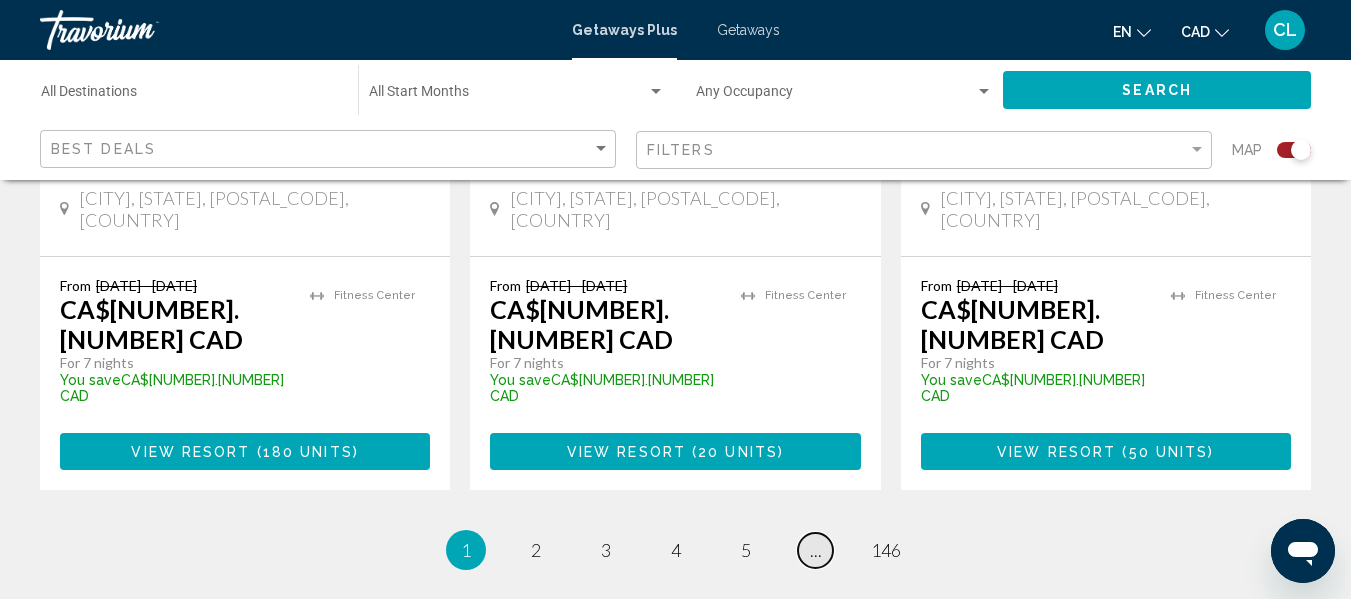 click on "..." at bounding box center (816, 550) 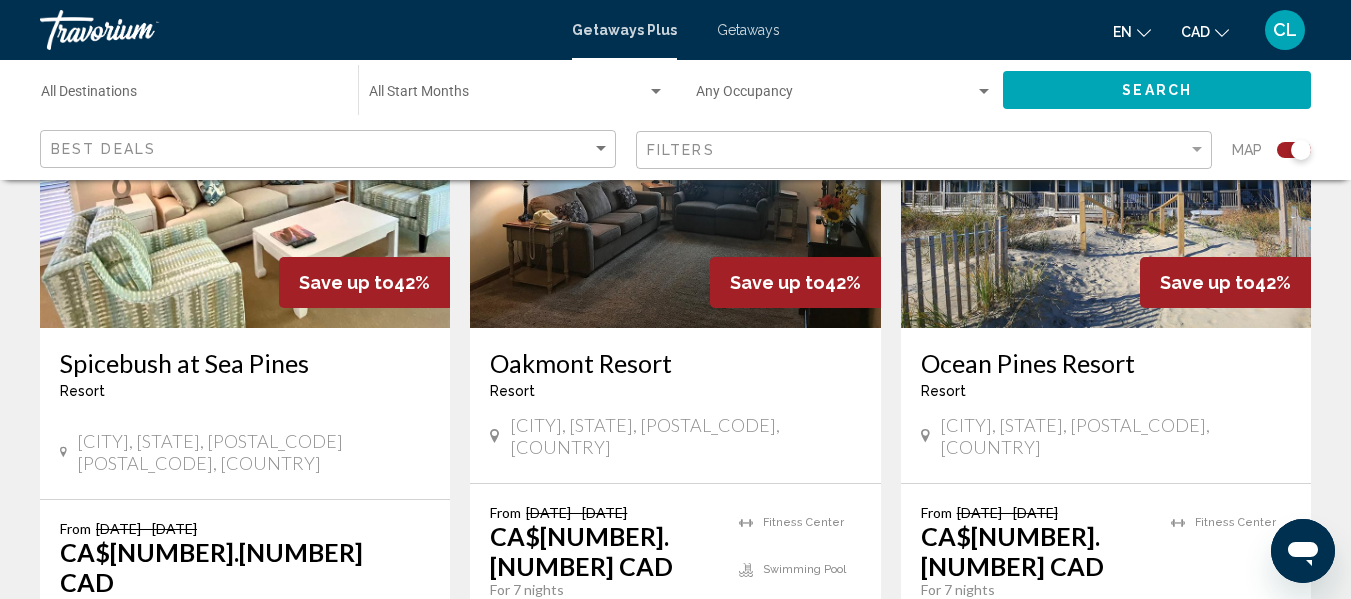 scroll, scrollTop: 880, scrollLeft: 0, axis: vertical 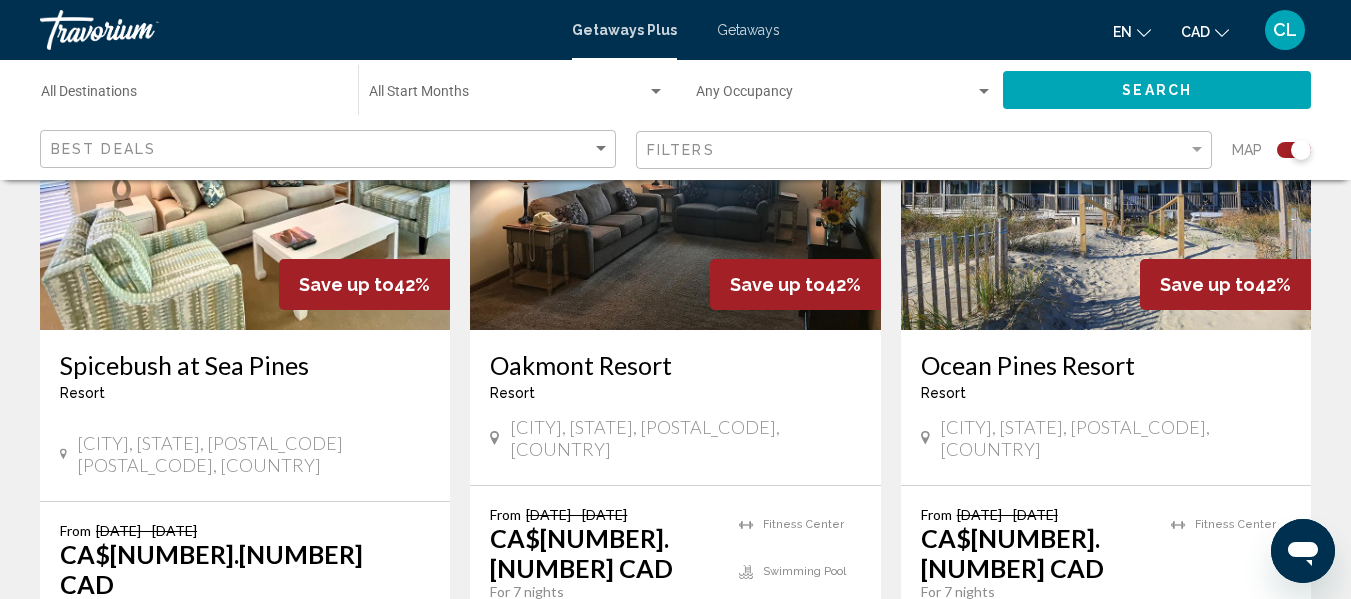click at bounding box center (1106, 170) 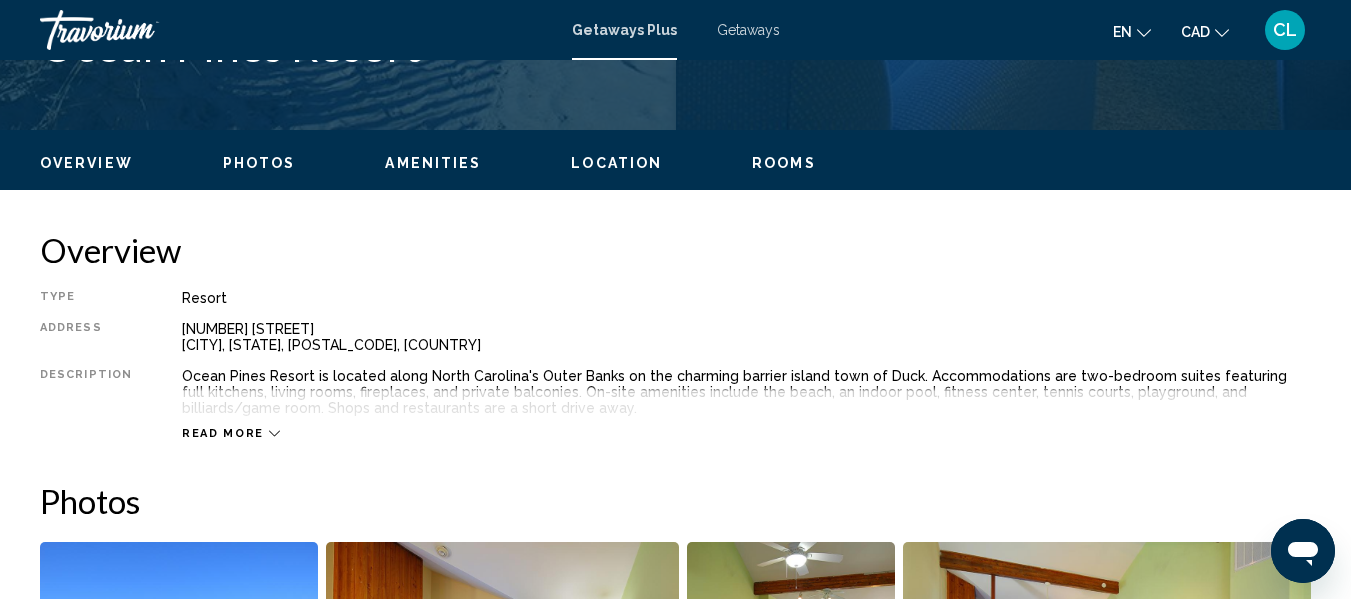 scroll, scrollTop: 236, scrollLeft: 0, axis: vertical 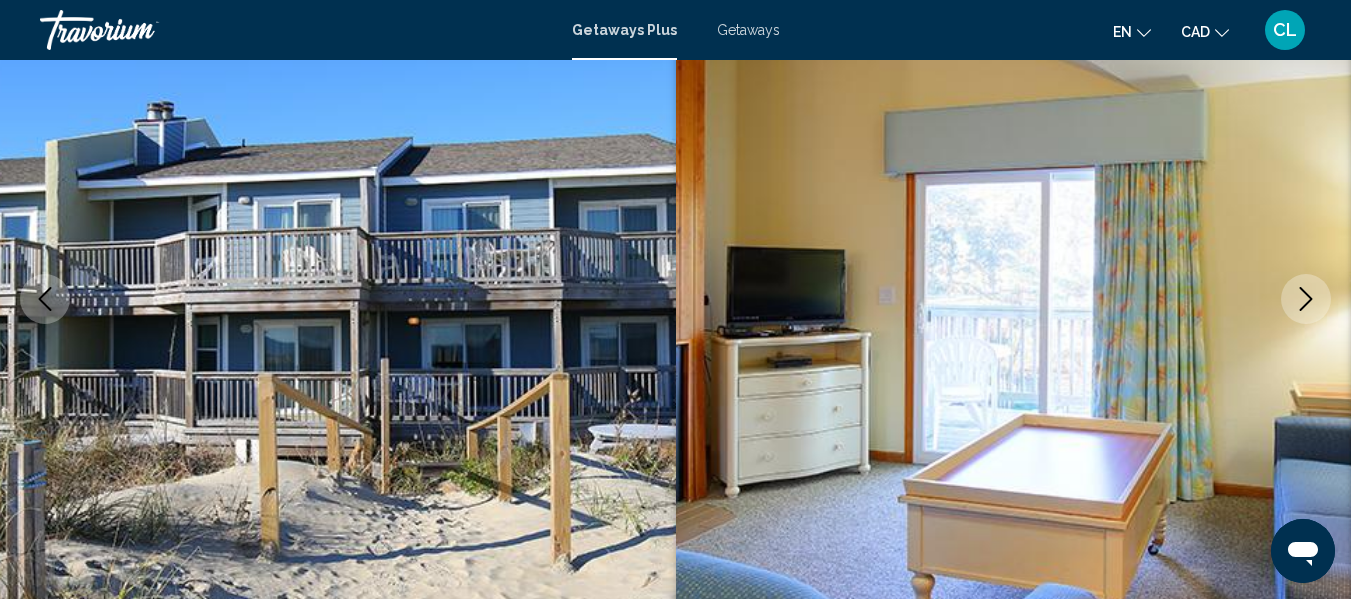 type 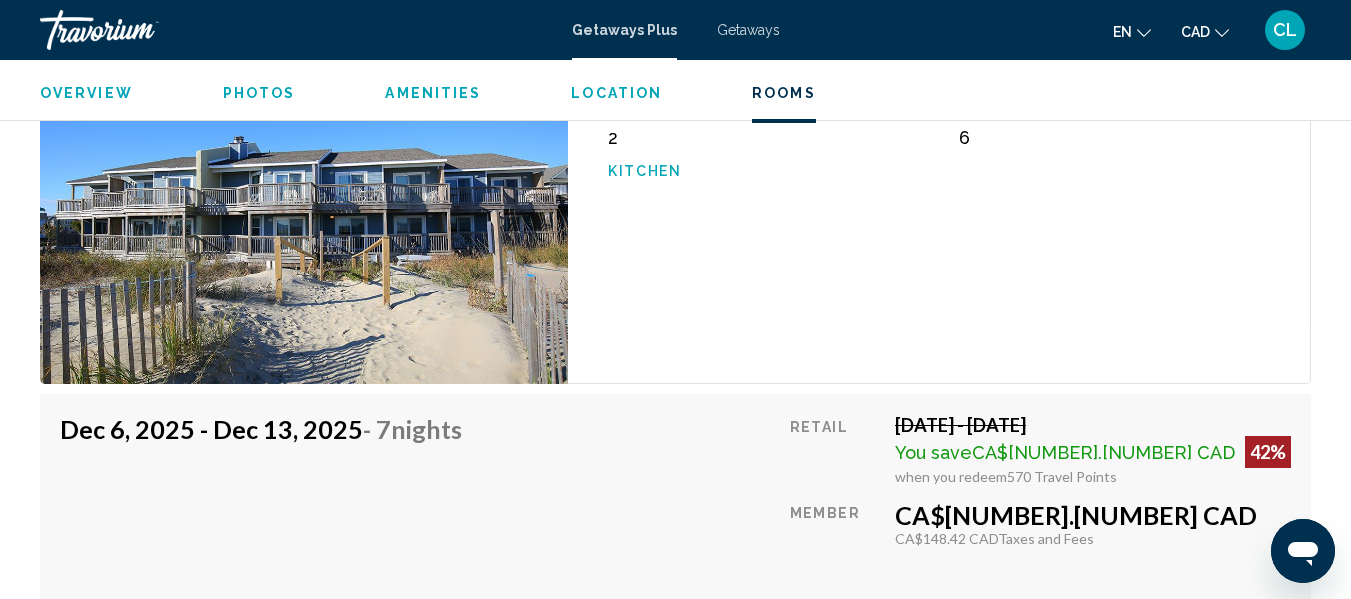 scroll, scrollTop: 3476, scrollLeft: 0, axis: vertical 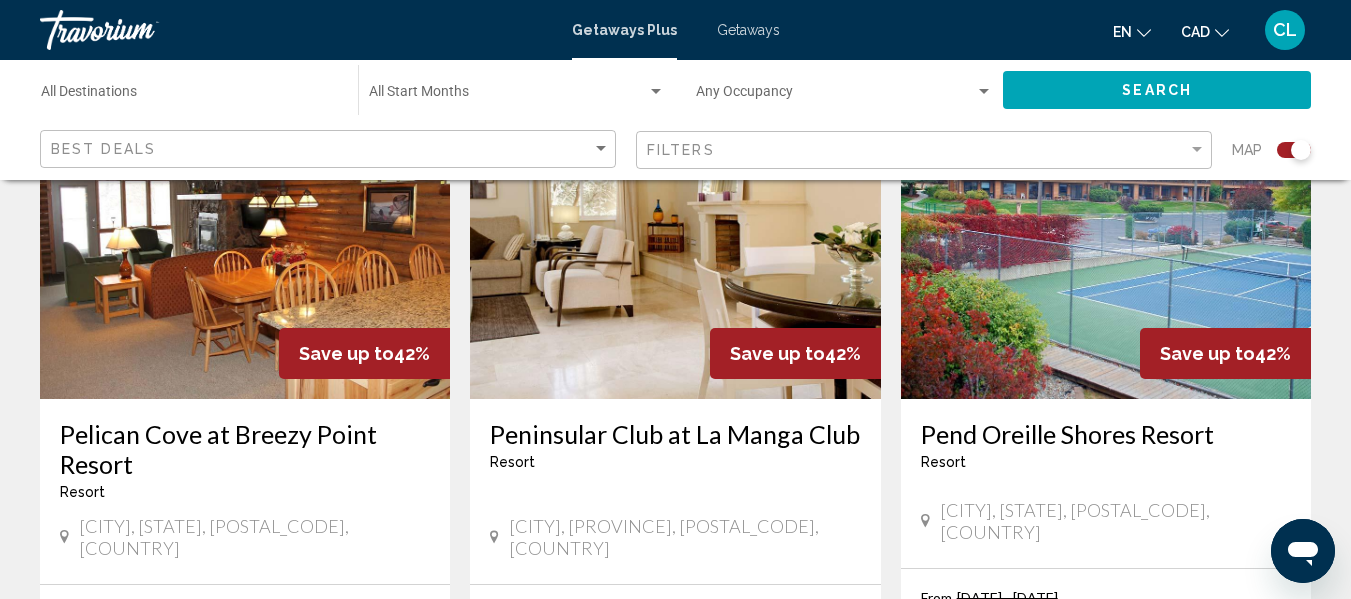 click at bounding box center (245, 239) 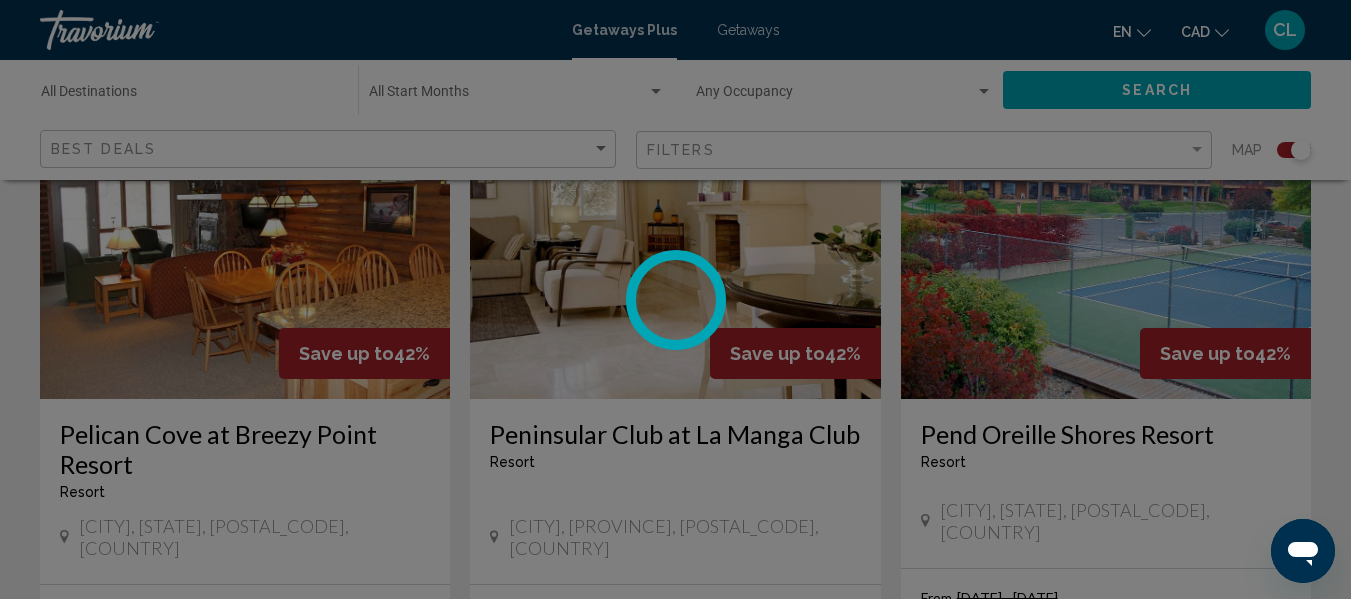 scroll, scrollTop: 236, scrollLeft: 0, axis: vertical 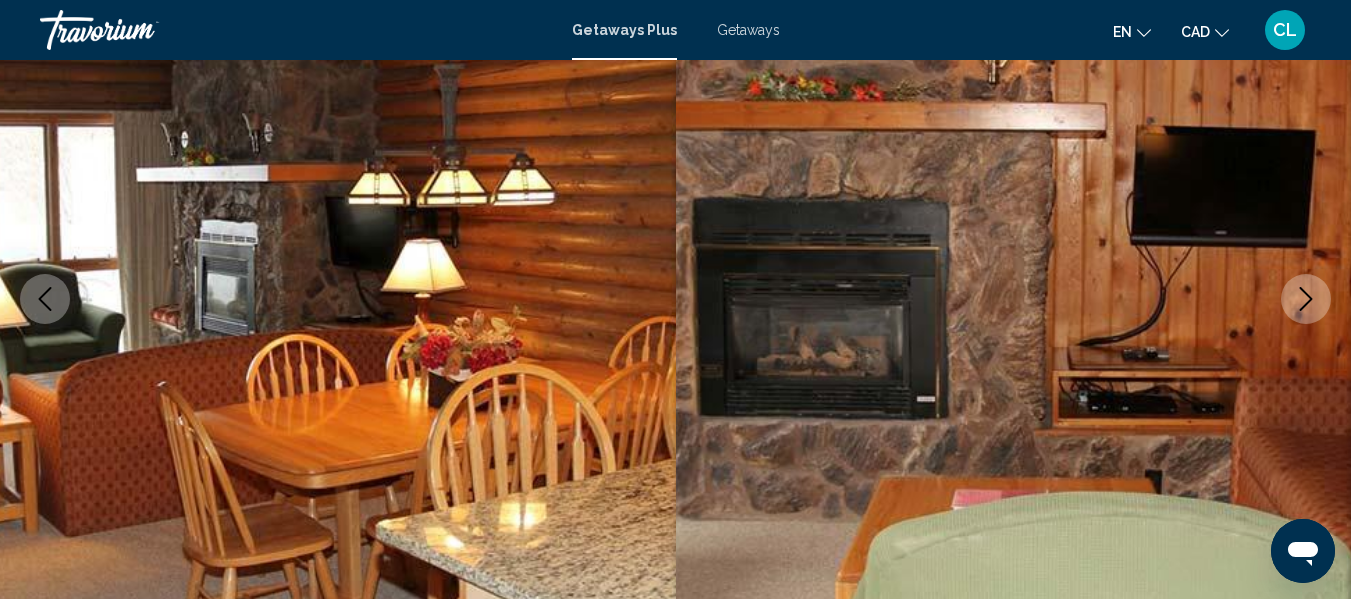 type 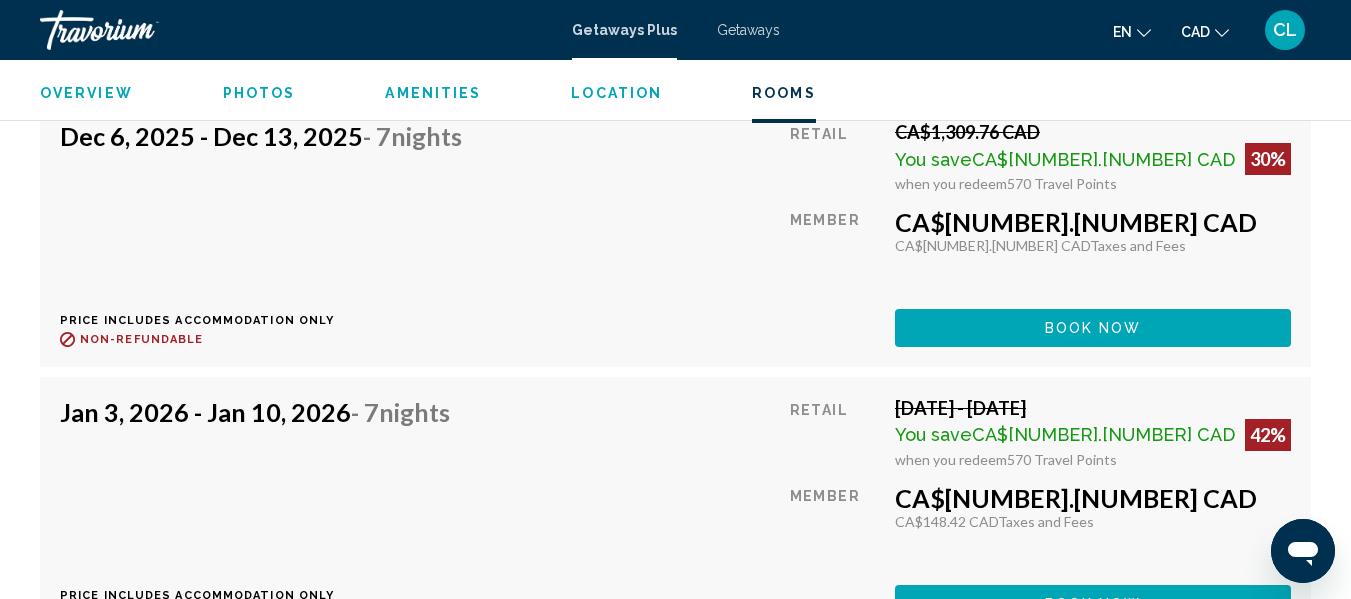 scroll, scrollTop: 3836, scrollLeft: 0, axis: vertical 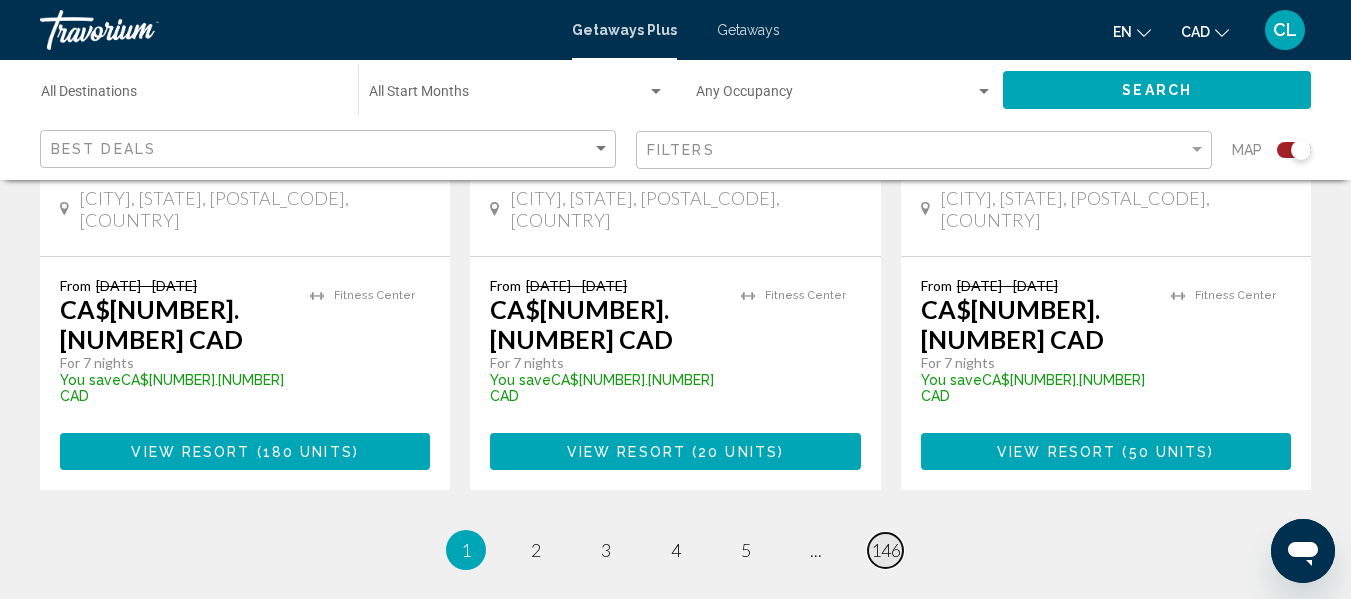 click on "146" at bounding box center [886, 550] 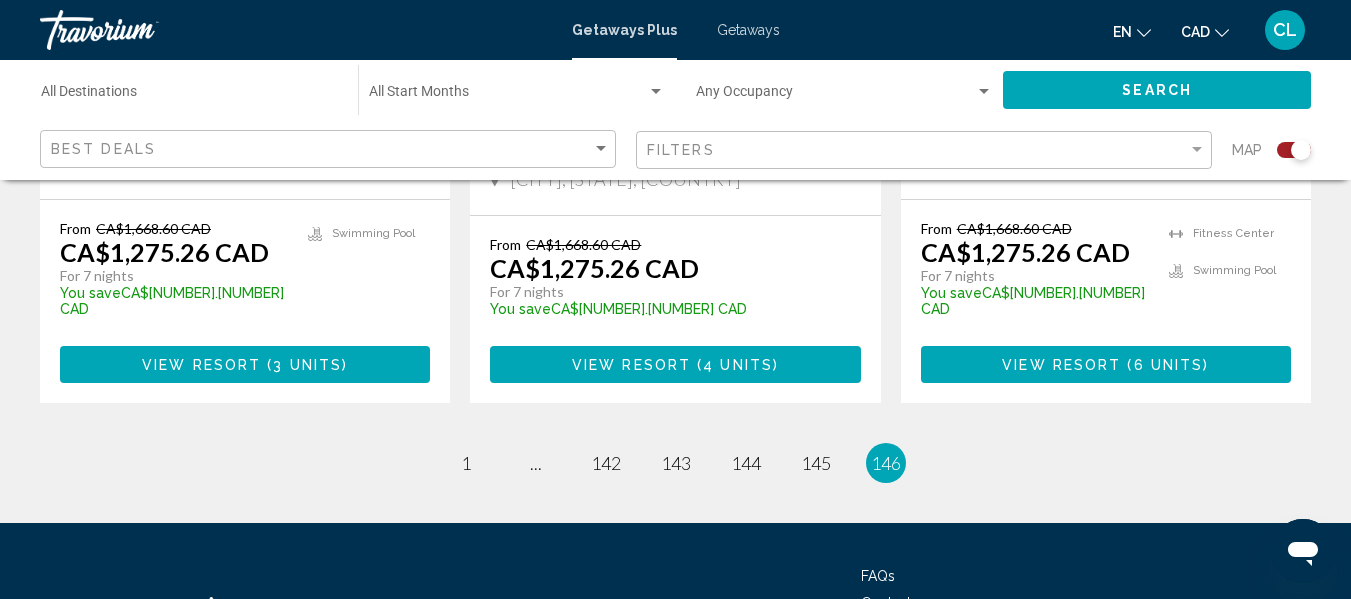scroll, scrollTop: 1146, scrollLeft: 0, axis: vertical 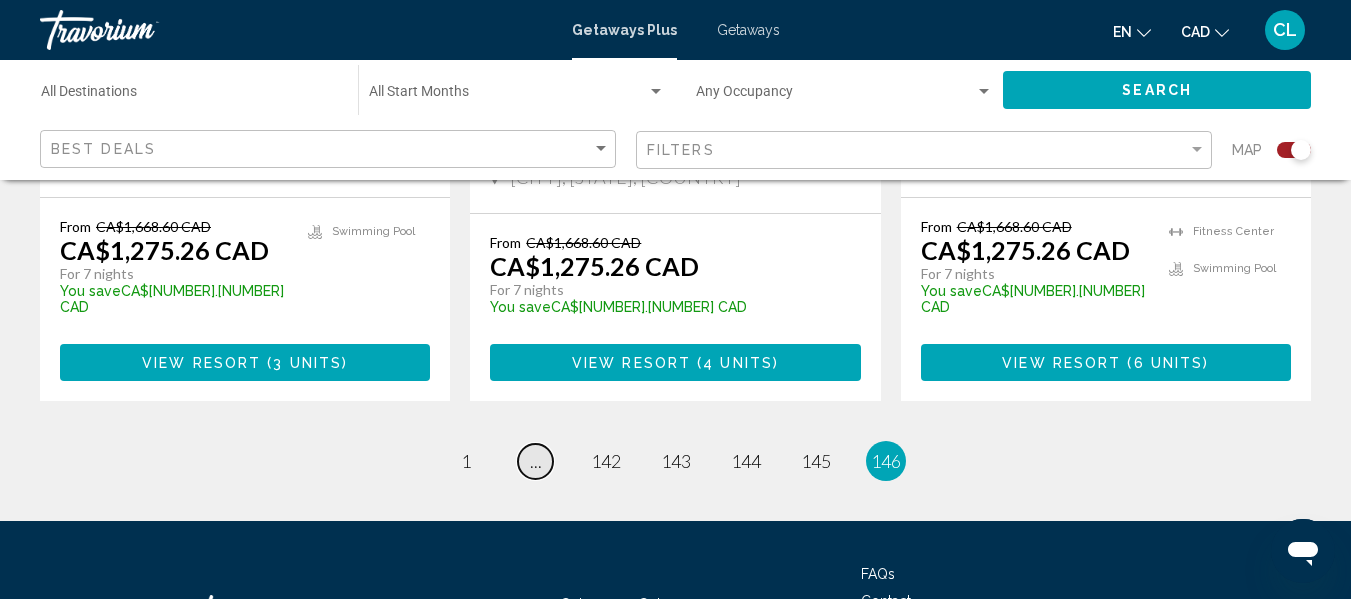 click on "..." at bounding box center [536, 461] 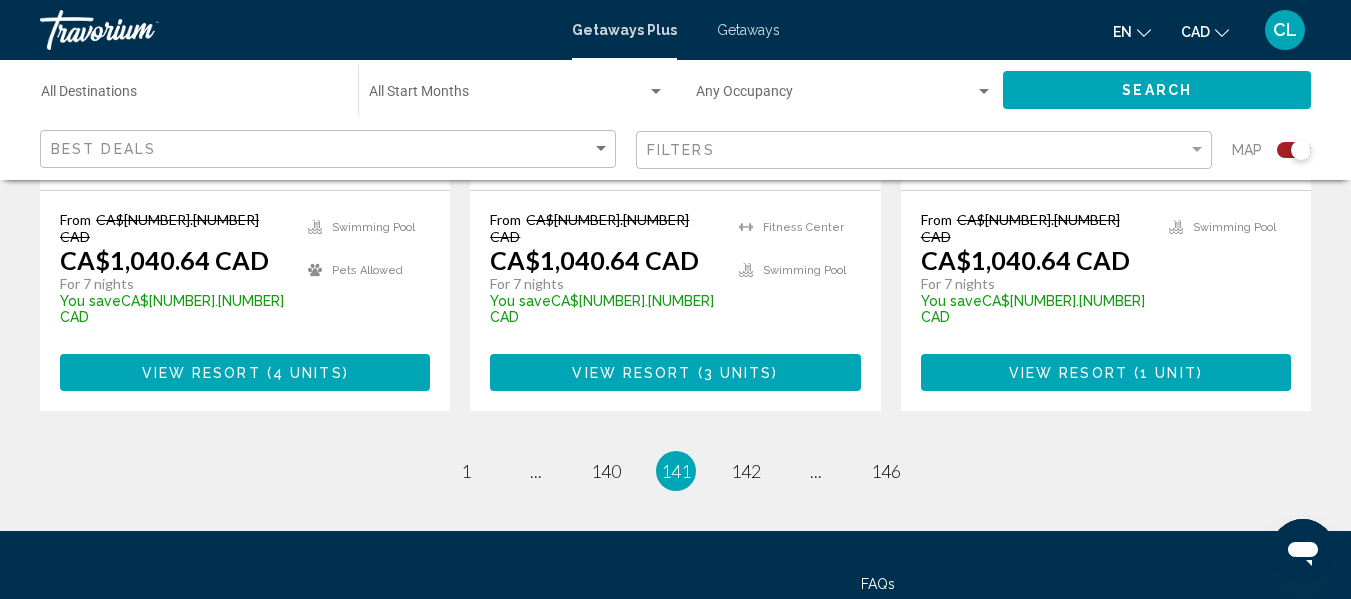 scroll, scrollTop: 3360, scrollLeft: 0, axis: vertical 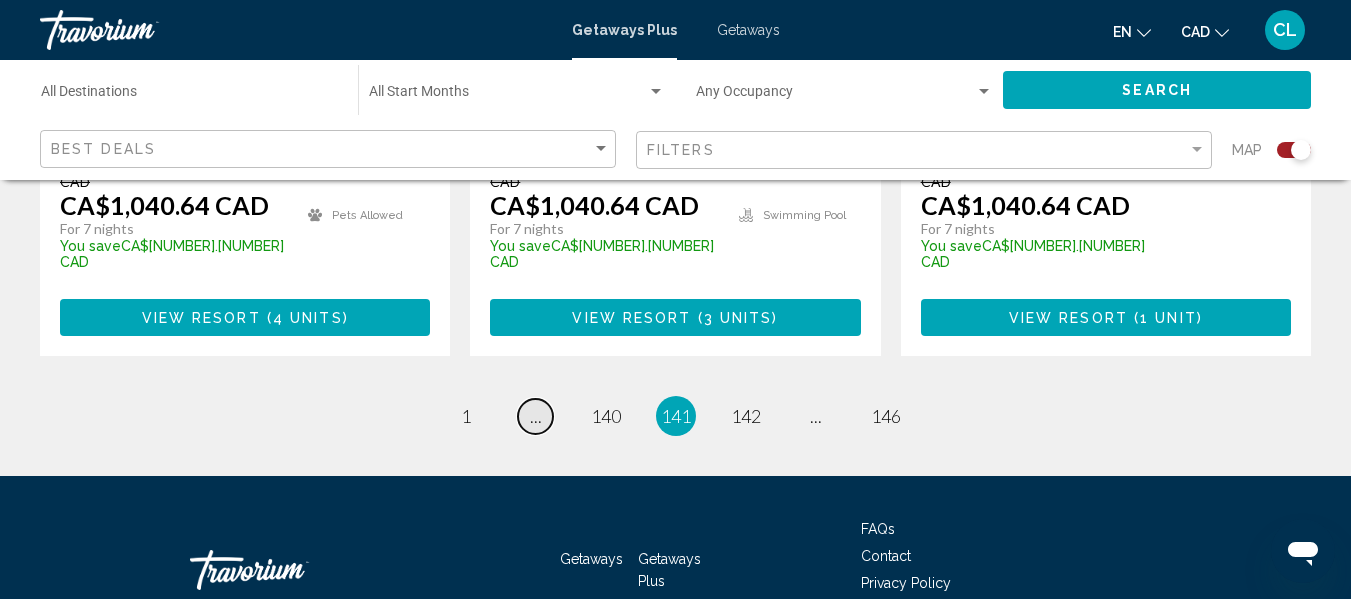 click on "..." at bounding box center [536, 416] 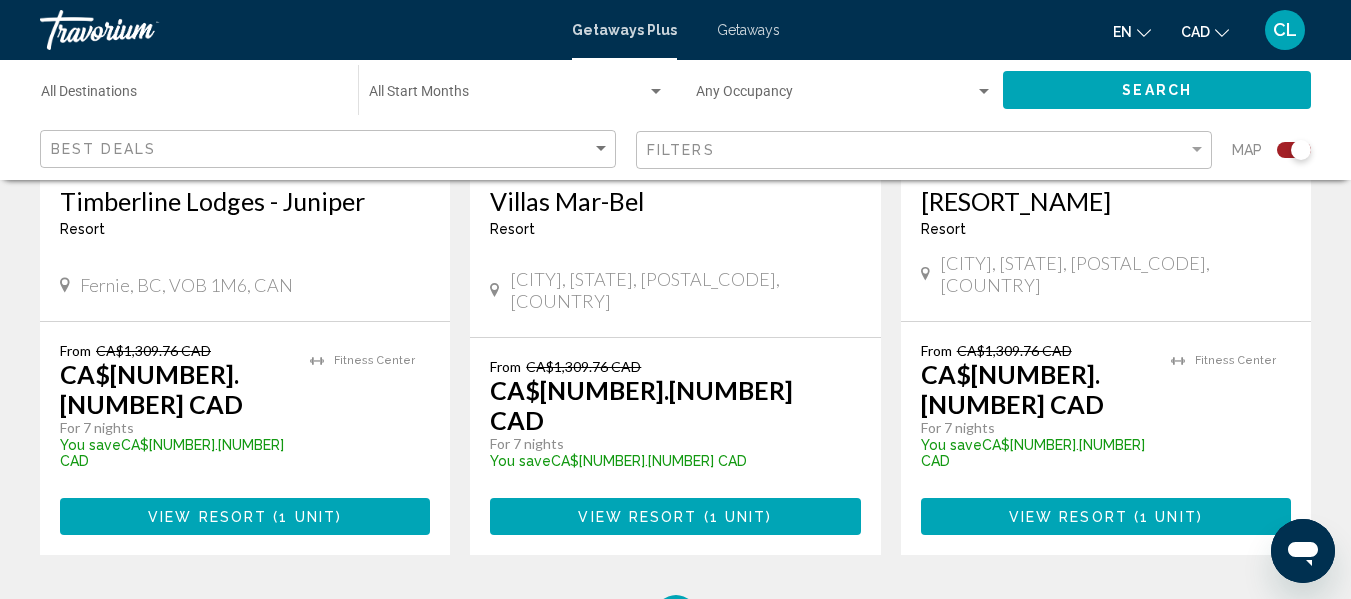 scroll, scrollTop: 3346, scrollLeft: 0, axis: vertical 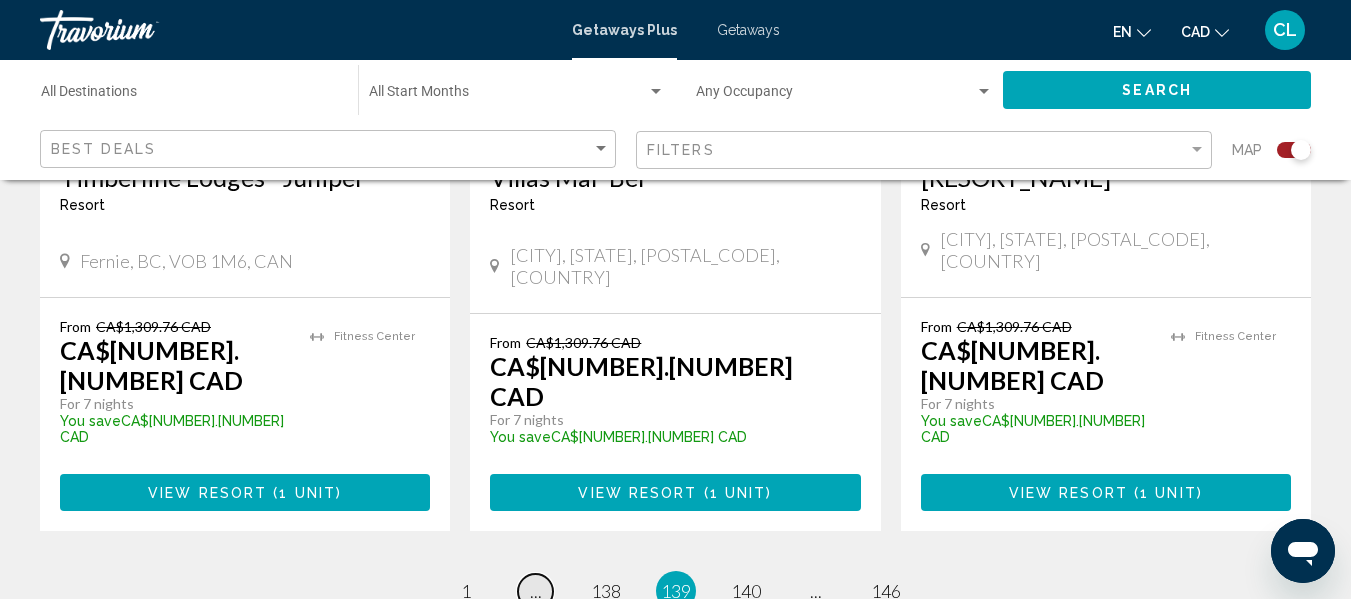 click on "..." at bounding box center [536, 591] 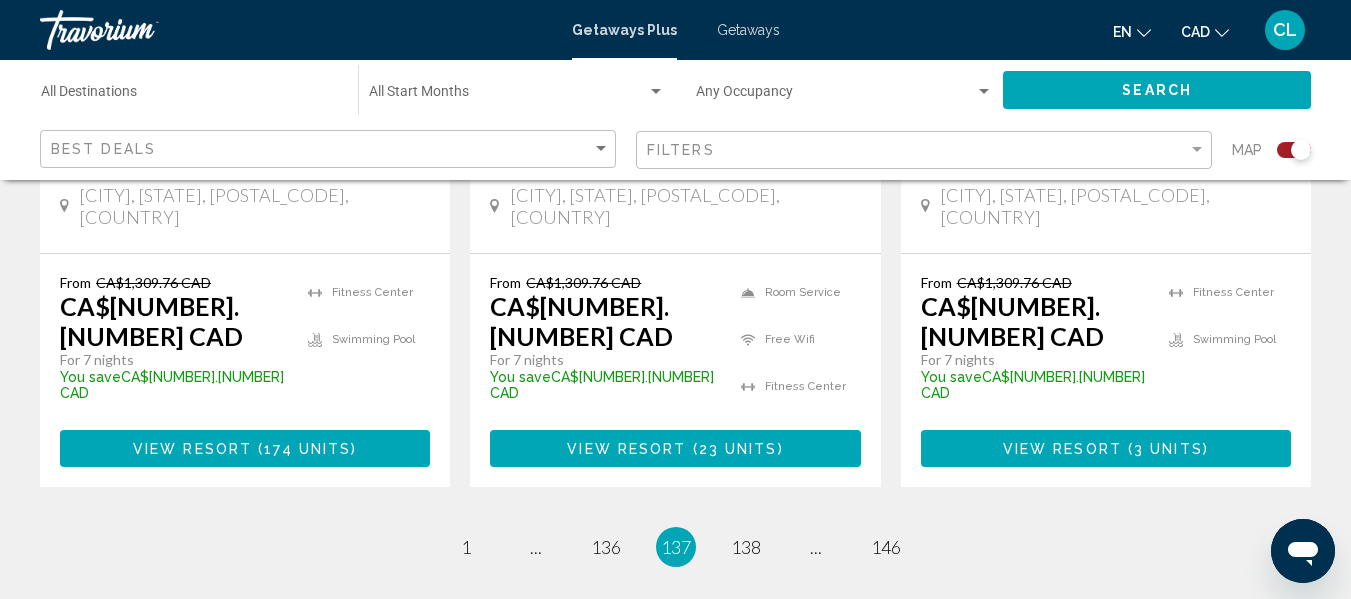 scroll, scrollTop: 3401, scrollLeft: 0, axis: vertical 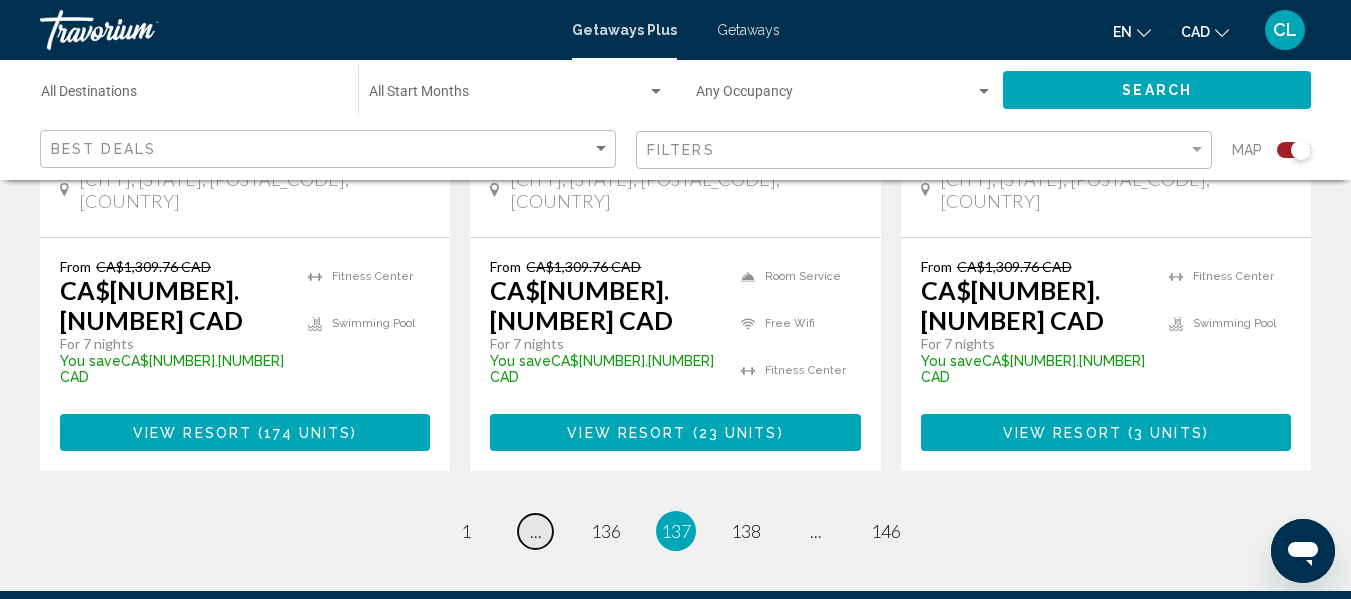 click on "..." at bounding box center [536, 531] 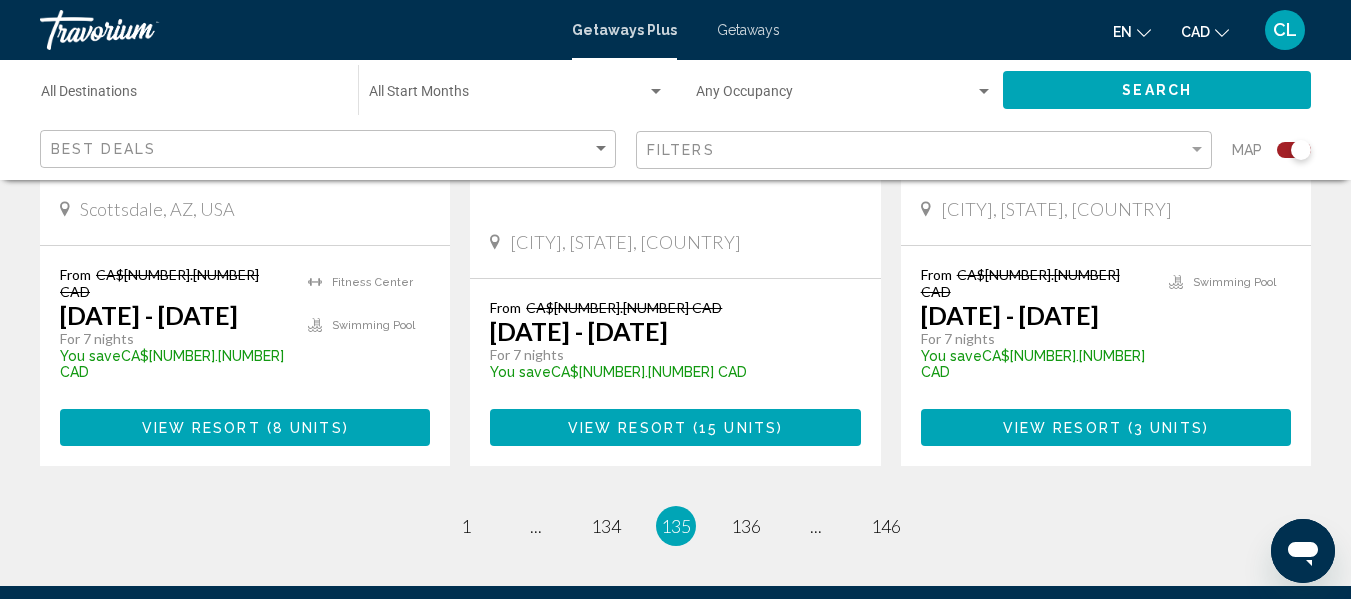 scroll, scrollTop: 3371, scrollLeft: 0, axis: vertical 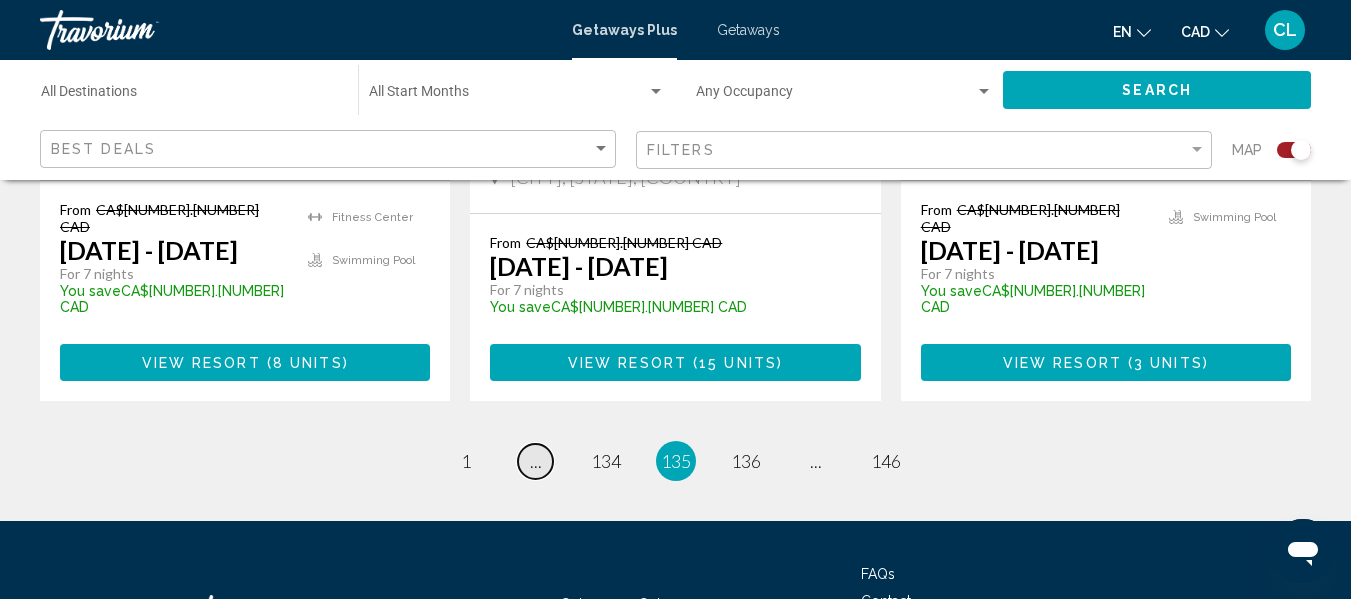 click on "..." at bounding box center (536, 461) 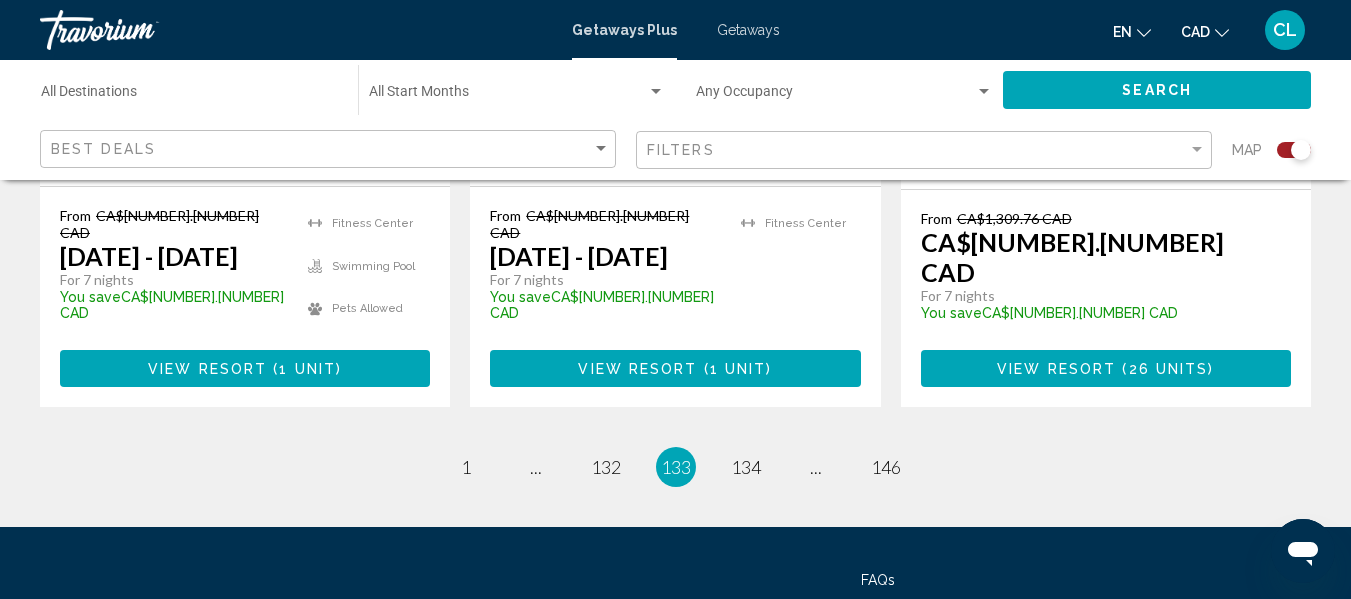 scroll, scrollTop: 3371, scrollLeft: 0, axis: vertical 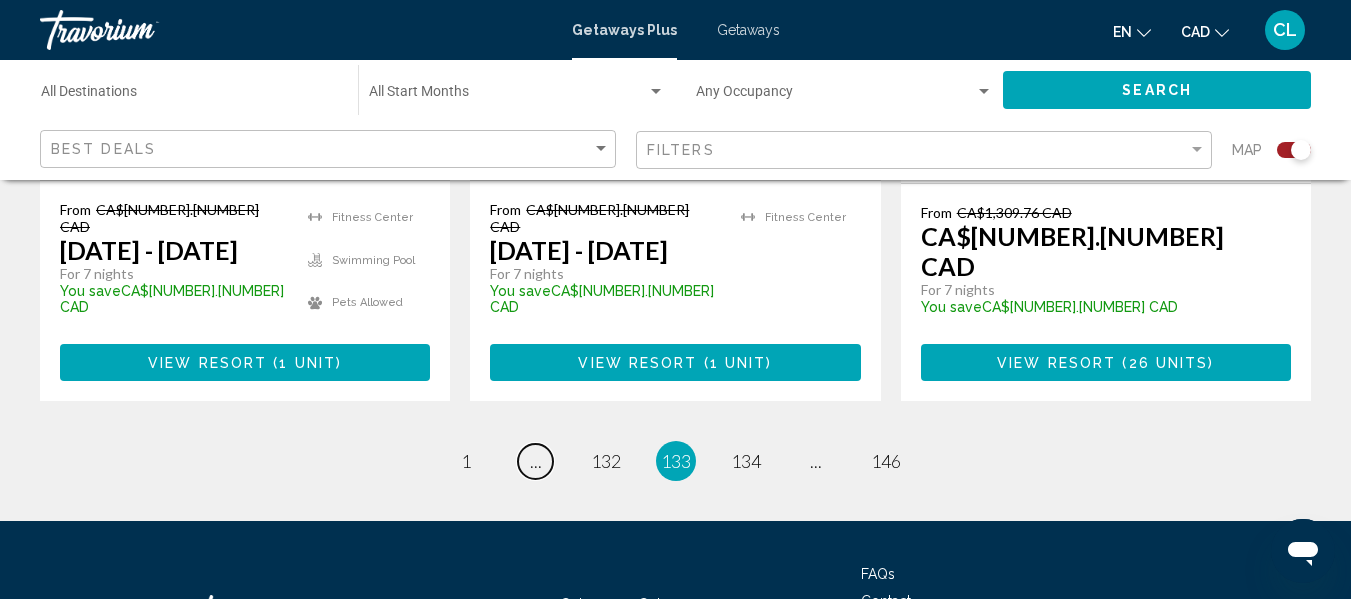 click on "..." at bounding box center [536, 461] 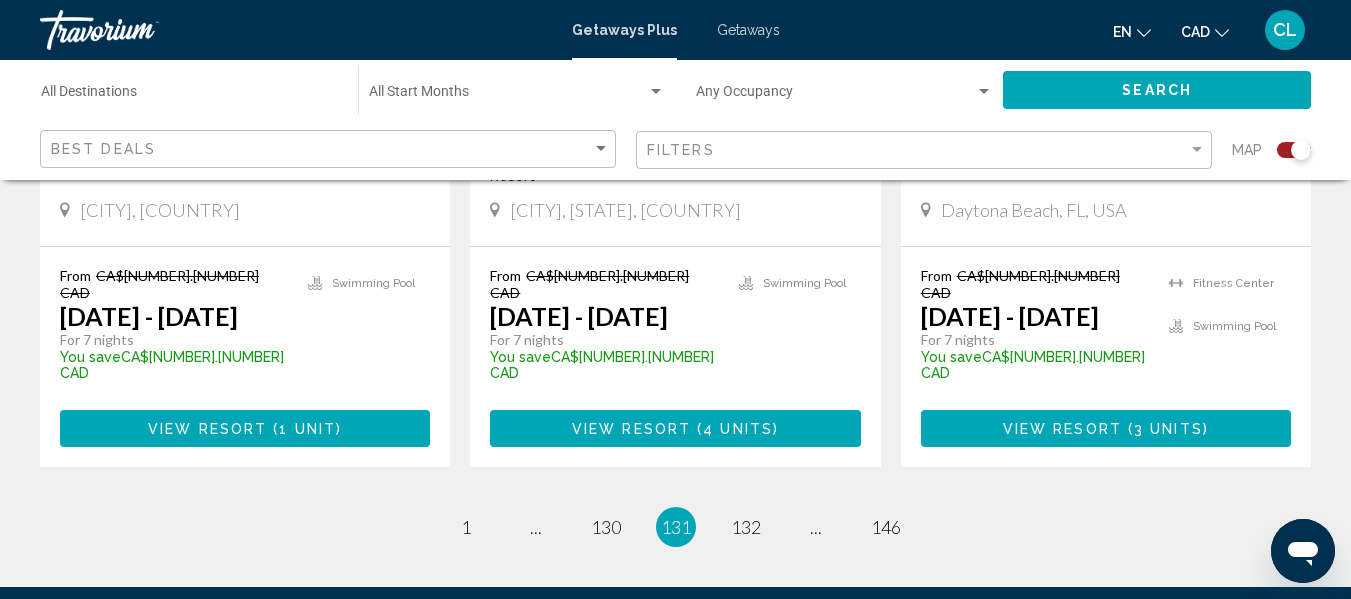 scroll, scrollTop: 3431, scrollLeft: 0, axis: vertical 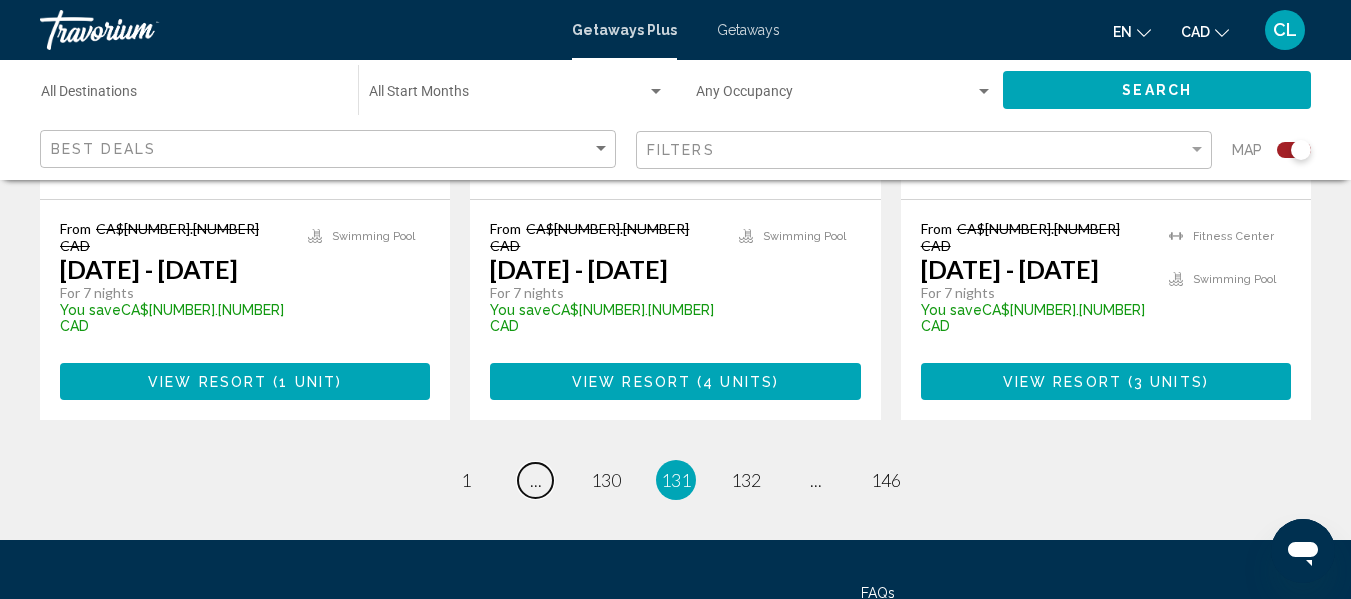 click on "..." at bounding box center [536, 480] 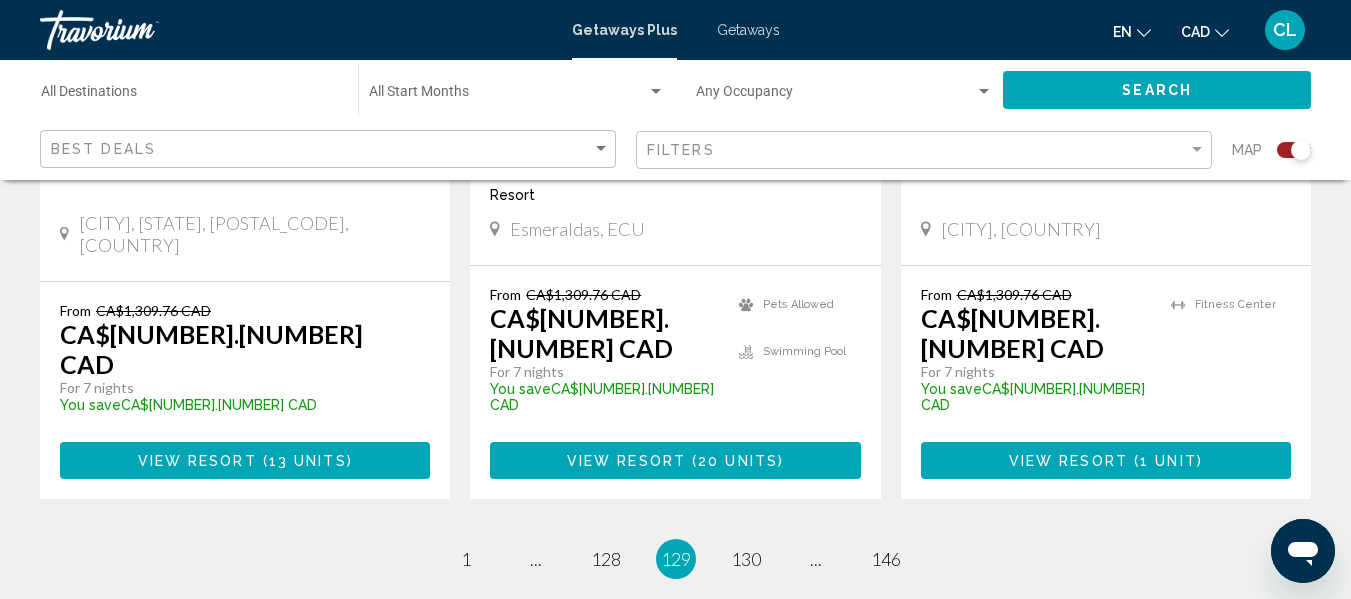 scroll, scrollTop: 3401, scrollLeft: 0, axis: vertical 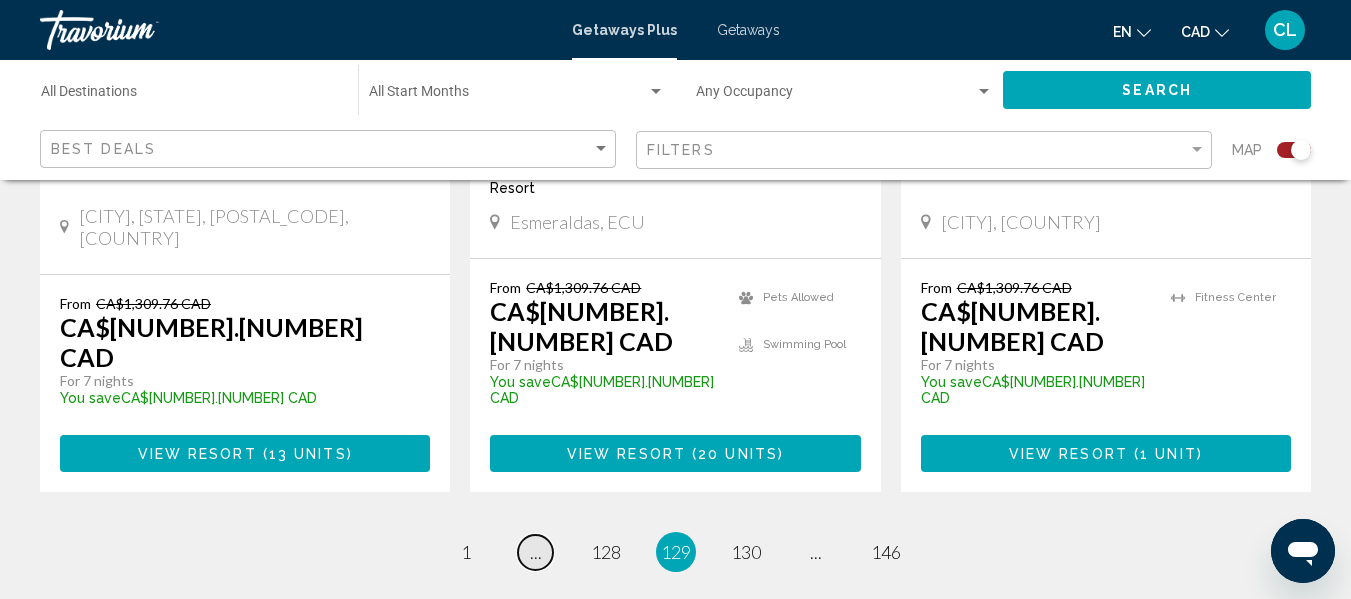 click on "..." at bounding box center [536, 552] 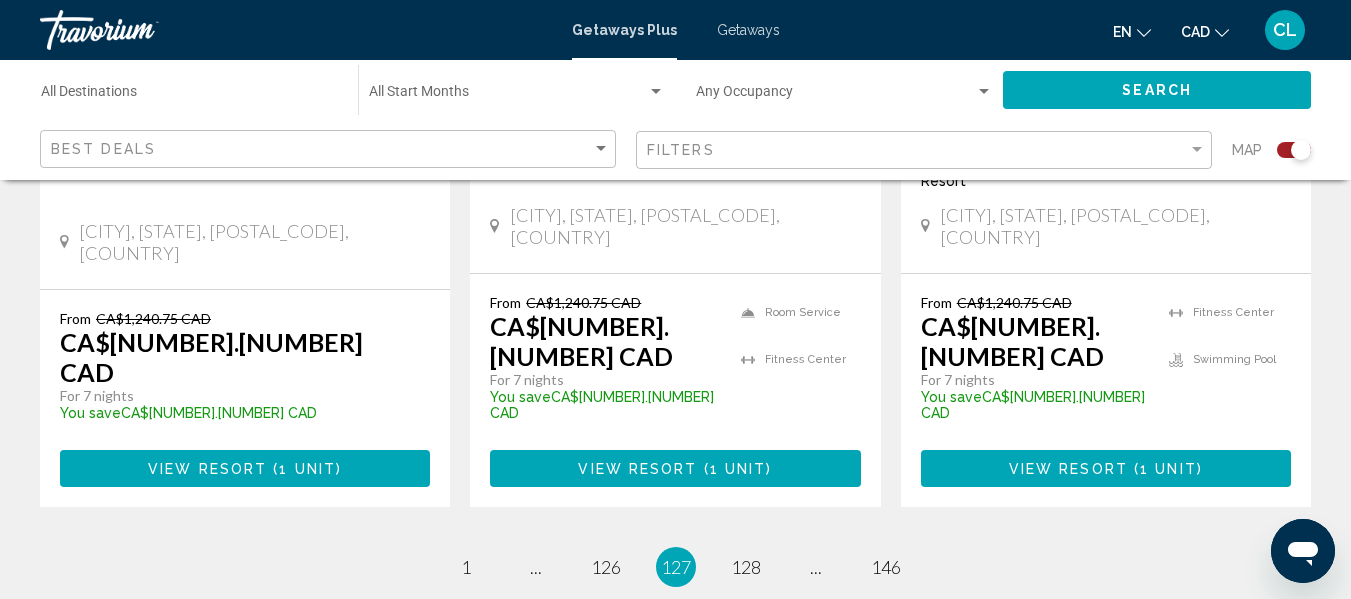 scroll, scrollTop: 3431, scrollLeft: 0, axis: vertical 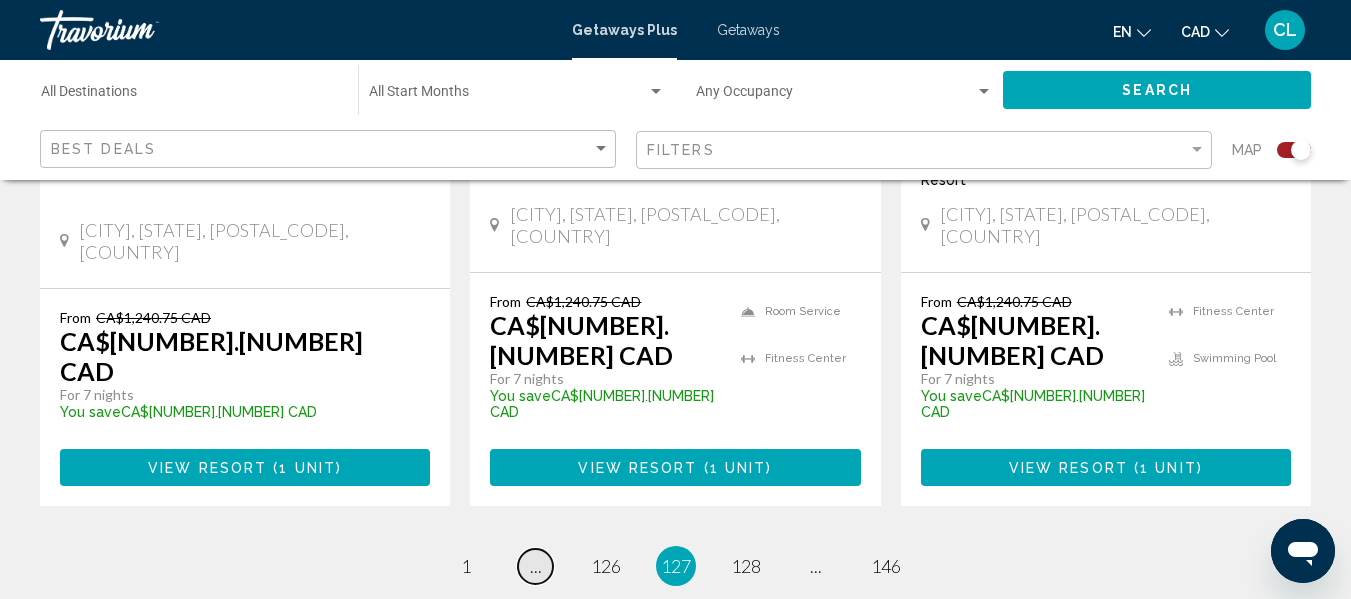 click on "..." at bounding box center (536, 566) 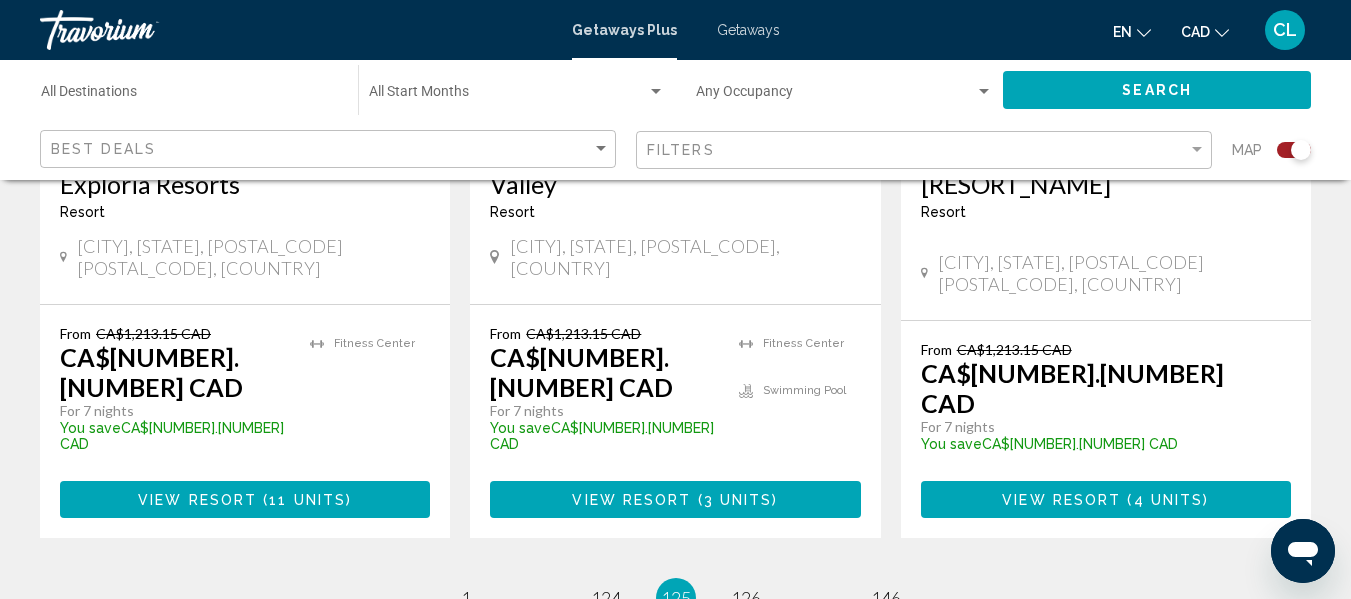 scroll, scrollTop: 3371, scrollLeft: 0, axis: vertical 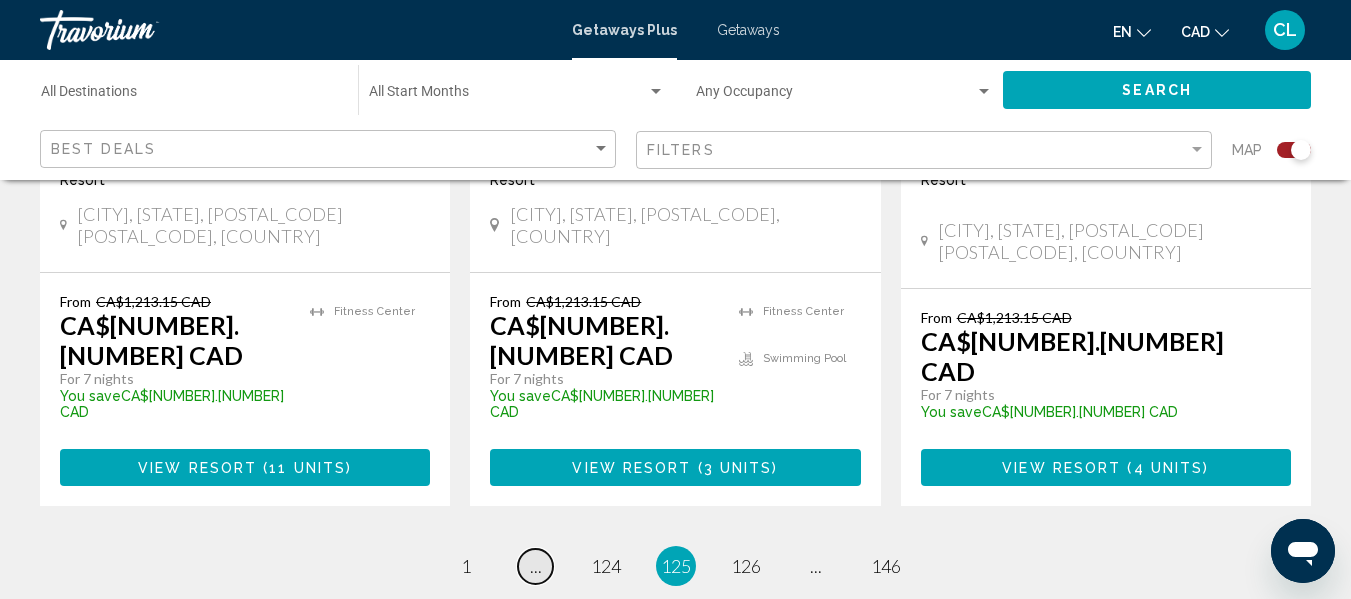 click on "..." at bounding box center (536, 566) 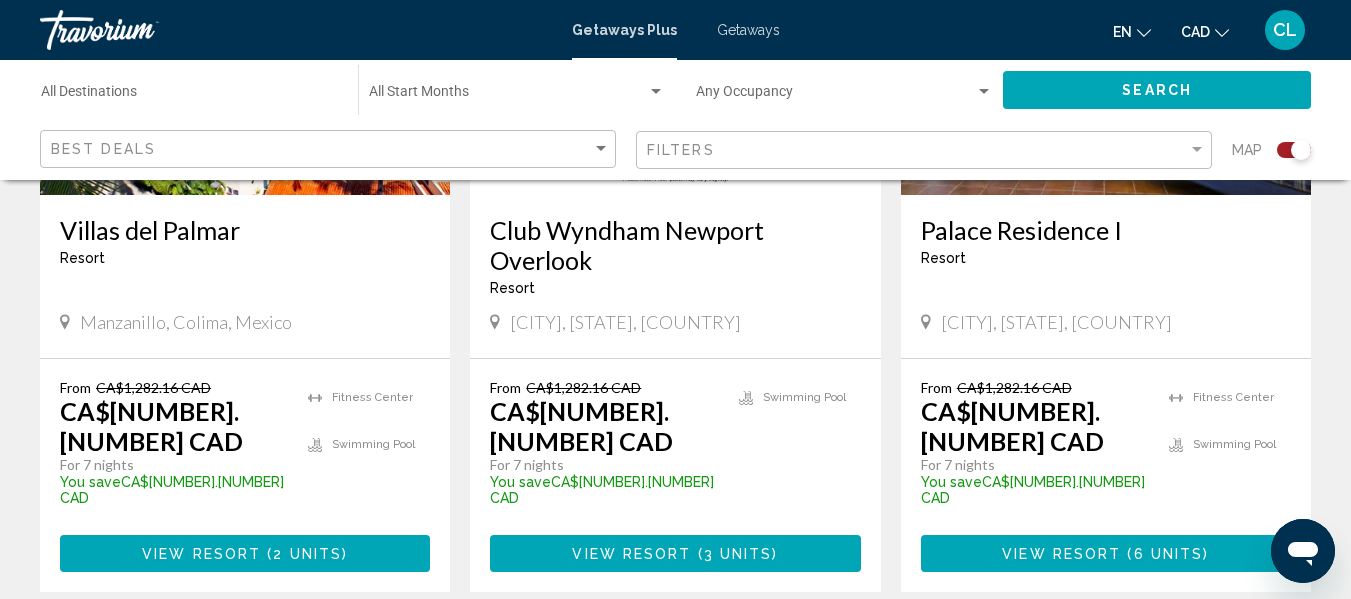 scroll, scrollTop: 3431, scrollLeft: 0, axis: vertical 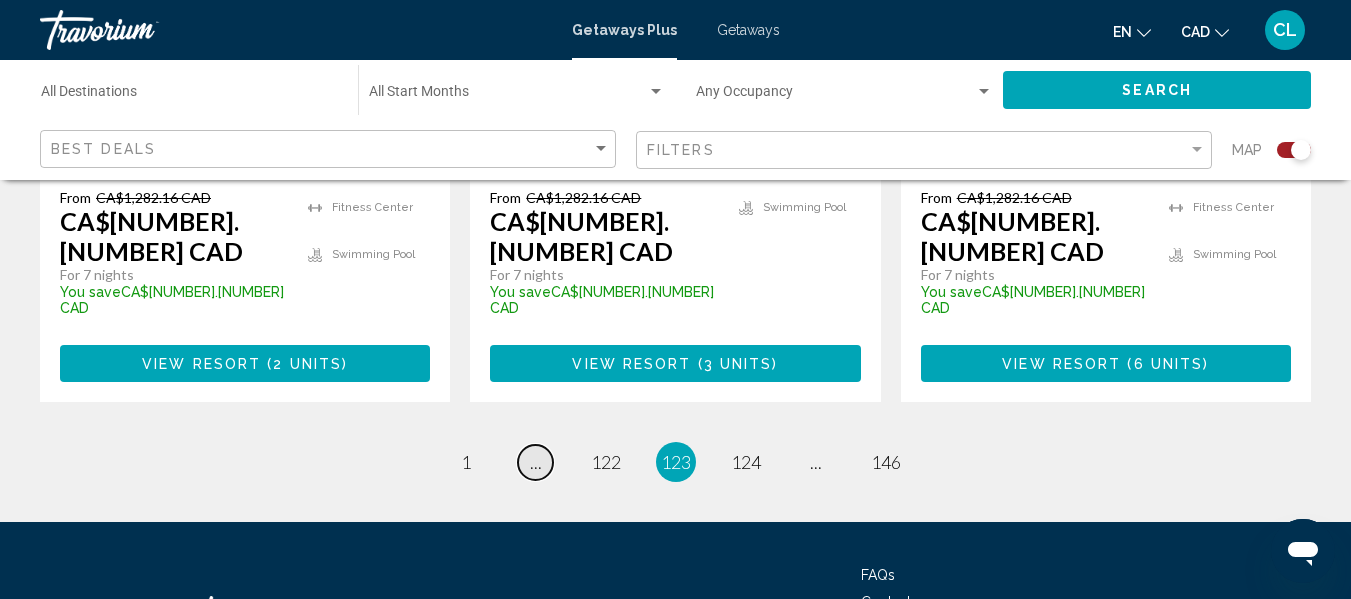 click on "..." at bounding box center (536, 462) 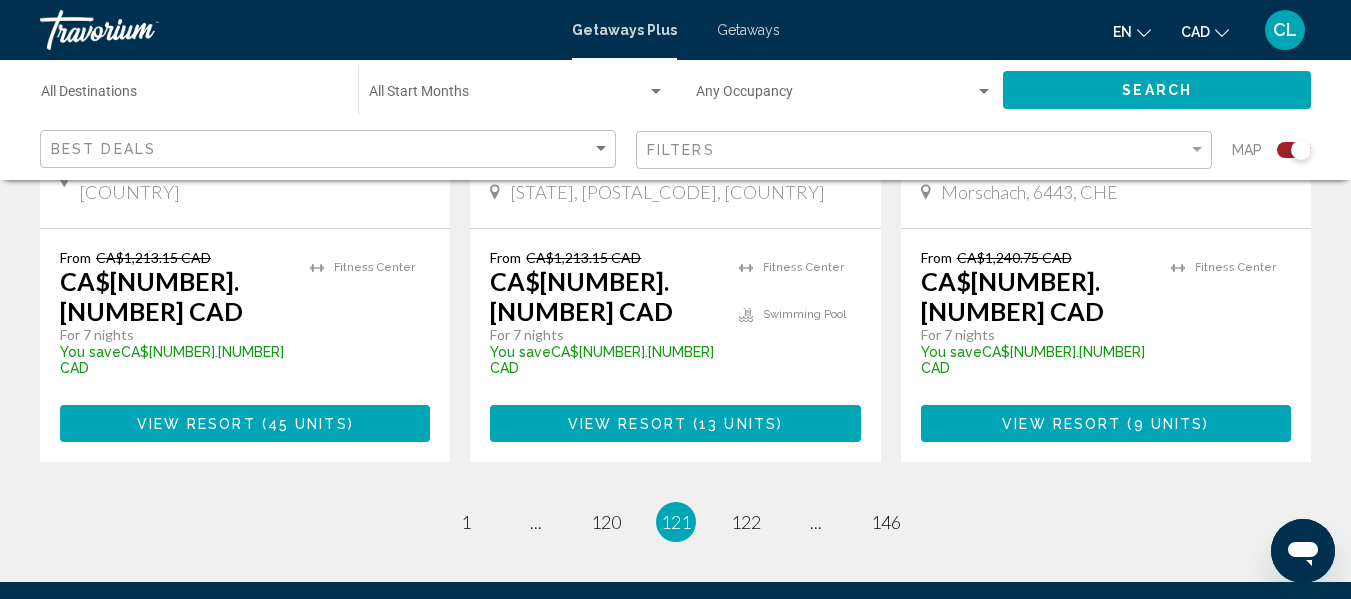 scroll, scrollTop: 3494, scrollLeft: 0, axis: vertical 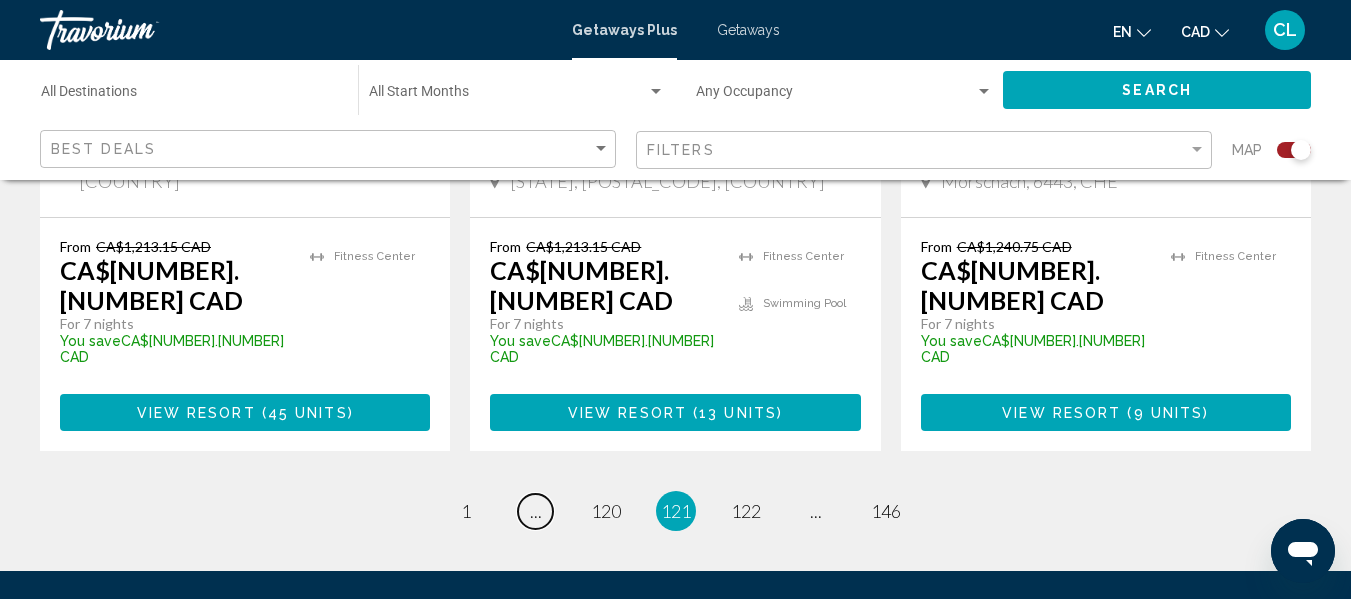 click on "..." at bounding box center (536, 511) 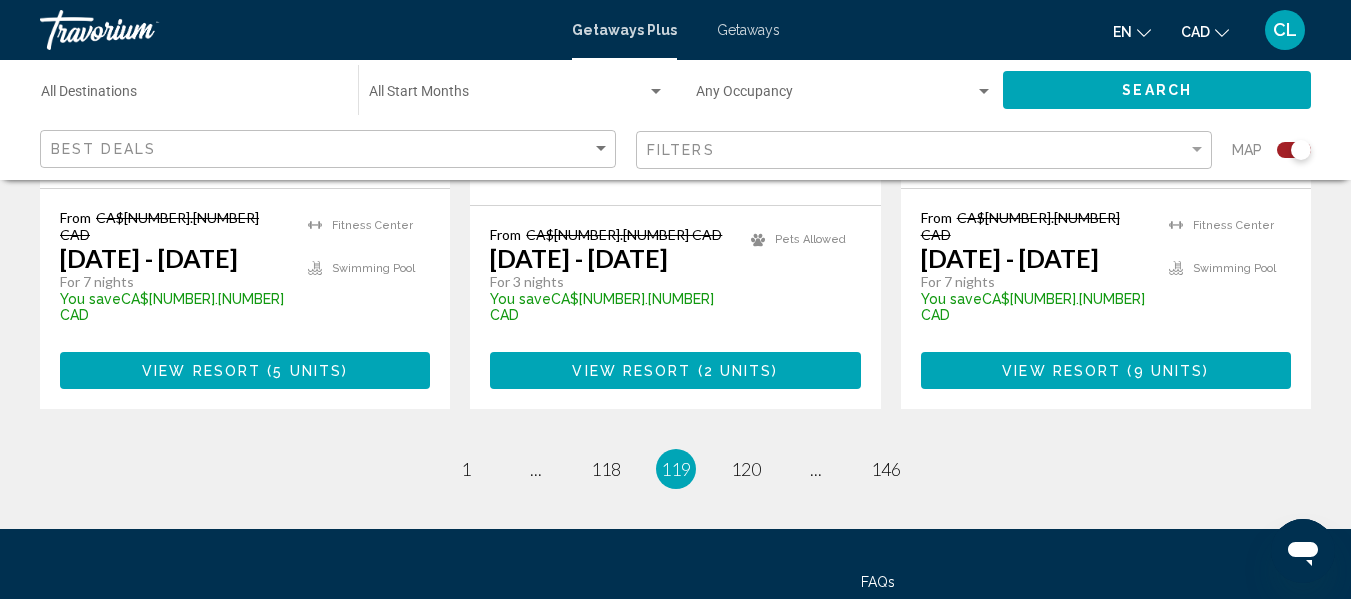 scroll, scrollTop: 3341, scrollLeft: 0, axis: vertical 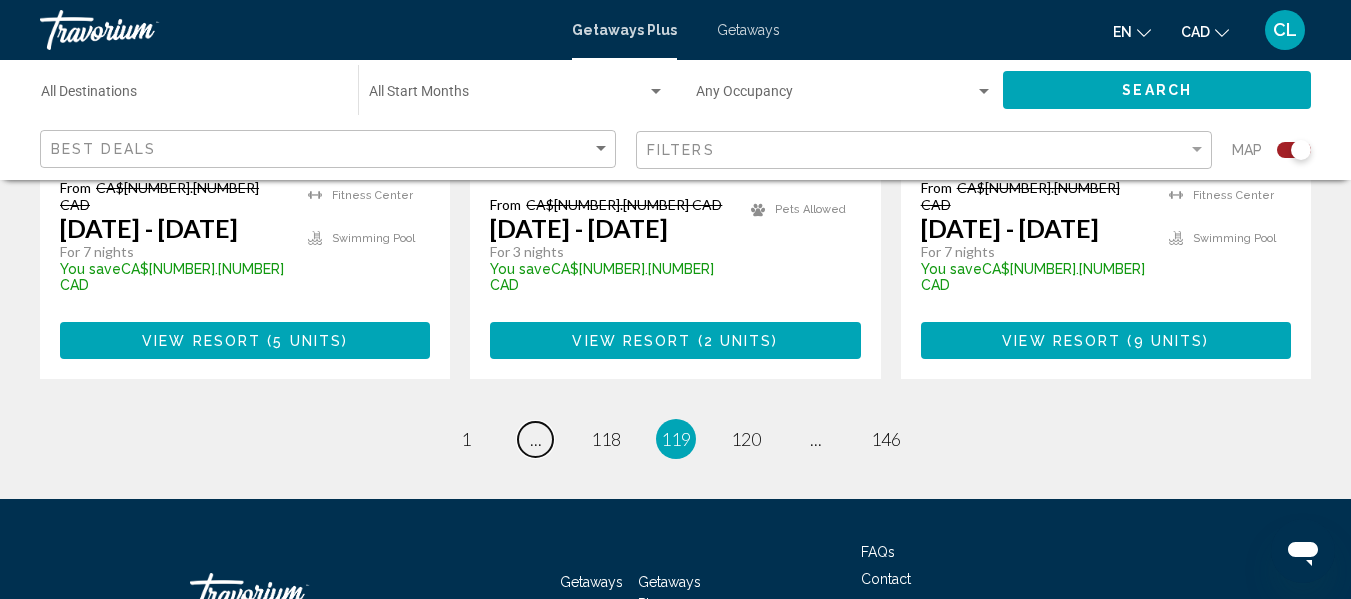 click on "..." at bounding box center [536, 439] 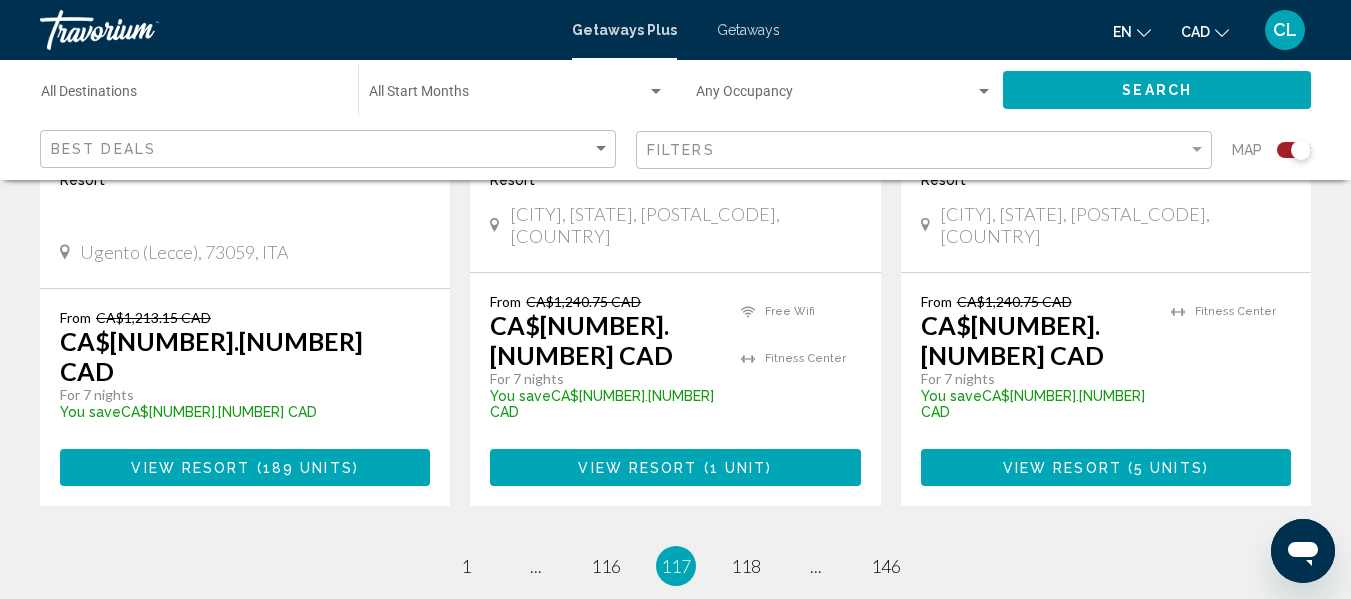 scroll, scrollTop: 3464, scrollLeft: 0, axis: vertical 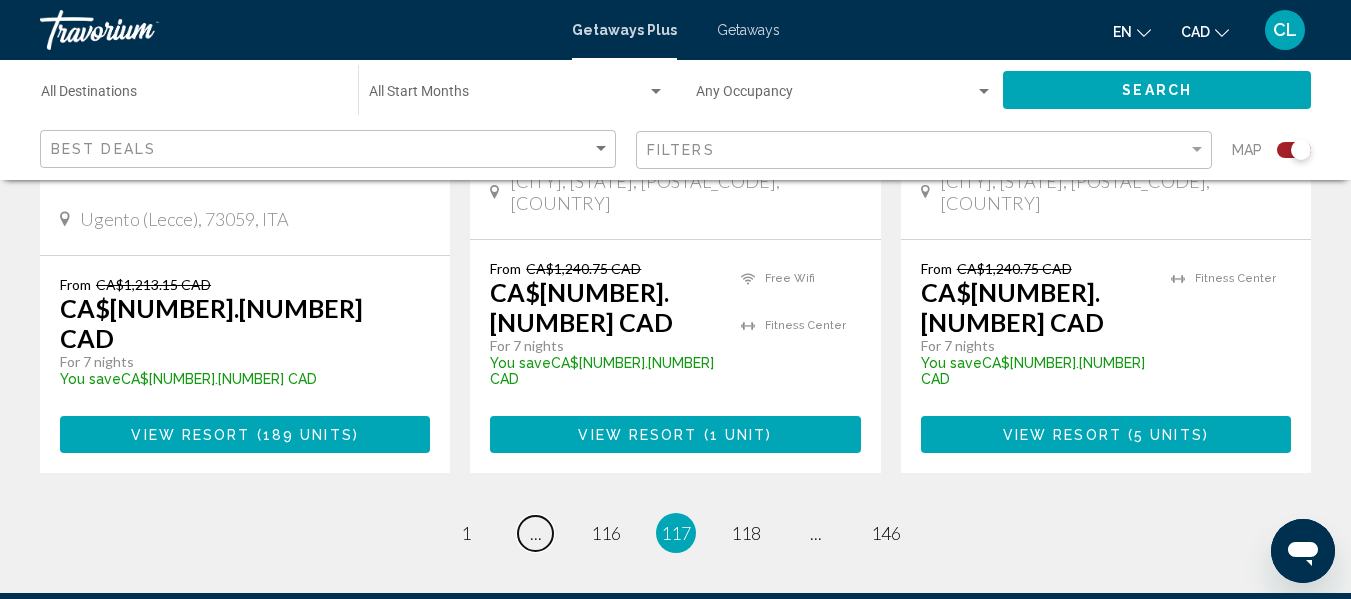 click on "..." at bounding box center [536, 533] 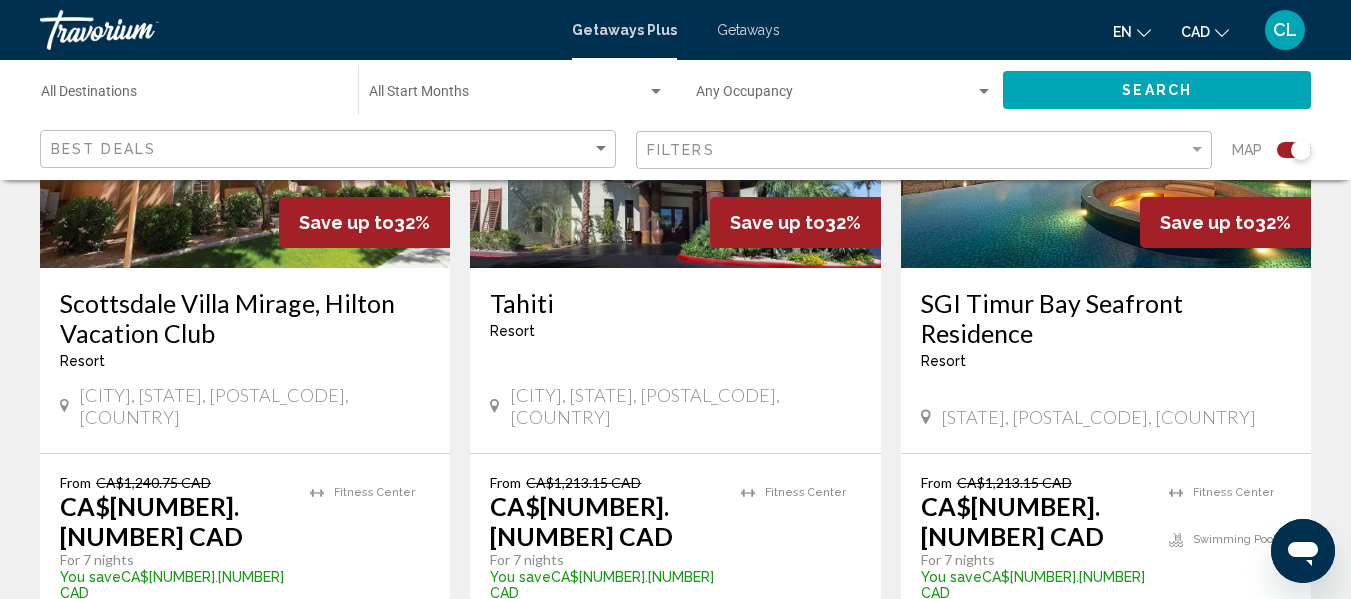 scroll, scrollTop: 3494, scrollLeft: 0, axis: vertical 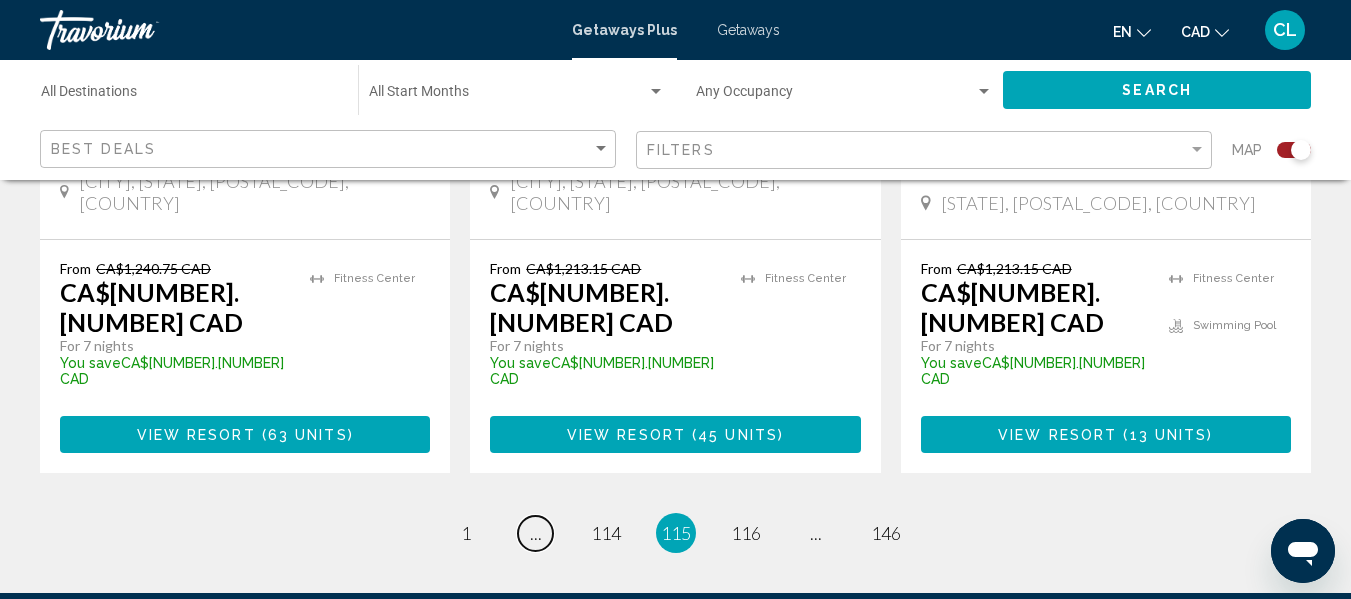 click on "..." at bounding box center [536, 533] 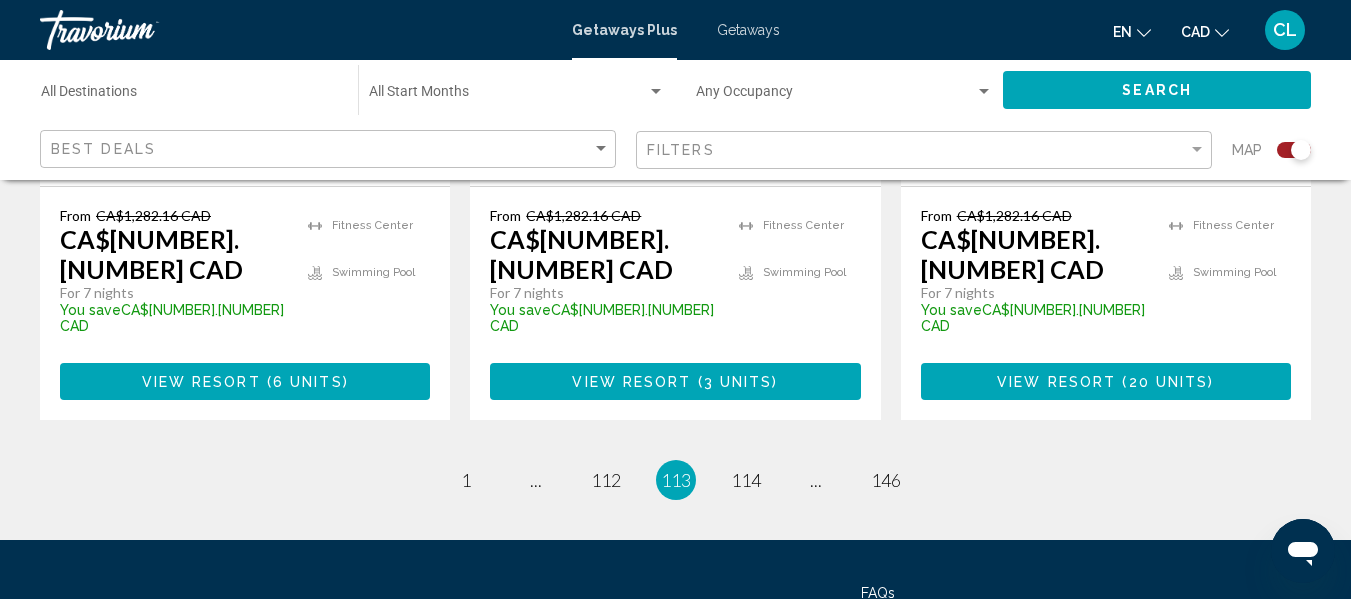 scroll, scrollTop: 3371, scrollLeft: 0, axis: vertical 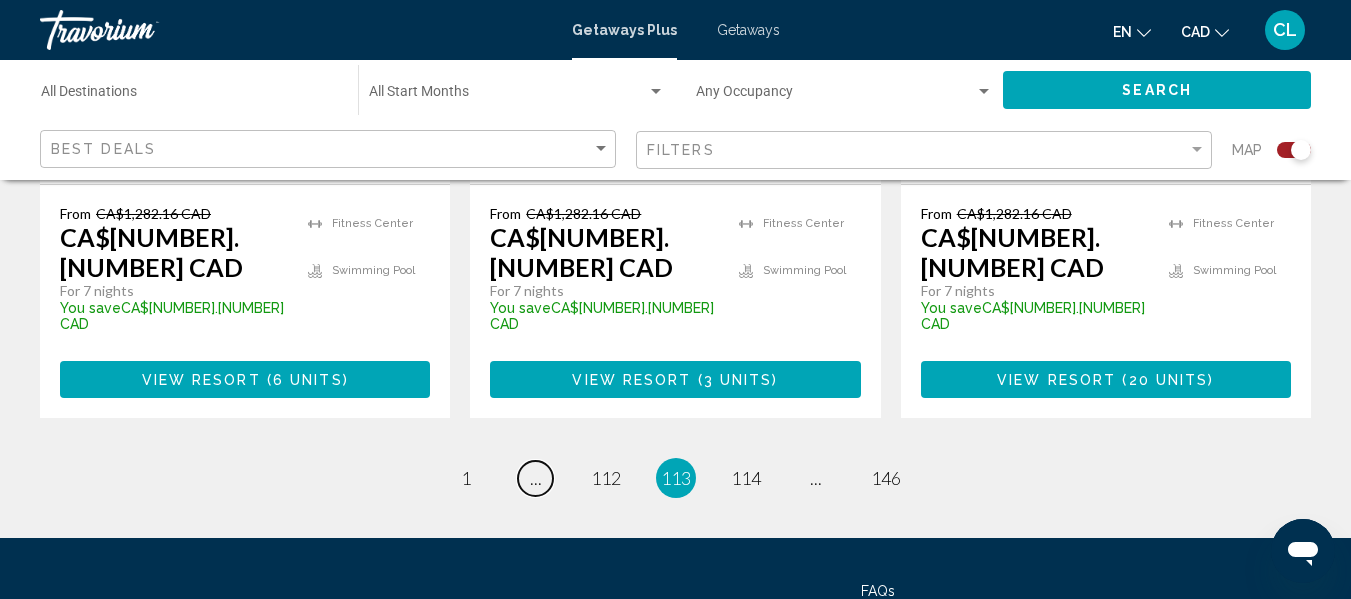 click on "..." at bounding box center (536, 478) 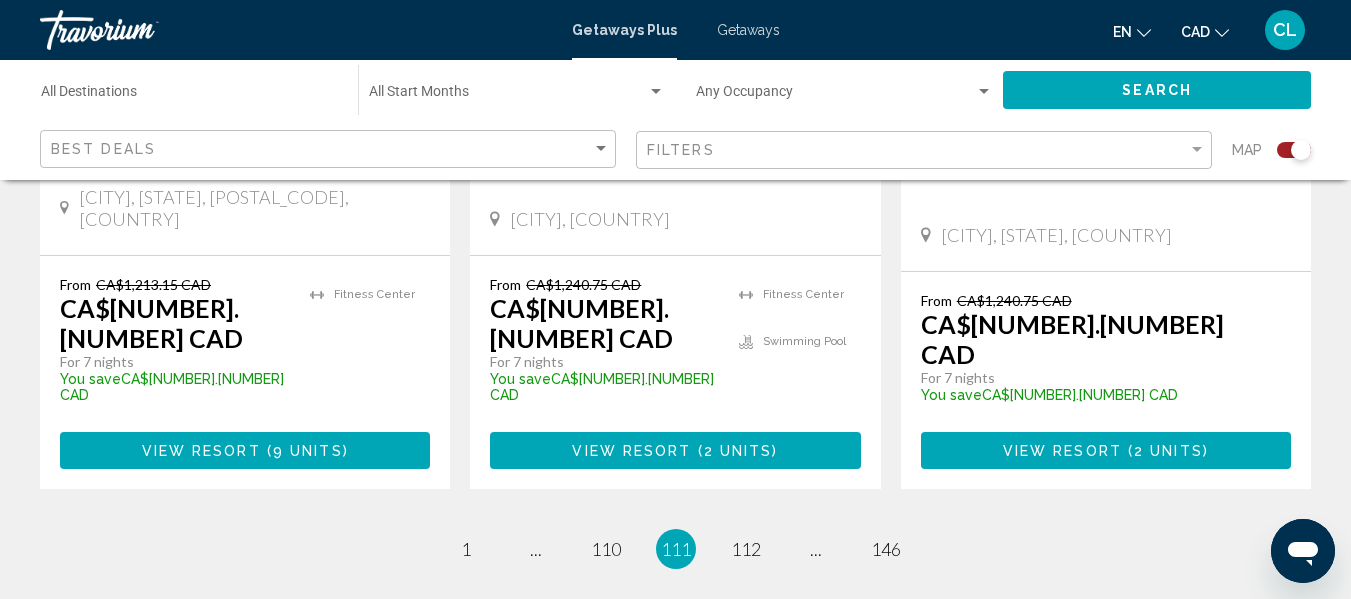 scroll, scrollTop: 3431, scrollLeft: 0, axis: vertical 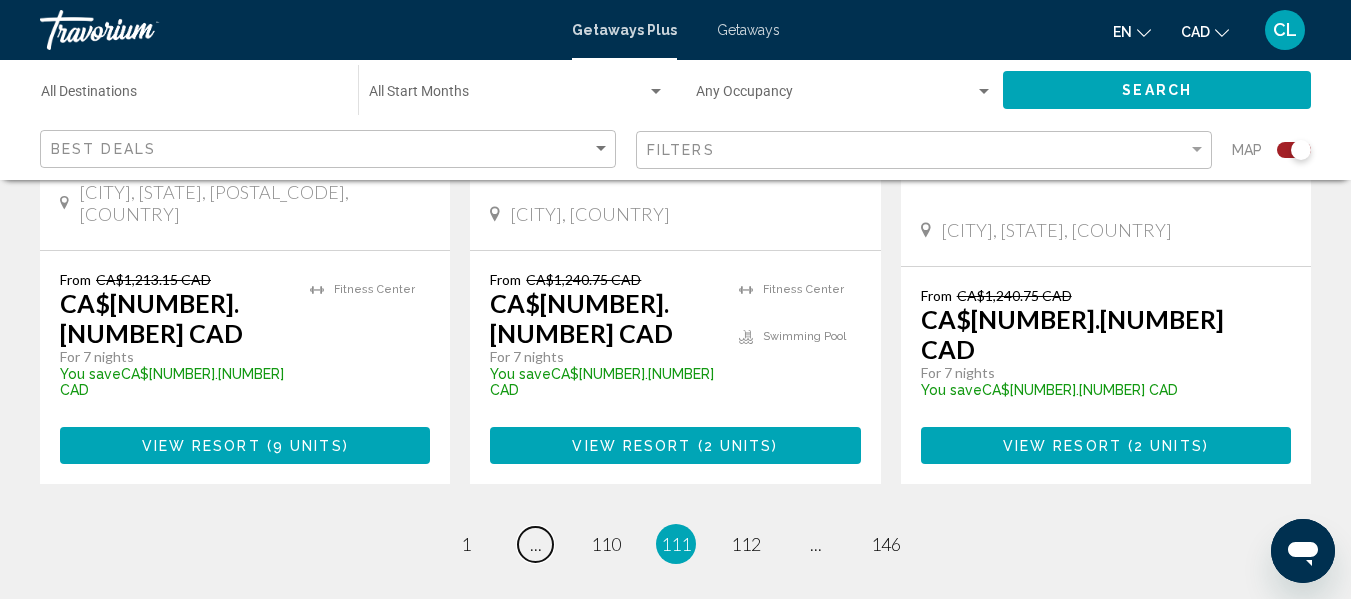 click on "..." at bounding box center (536, 544) 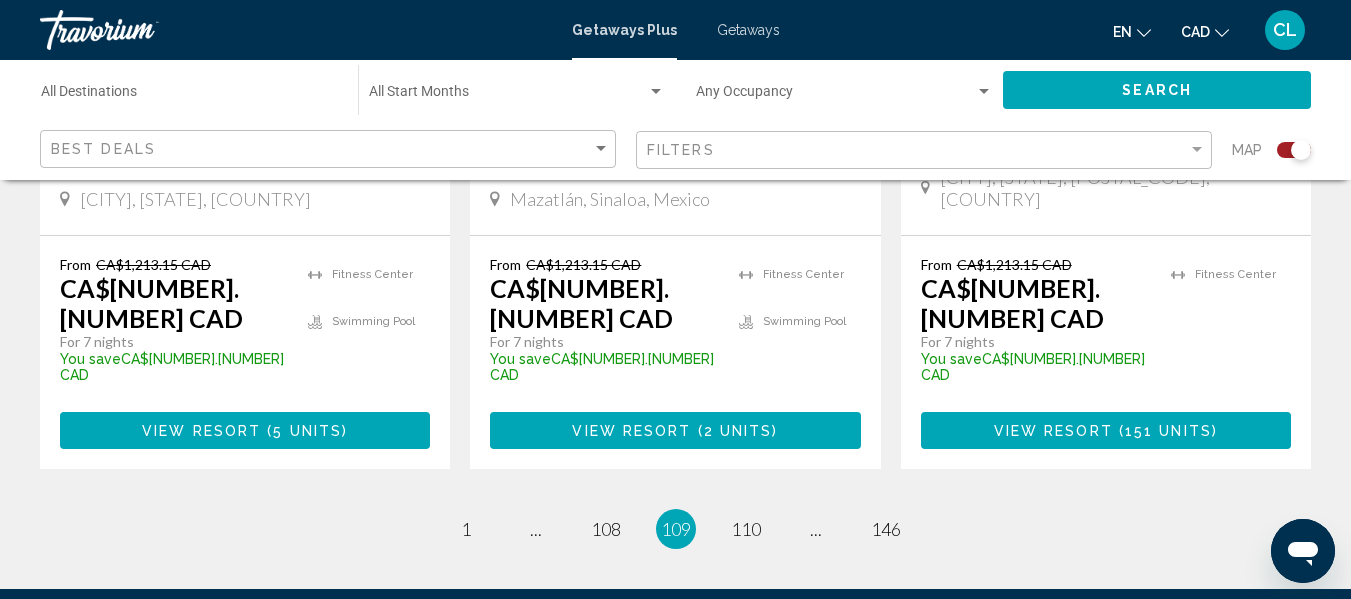 scroll, scrollTop: 3431, scrollLeft: 0, axis: vertical 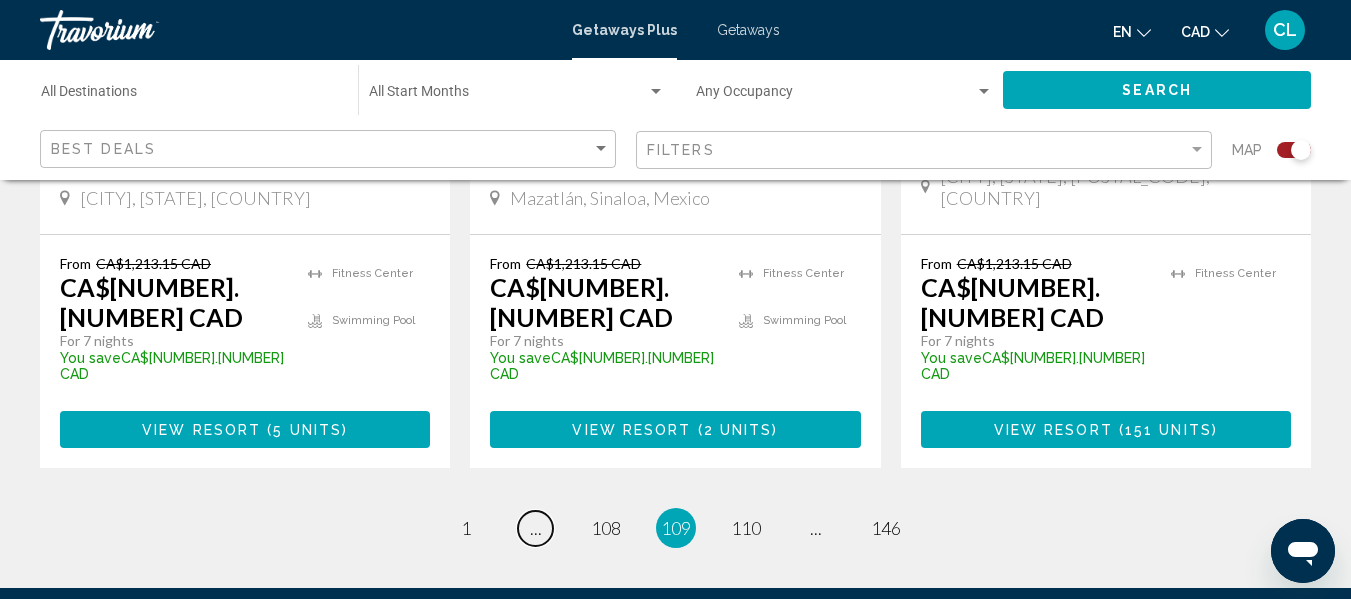click on "..." at bounding box center (536, 528) 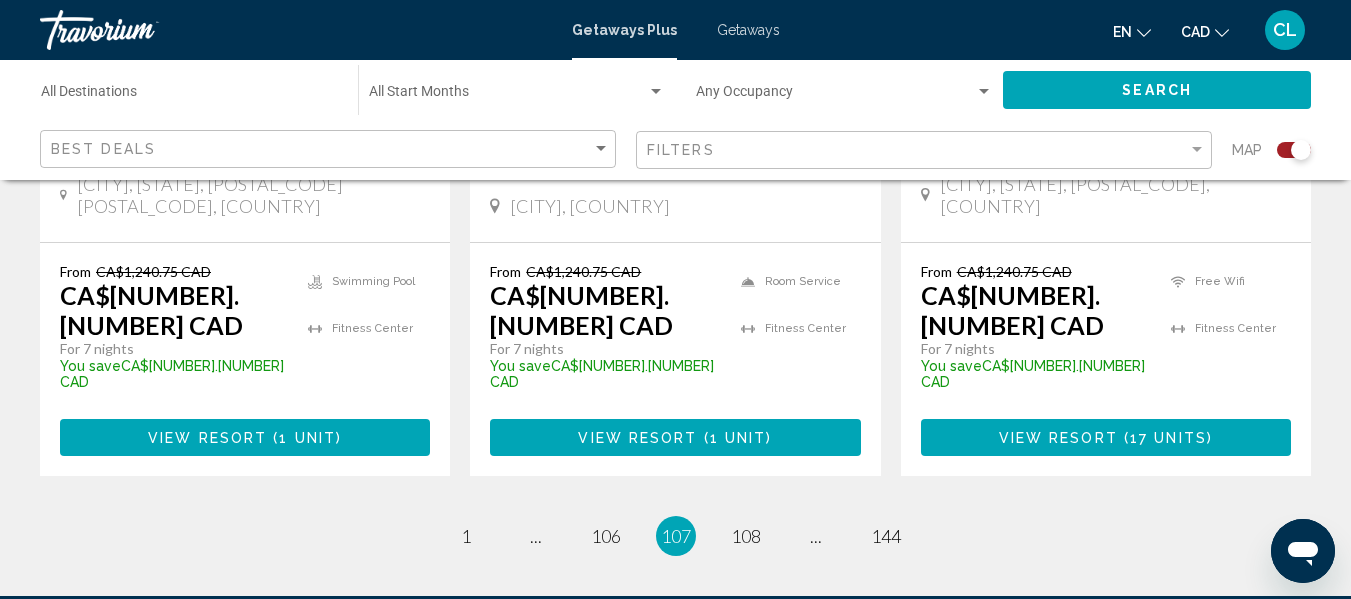 scroll, scrollTop: 3431, scrollLeft: 0, axis: vertical 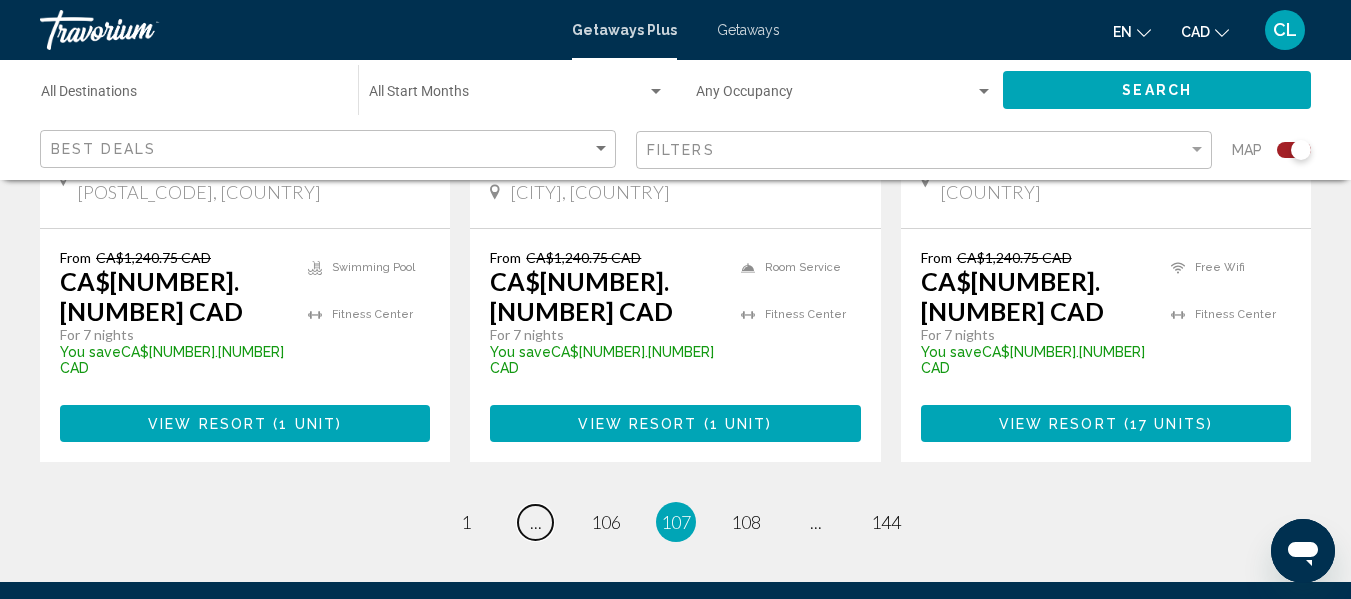 click on "..." at bounding box center [536, 522] 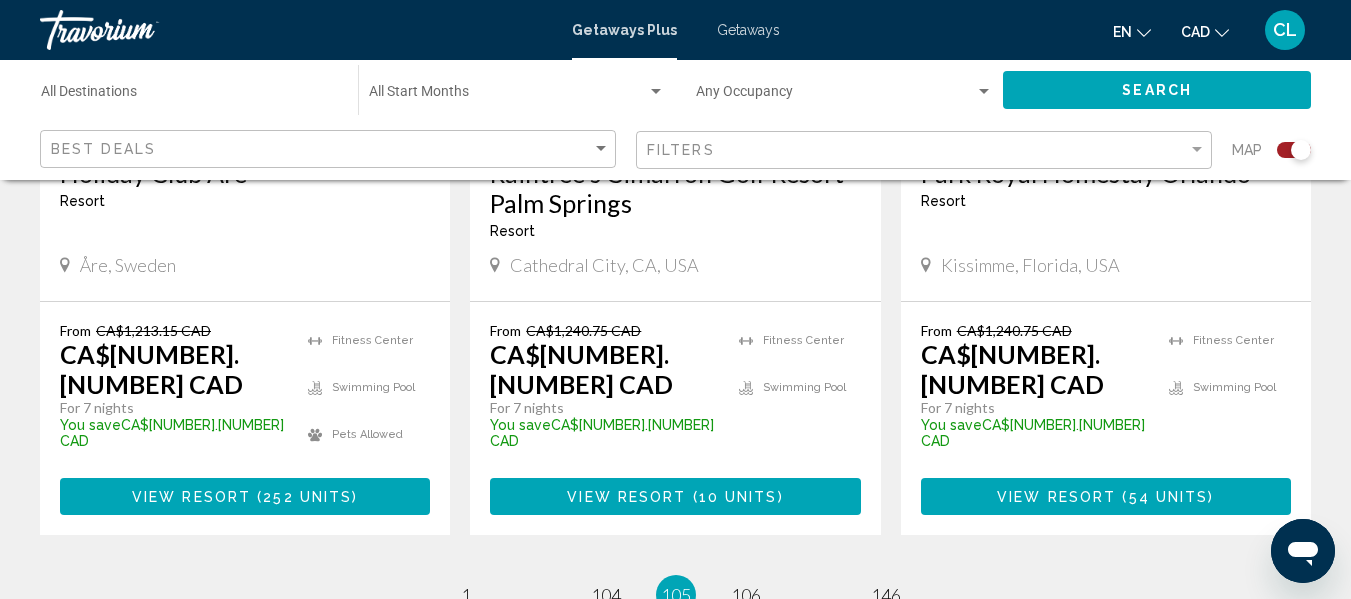 scroll, scrollTop: 3431, scrollLeft: 0, axis: vertical 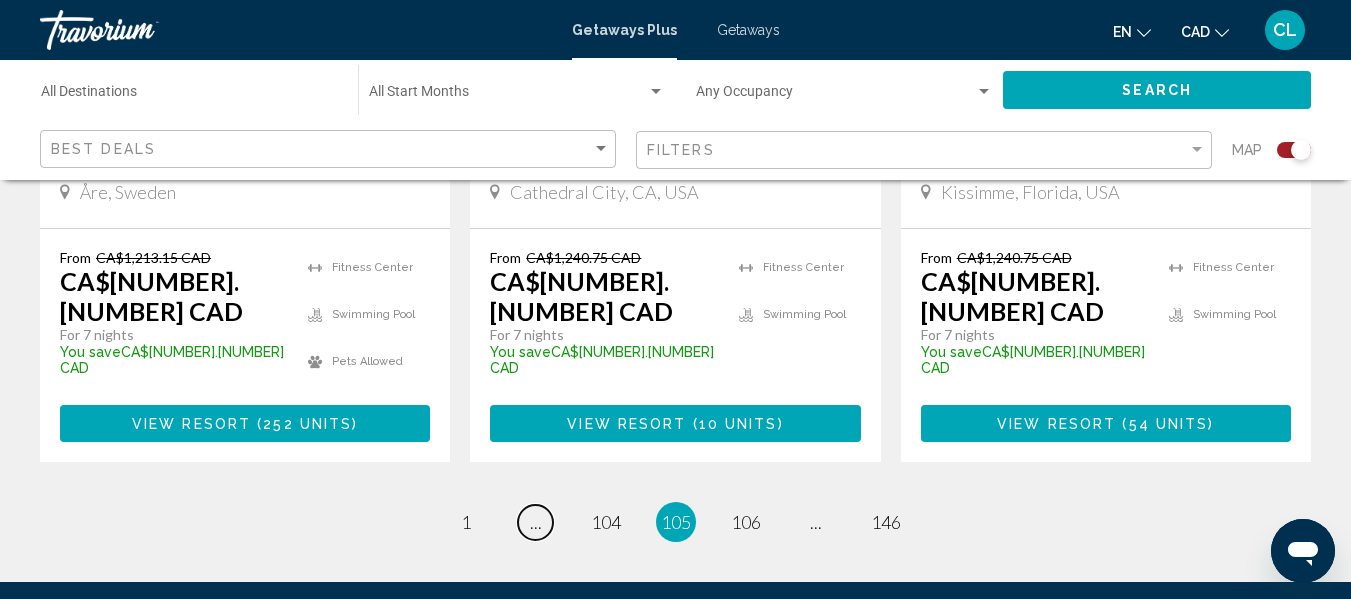 click on "..." at bounding box center (536, 522) 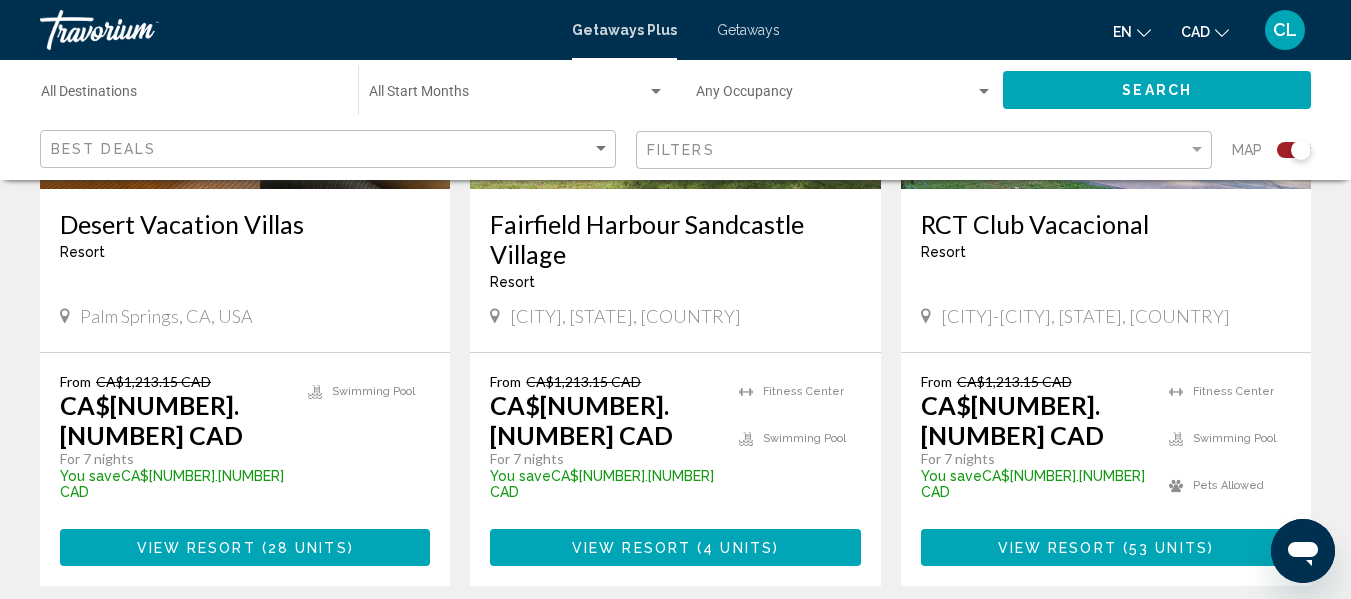 scroll, scrollTop: 3431, scrollLeft: 0, axis: vertical 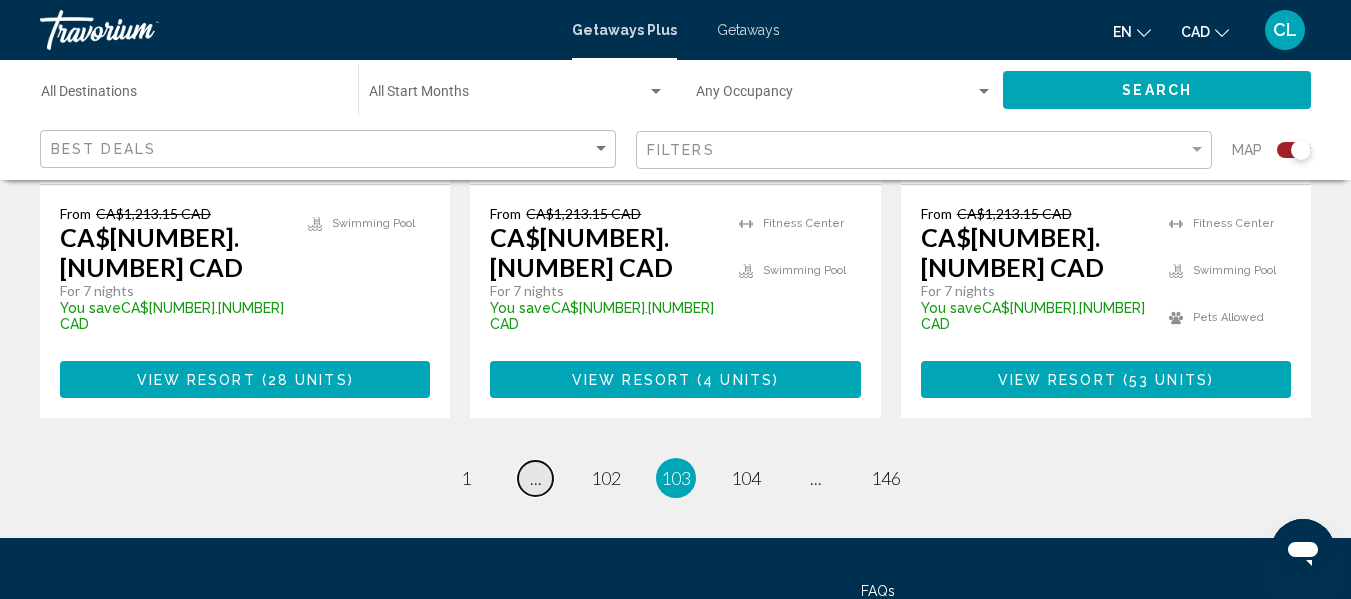 click on "..." at bounding box center [536, 478] 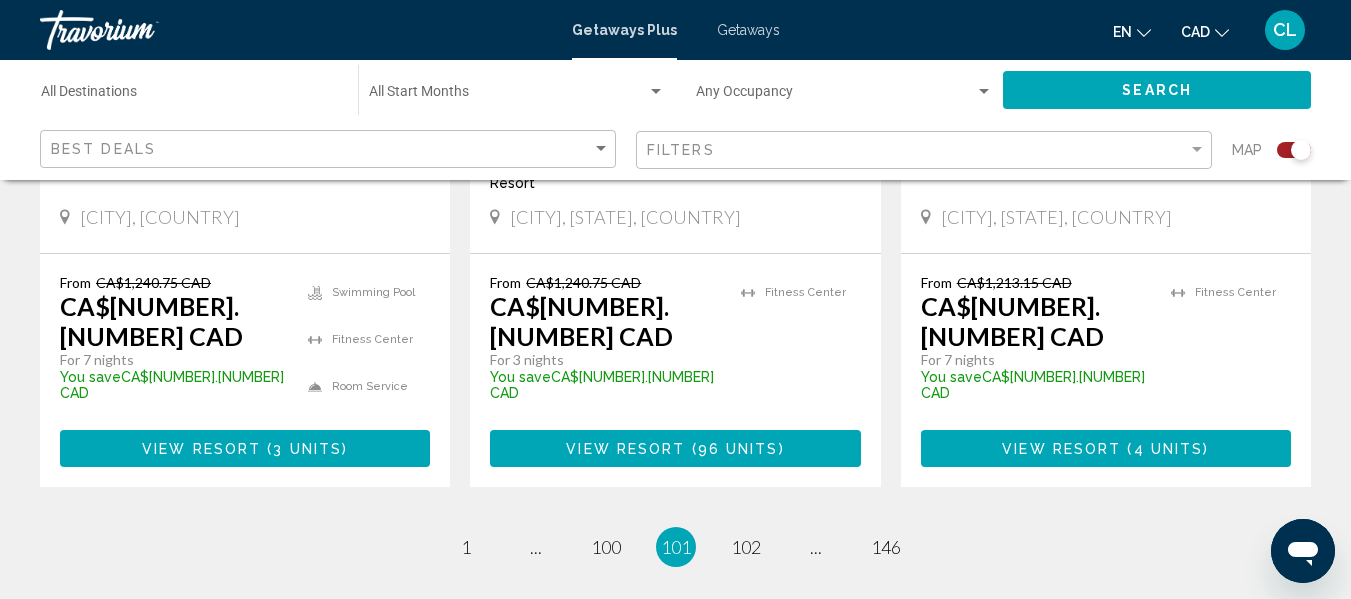 scroll, scrollTop: 3461, scrollLeft: 0, axis: vertical 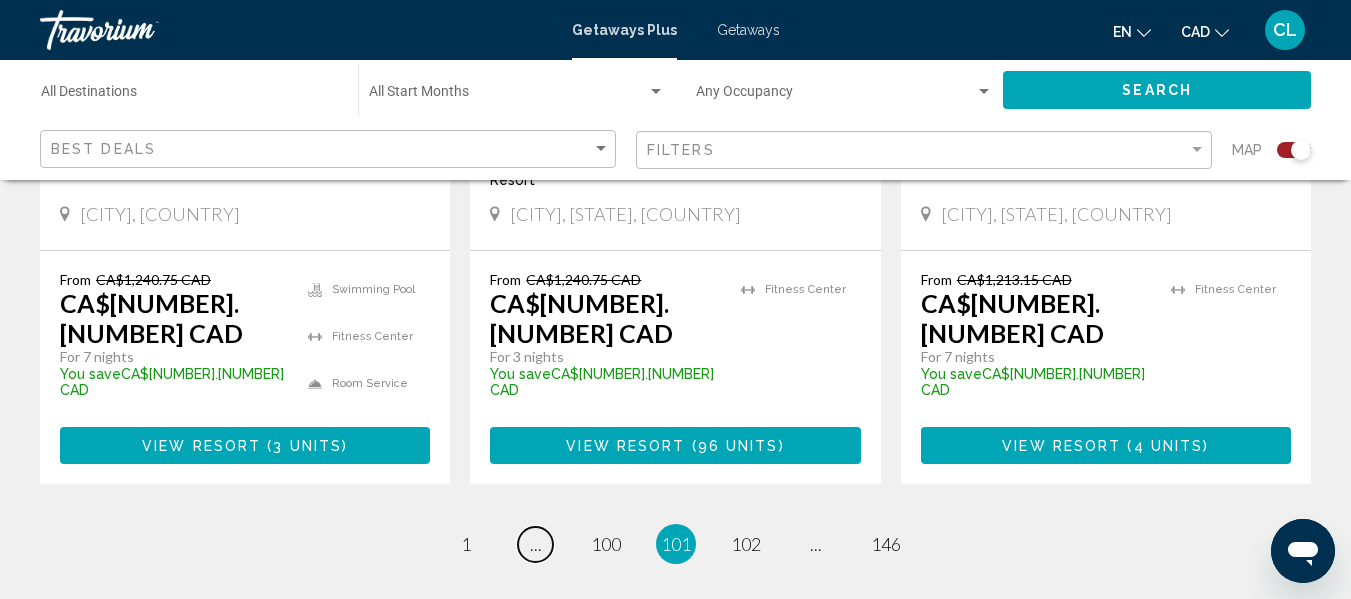 click on "..." at bounding box center (536, 544) 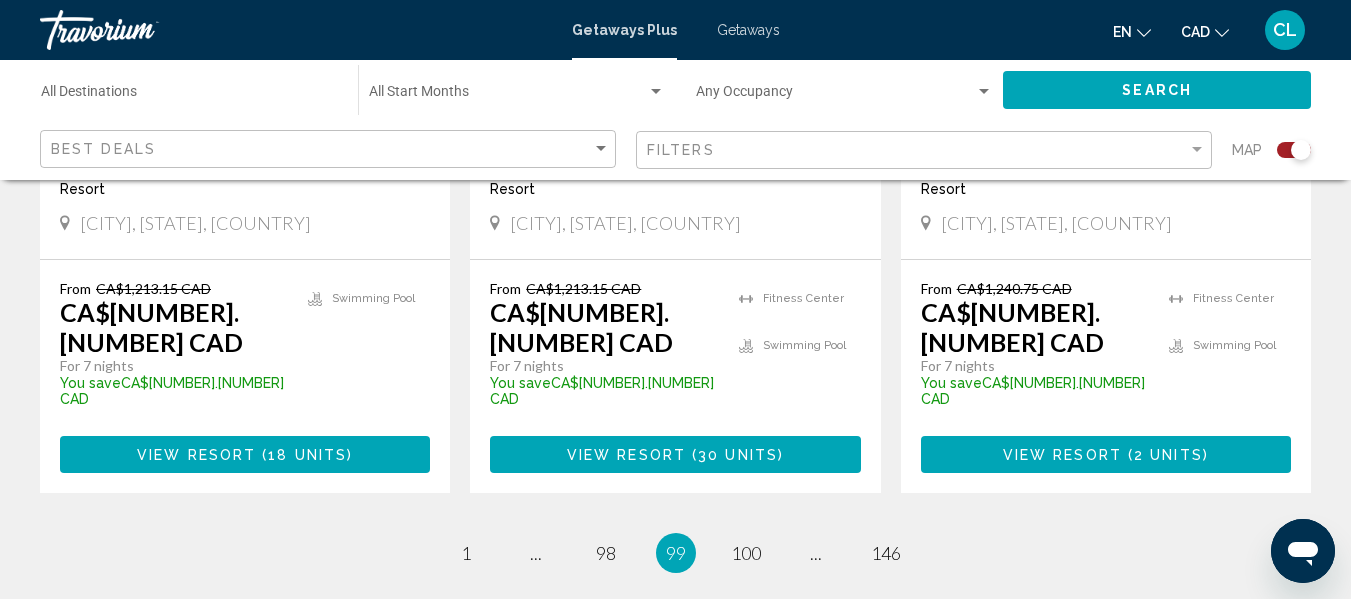 scroll, scrollTop: 3401, scrollLeft: 0, axis: vertical 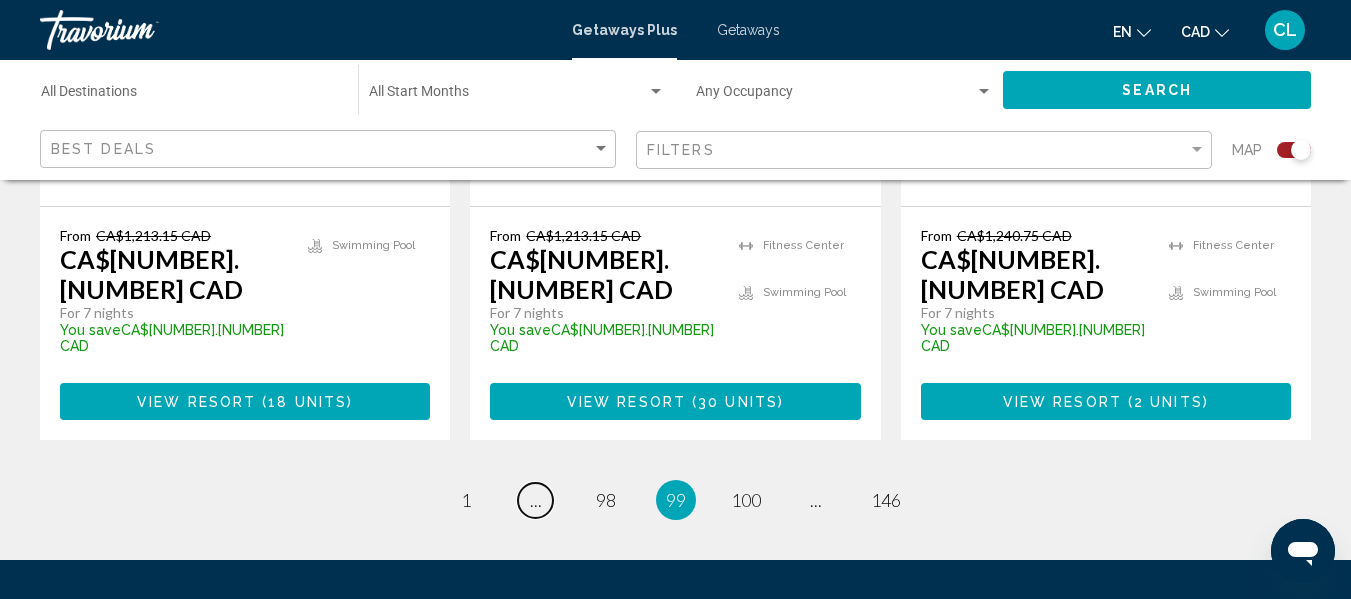click on "..." at bounding box center (536, 500) 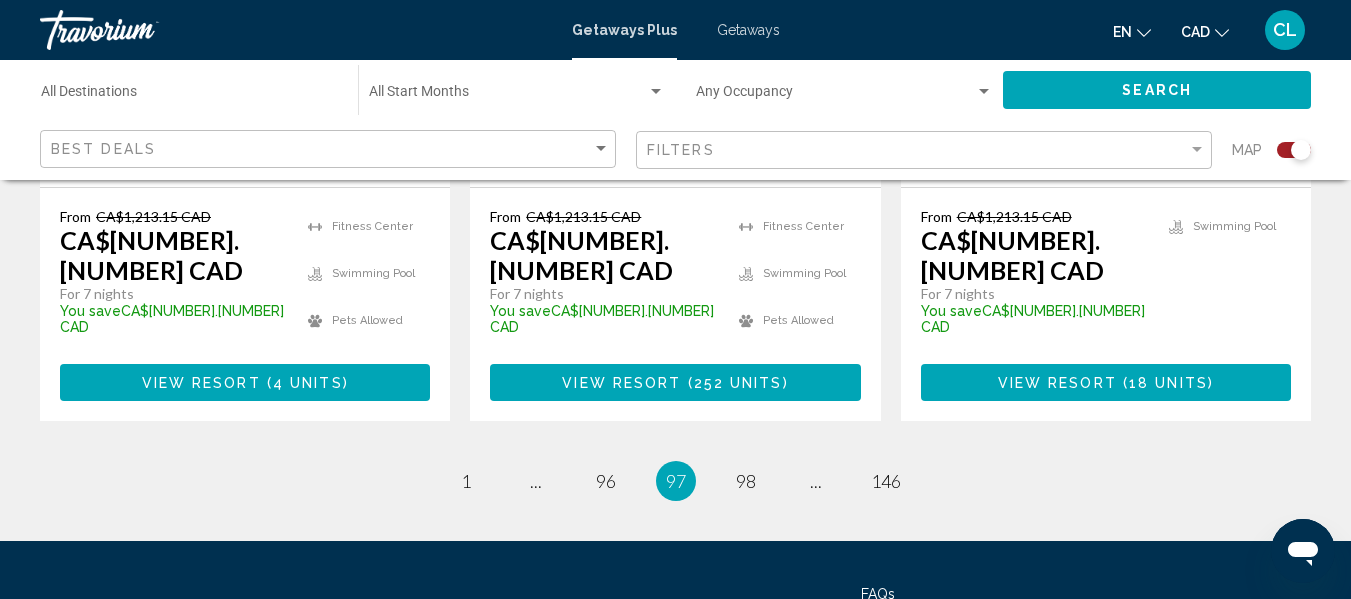 scroll, scrollTop: 3431, scrollLeft: 0, axis: vertical 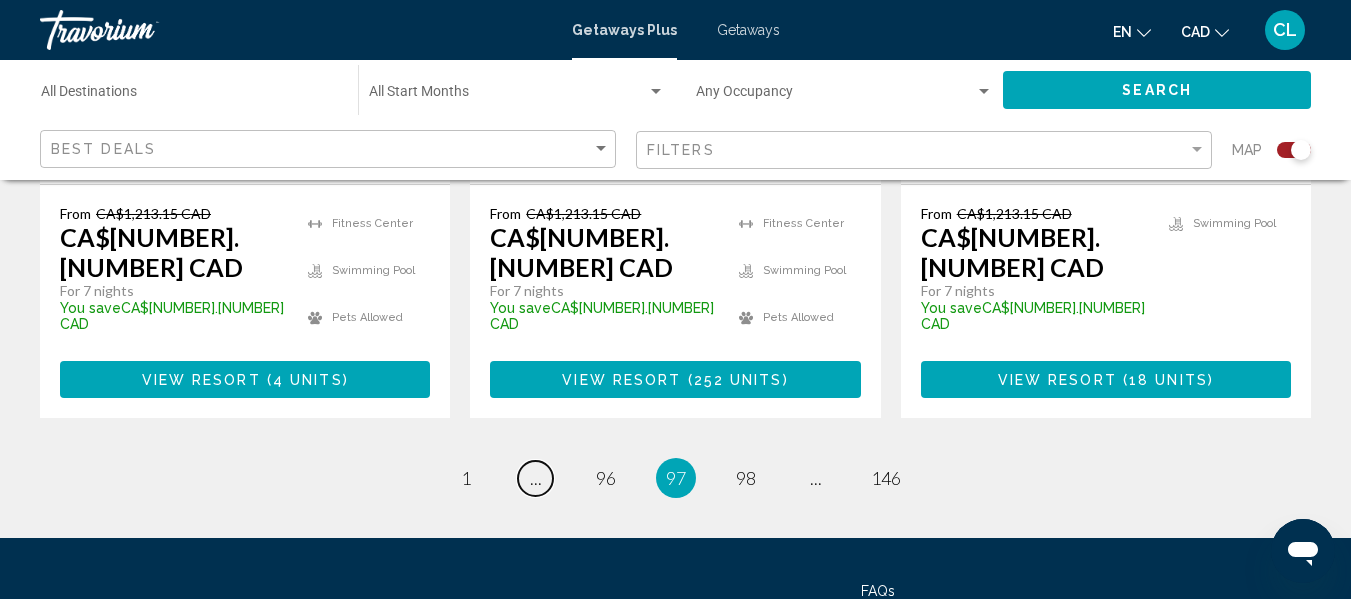 click on "..." at bounding box center [536, 478] 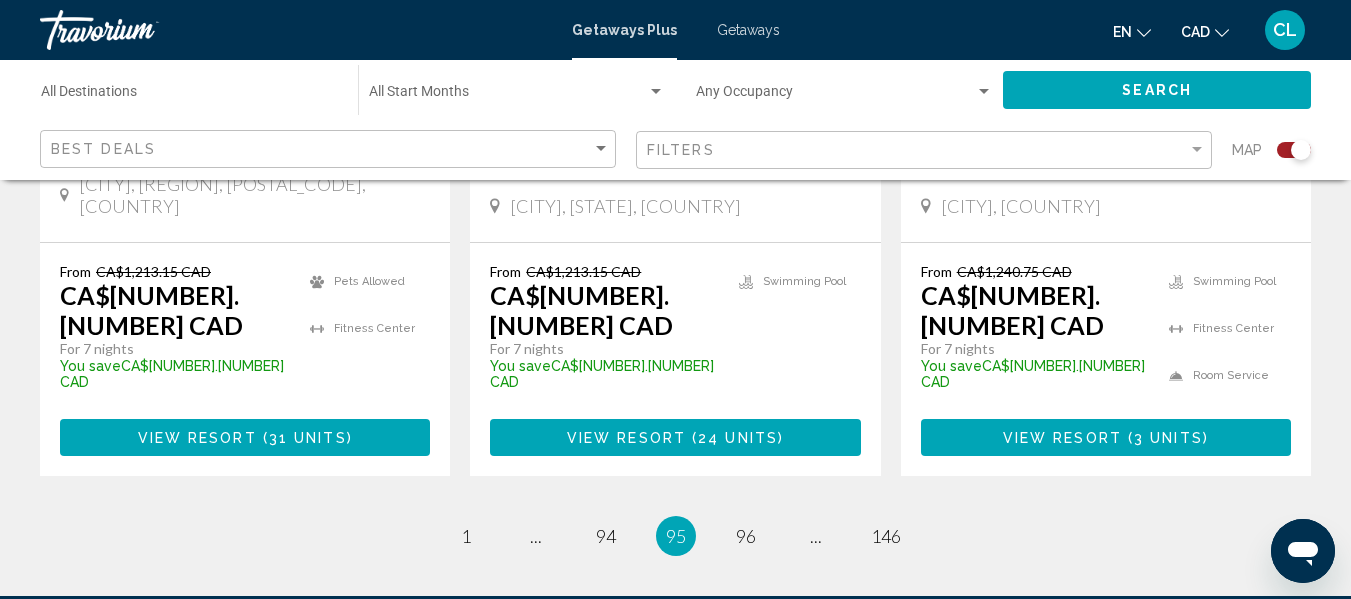scroll, scrollTop: 3494, scrollLeft: 0, axis: vertical 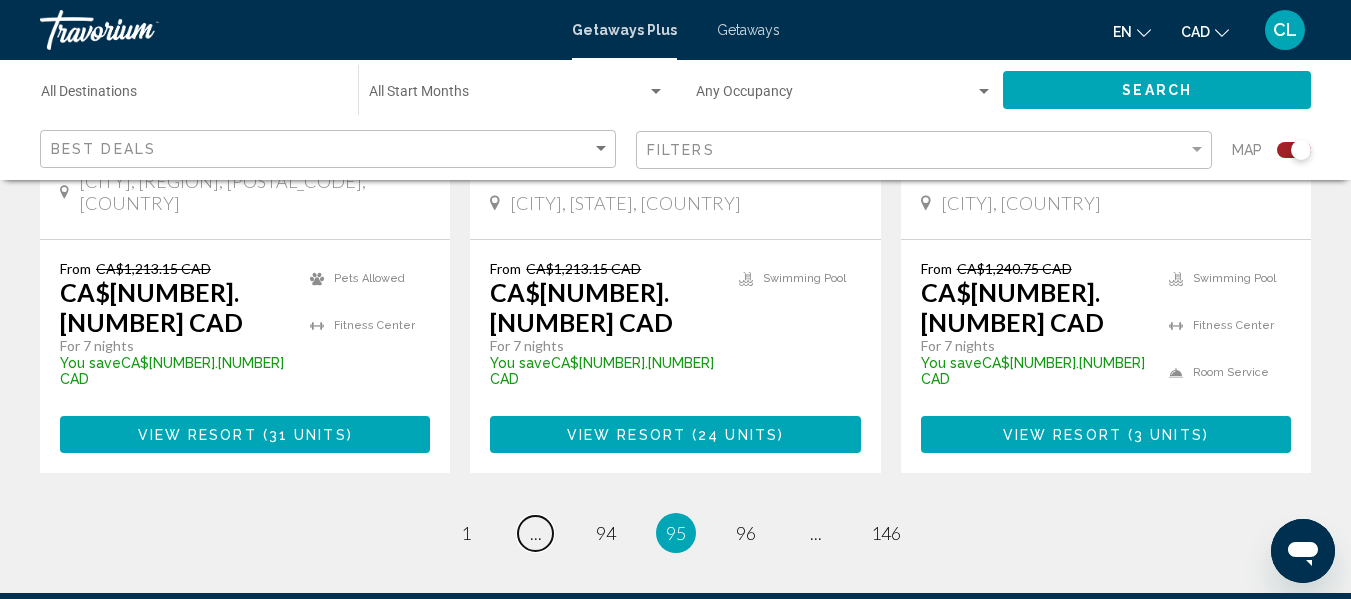 click on "..." at bounding box center [536, 533] 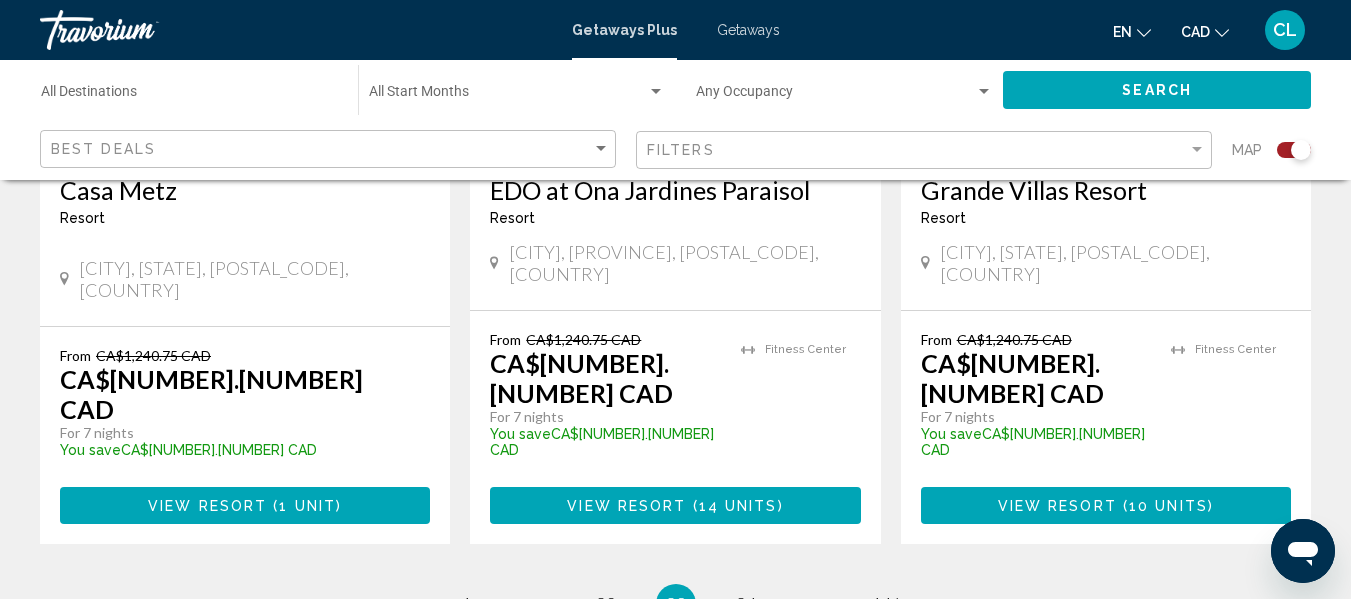 scroll, scrollTop: 3371, scrollLeft: 0, axis: vertical 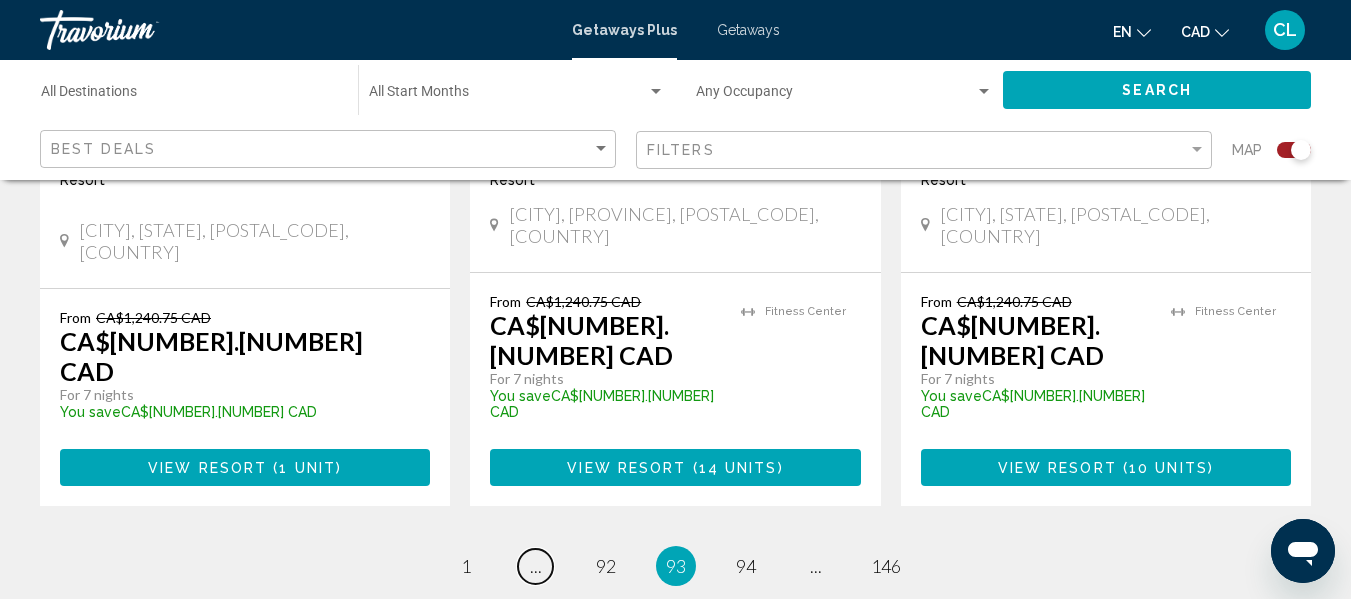 click on "..." at bounding box center [536, 566] 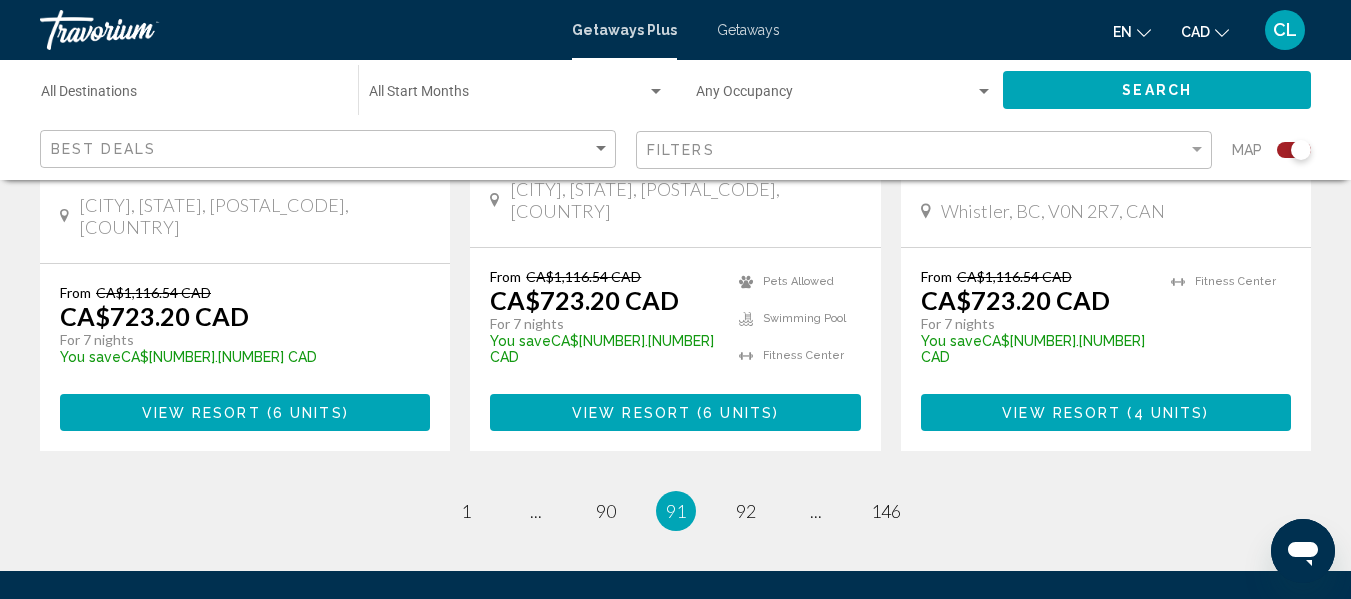scroll, scrollTop: 3401, scrollLeft: 0, axis: vertical 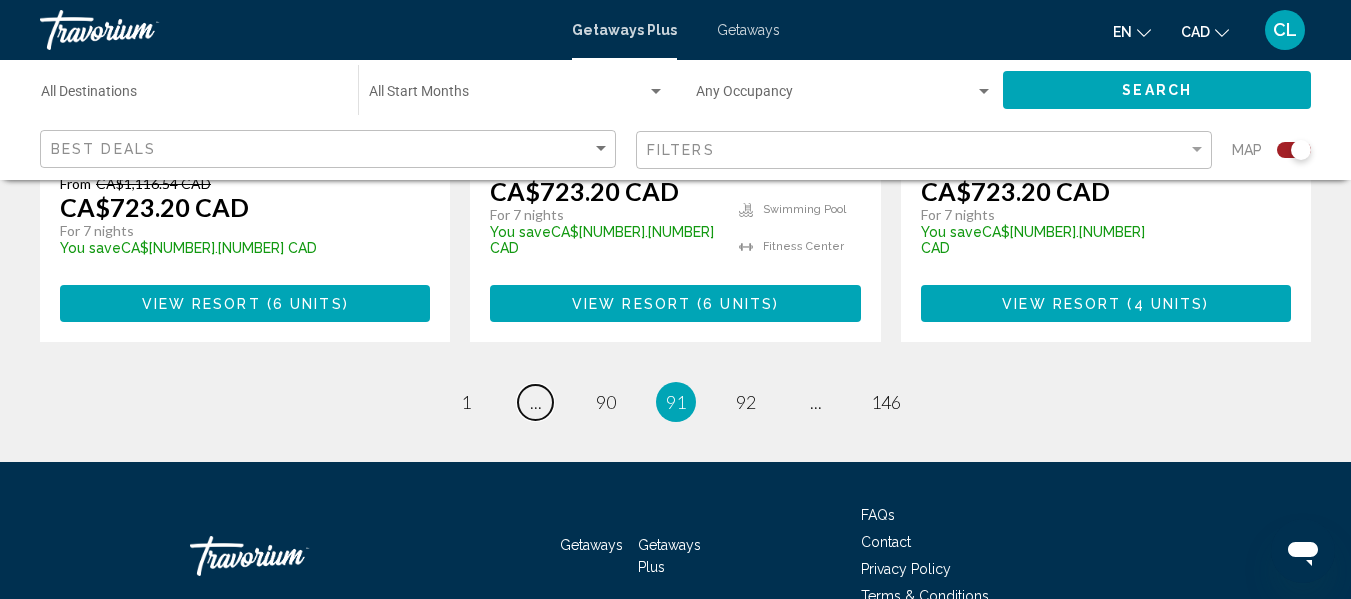 click on "..." at bounding box center [536, 402] 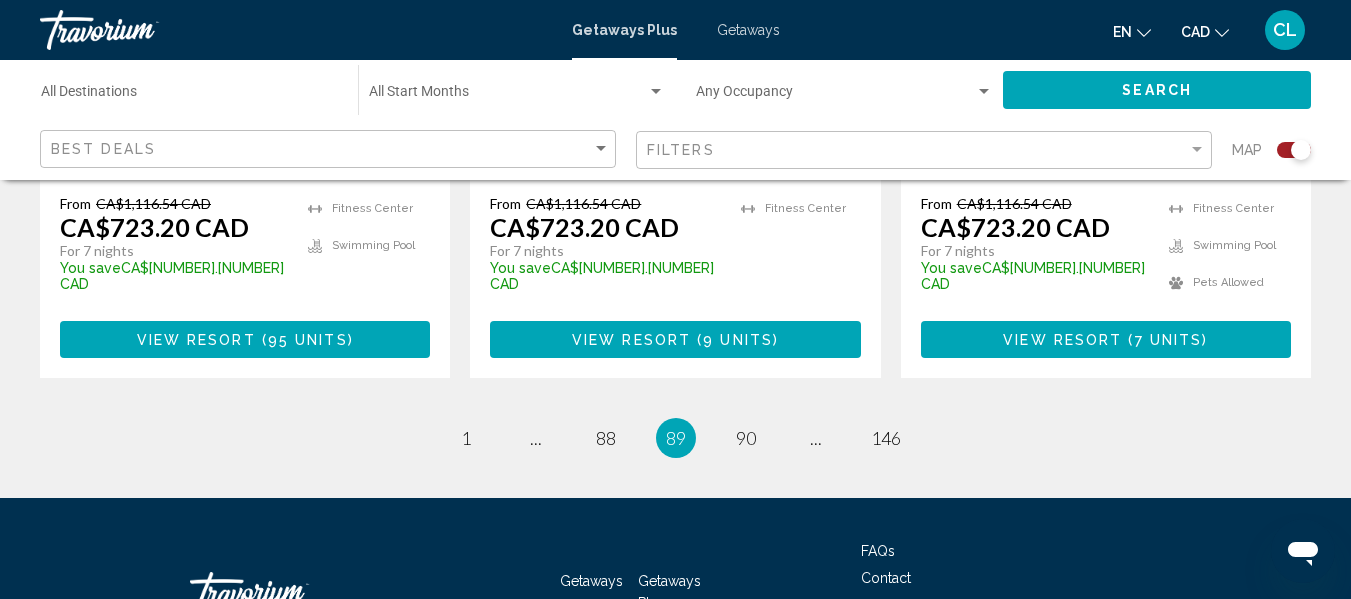 scroll, scrollTop: 3432, scrollLeft: 0, axis: vertical 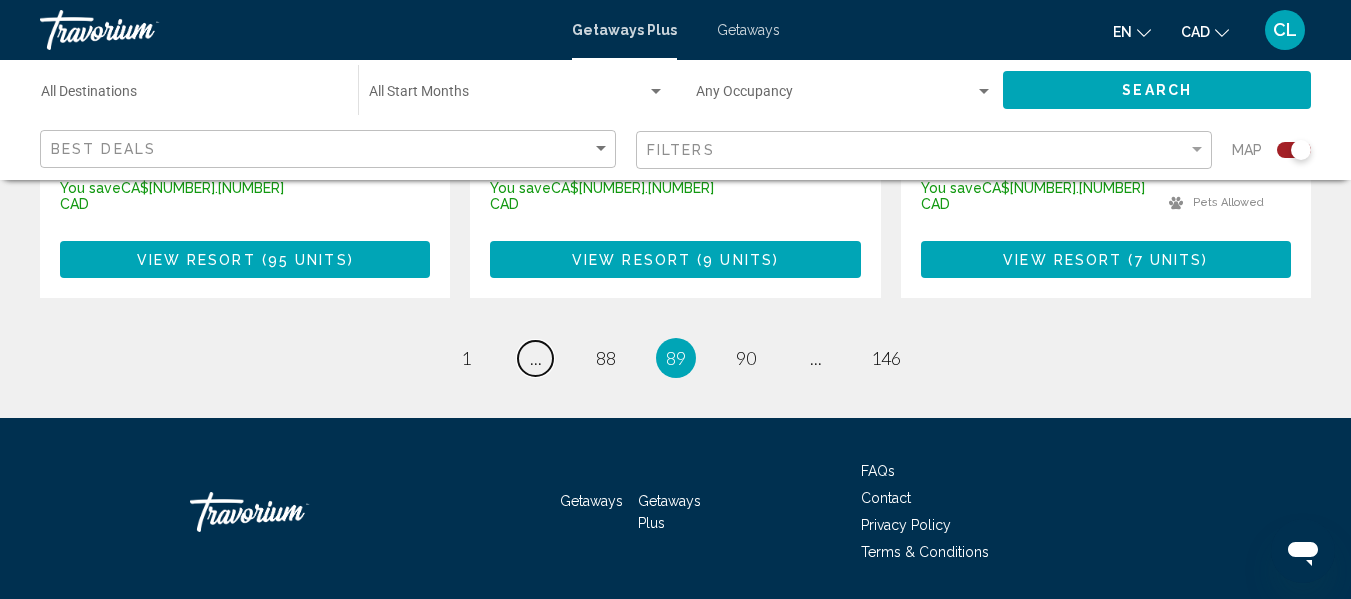 click on "..." at bounding box center [536, 358] 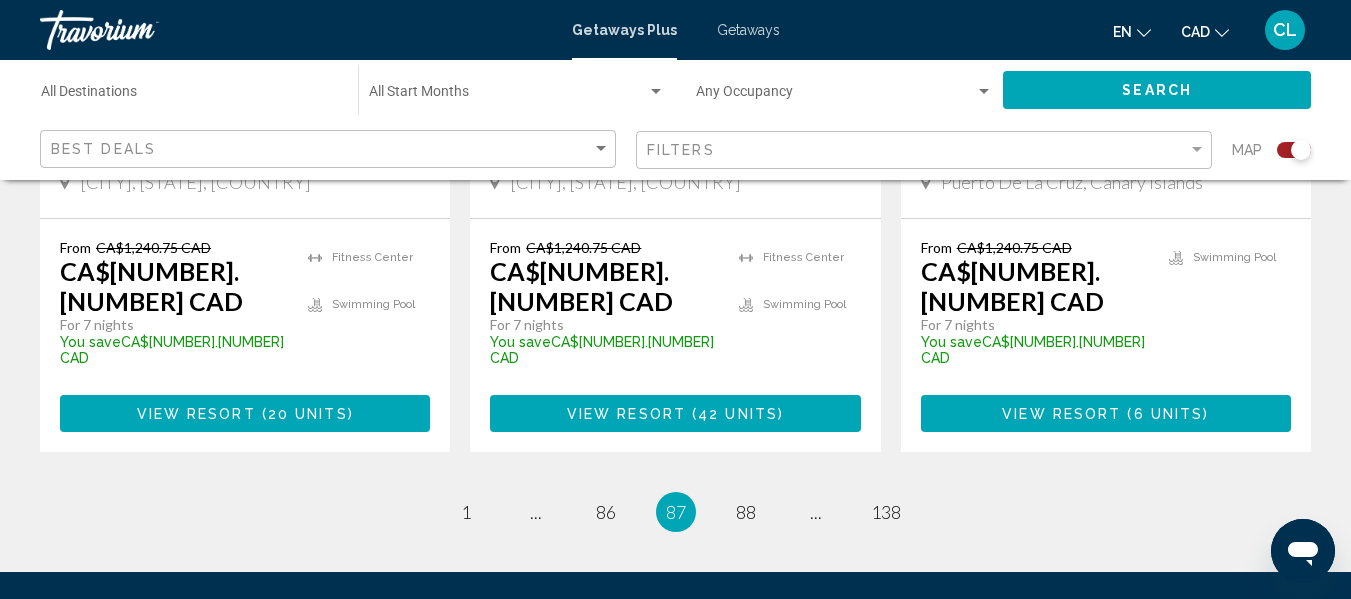 scroll, scrollTop: 3371, scrollLeft: 0, axis: vertical 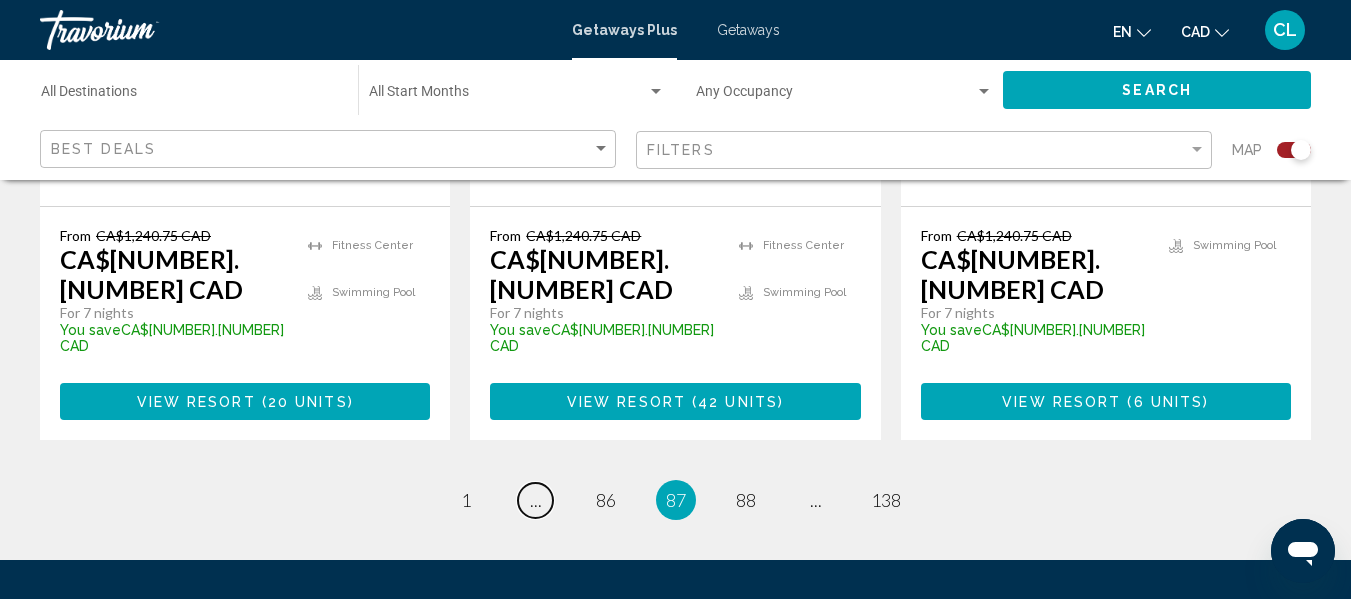 click on "..." at bounding box center [536, 500] 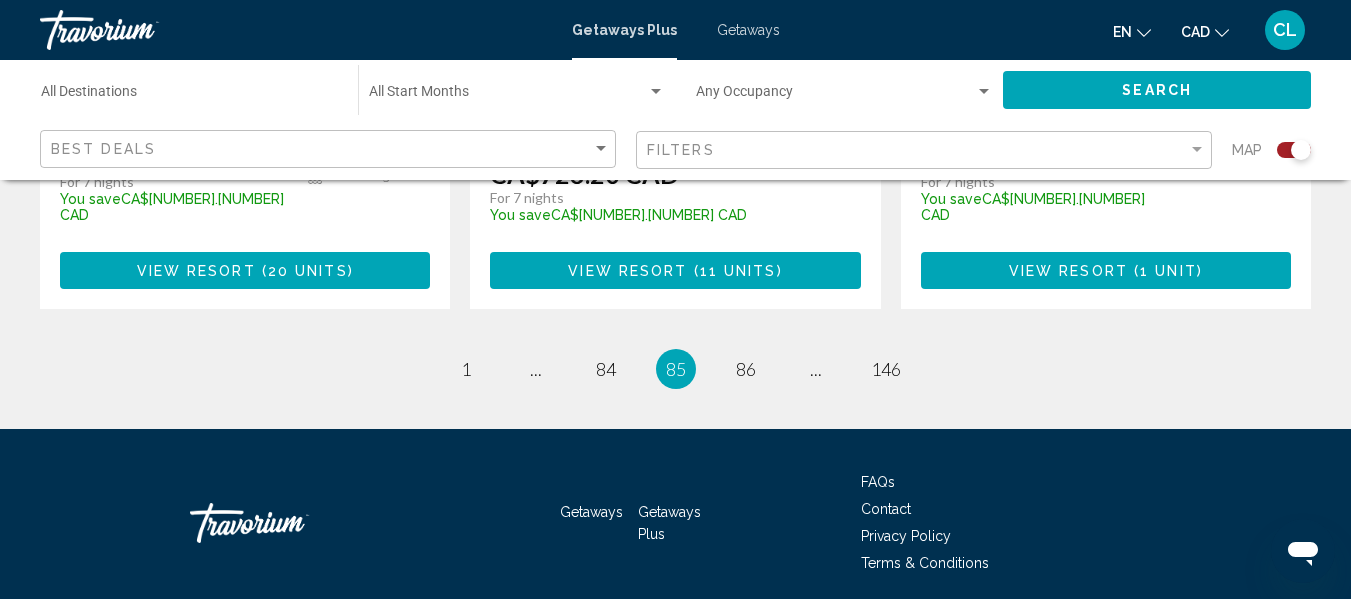 scroll, scrollTop: 3432, scrollLeft: 0, axis: vertical 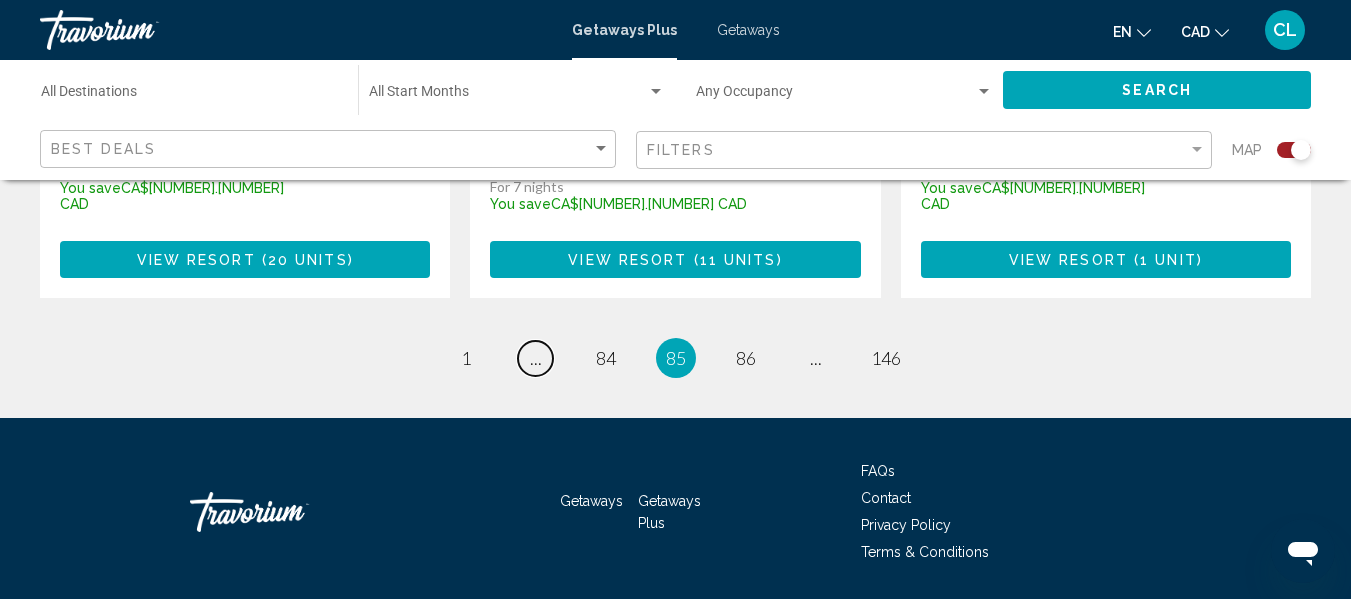 click on "..." at bounding box center [536, 358] 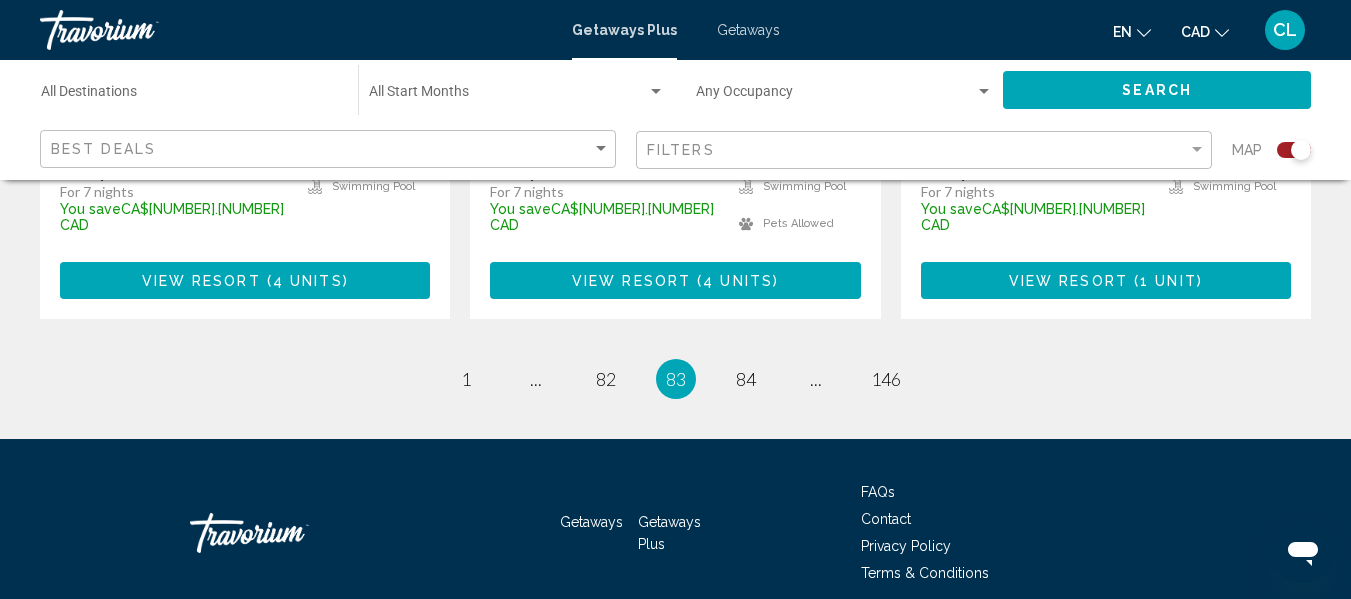 scroll, scrollTop: 3372, scrollLeft: 0, axis: vertical 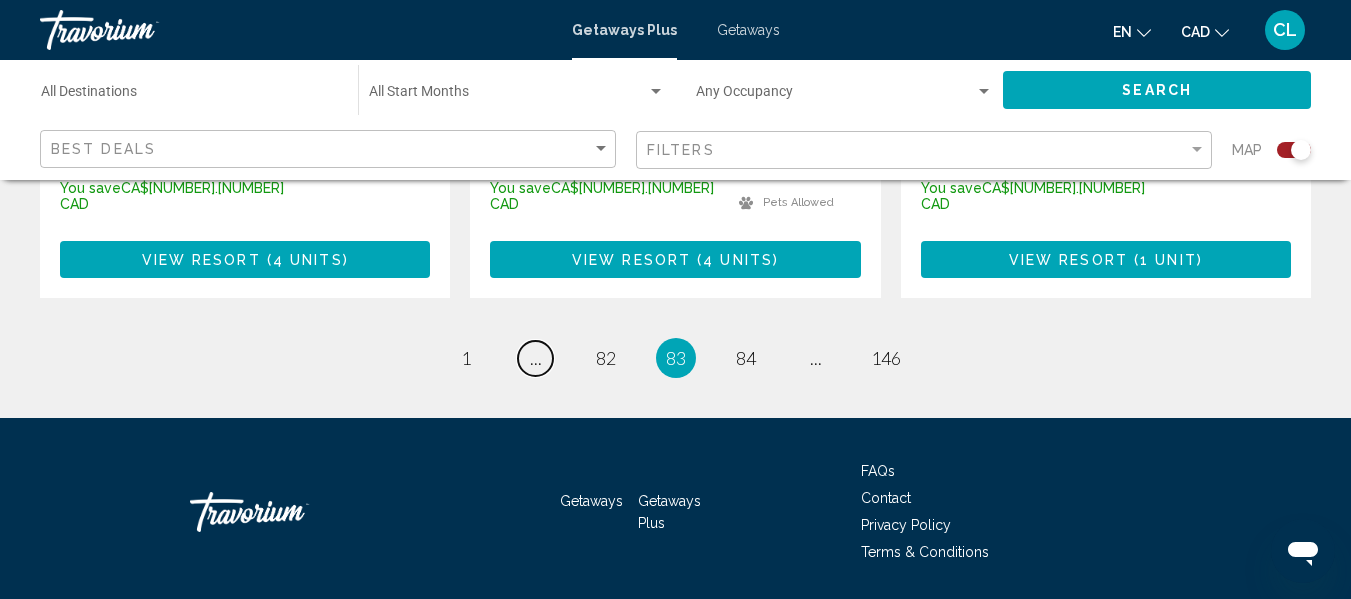 click on "..." at bounding box center (536, 358) 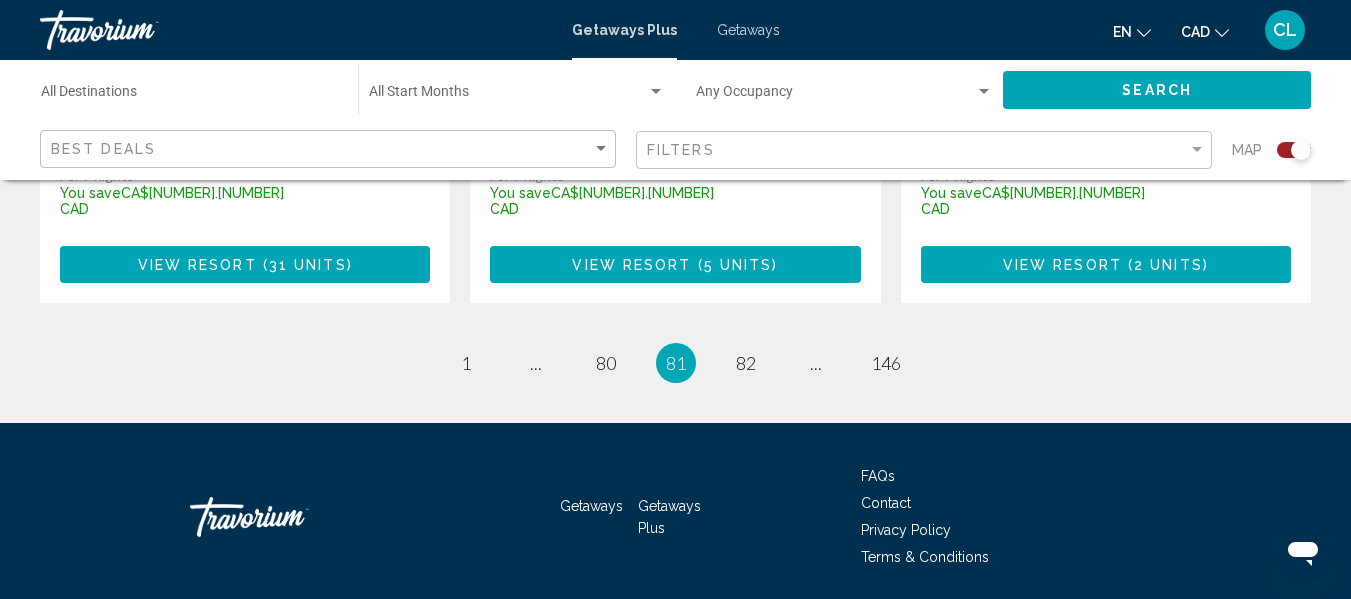 scroll, scrollTop: 3401, scrollLeft: 0, axis: vertical 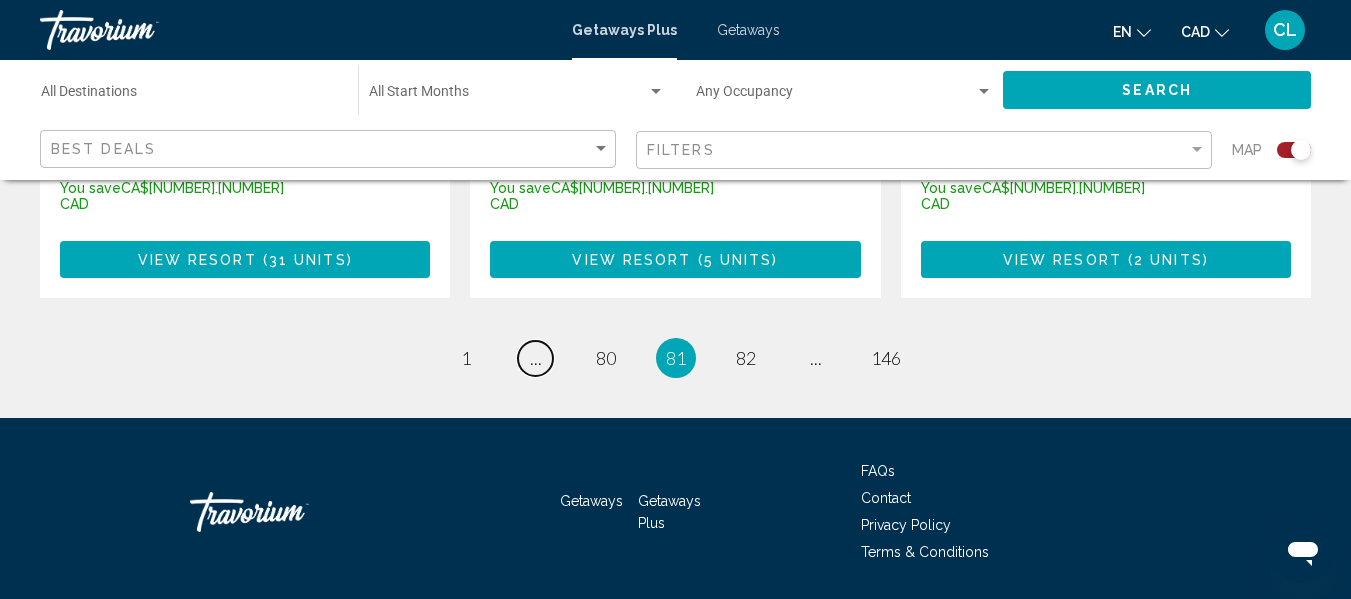 click on "..." at bounding box center (536, 358) 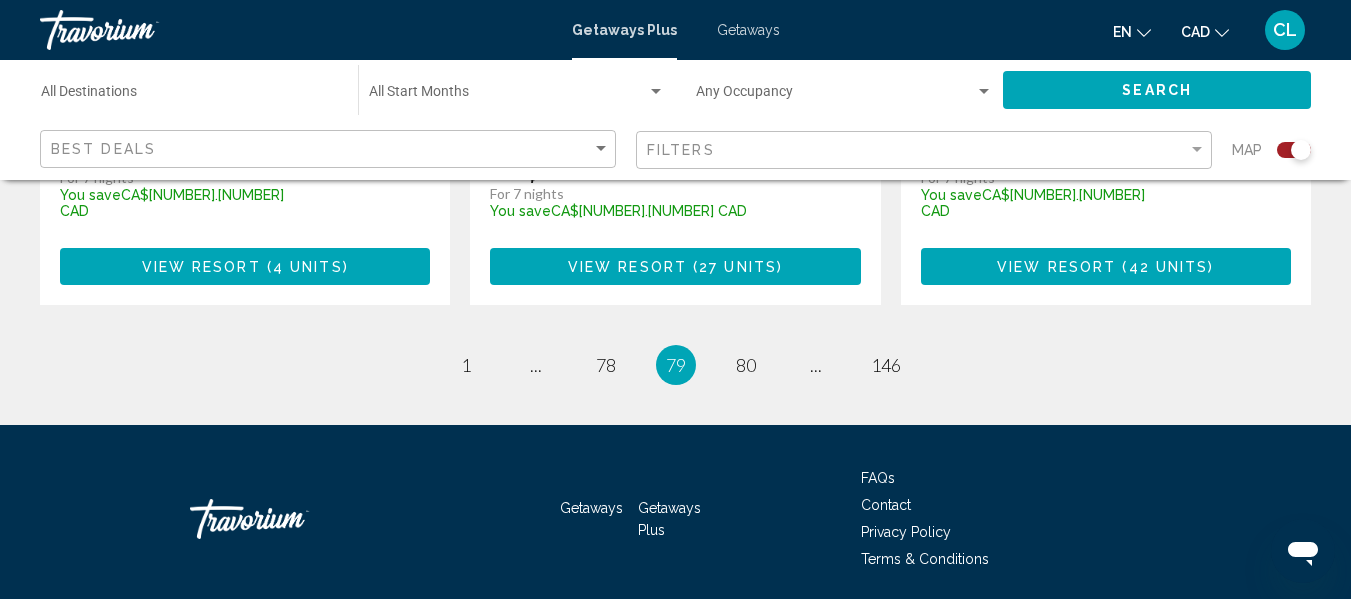 scroll, scrollTop: 3401, scrollLeft: 0, axis: vertical 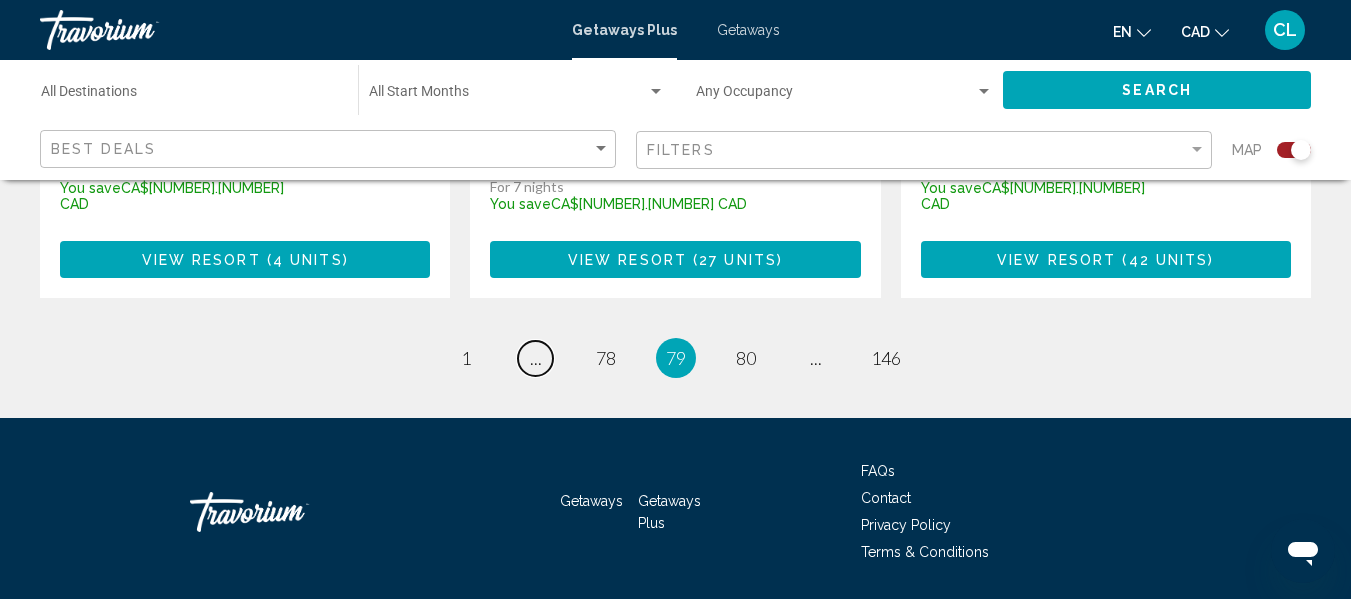 click on "..." at bounding box center (536, 358) 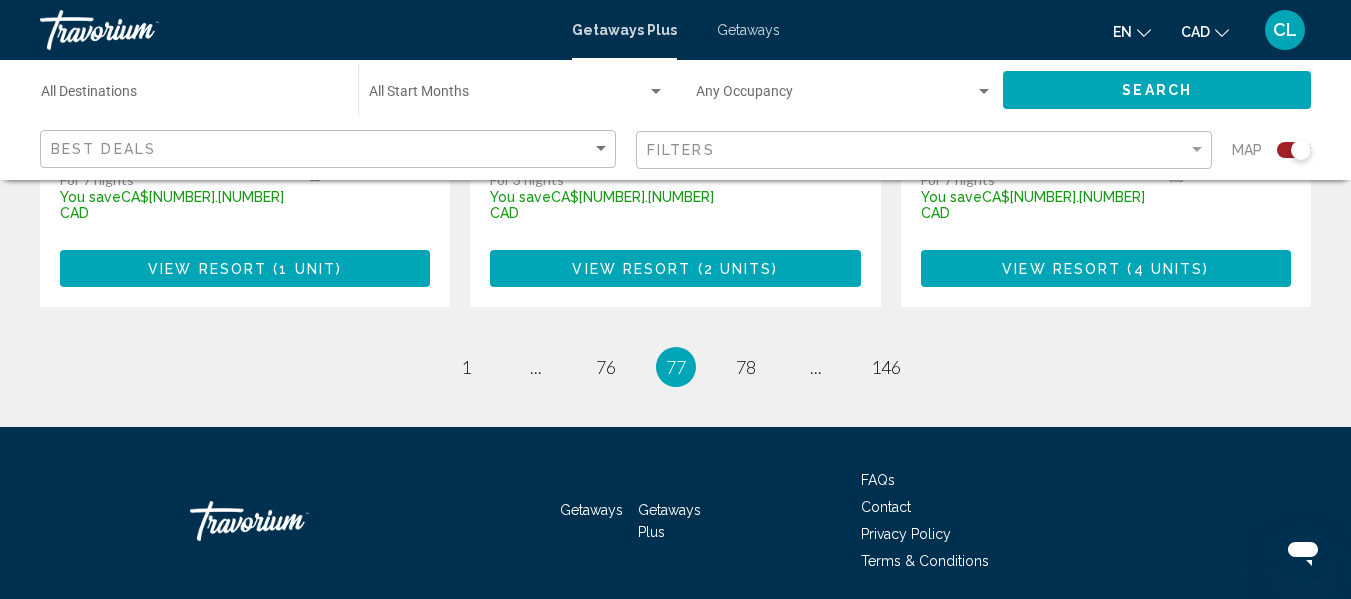scroll, scrollTop: 3401, scrollLeft: 0, axis: vertical 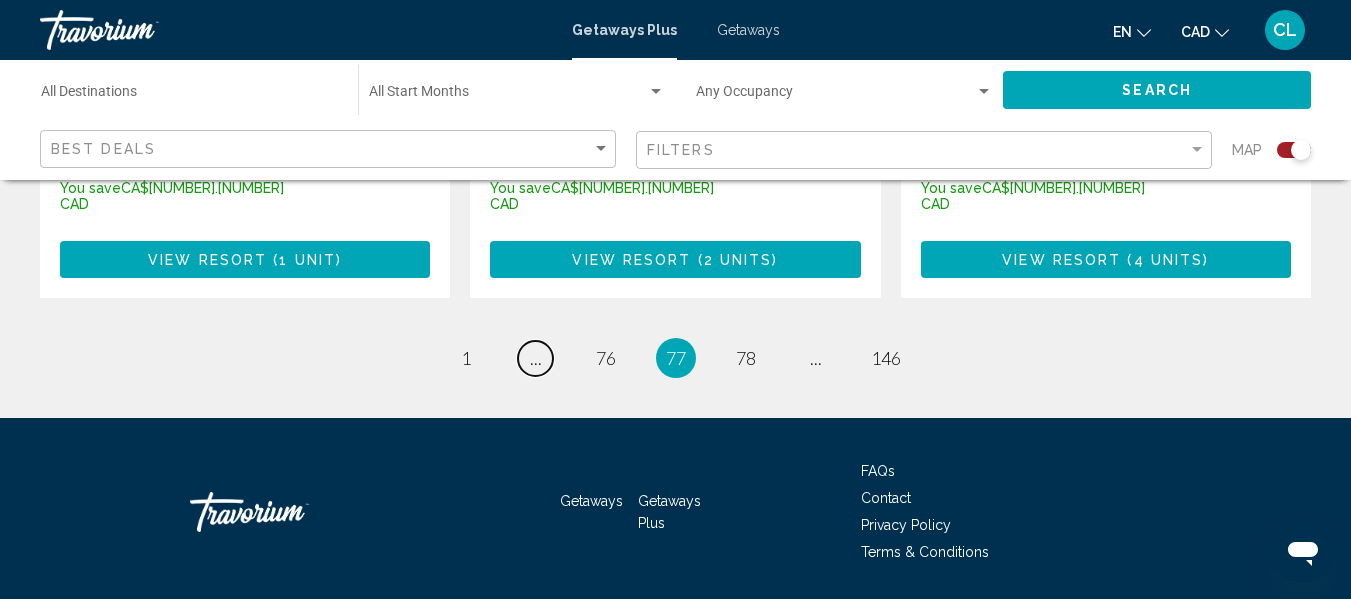 click on "..." at bounding box center [536, 358] 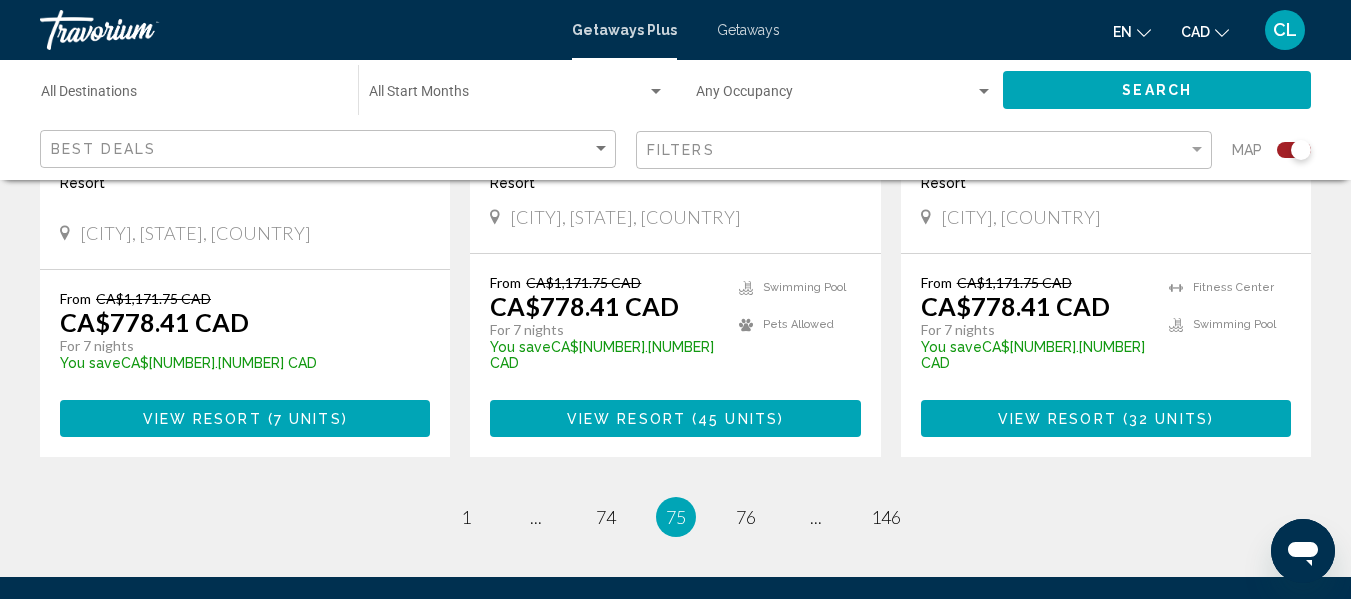 scroll, scrollTop: 3401, scrollLeft: 0, axis: vertical 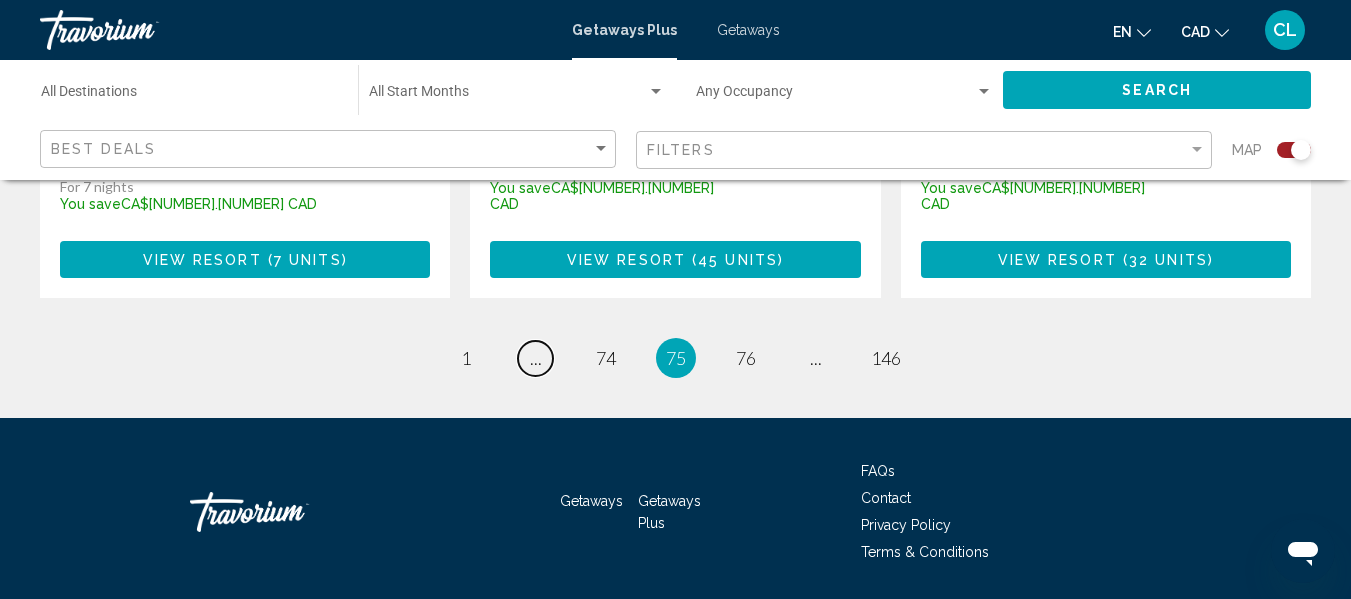 click on "..." at bounding box center (536, 358) 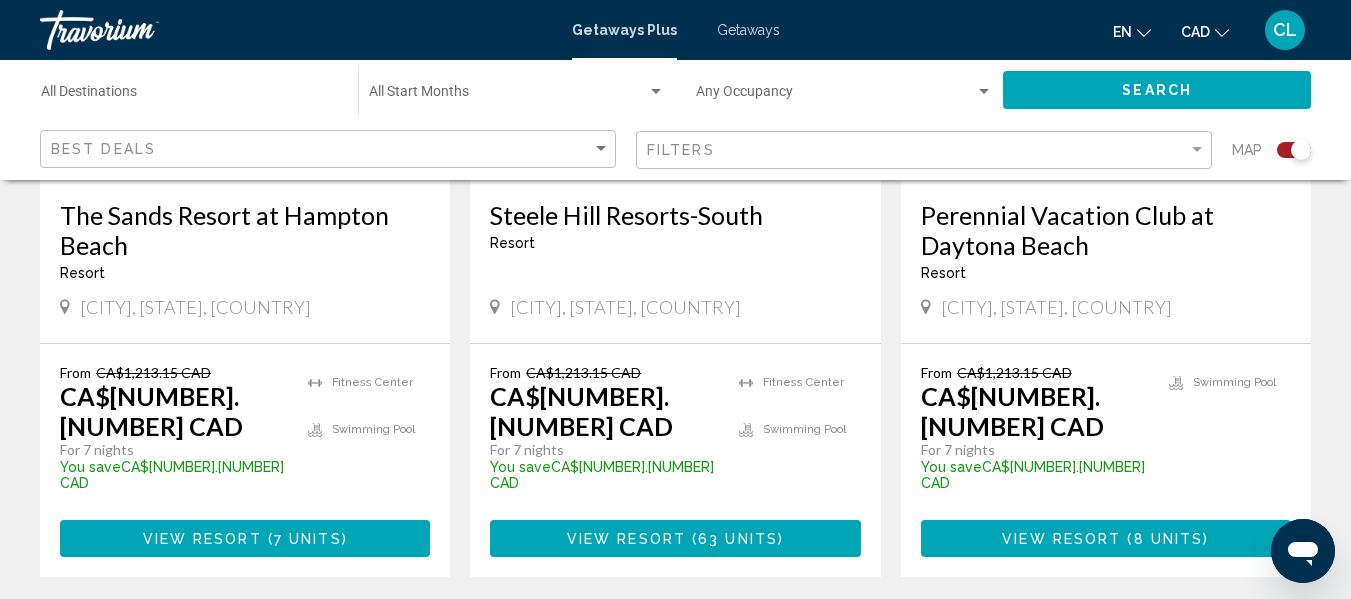 scroll, scrollTop: 3402, scrollLeft: 0, axis: vertical 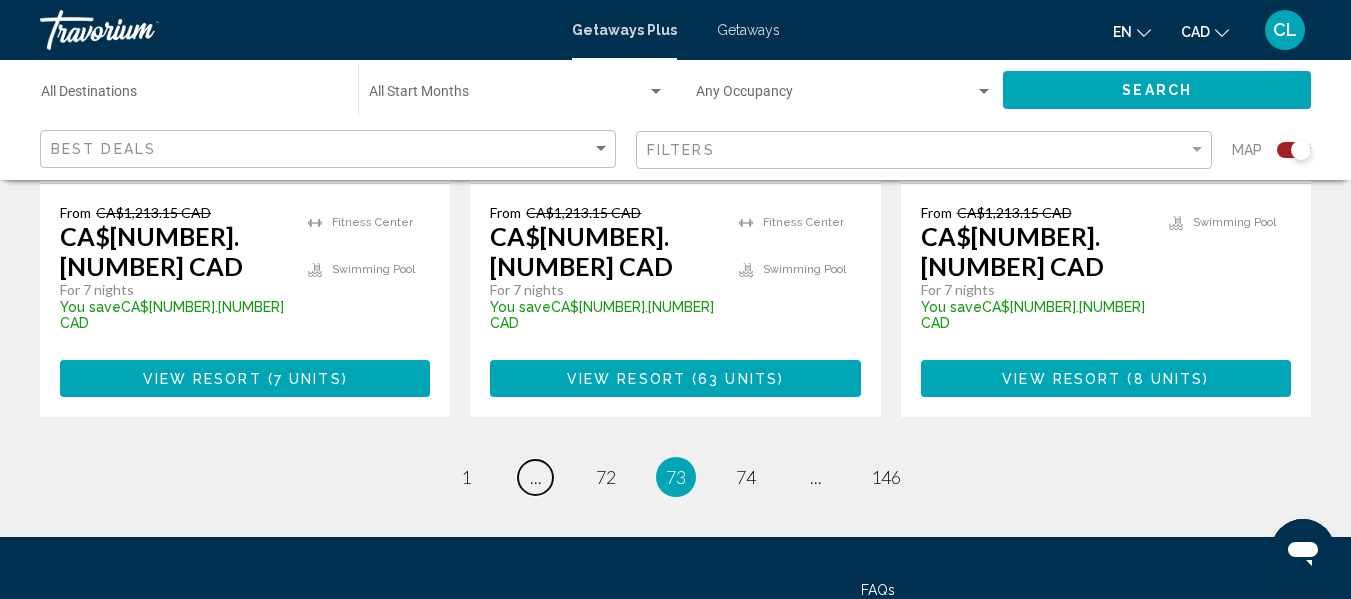 click on "..." at bounding box center (536, 477) 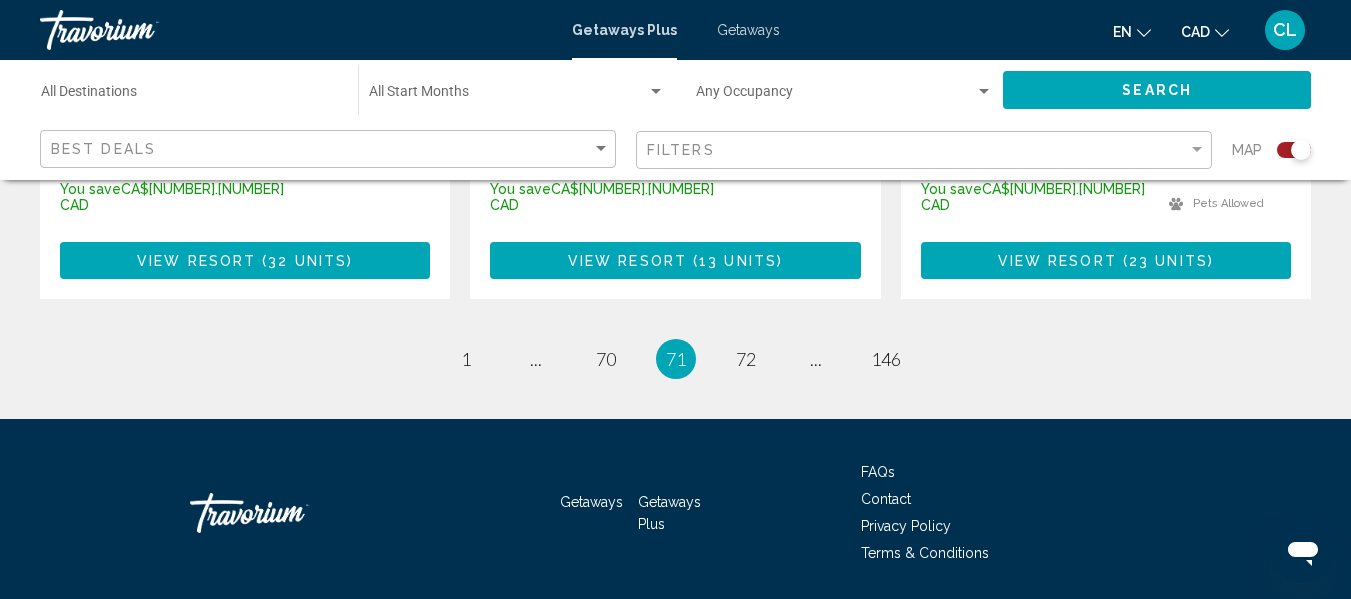 scroll, scrollTop: 3431, scrollLeft: 0, axis: vertical 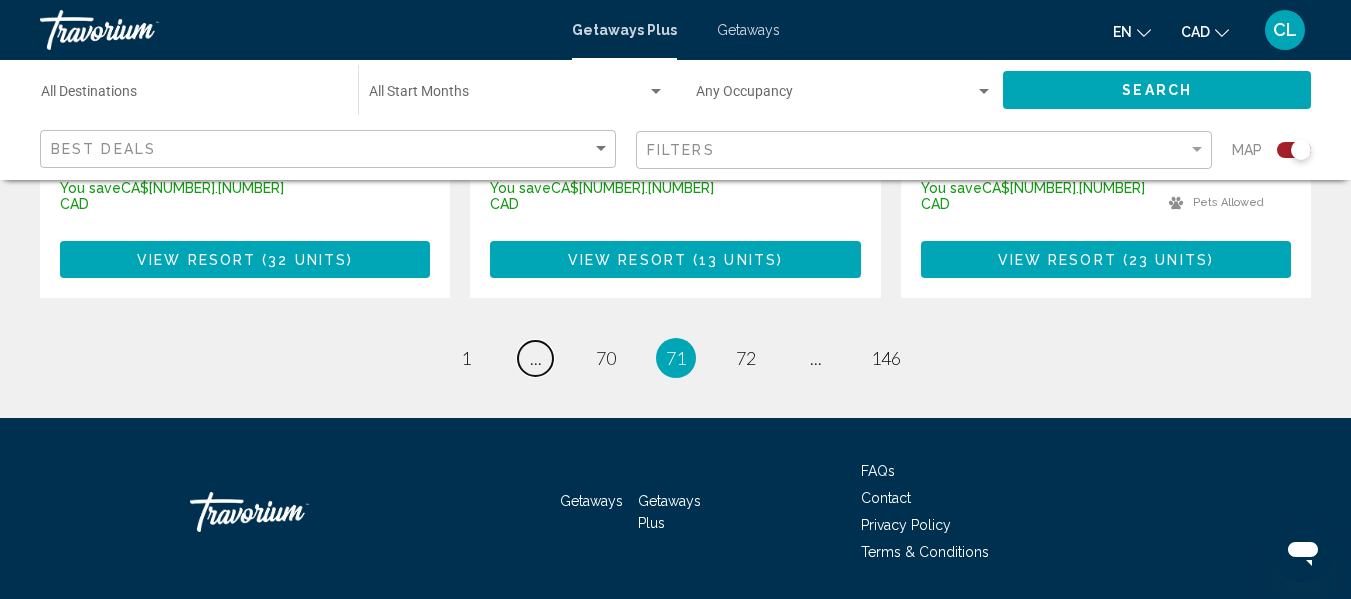 click on "..." at bounding box center (536, 358) 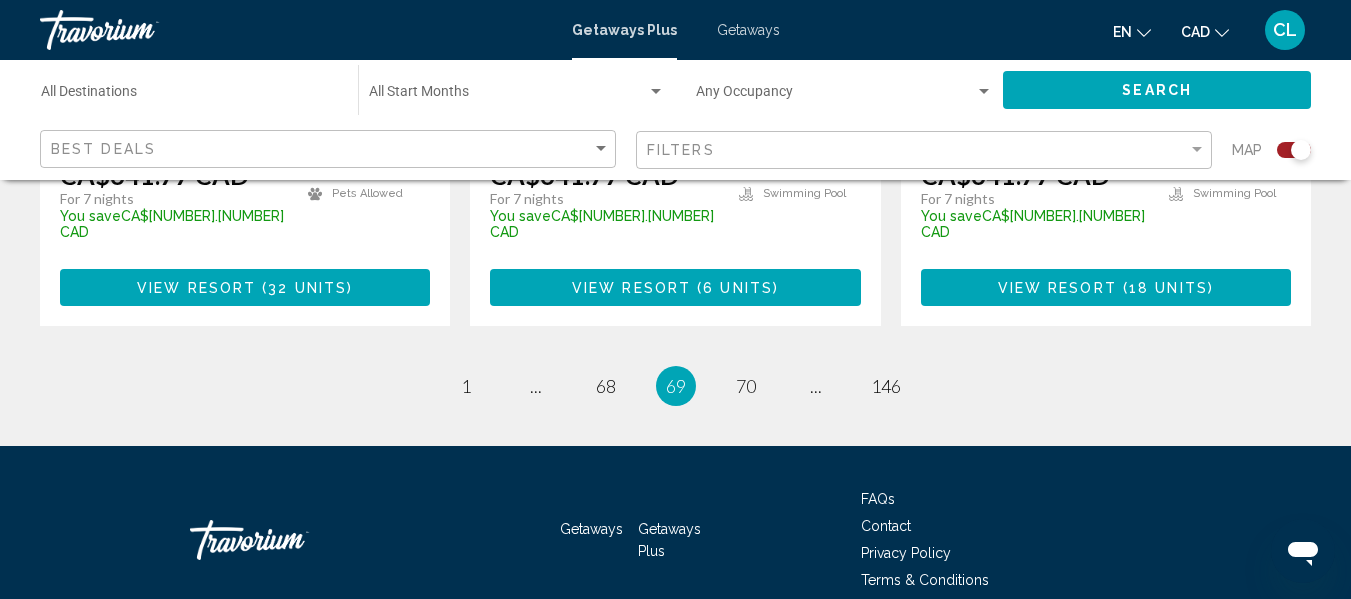 scroll, scrollTop: 3341, scrollLeft: 0, axis: vertical 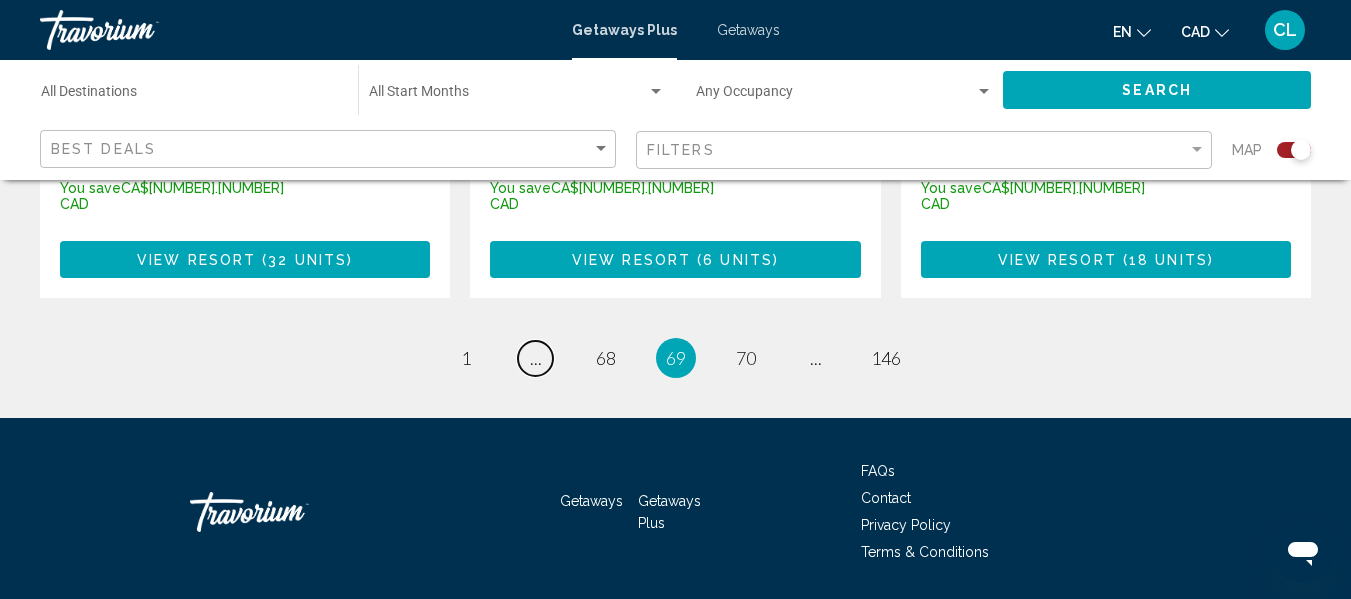 click on "..." at bounding box center (536, 358) 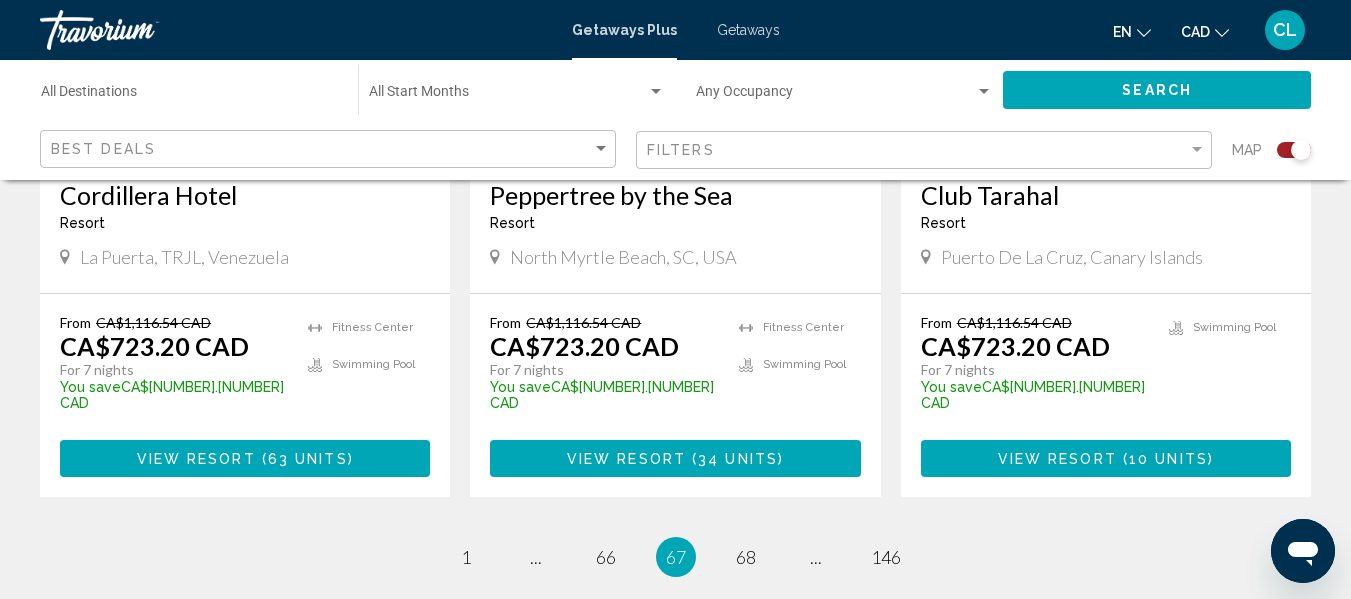 scroll, scrollTop: 3401, scrollLeft: 0, axis: vertical 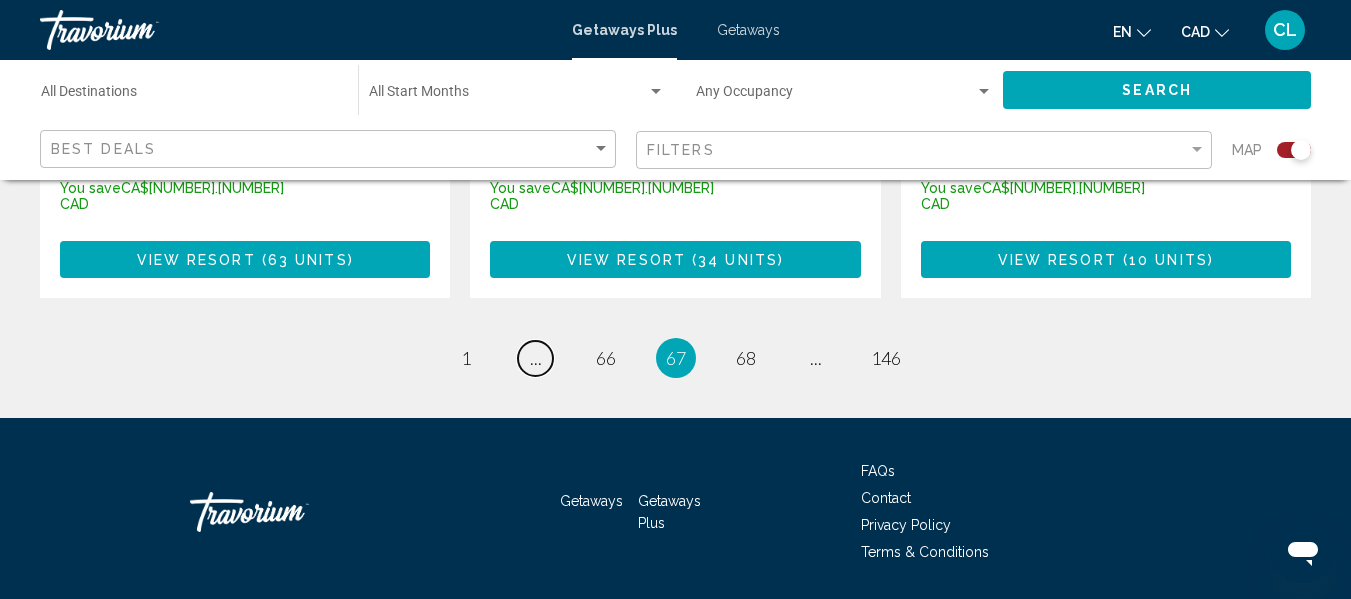 click on "..." at bounding box center (536, 358) 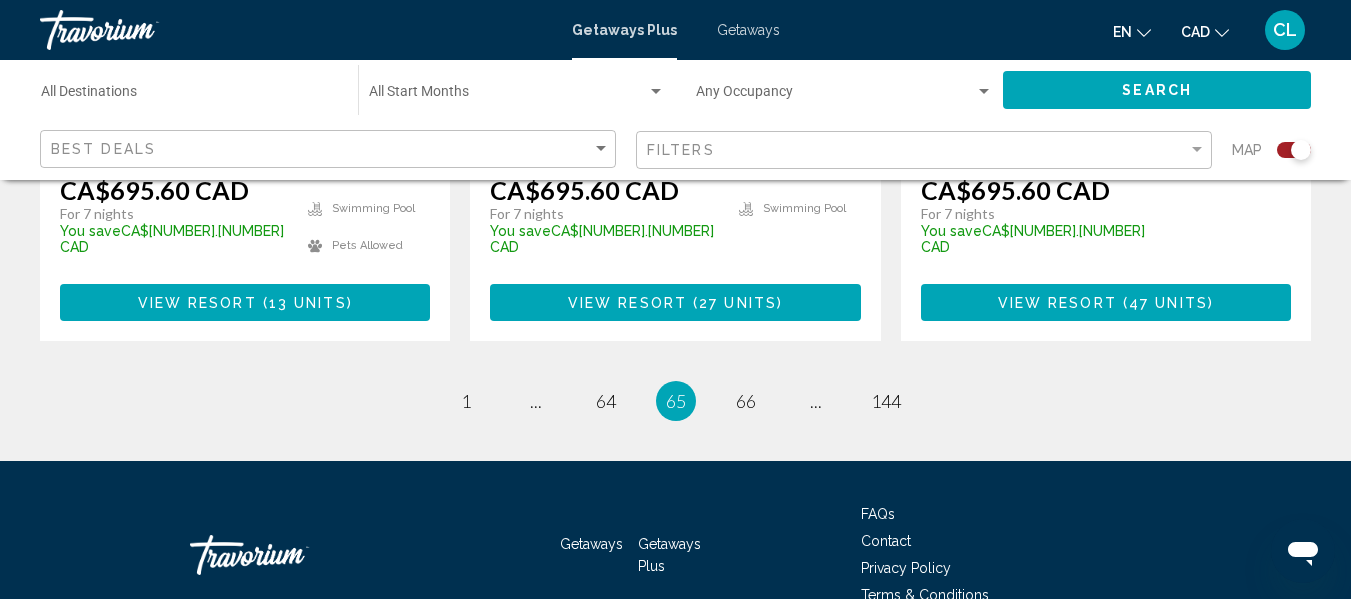 scroll, scrollTop: 3461, scrollLeft: 0, axis: vertical 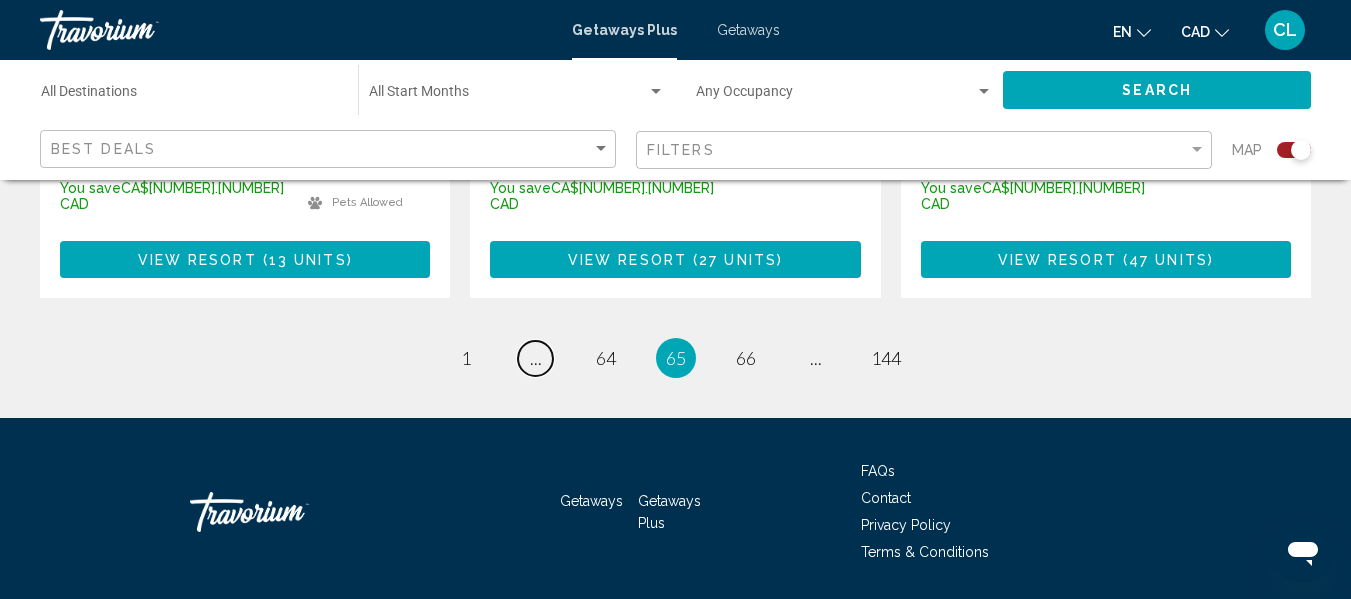 click on "..." at bounding box center (536, 358) 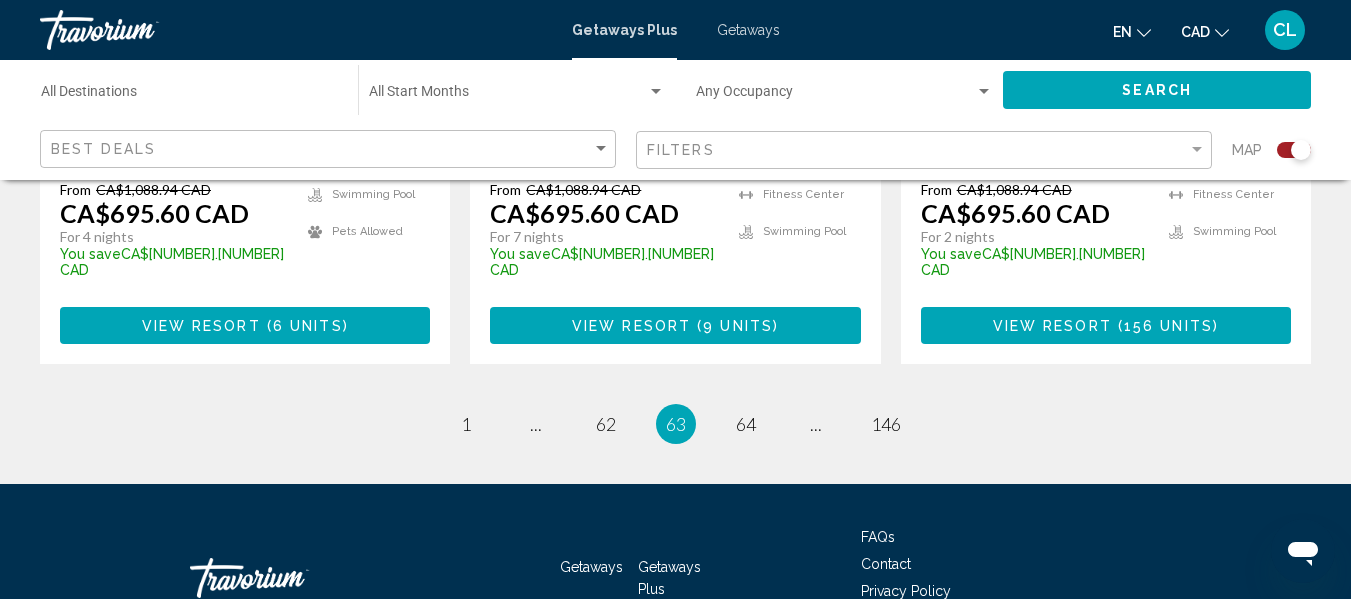 scroll, scrollTop: 3371, scrollLeft: 0, axis: vertical 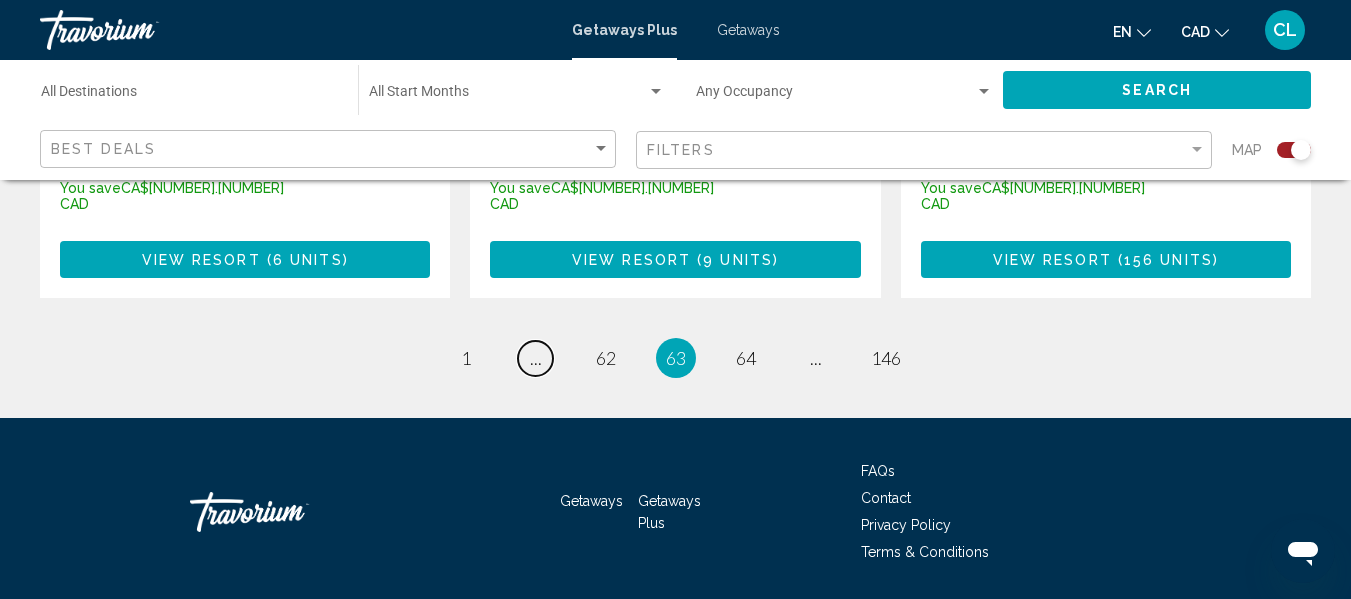 click on "..." at bounding box center (536, 358) 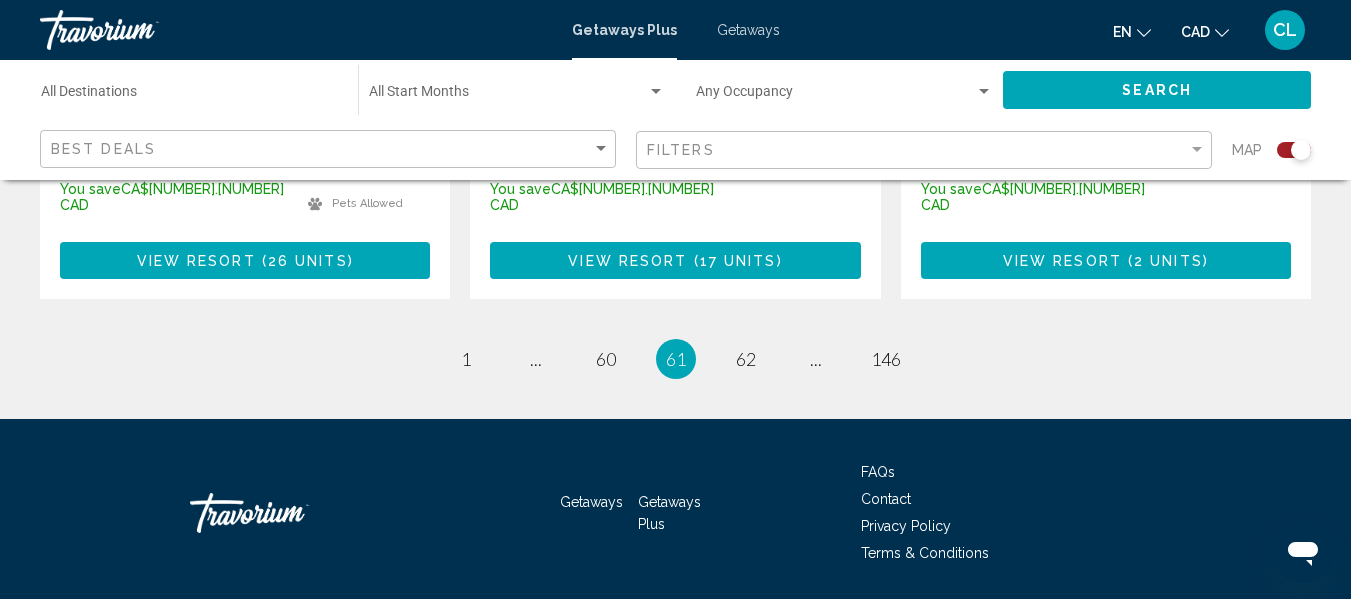 scroll, scrollTop: 3431, scrollLeft: 0, axis: vertical 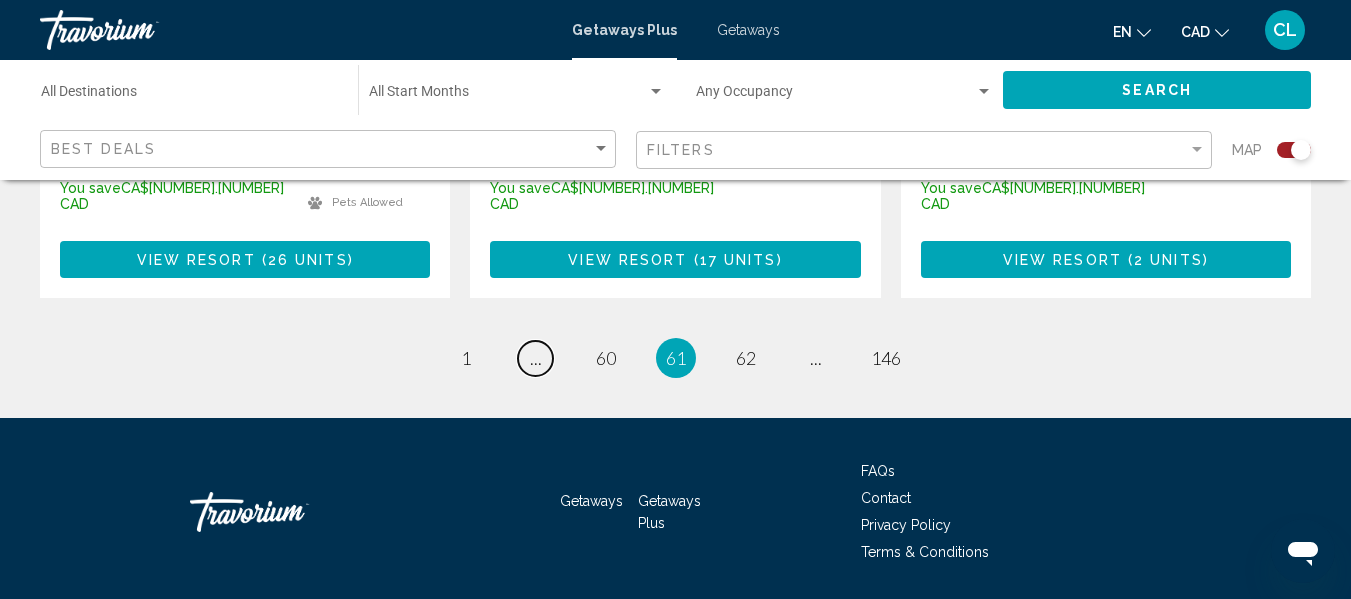 click on "..." at bounding box center (536, 358) 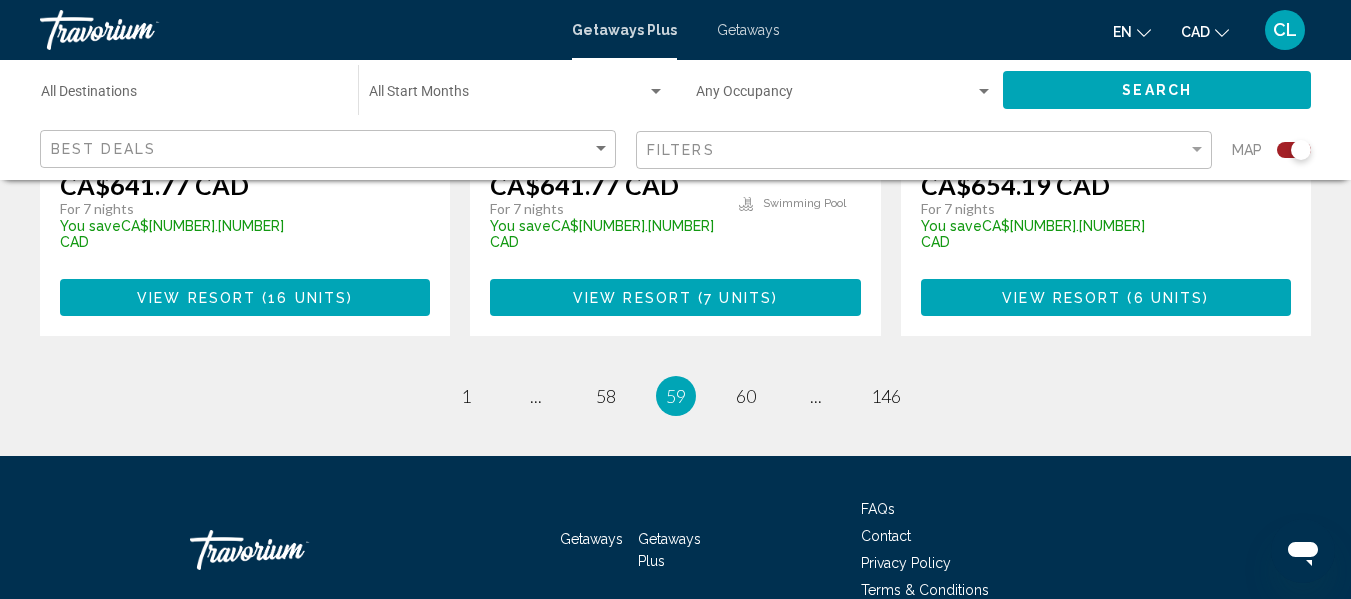 scroll, scrollTop: 3401, scrollLeft: 0, axis: vertical 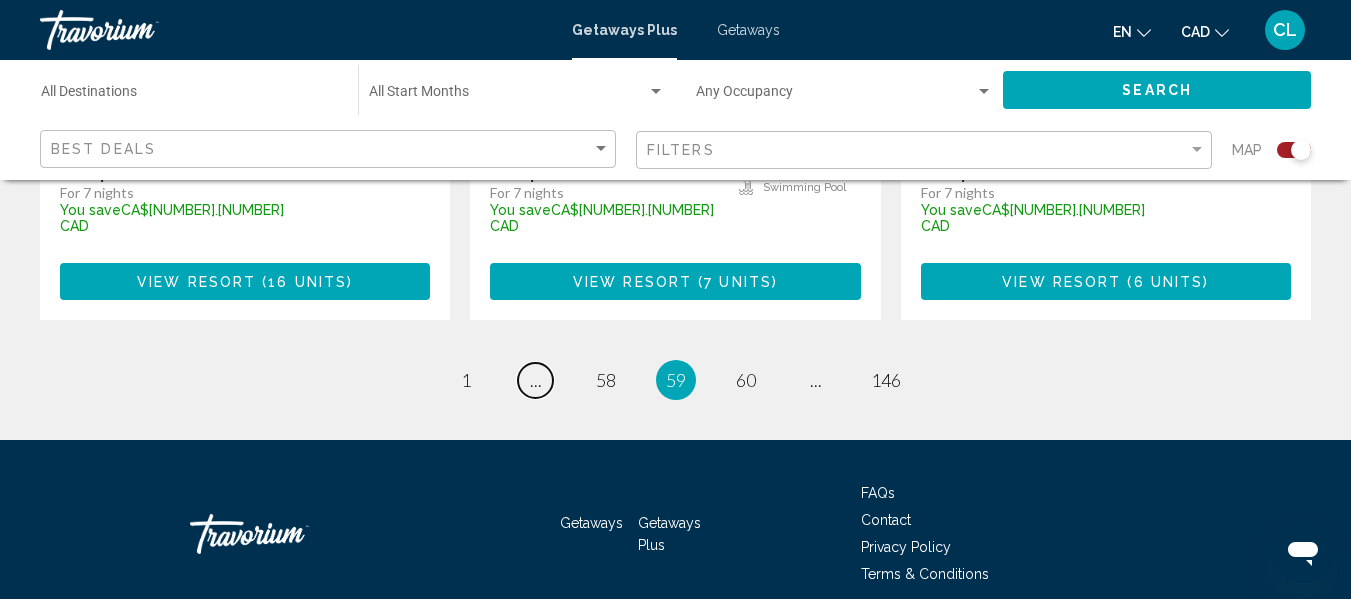 click on "..." at bounding box center [536, 380] 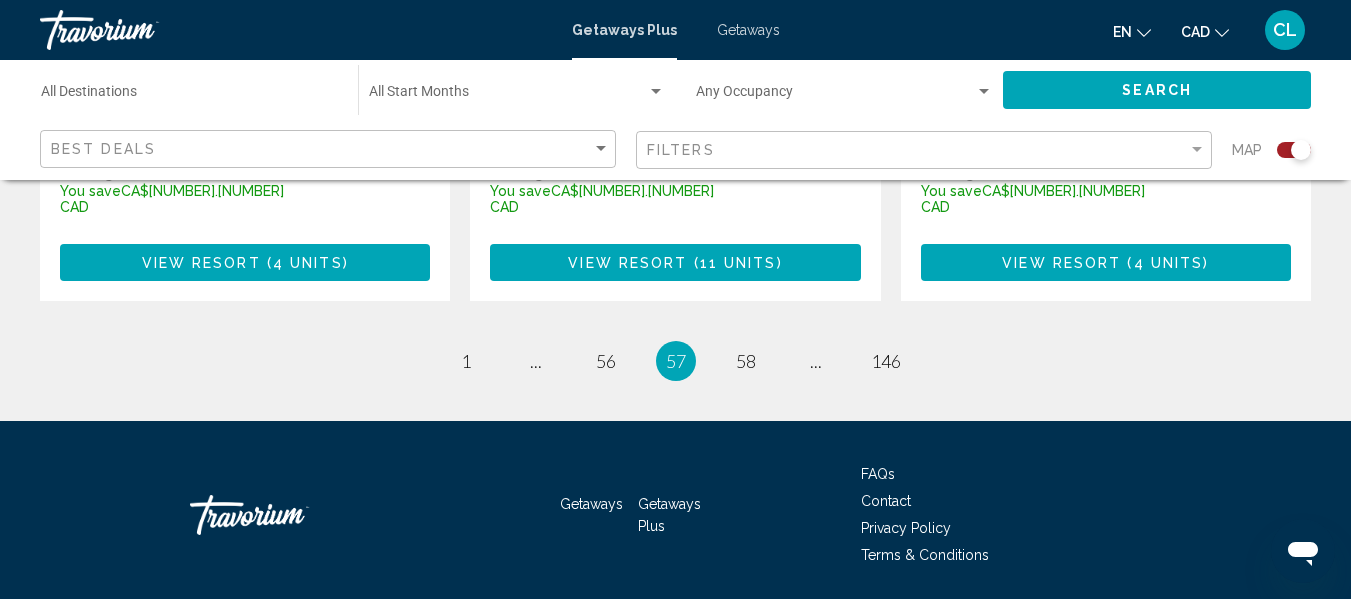 scroll, scrollTop: 3401, scrollLeft: 0, axis: vertical 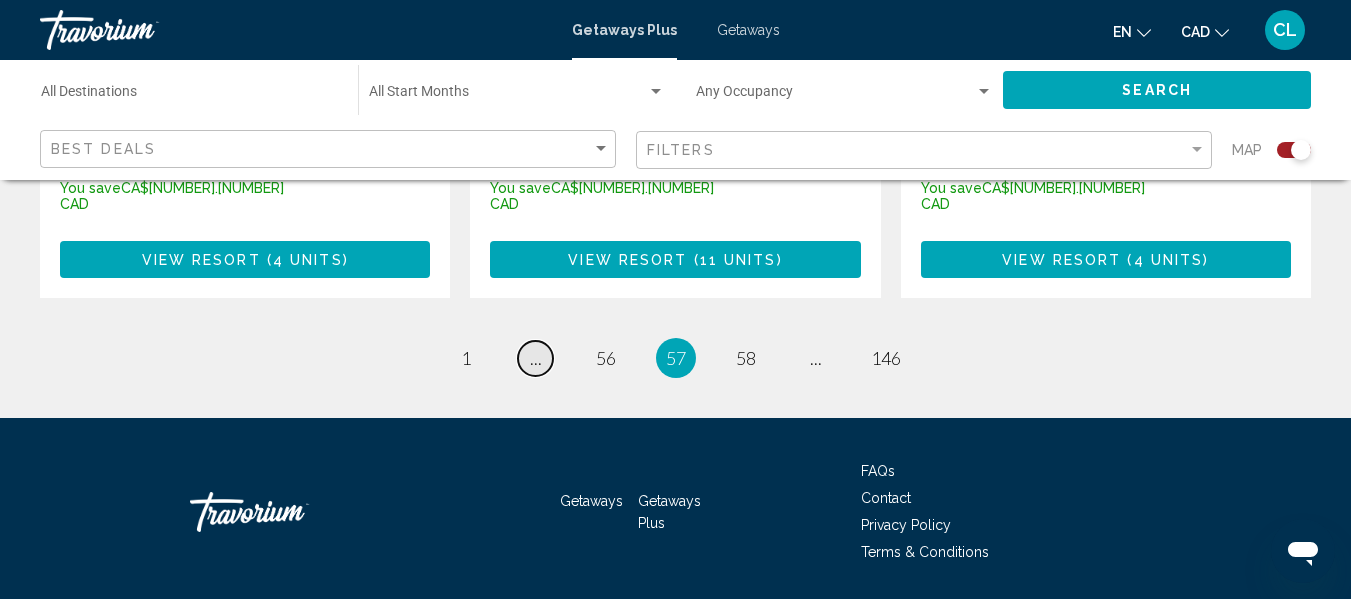 click on "page  ..." at bounding box center [535, 358] 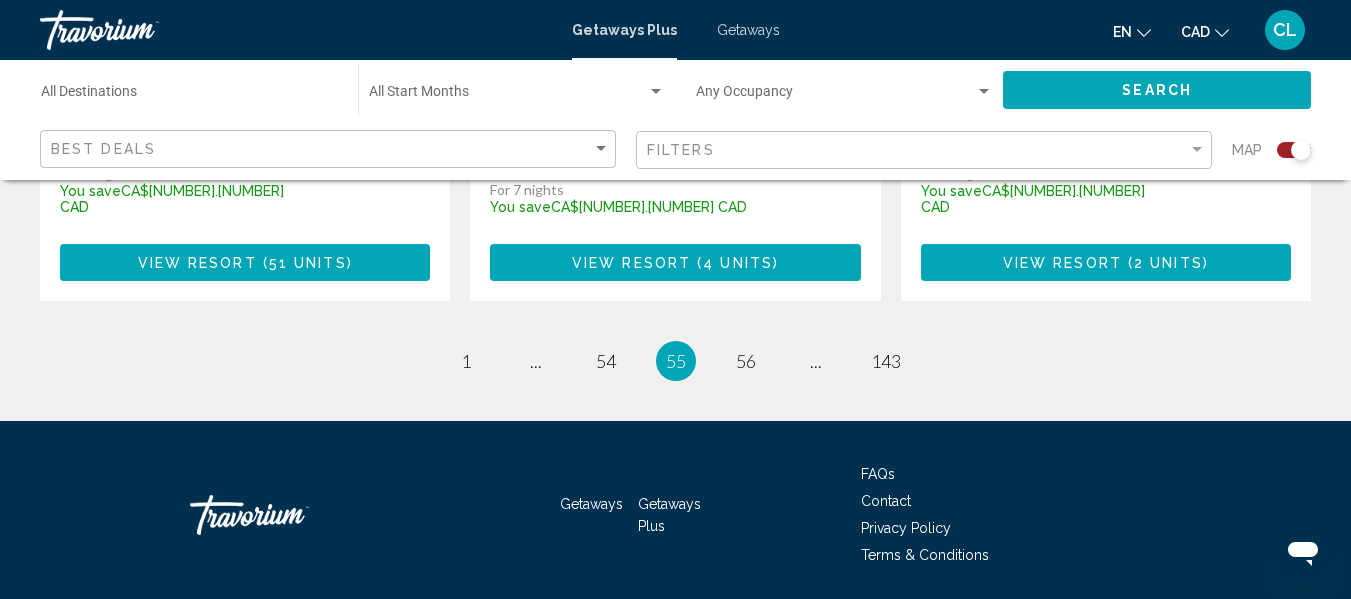 scroll, scrollTop: 3401, scrollLeft: 0, axis: vertical 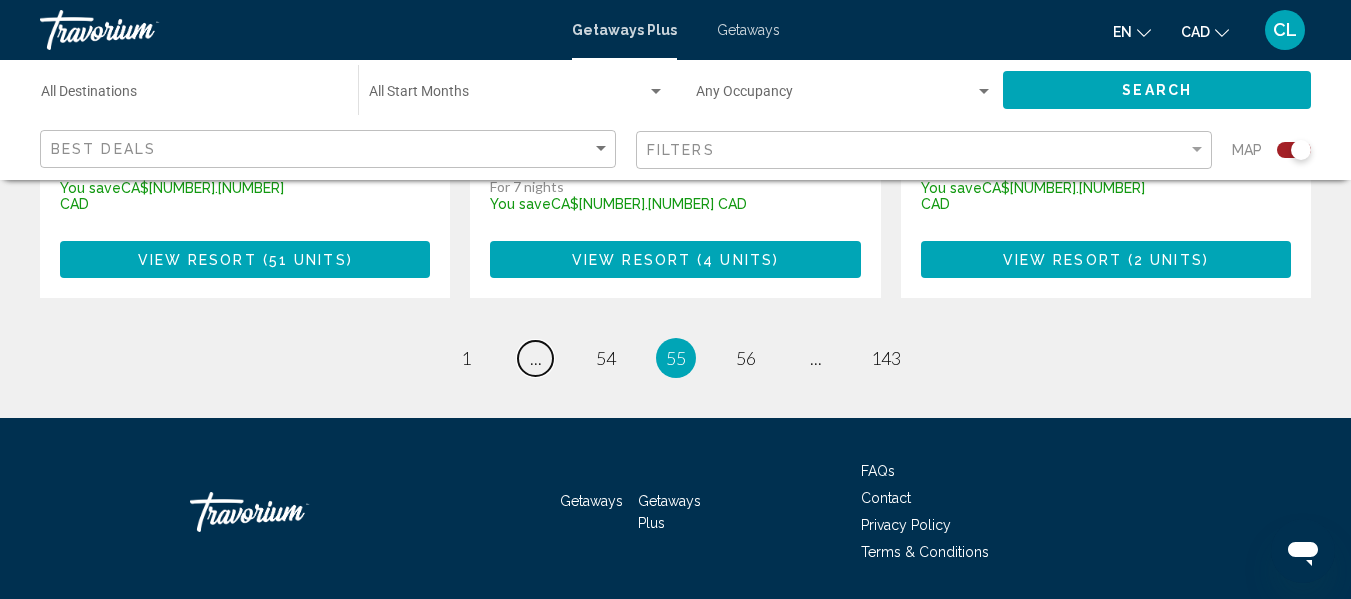 click on "page  ..." at bounding box center (535, 358) 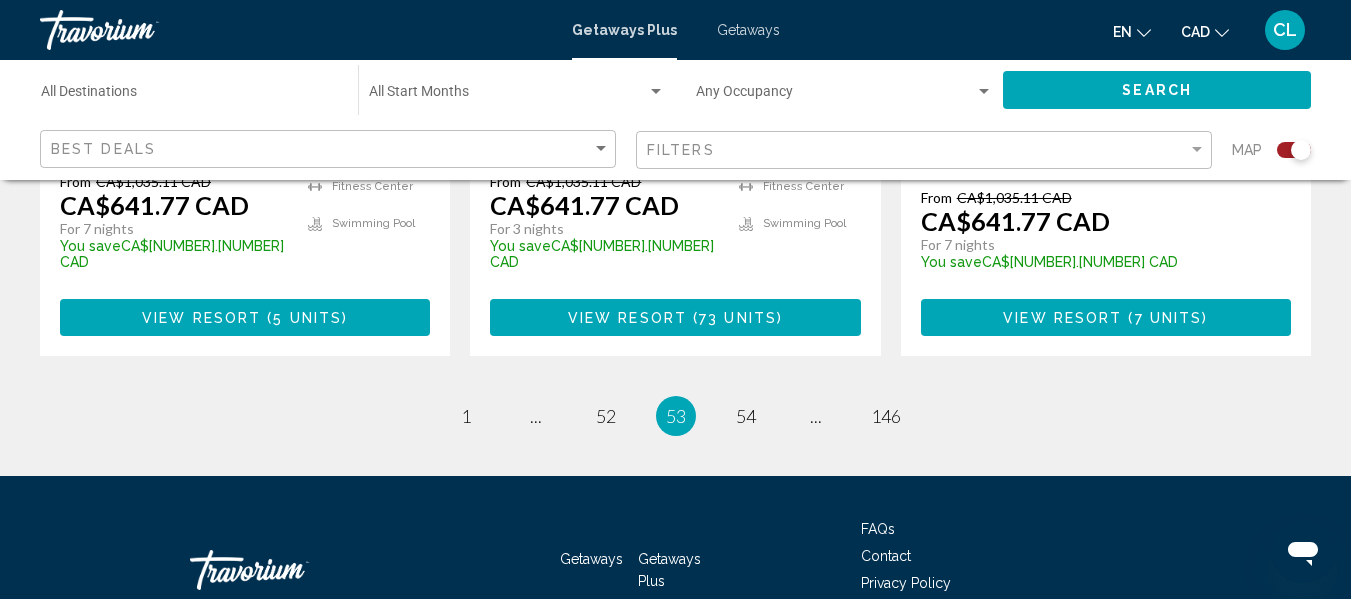 scroll, scrollTop: 3401, scrollLeft: 0, axis: vertical 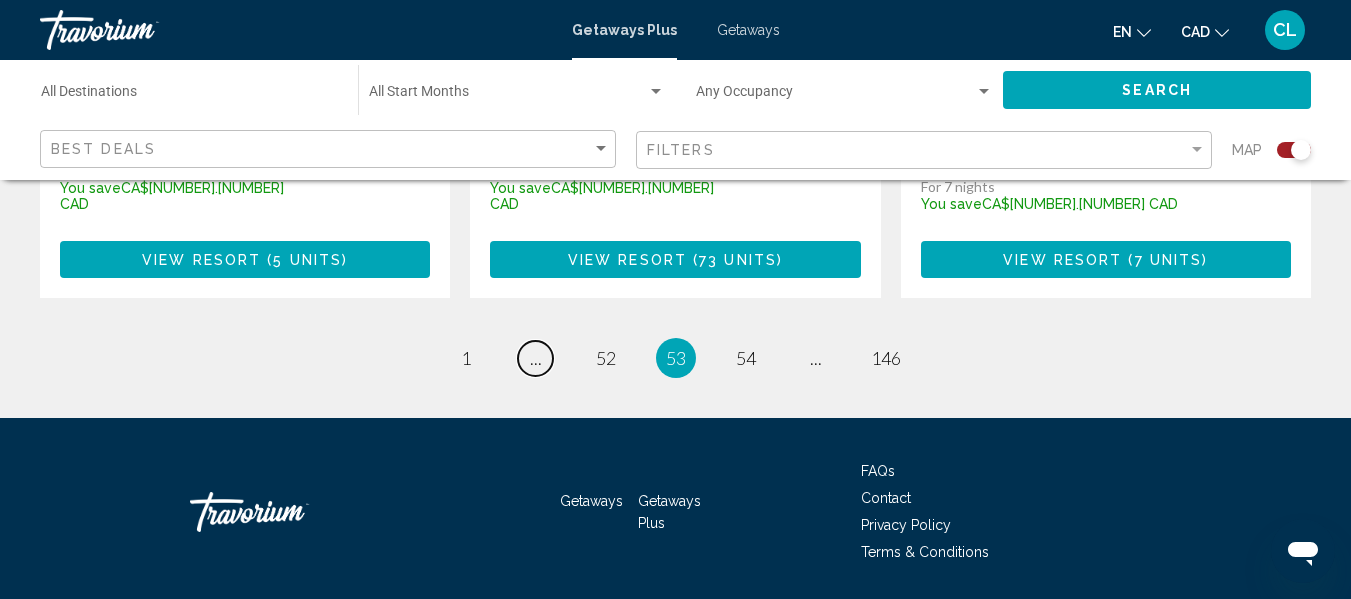 click on "page  ..." at bounding box center [535, 358] 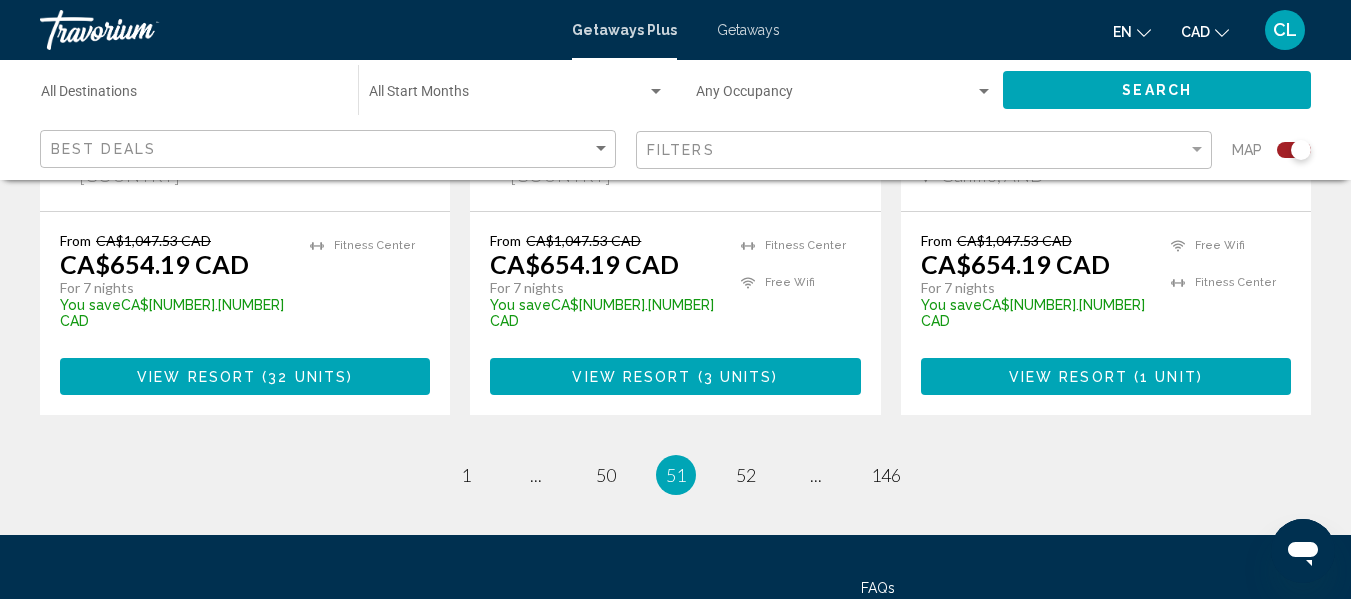 scroll, scrollTop: 3461, scrollLeft: 0, axis: vertical 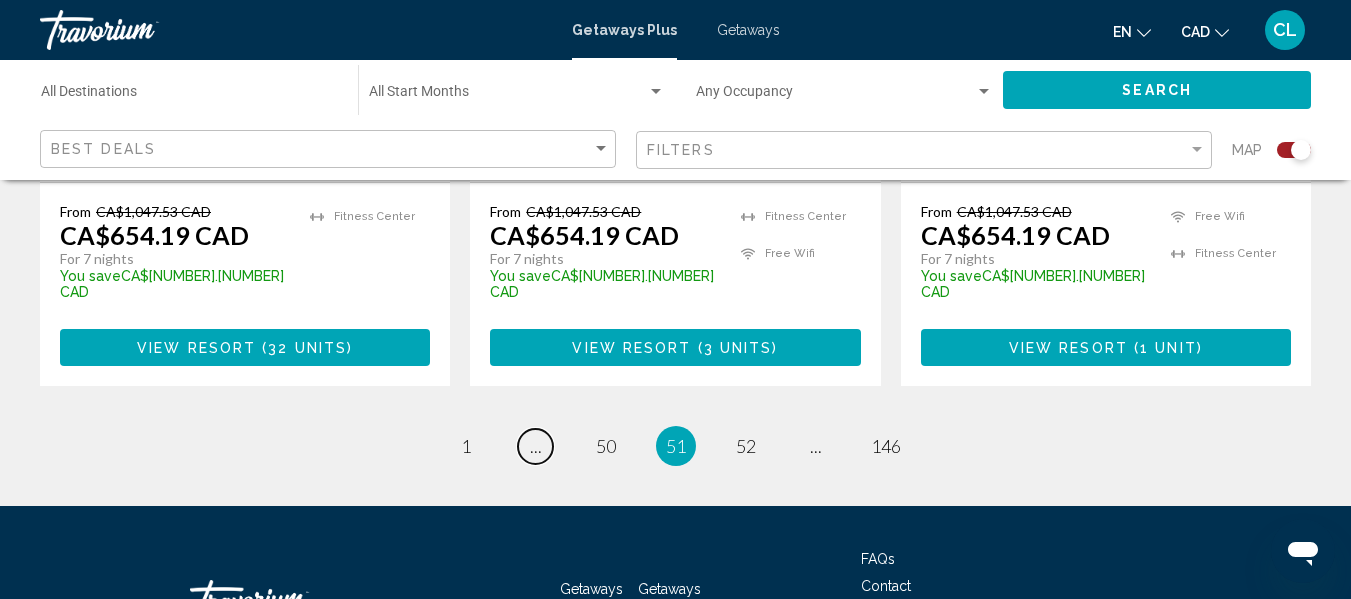 click on "page  ..." at bounding box center (535, 446) 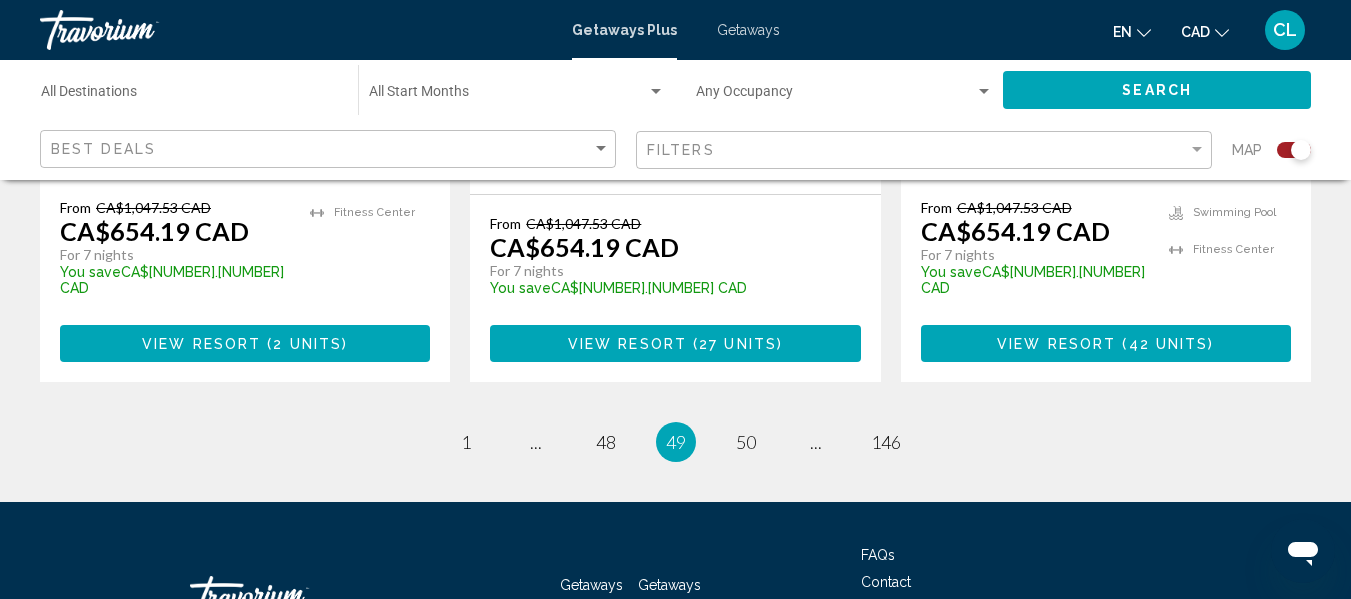 scroll, scrollTop: 3464, scrollLeft: 0, axis: vertical 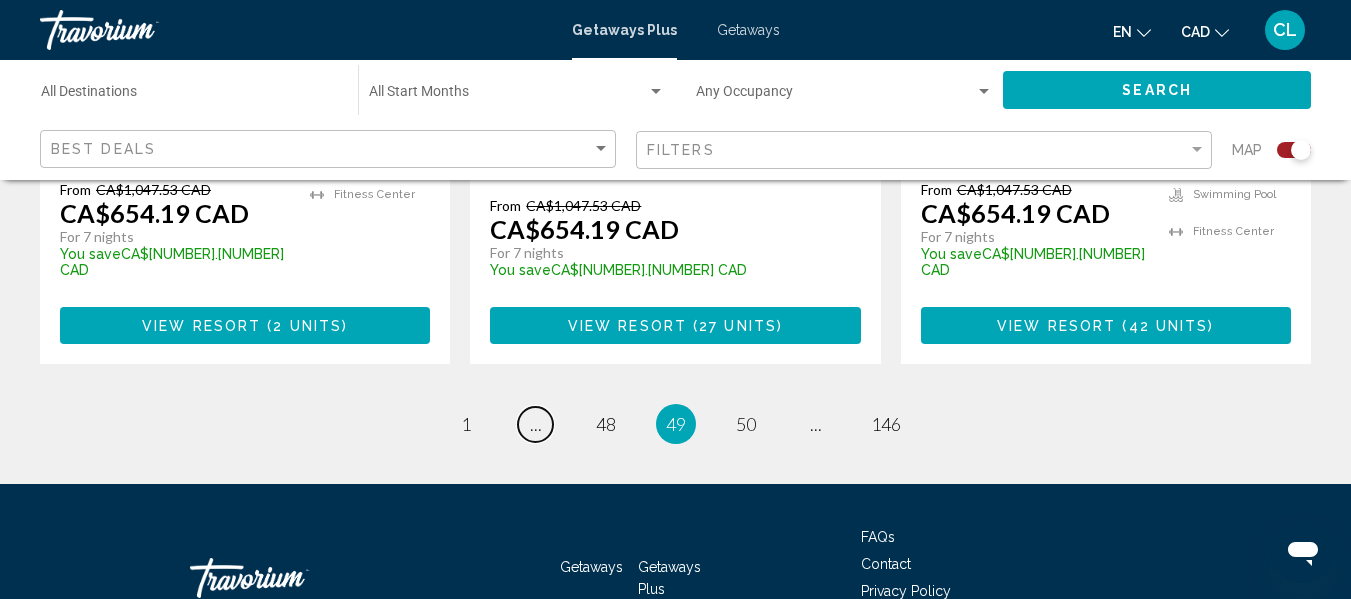 click on "page  ..." at bounding box center [535, 424] 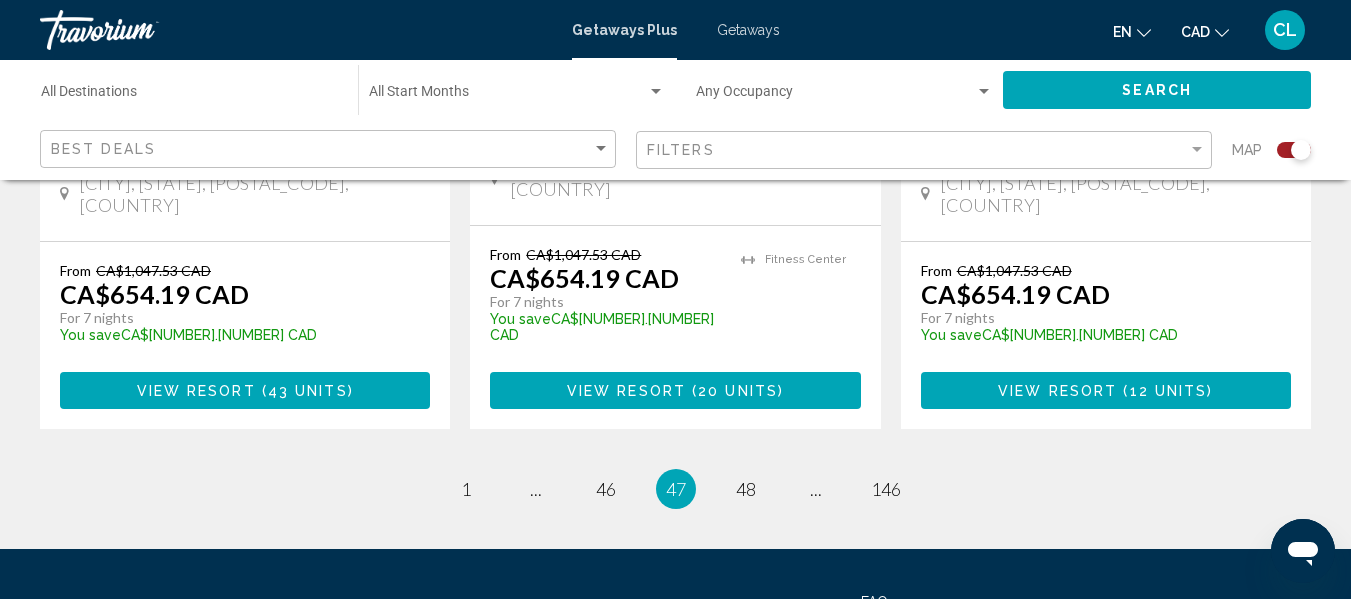 scroll, scrollTop: 3401, scrollLeft: 0, axis: vertical 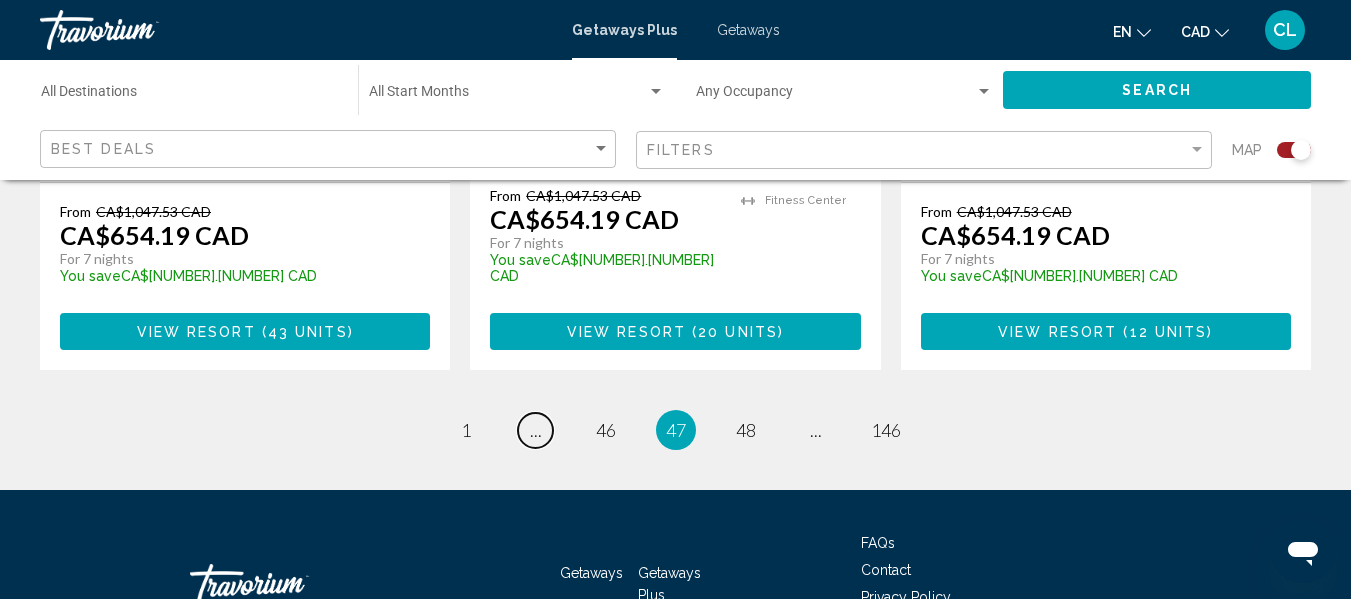 click on "page  ..." at bounding box center (535, 430) 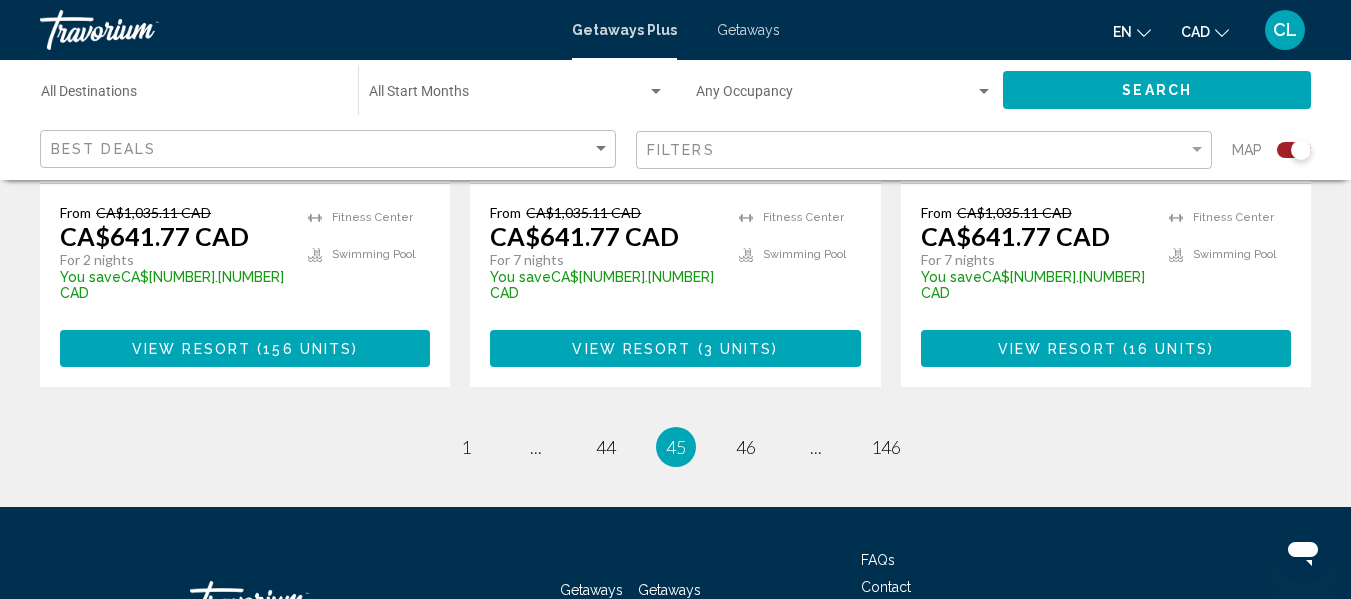 scroll, scrollTop: 3431, scrollLeft: 0, axis: vertical 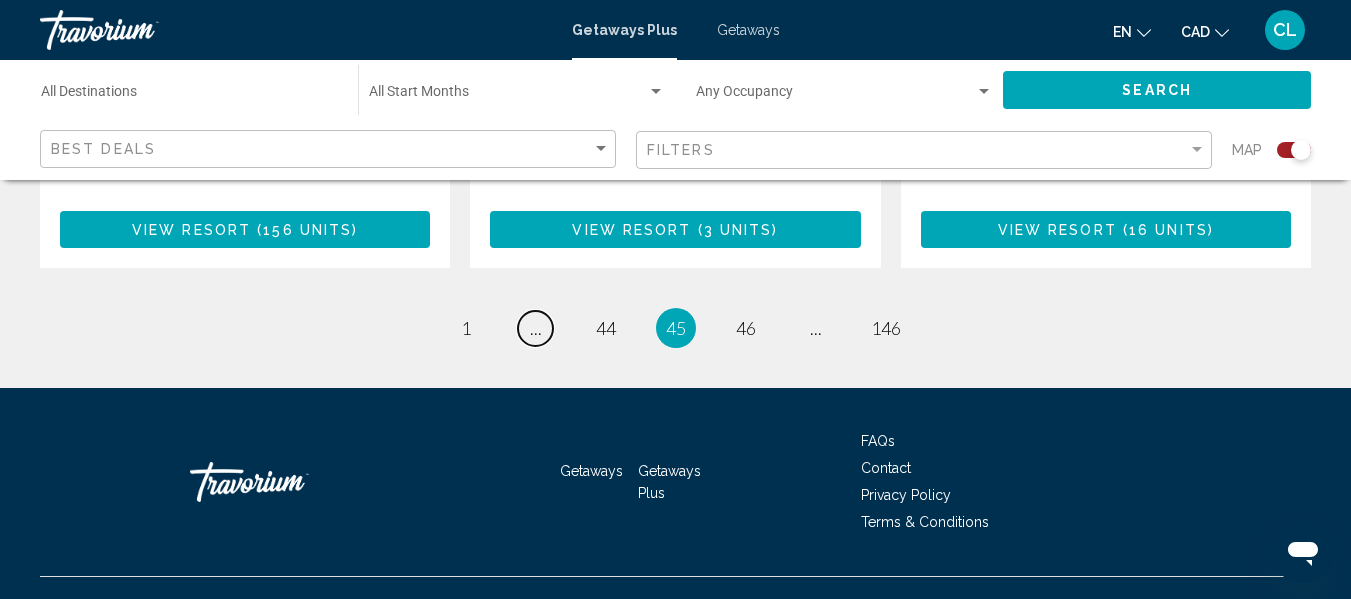 click on "page  ..." at bounding box center (535, 328) 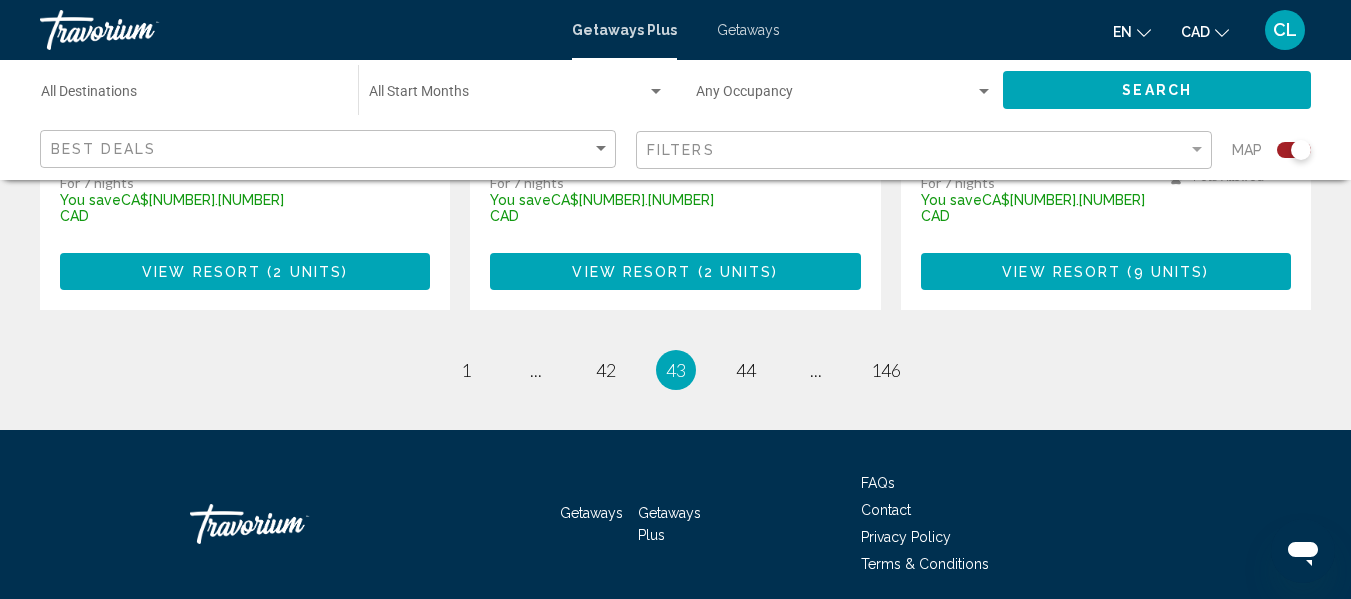 scroll, scrollTop: 3461, scrollLeft: 0, axis: vertical 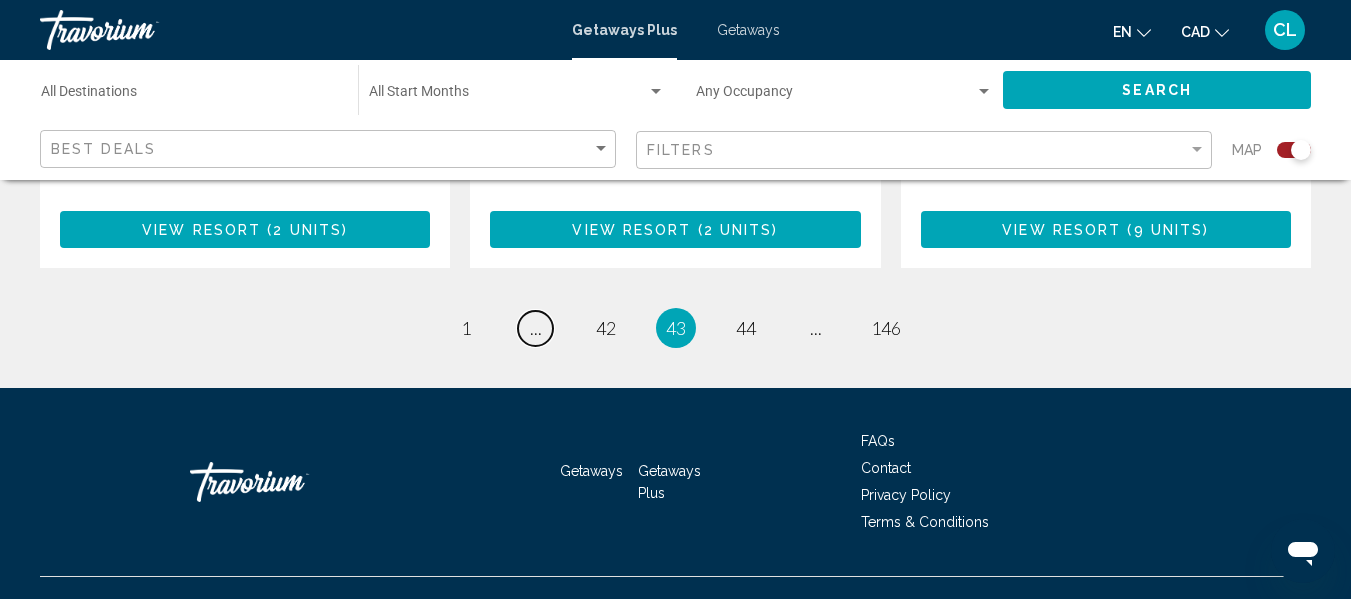 click on "page  ..." at bounding box center [535, 328] 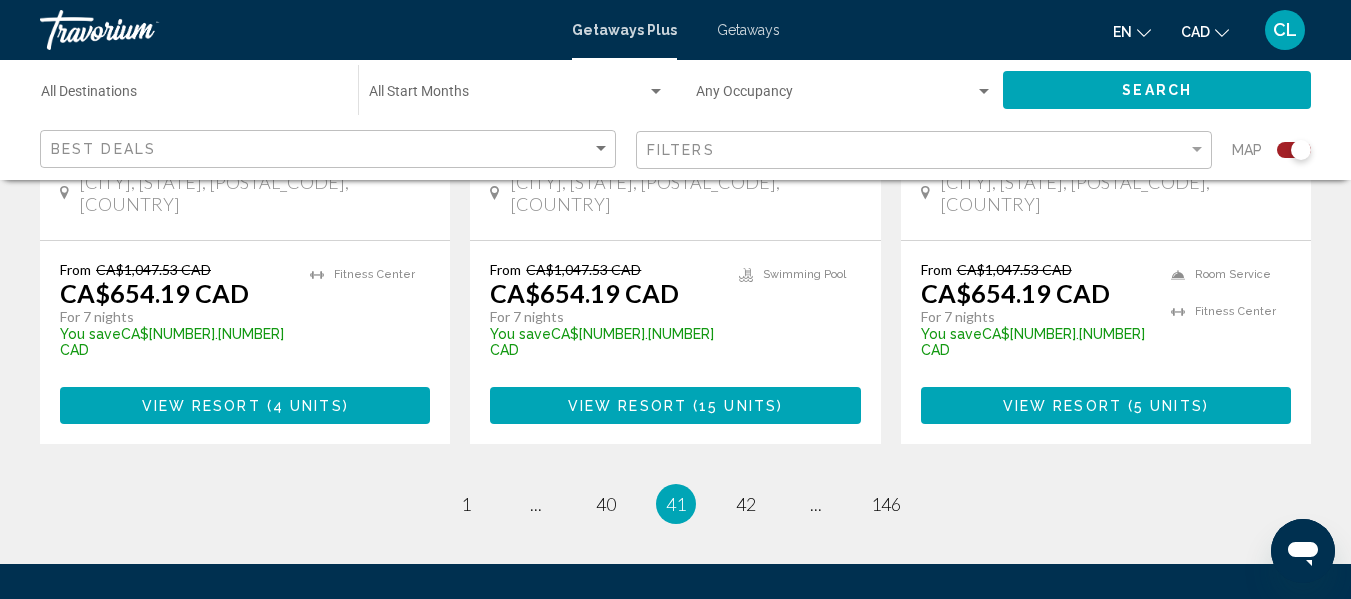 scroll, scrollTop: 3401, scrollLeft: 0, axis: vertical 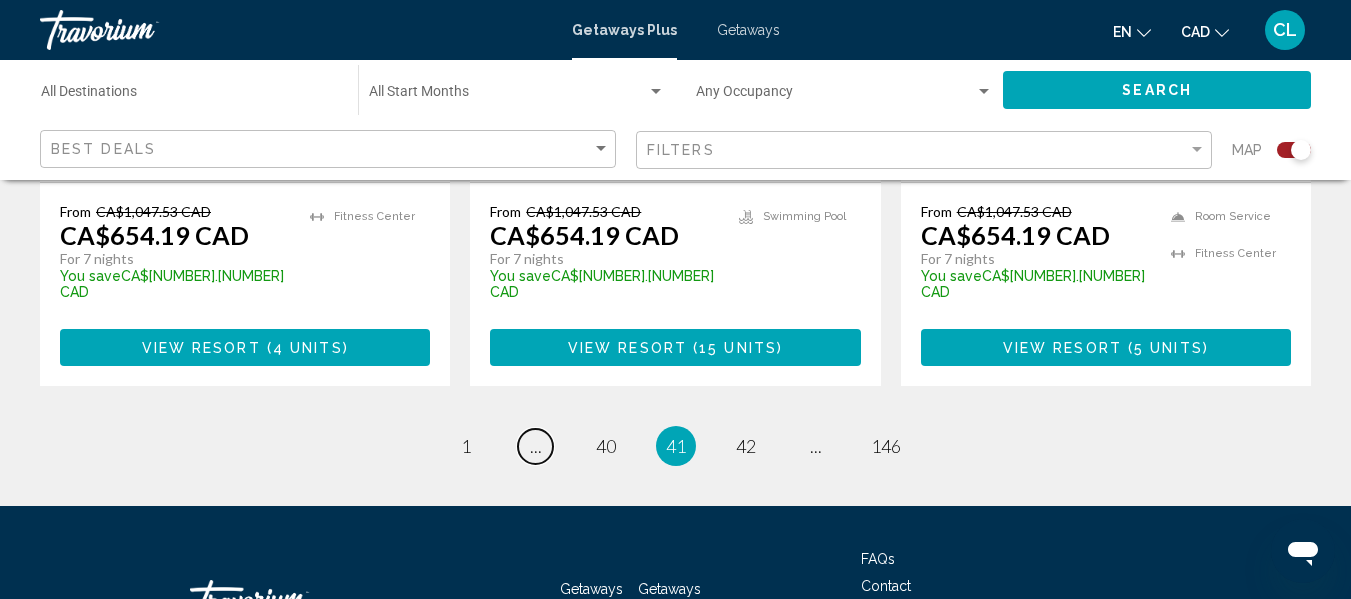 click on "page  ..." at bounding box center (535, 446) 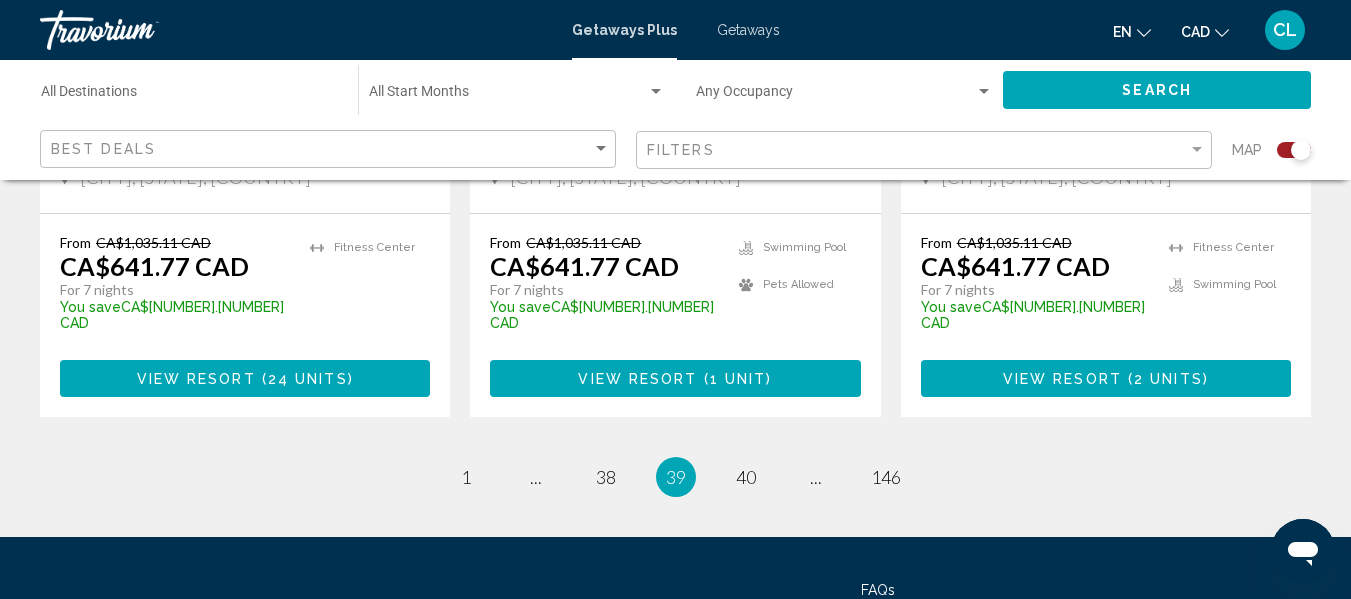 scroll, scrollTop: 3371, scrollLeft: 0, axis: vertical 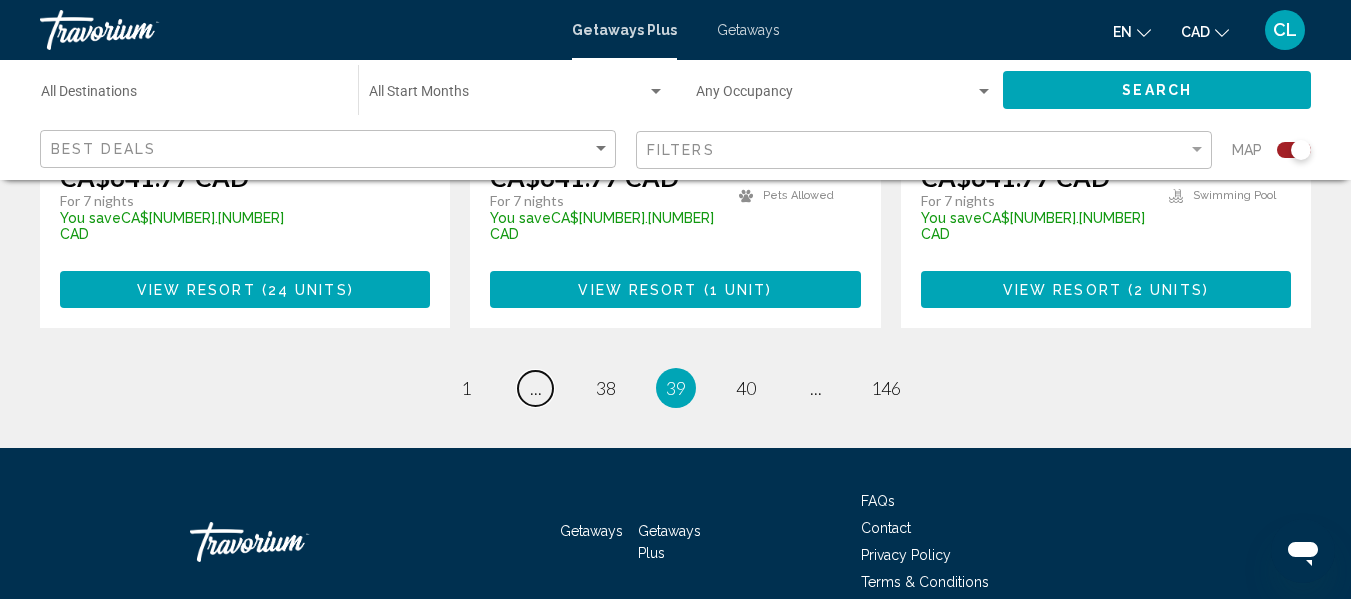 click on "page  ..." at bounding box center [535, 388] 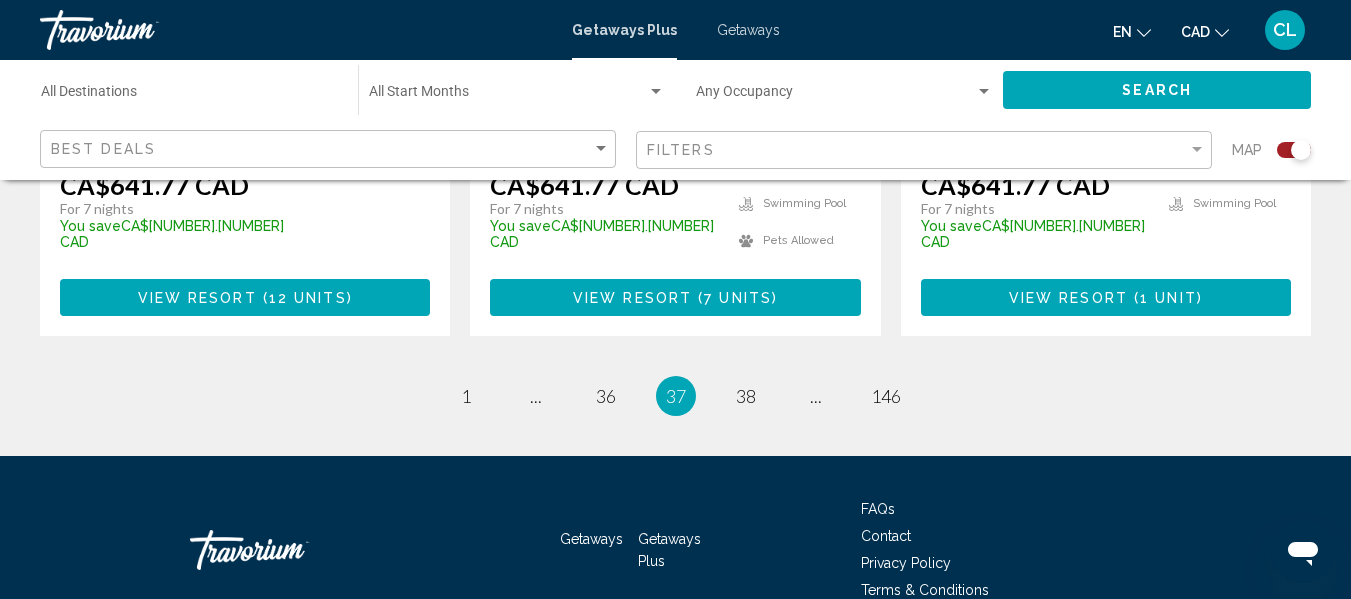 scroll, scrollTop: 3491, scrollLeft: 0, axis: vertical 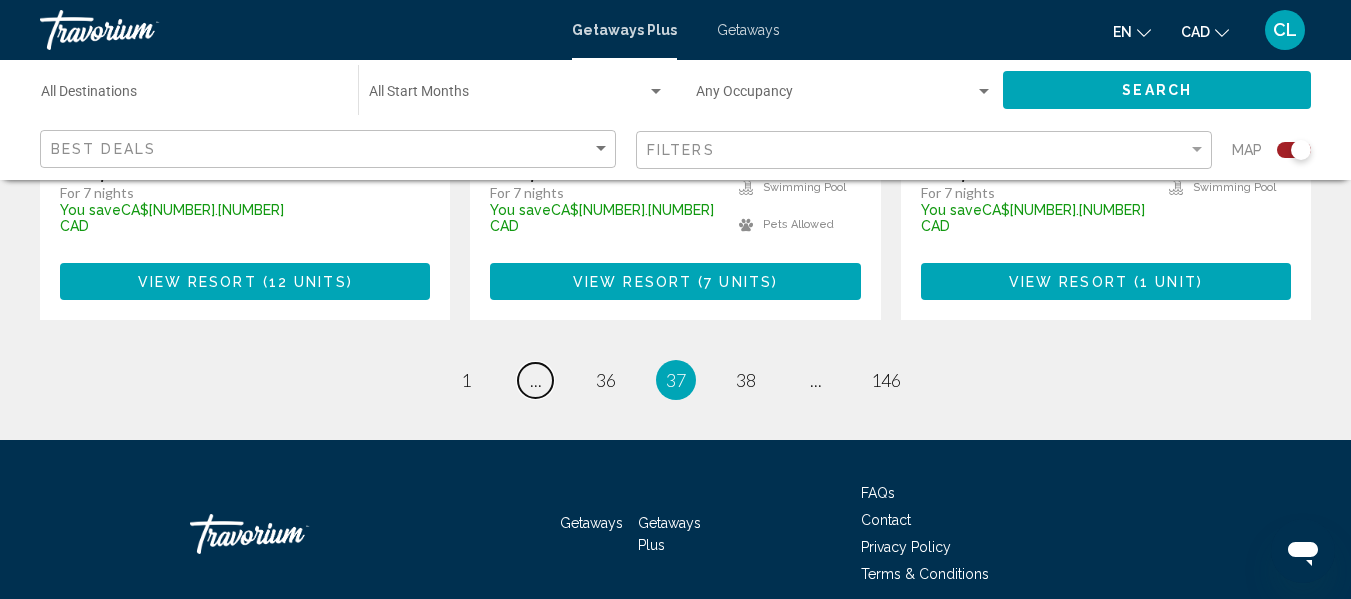 click on "page  ..." at bounding box center [535, 380] 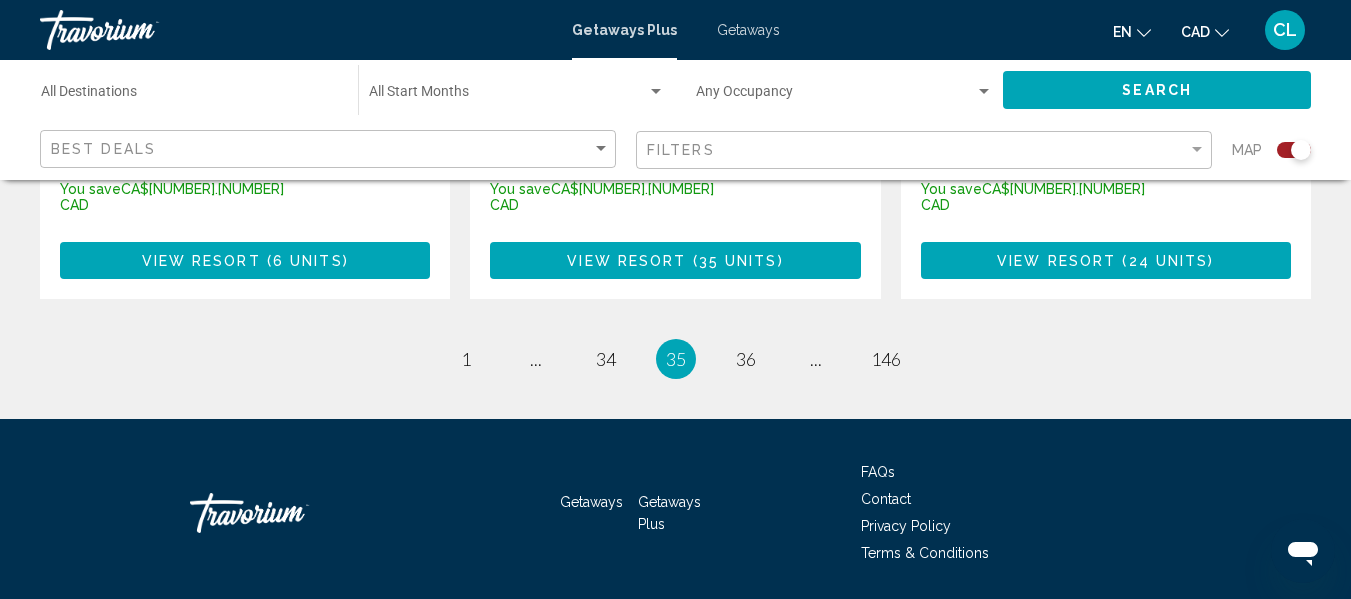 scroll, scrollTop: 3431, scrollLeft: 0, axis: vertical 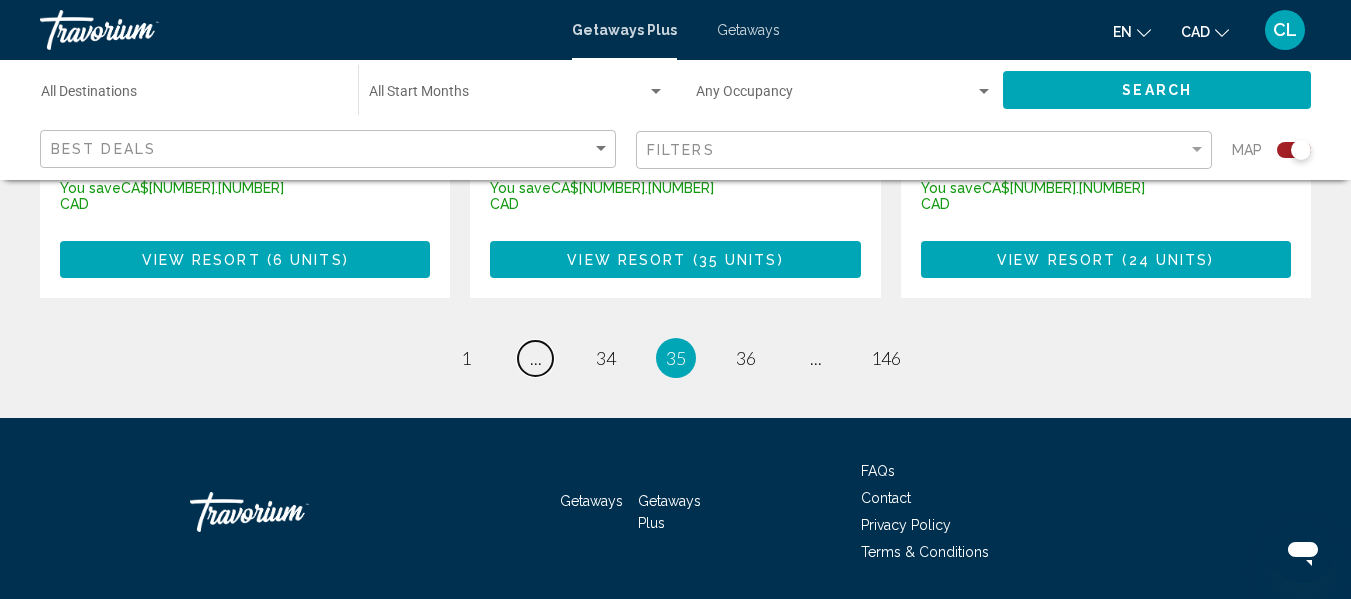 click on "page  ..." at bounding box center [535, 358] 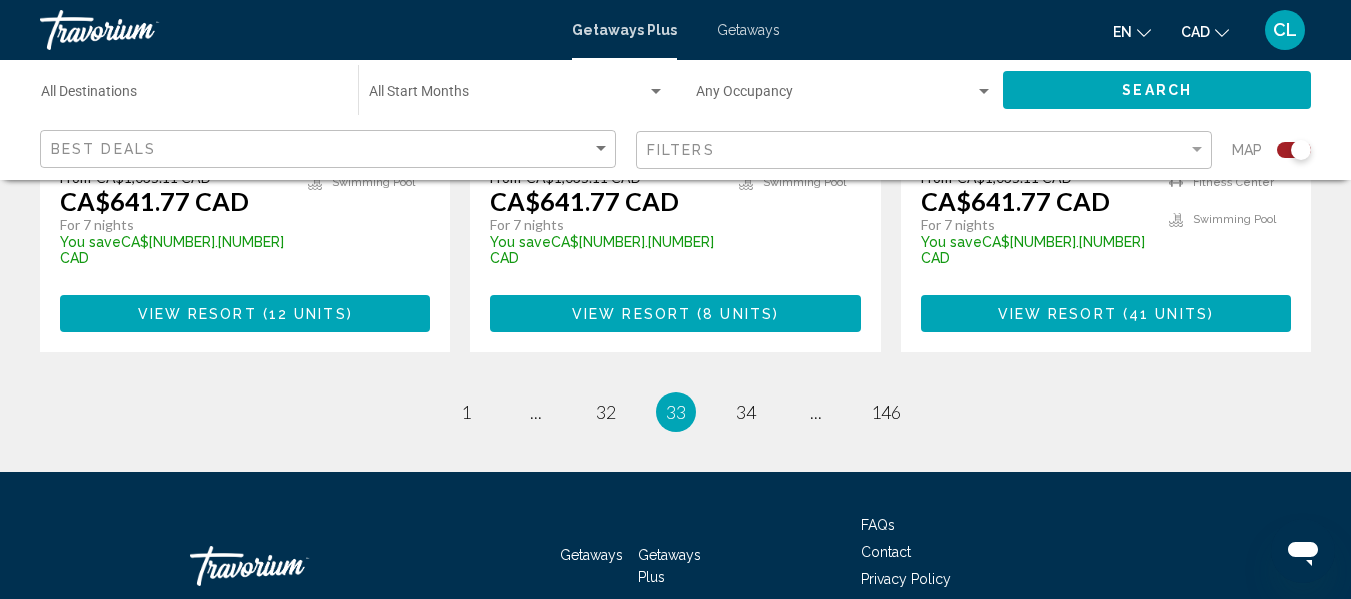 scroll, scrollTop: 3431, scrollLeft: 0, axis: vertical 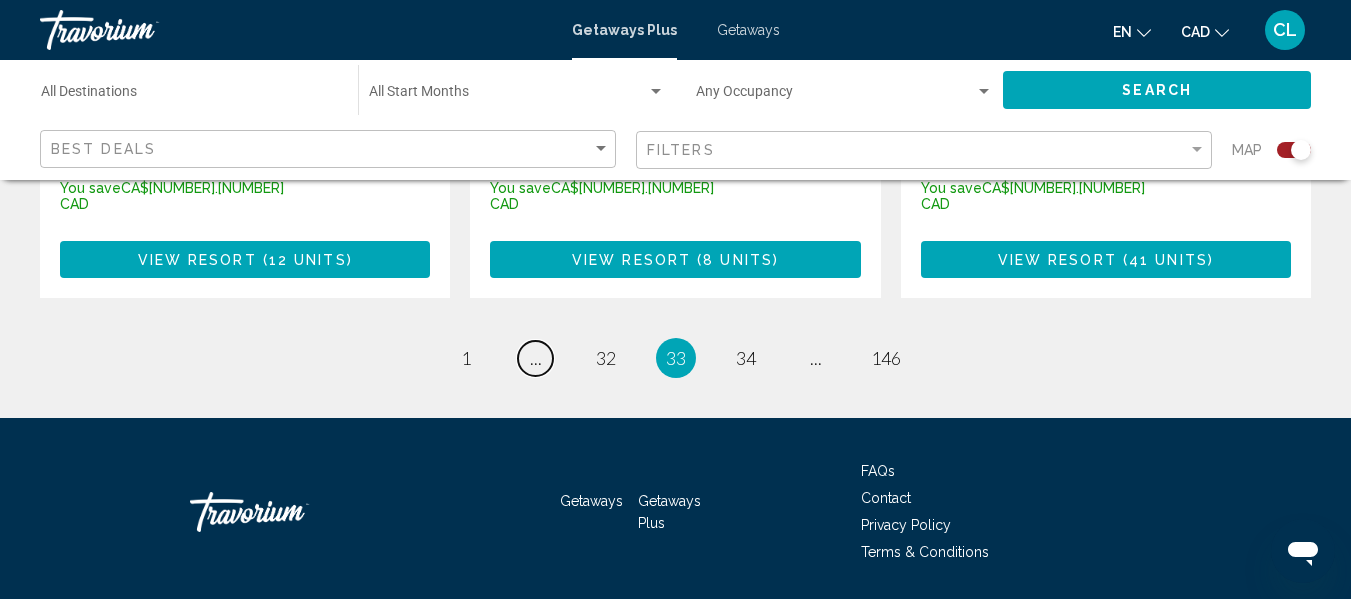 click on "page  ..." at bounding box center [535, 358] 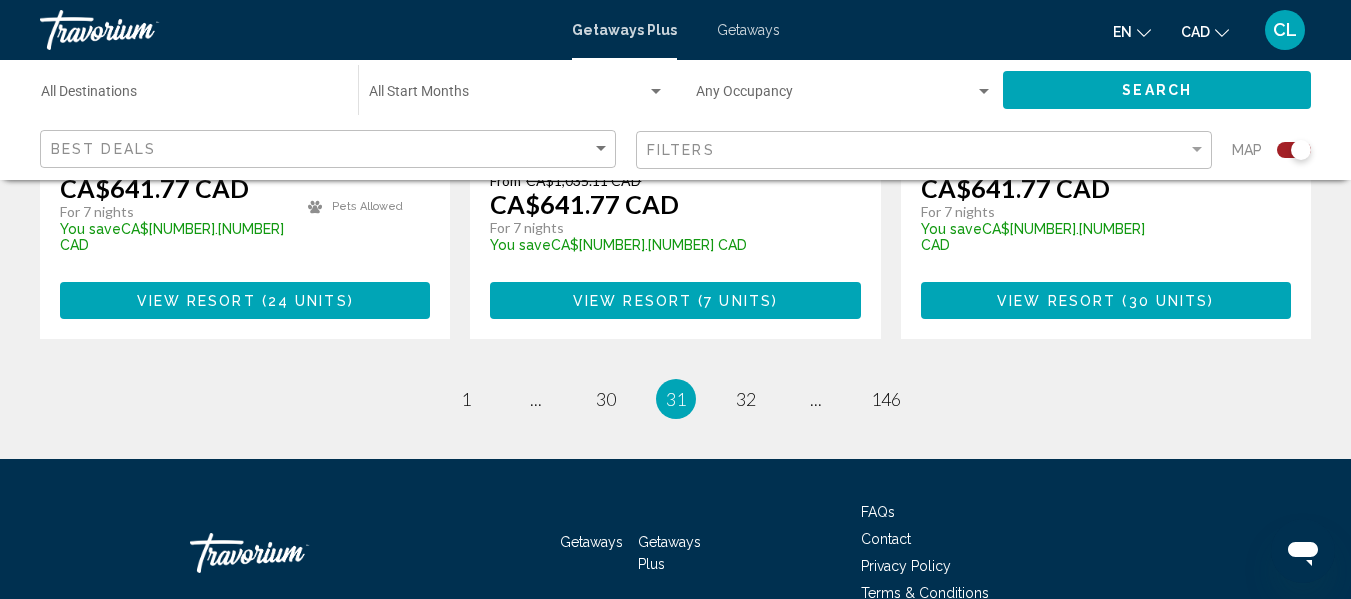 scroll, scrollTop: 3372, scrollLeft: 0, axis: vertical 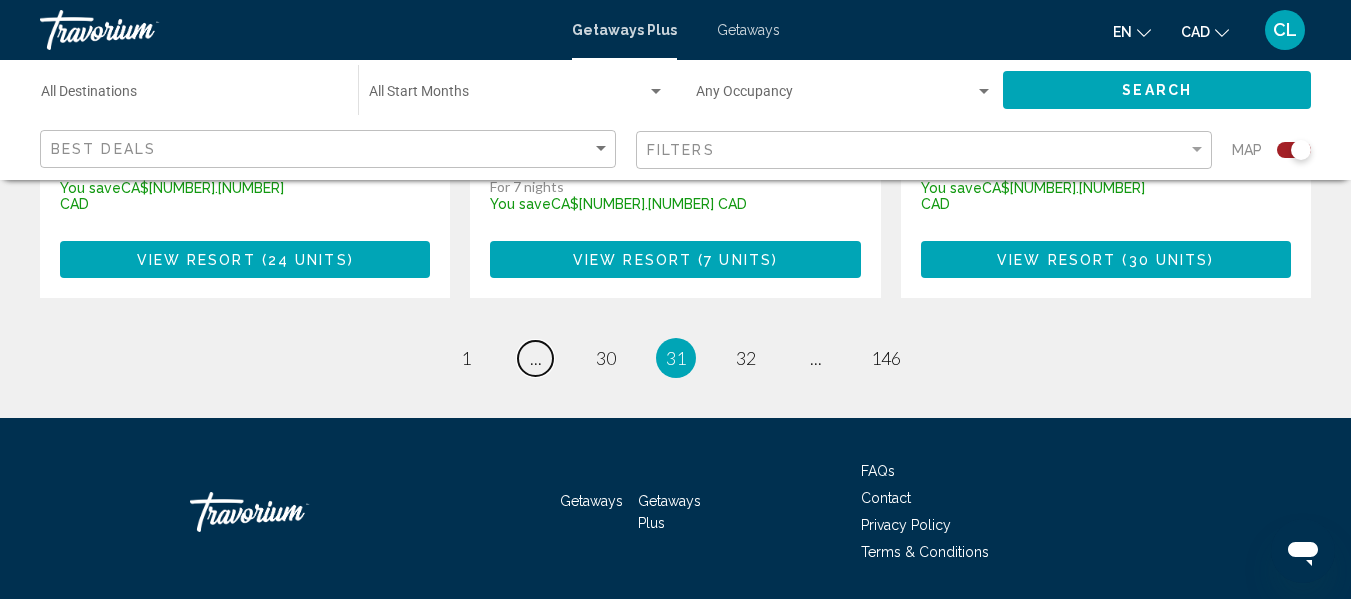 click on "page  ..." at bounding box center [535, 358] 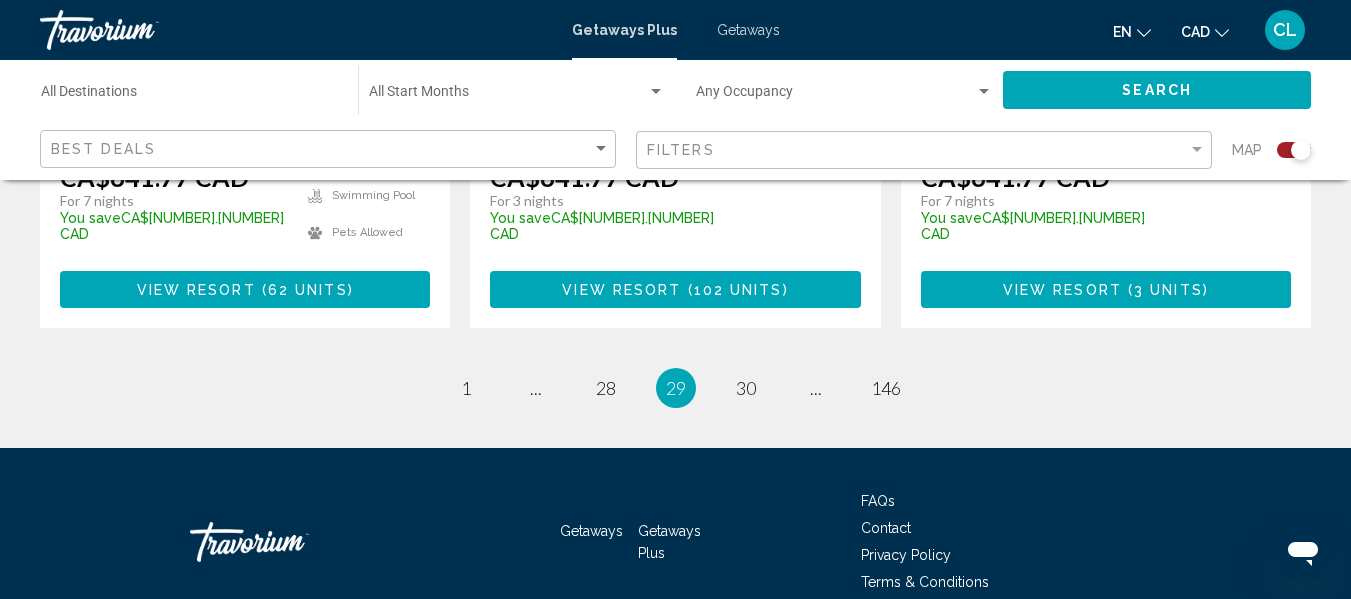 scroll, scrollTop: 3371, scrollLeft: 0, axis: vertical 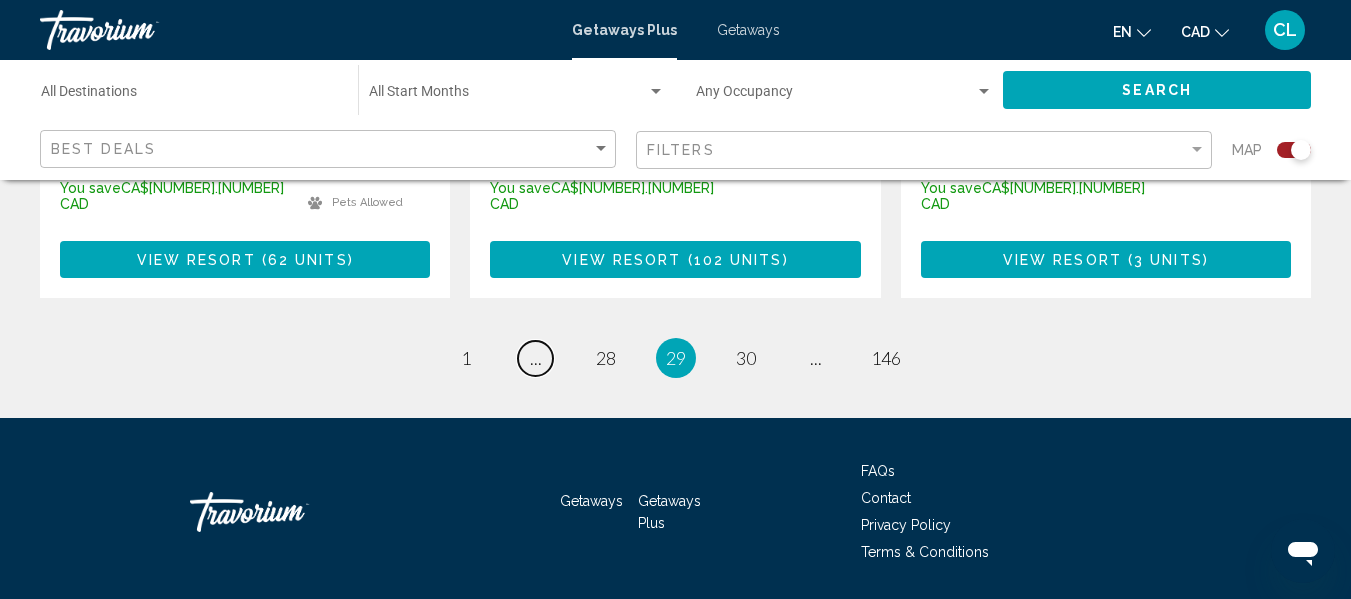 click on "page  ..." at bounding box center (535, 358) 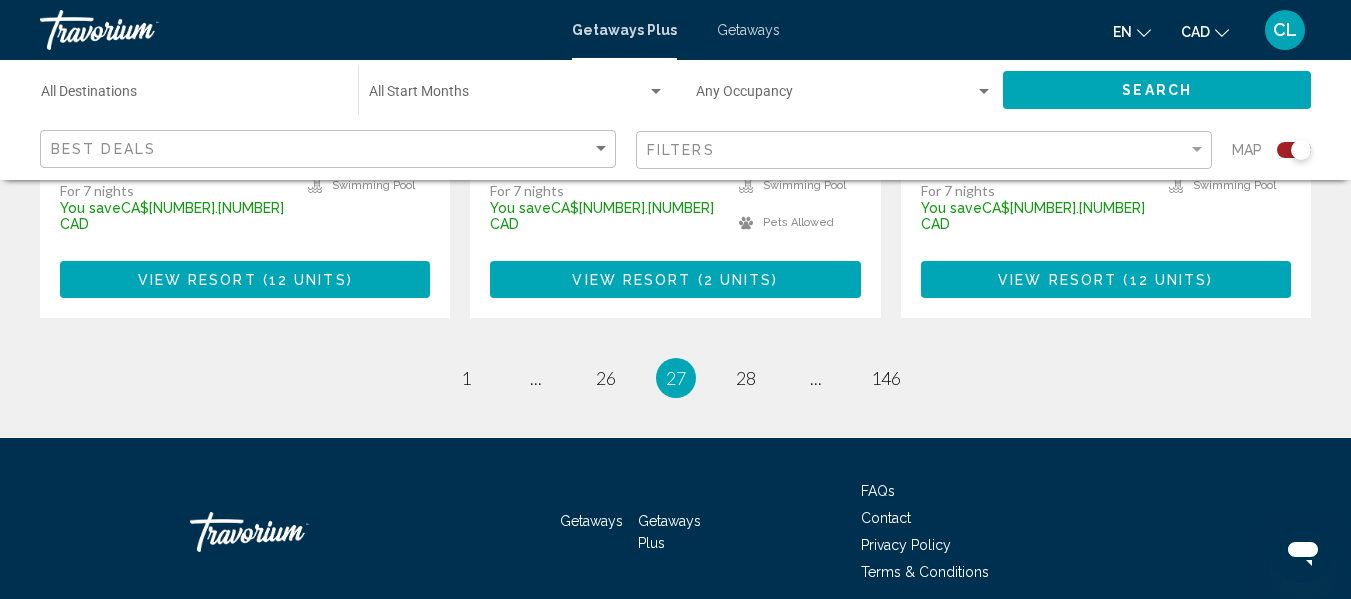 scroll, scrollTop: 3431, scrollLeft: 0, axis: vertical 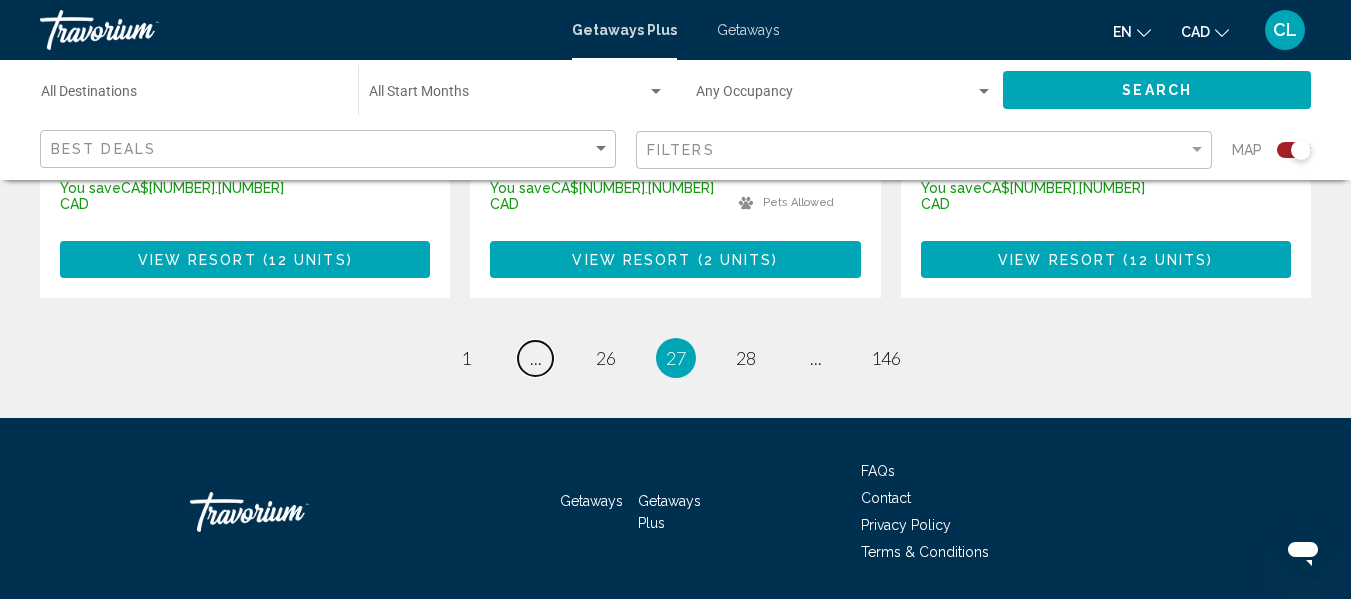 click on "page  ..." at bounding box center (535, 358) 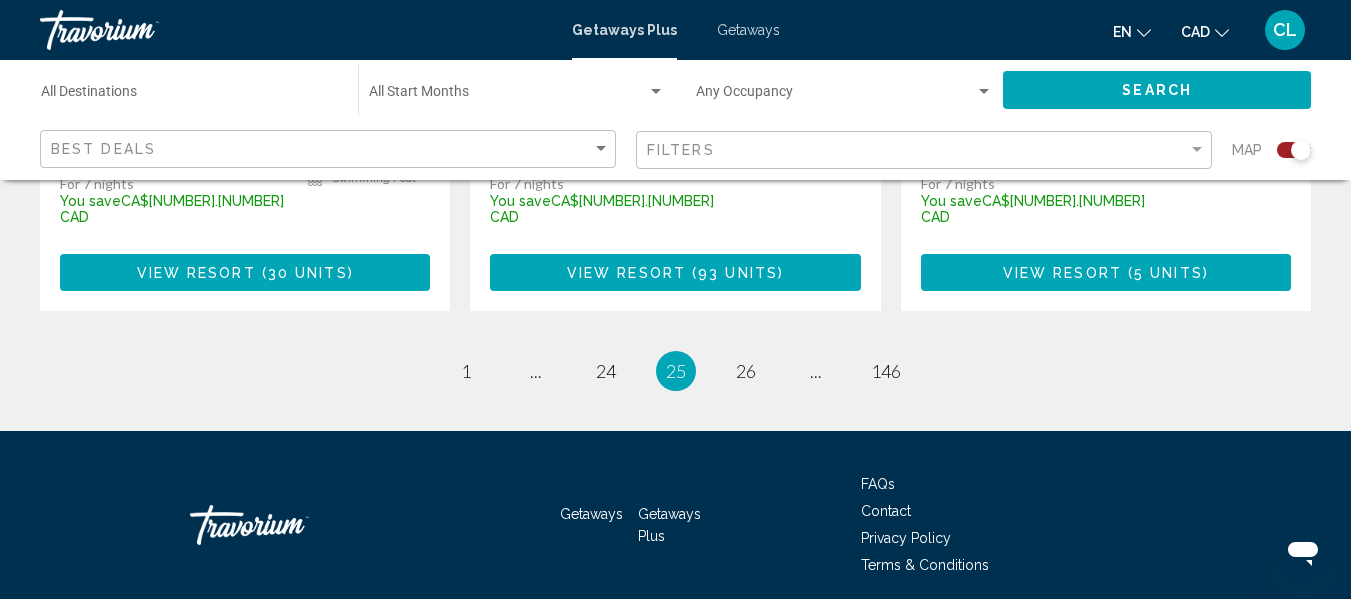scroll, scrollTop: 3402, scrollLeft: 0, axis: vertical 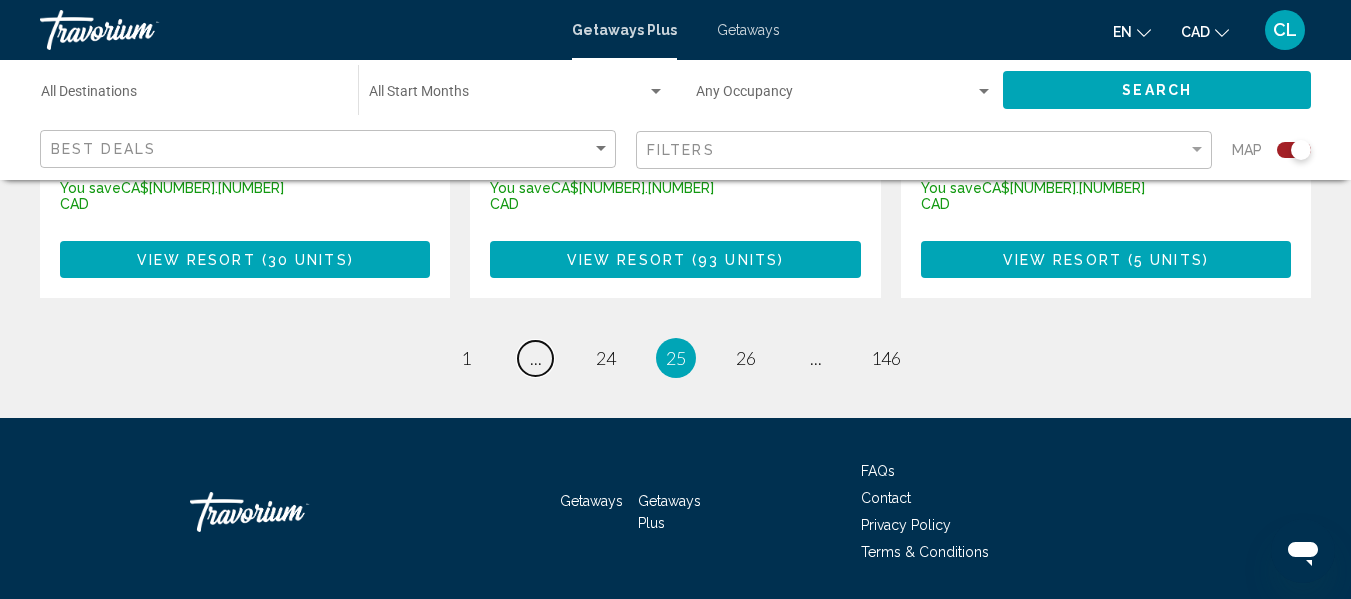 click on "page  ..." at bounding box center (535, 358) 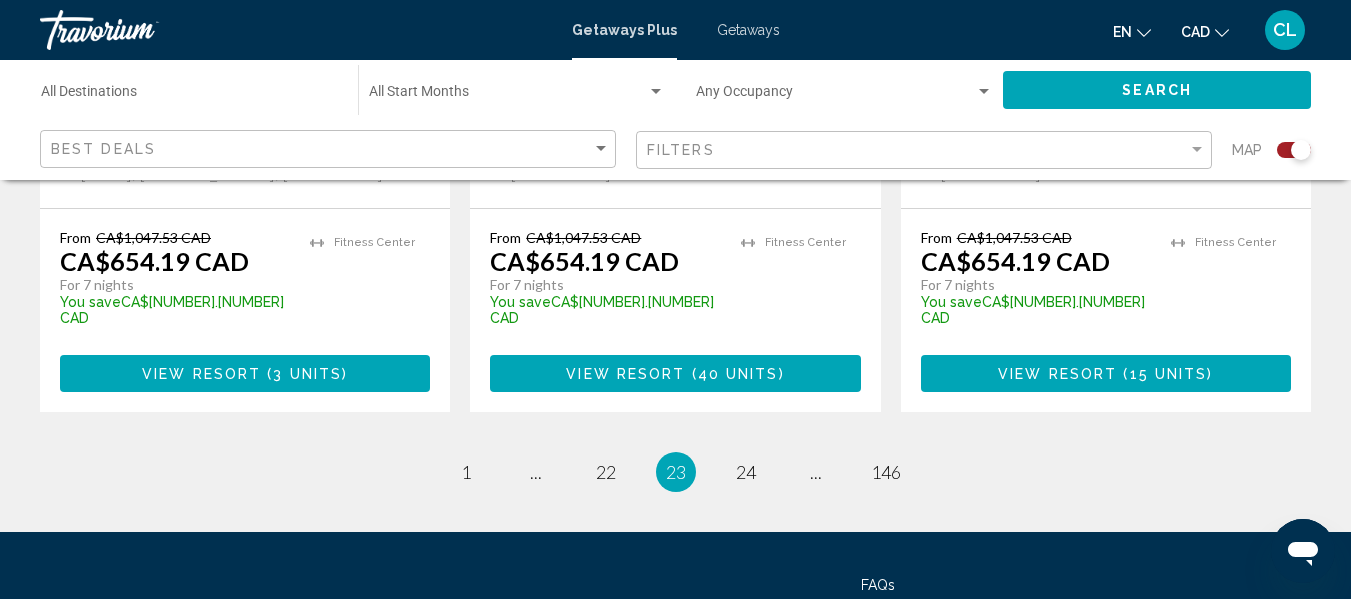 scroll, scrollTop: 3431, scrollLeft: 0, axis: vertical 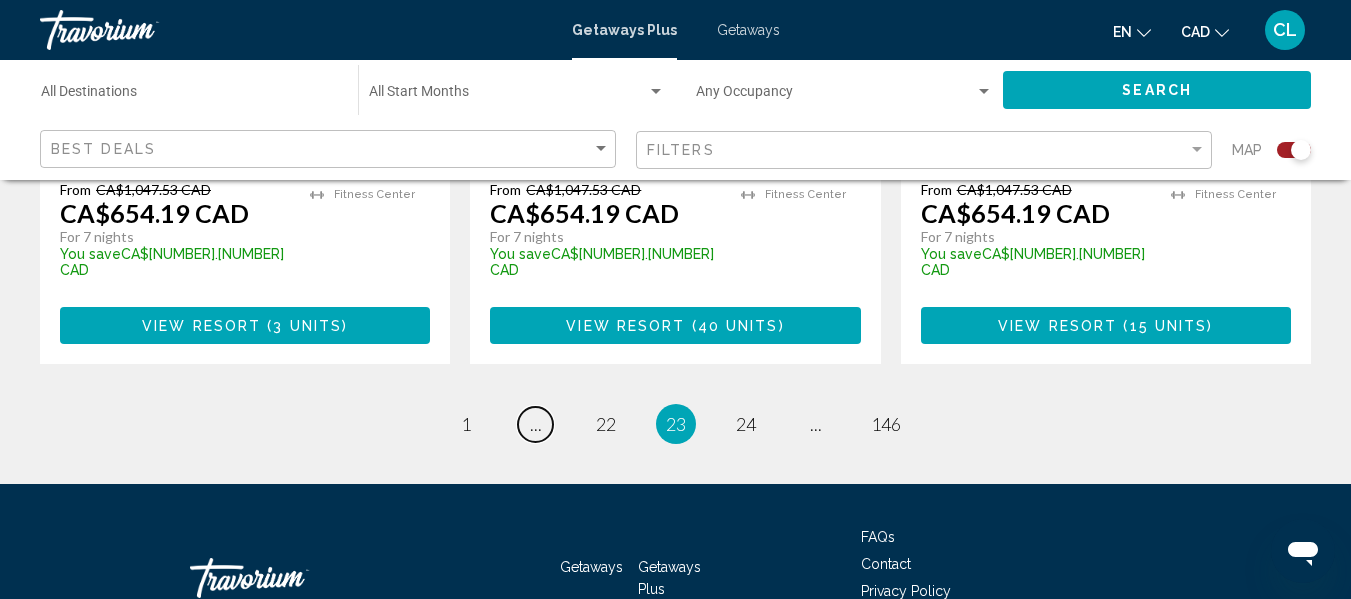click on "page  ..." at bounding box center (535, 424) 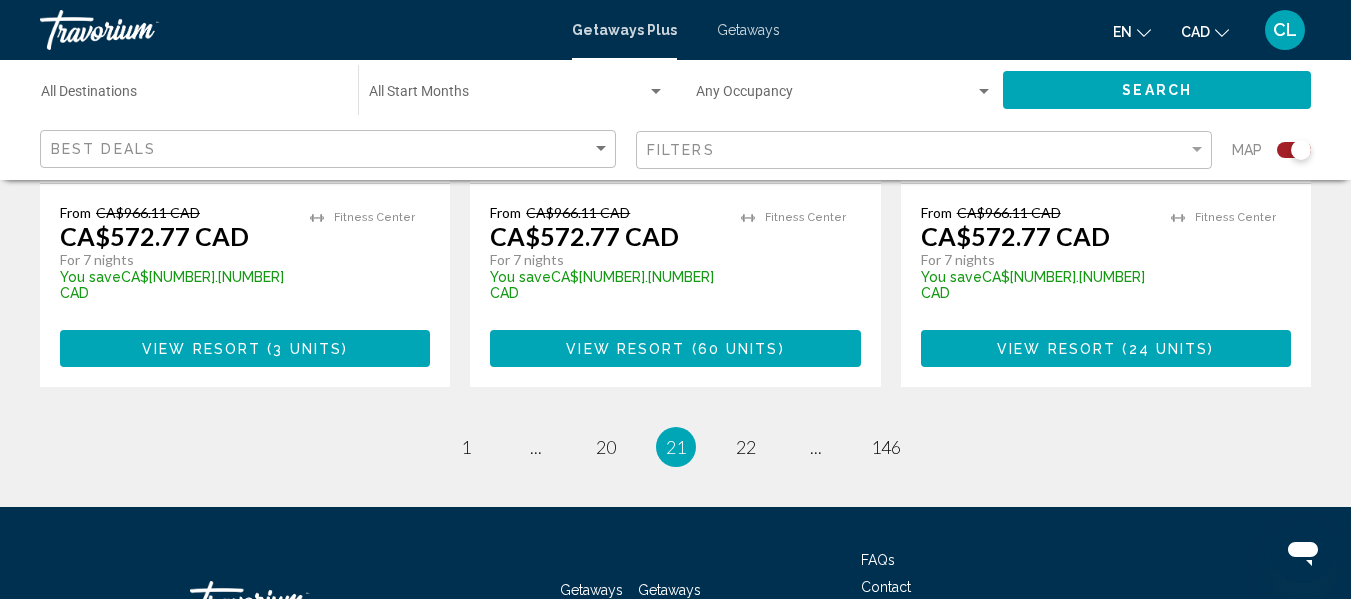 scroll, scrollTop: 3461, scrollLeft: 0, axis: vertical 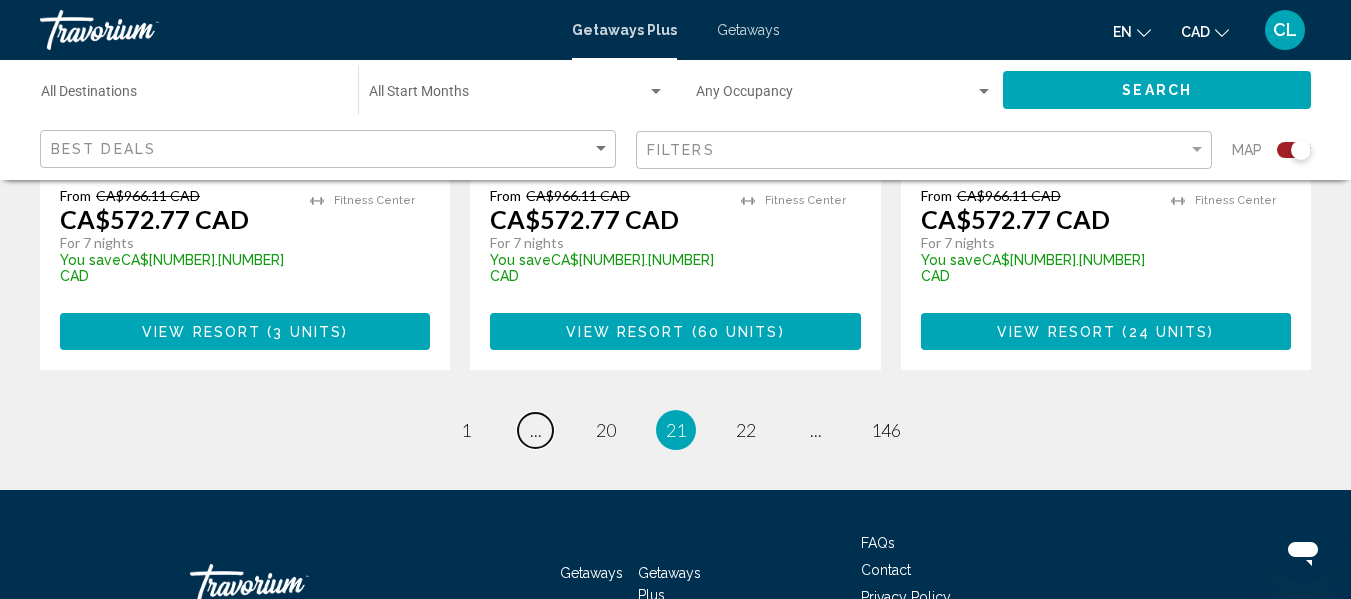 click on "page  ..." at bounding box center (535, 430) 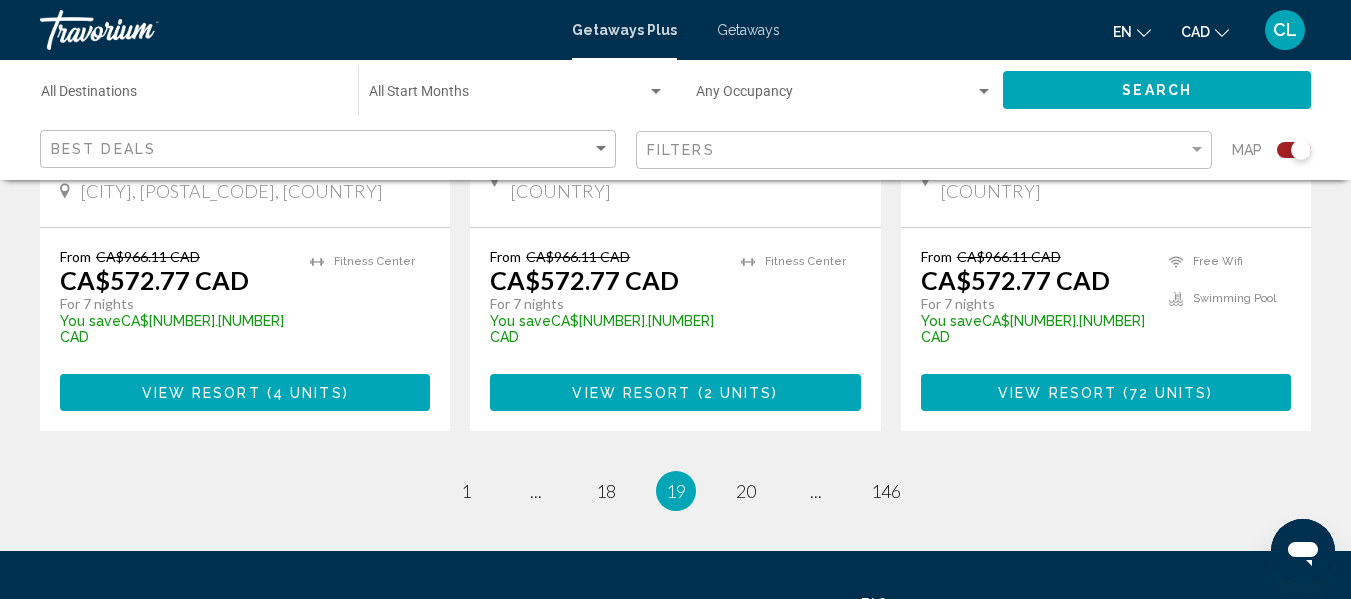 scroll, scrollTop: 3431, scrollLeft: 0, axis: vertical 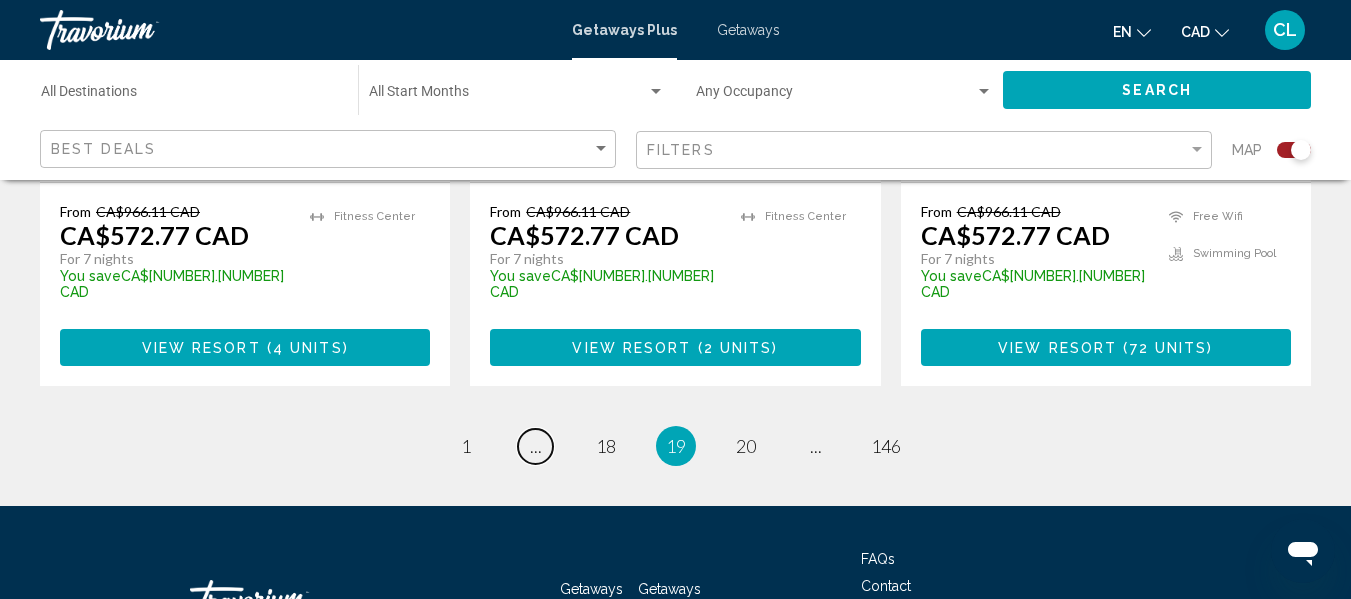 click on "page  ..." at bounding box center [535, 446] 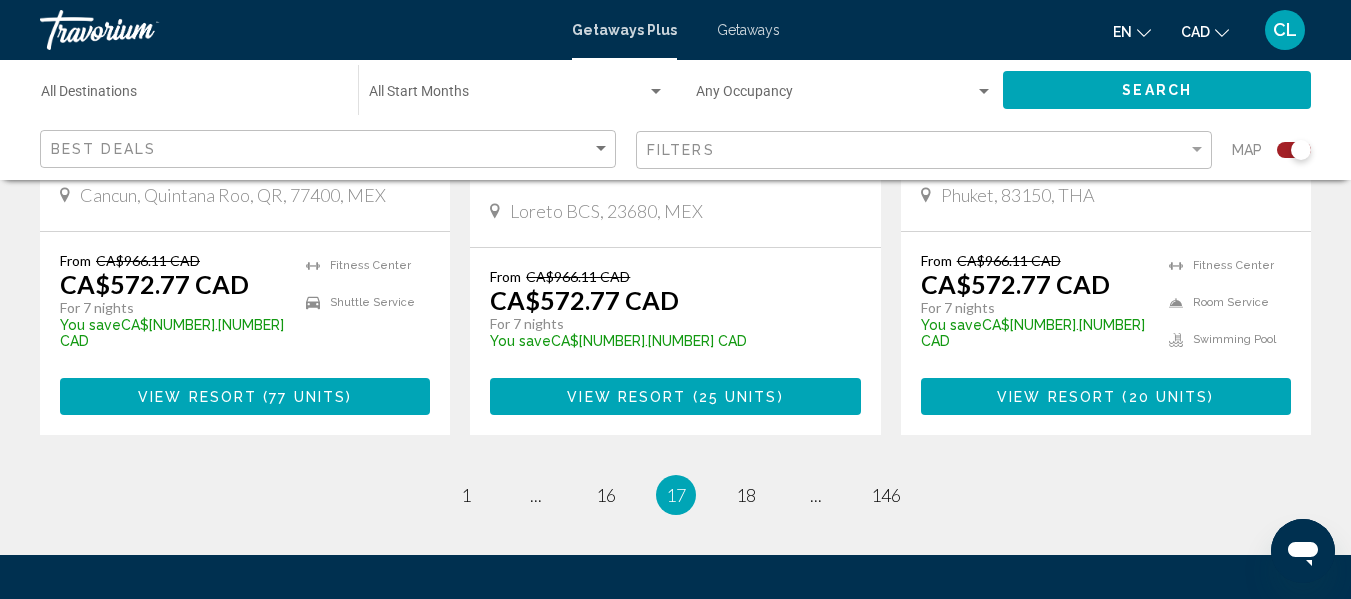 scroll, scrollTop: 3401, scrollLeft: 0, axis: vertical 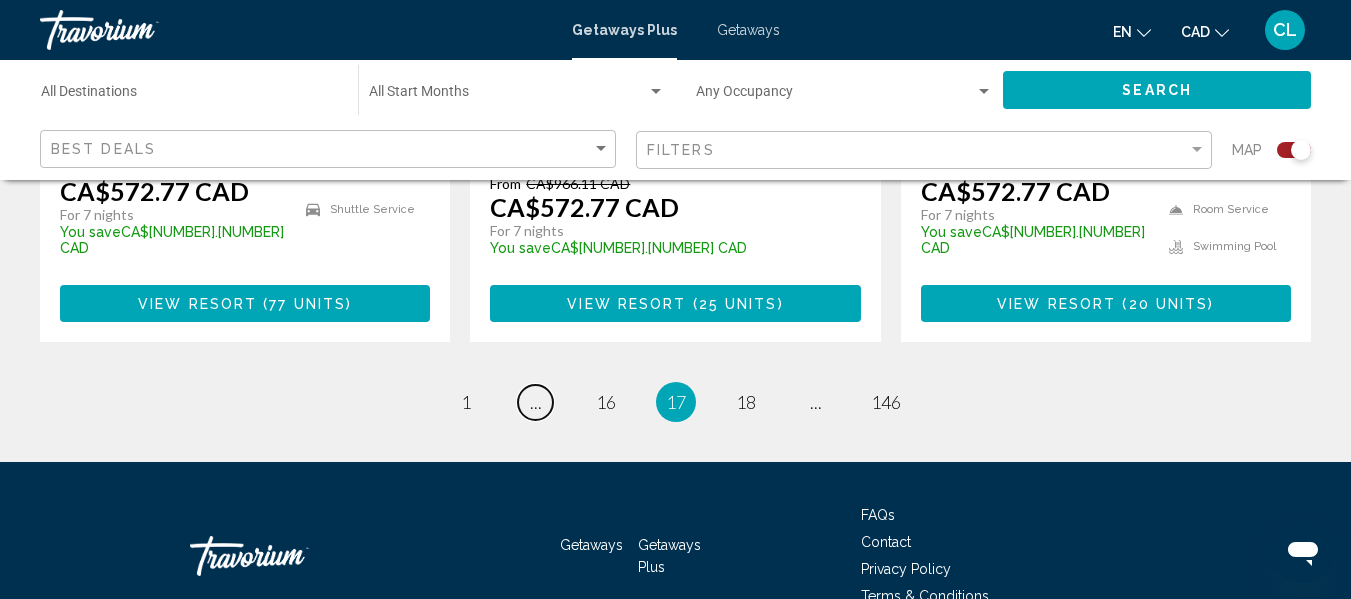 click on "page  ..." at bounding box center [535, 402] 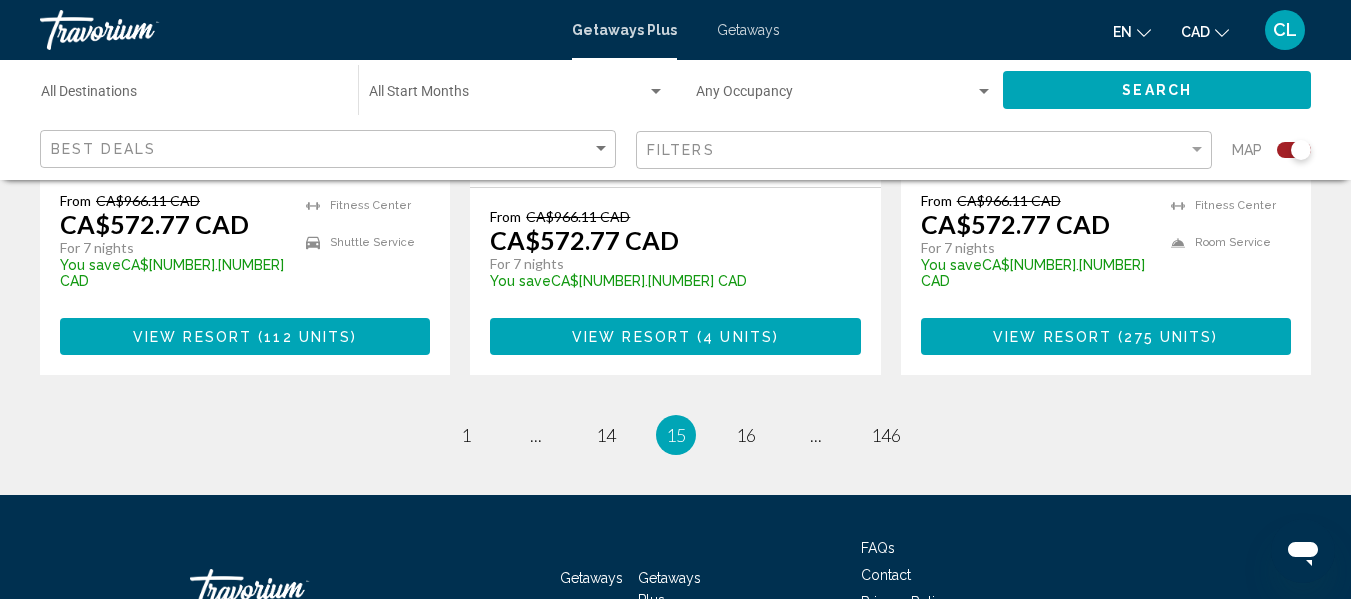 scroll, scrollTop: 3461, scrollLeft: 0, axis: vertical 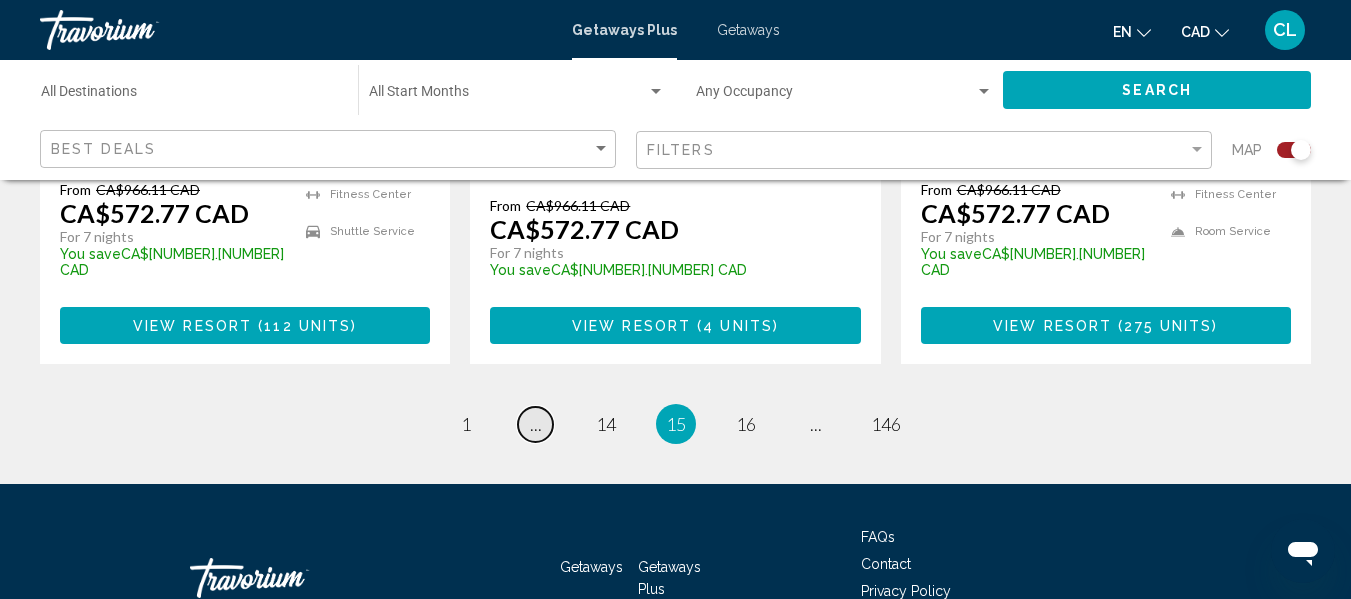 click on "..." at bounding box center (536, 424) 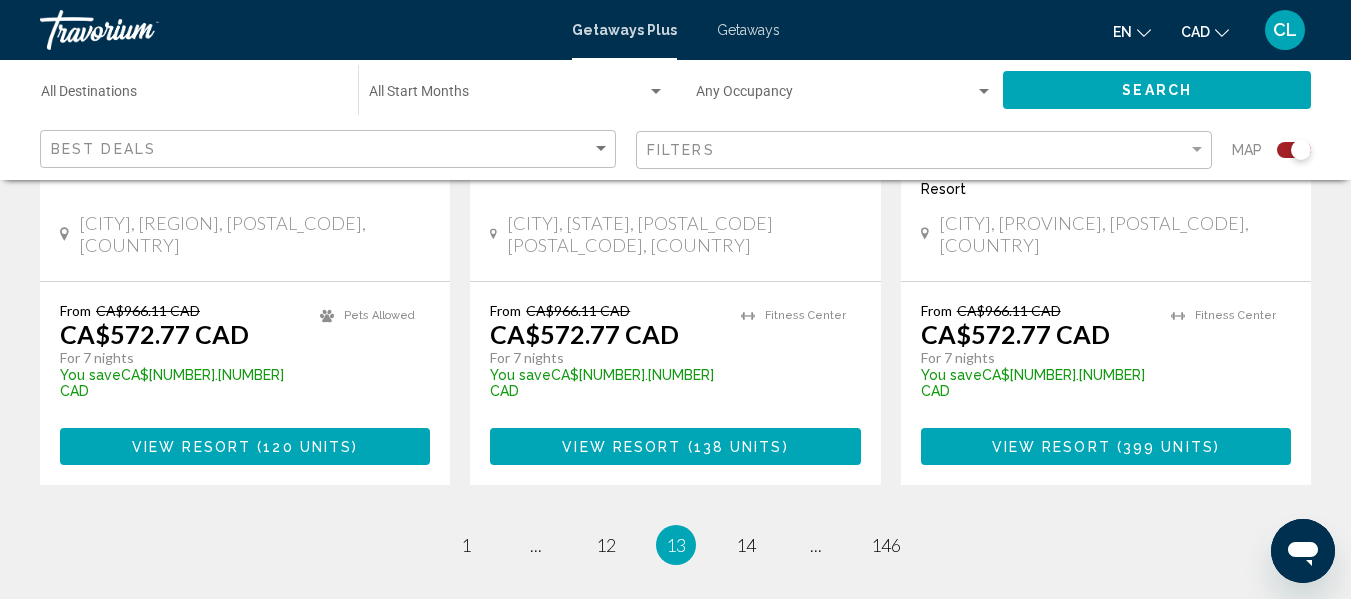 scroll, scrollTop: 3371, scrollLeft: 0, axis: vertical 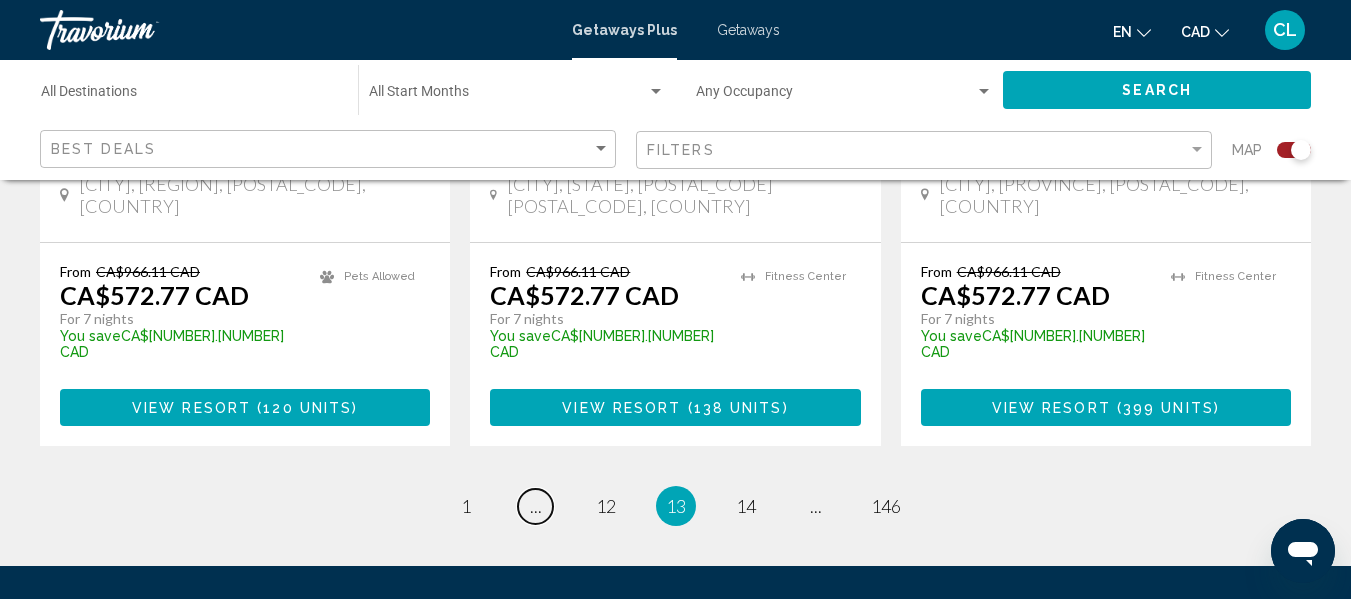 click on "..." at bounding box center (536, 506) 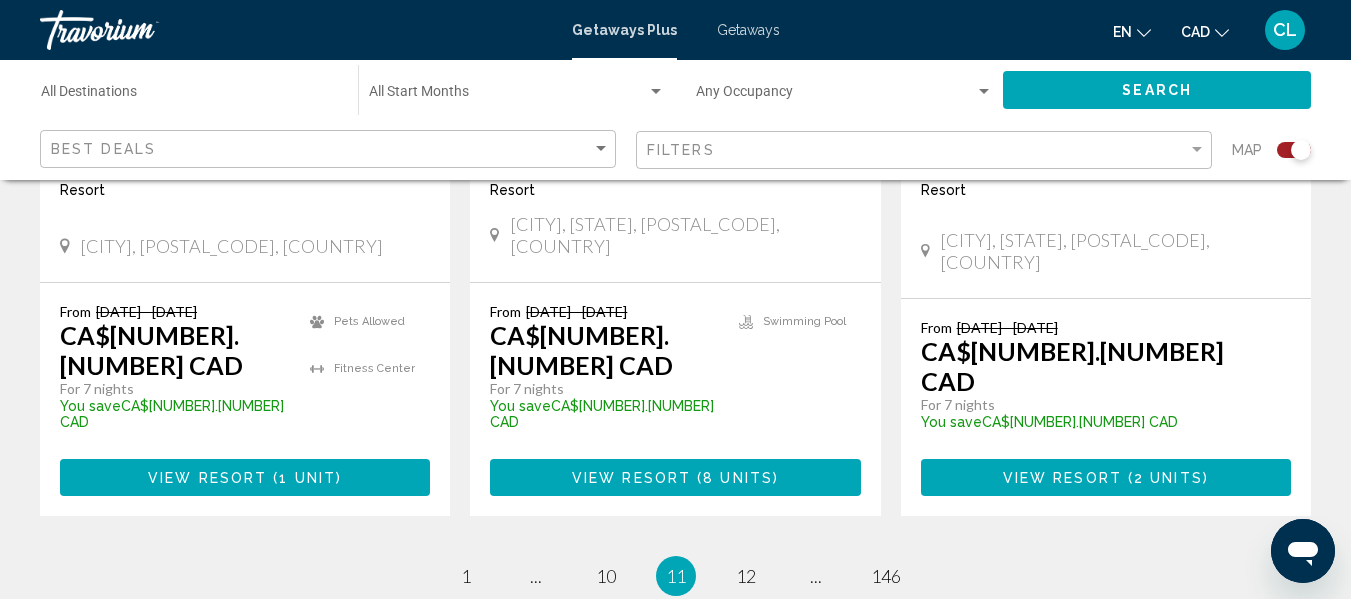 scroll, scrollTop: 3400, scrollLeft: 0, axis: vertical 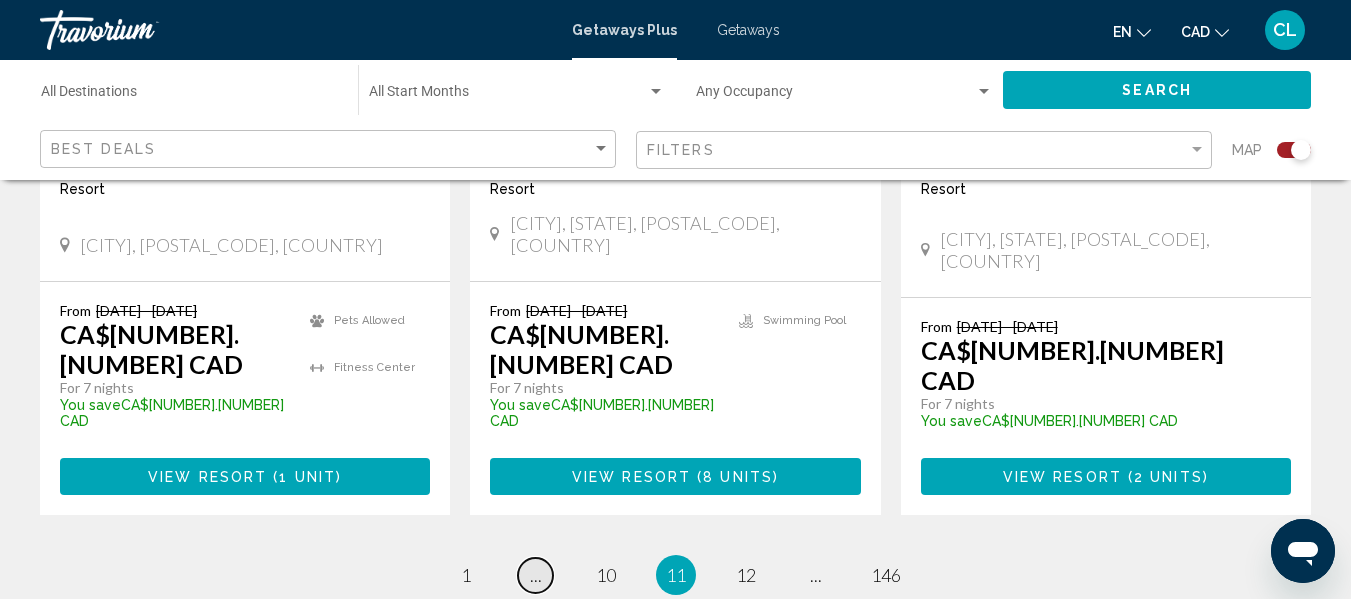 click on "..." at bounding box center [536, 575] 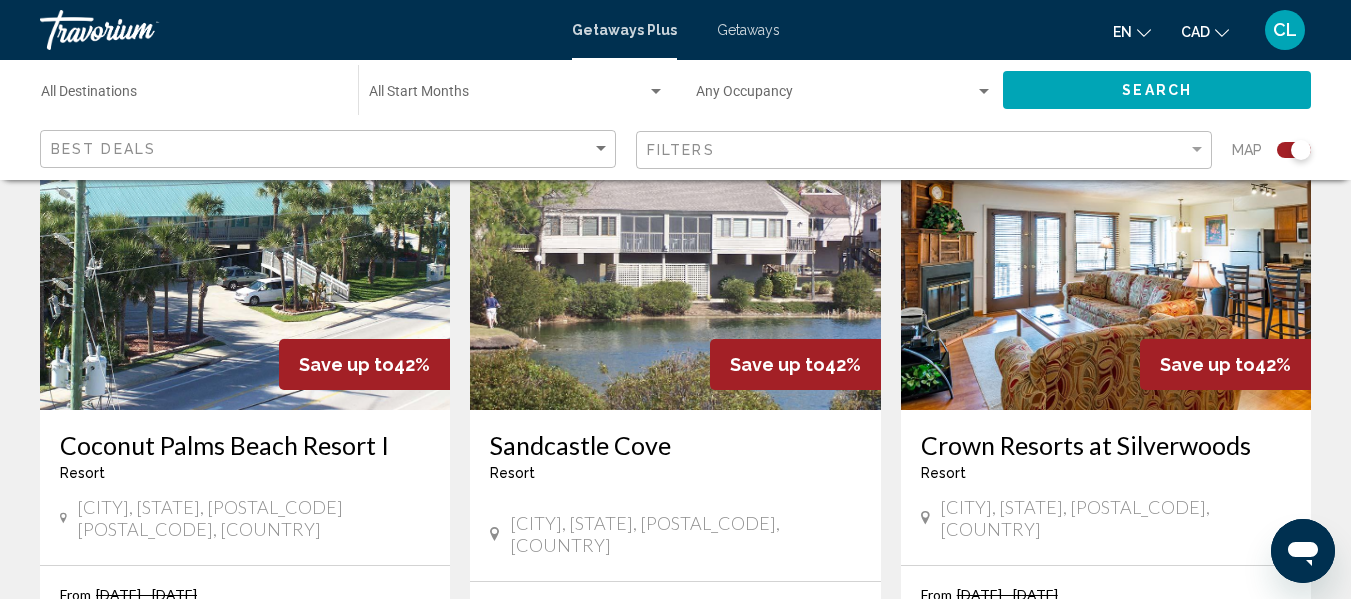 scroll, scrollTop: 760, scrollLeft: 0, axis: vertical 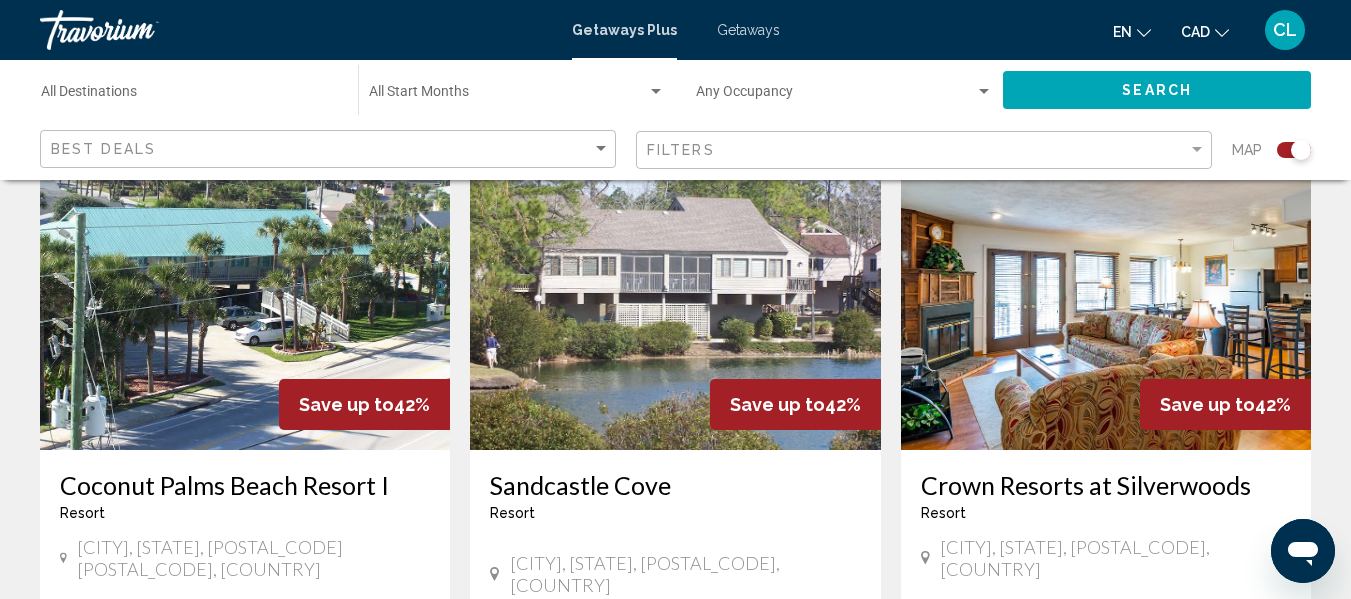 click at bounding box center [245, 290] 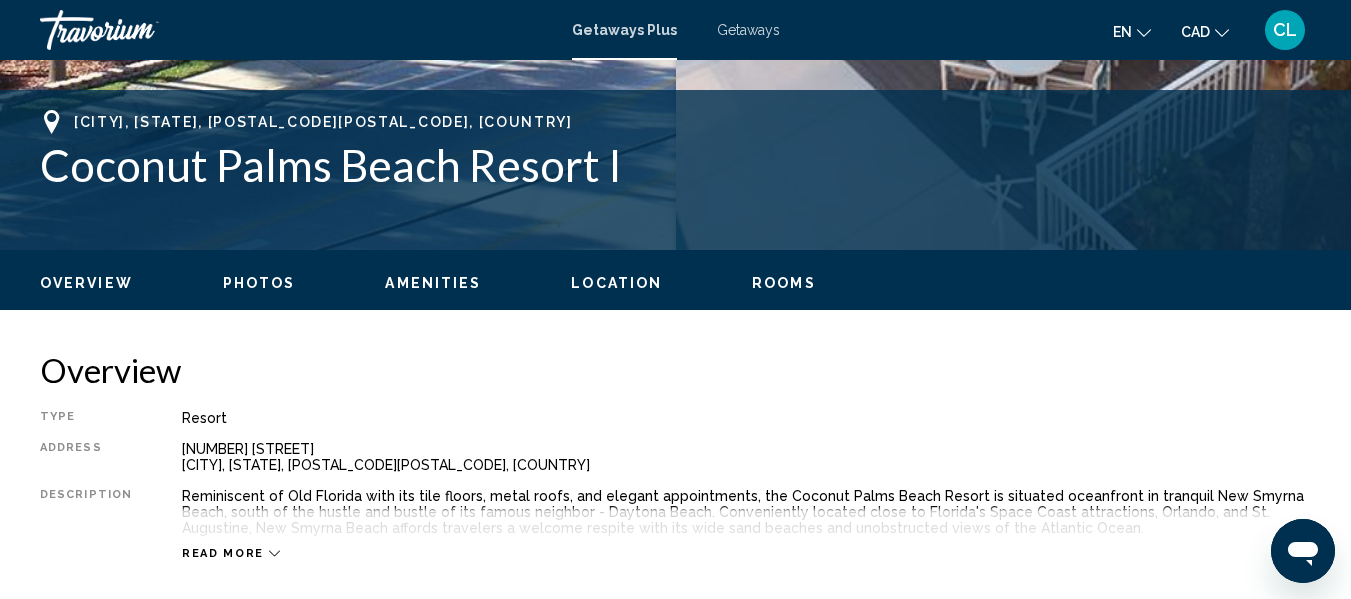 scroll, scrollTop: 236, scrollLeft: 0, axis: vertical 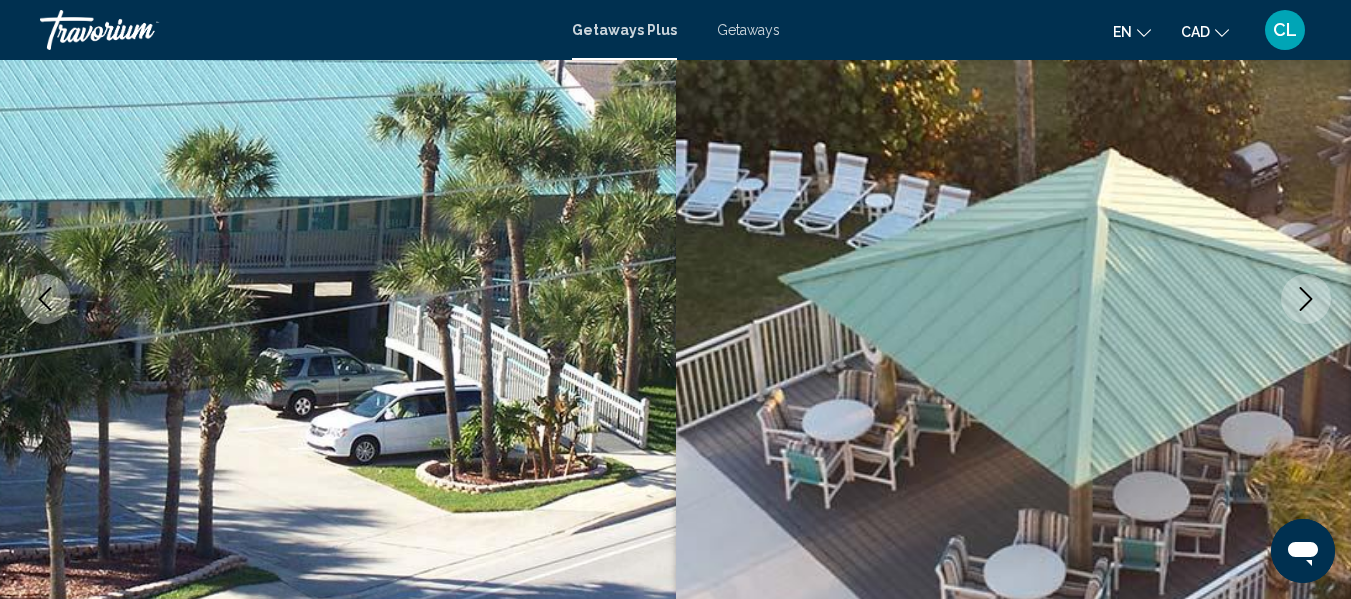 type 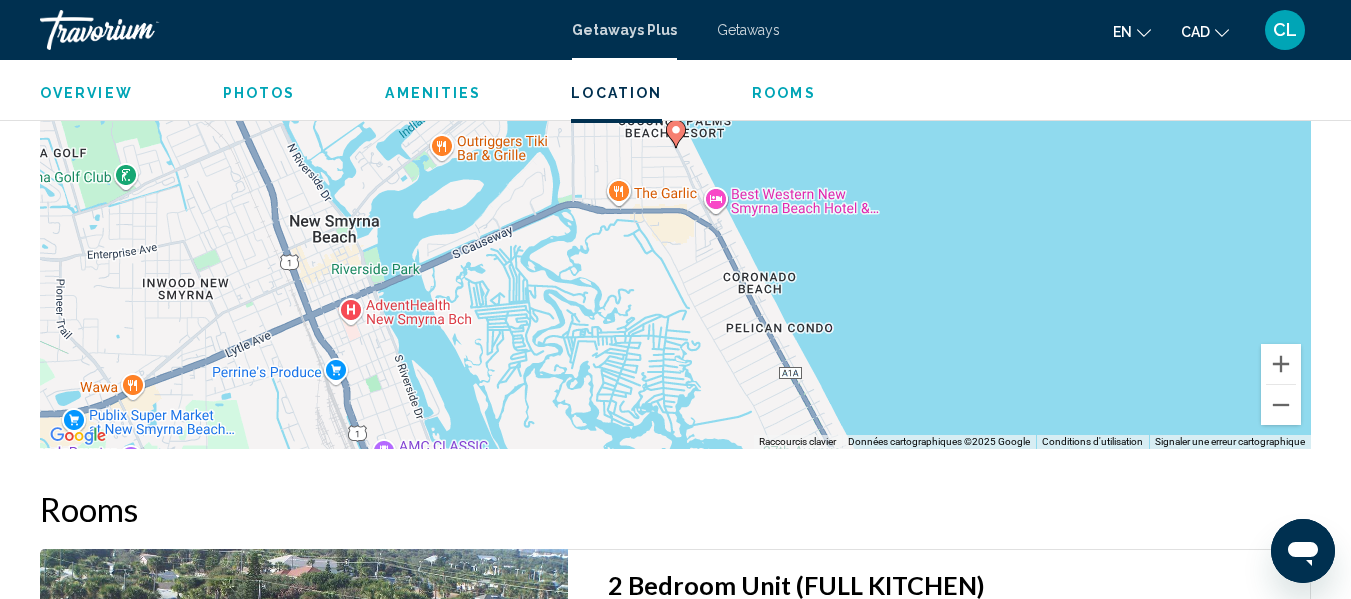 scroll, scrollTop: 3156, scrollLeft: 0, axis: vertical 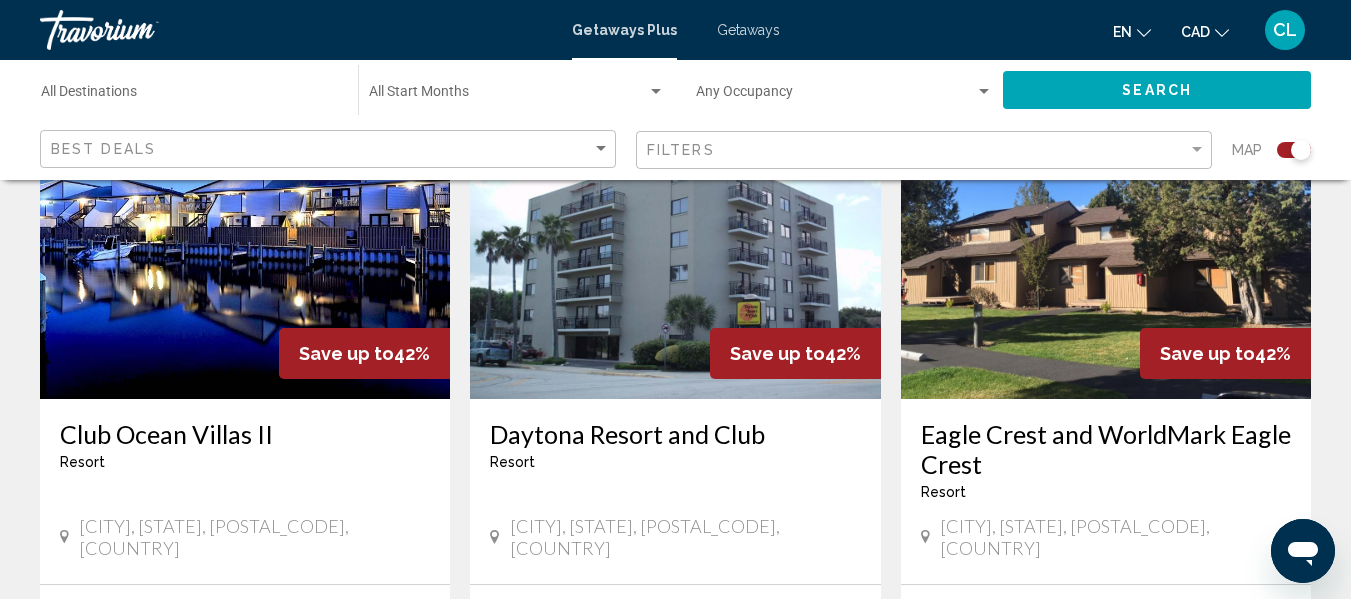 click at bounding box center [675, 239] 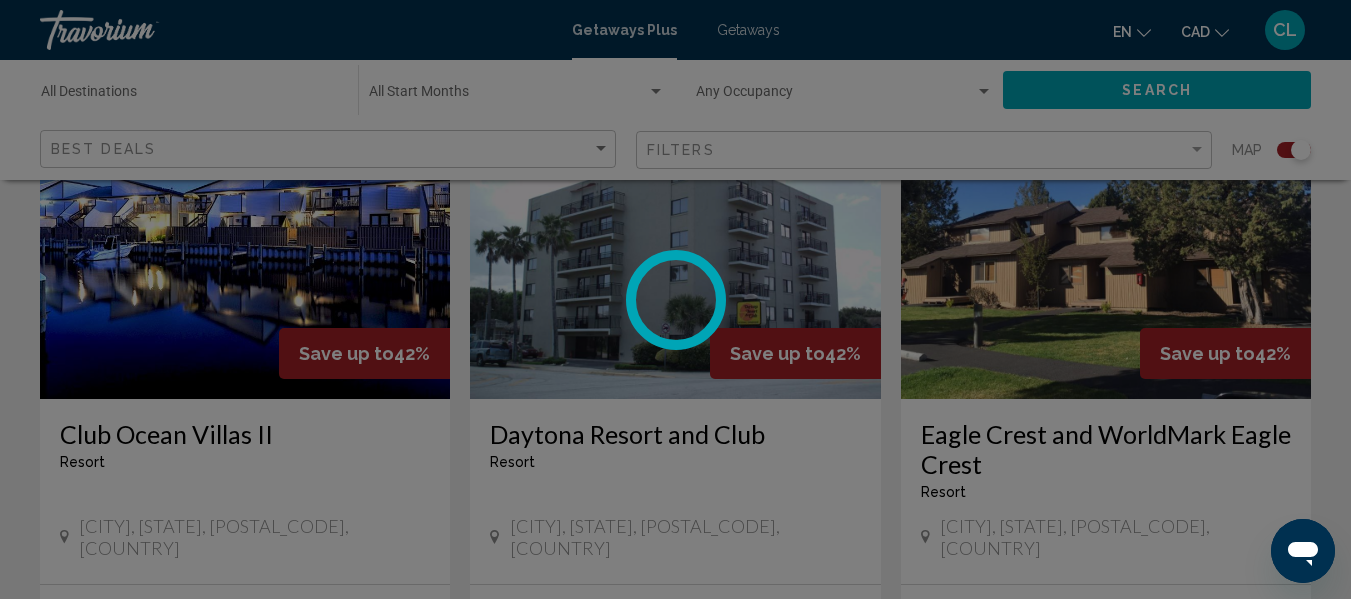 scroll, scrollTop: 236, scrollLeft: 0, axis: vertical 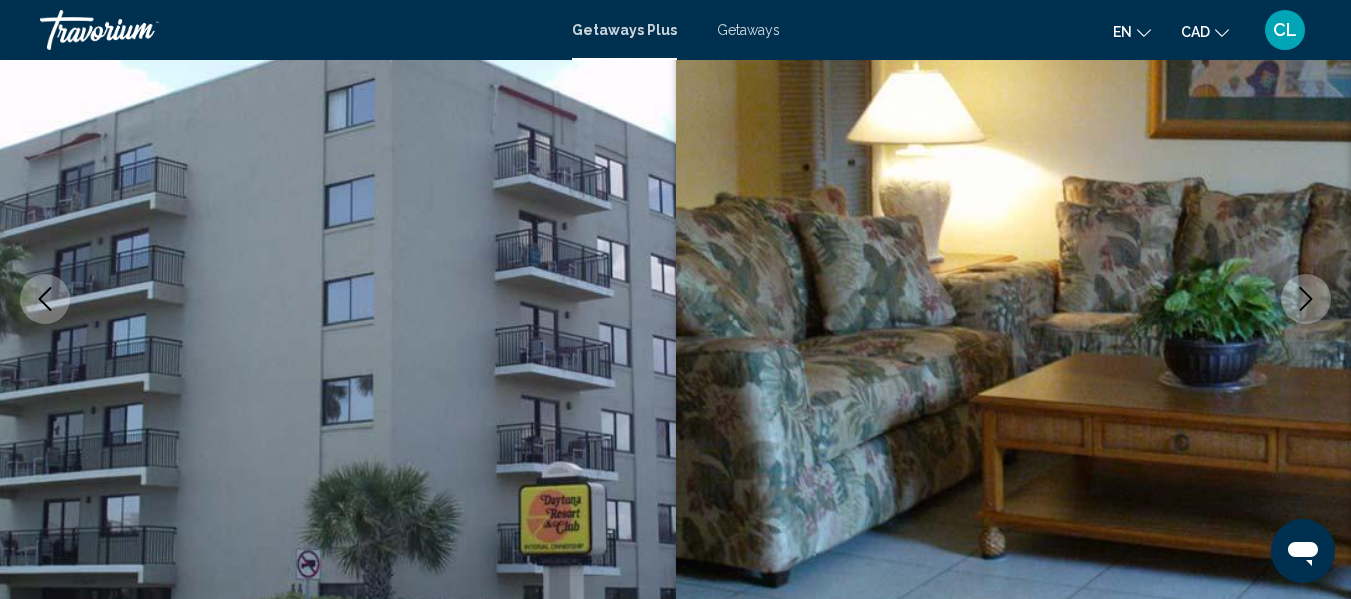 type 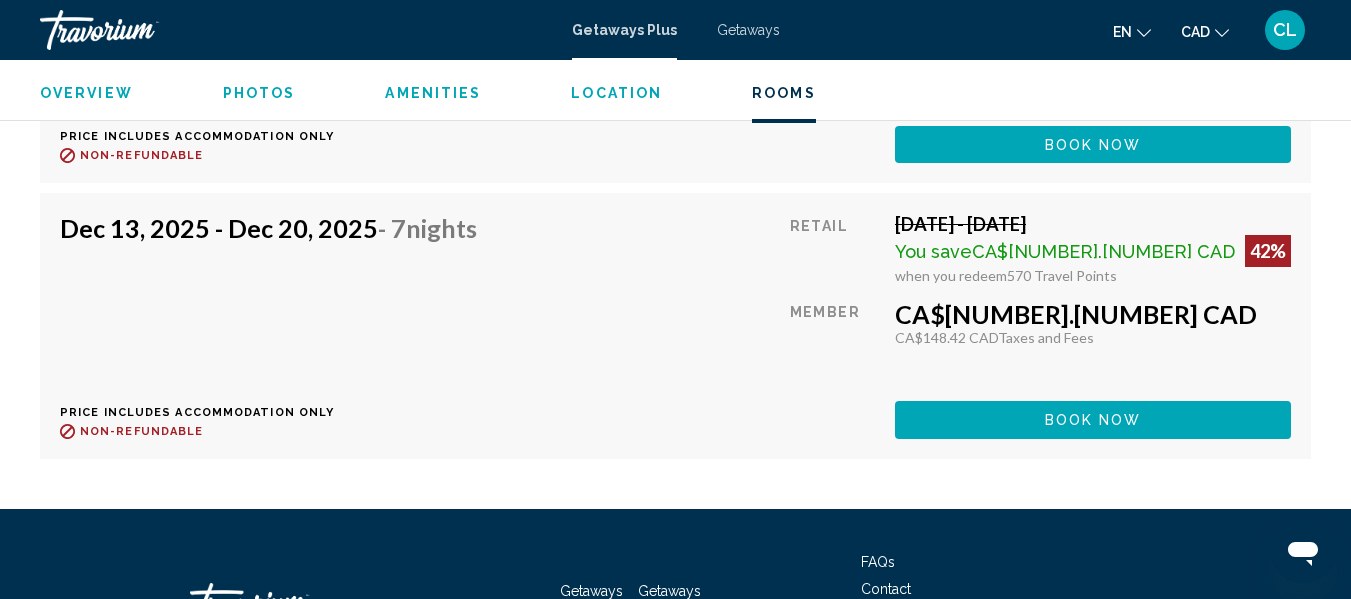scroll, scrollTop: 4076, scrollLeft: 0, axis: vertical 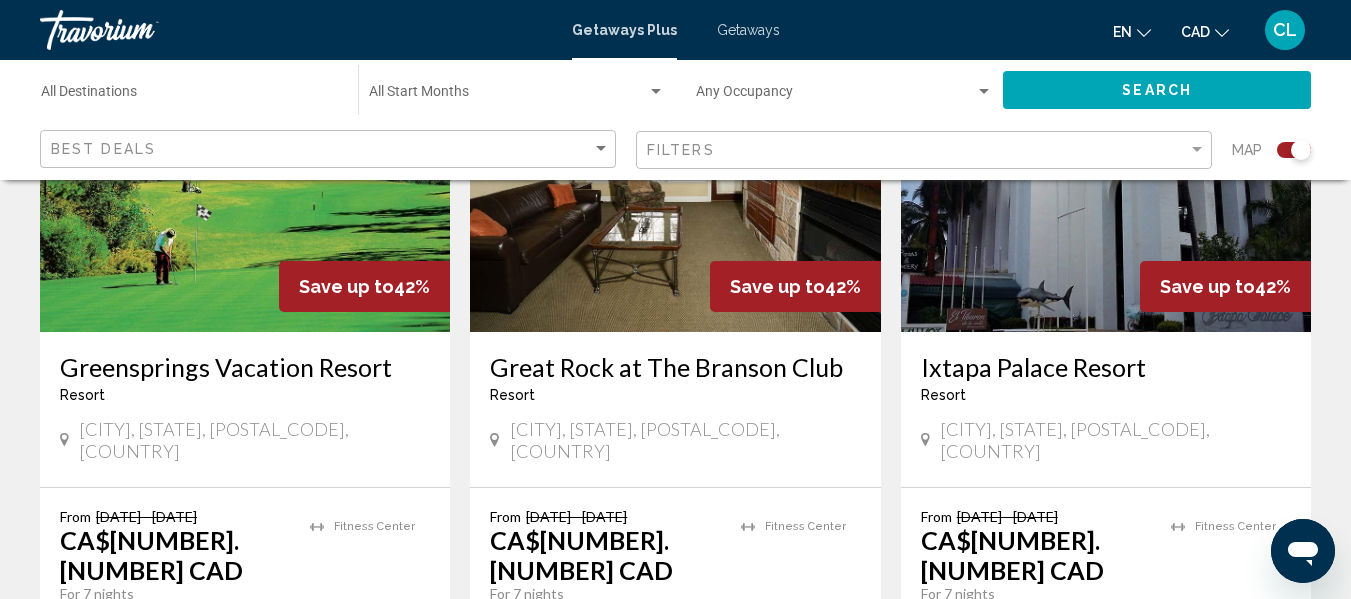 click on "..." at bounding box center [816, 781] 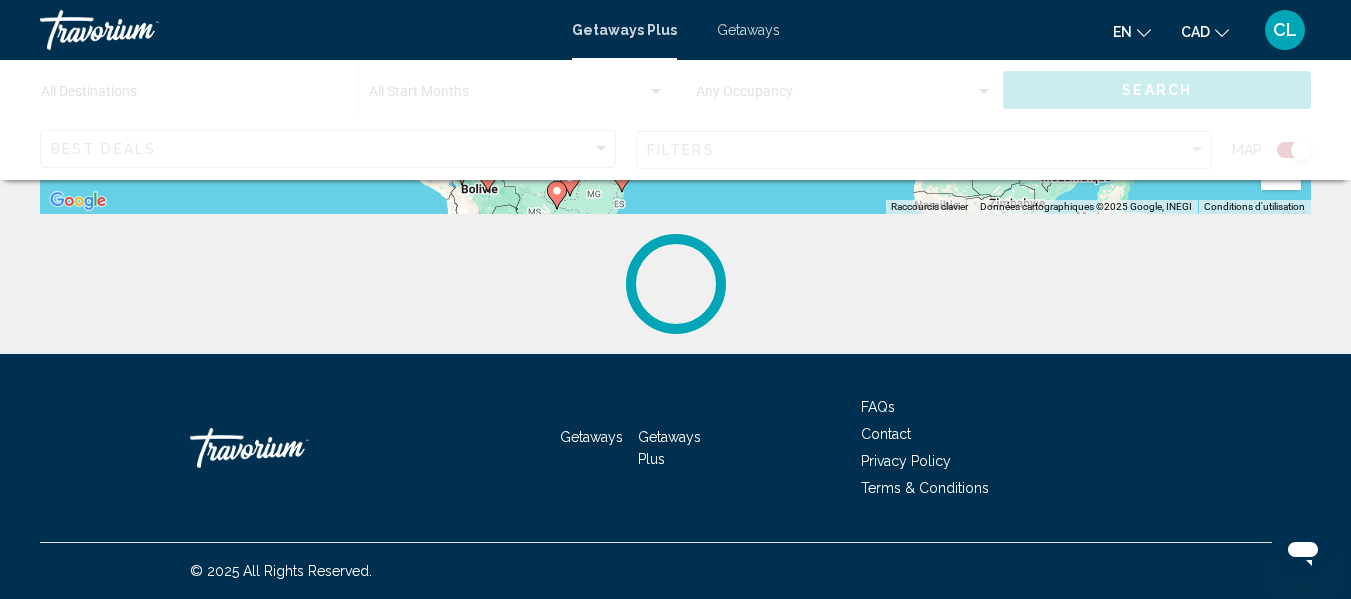 scroll, scrollTop: 0, scrollLeft: 0, axis: both 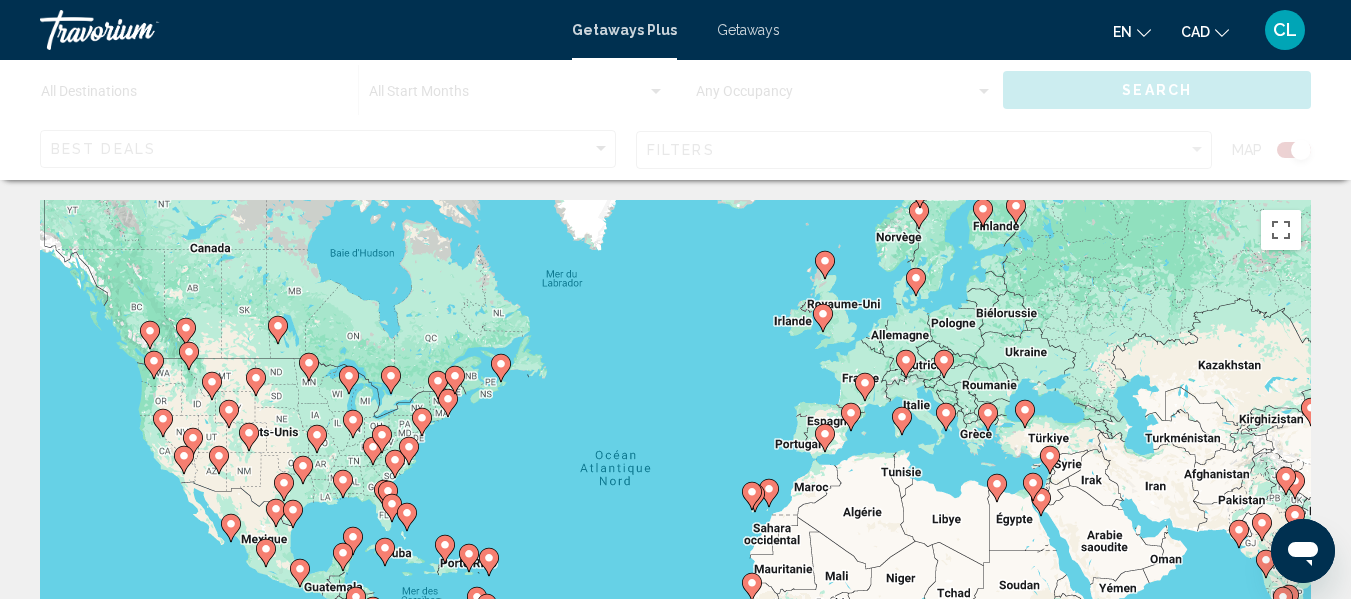 click on "Pour activer le glissement avec le clavier, appuyez sur Alt+Entrée. Une fois ce mode activé, utilisez les touches fléchées pour déplacer le repère. Pour valider le déplacement, appuyez sur Entrée. Pour annuler, appuyez sur Échap." at bounding box center [675, 500] 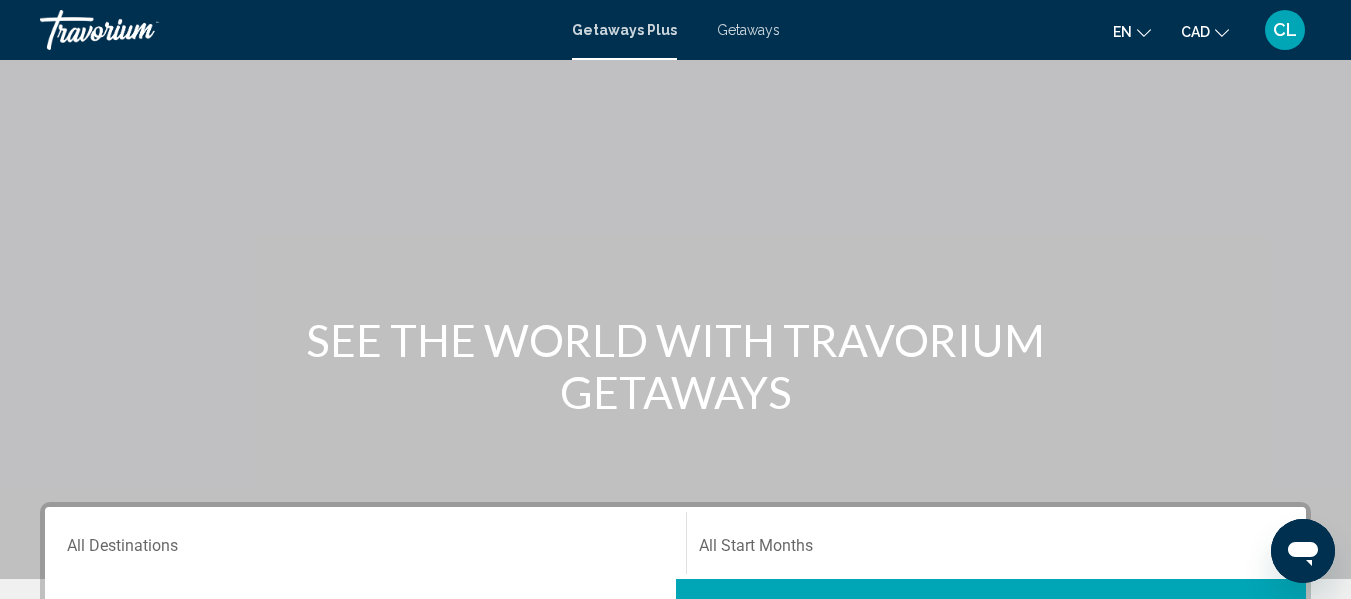 scroll, scrollTop: 0, scrollLeft: 0, axis: both 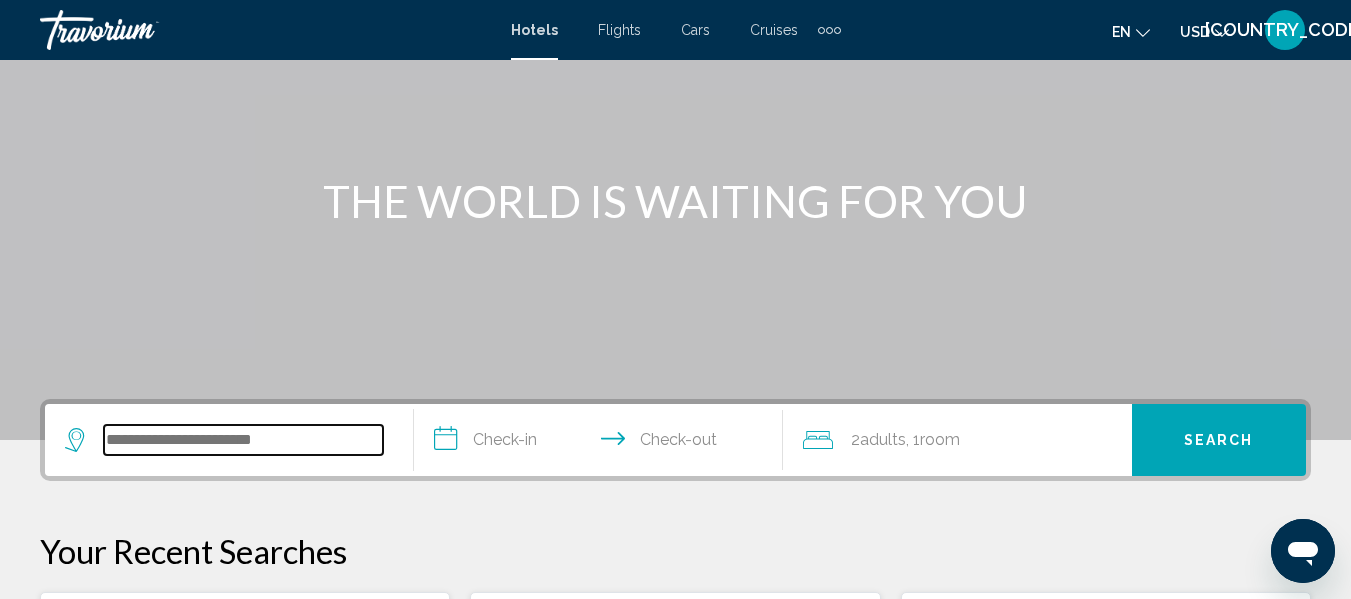 click at bounding box center [243, 440] 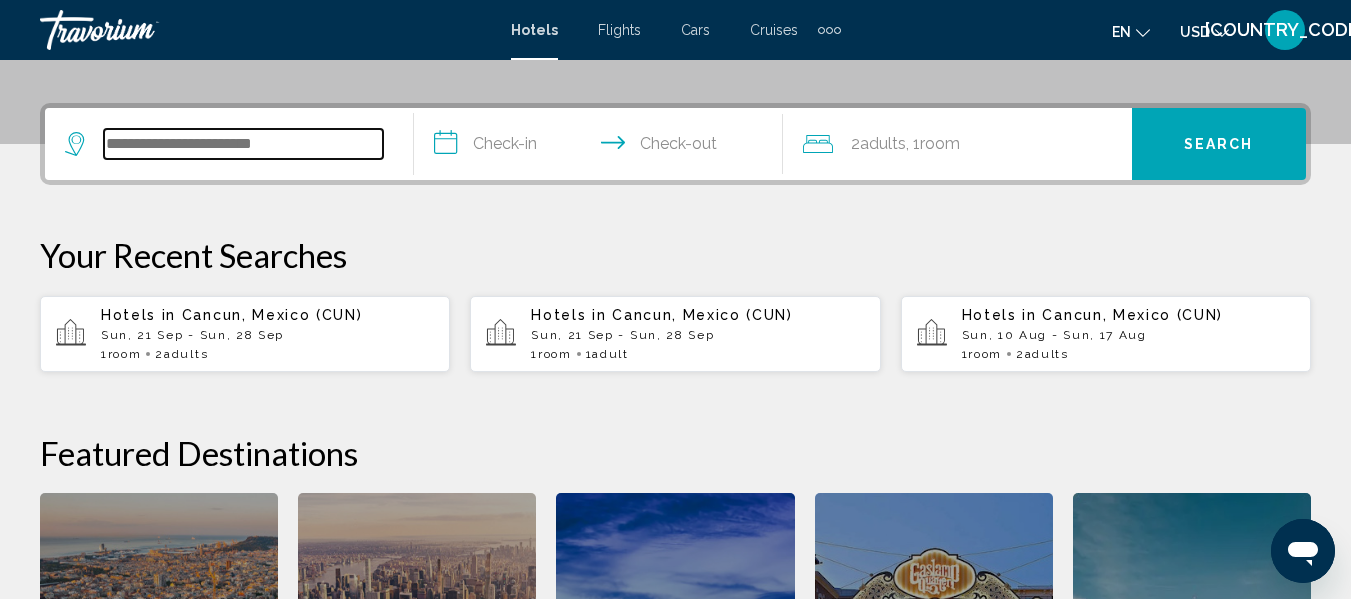 scroll, scrollTop: 494, scrollLeft: 0, axis: vertical 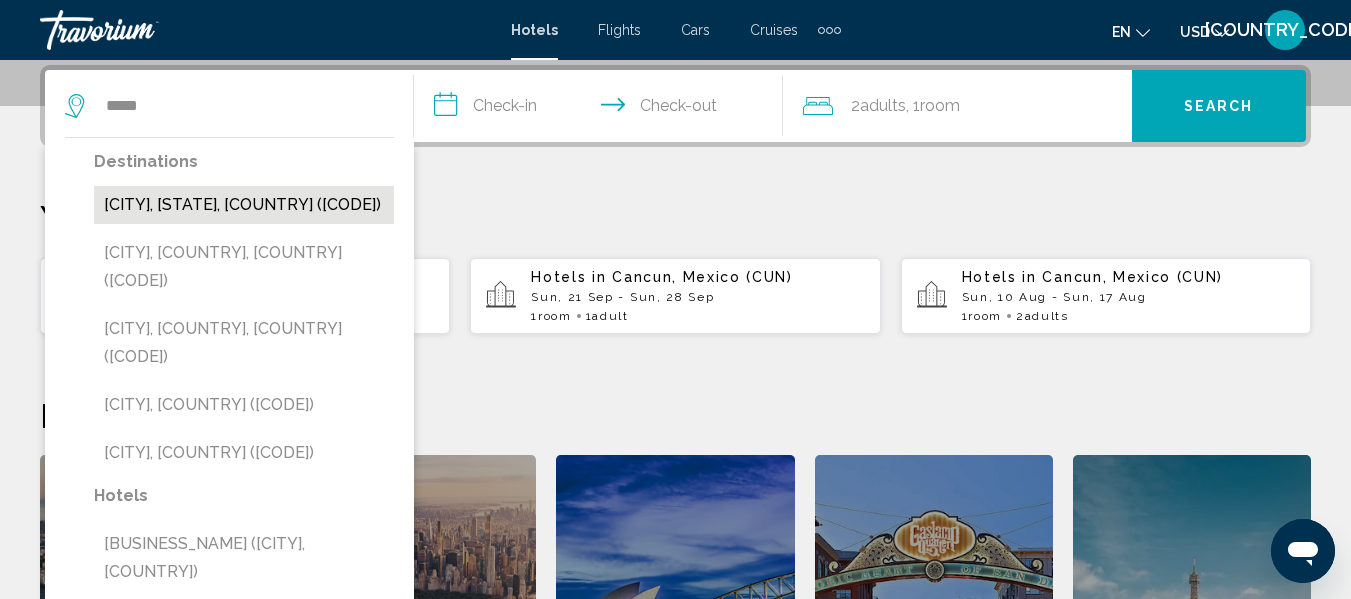 click on "[CITY], [STATE], [COUNTRY] ([CODE])" at bounding box center (244, 205) 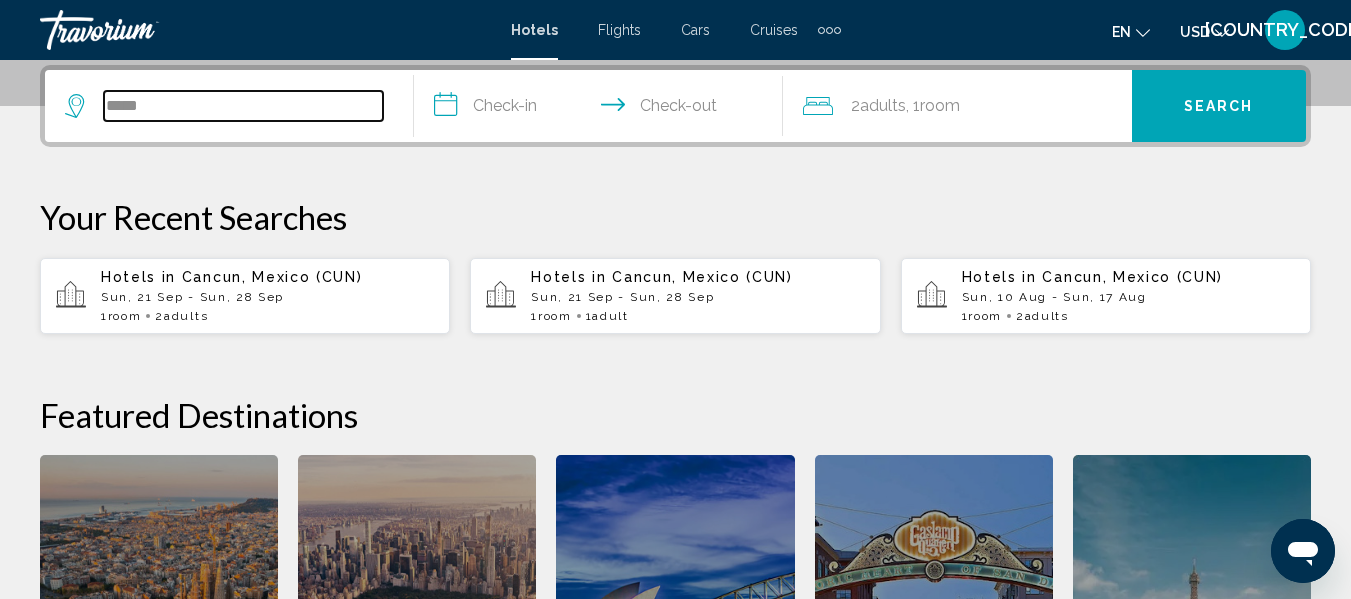type on "**********" 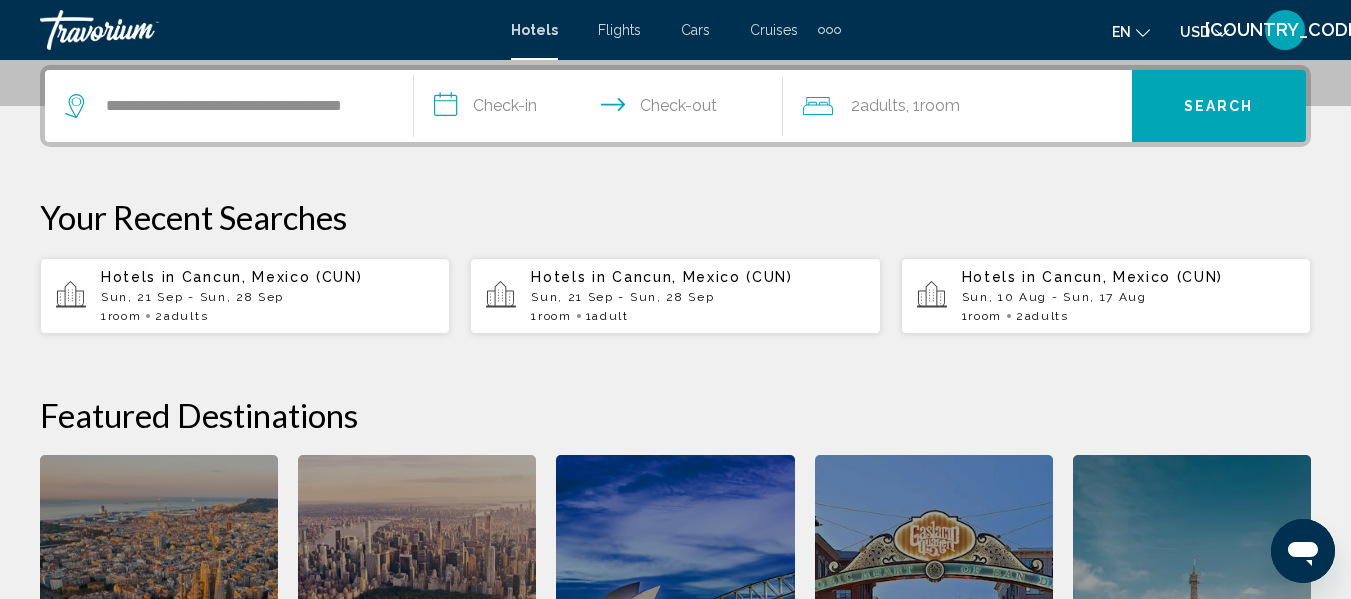 click on "**********" at bounding box center (602, 109) 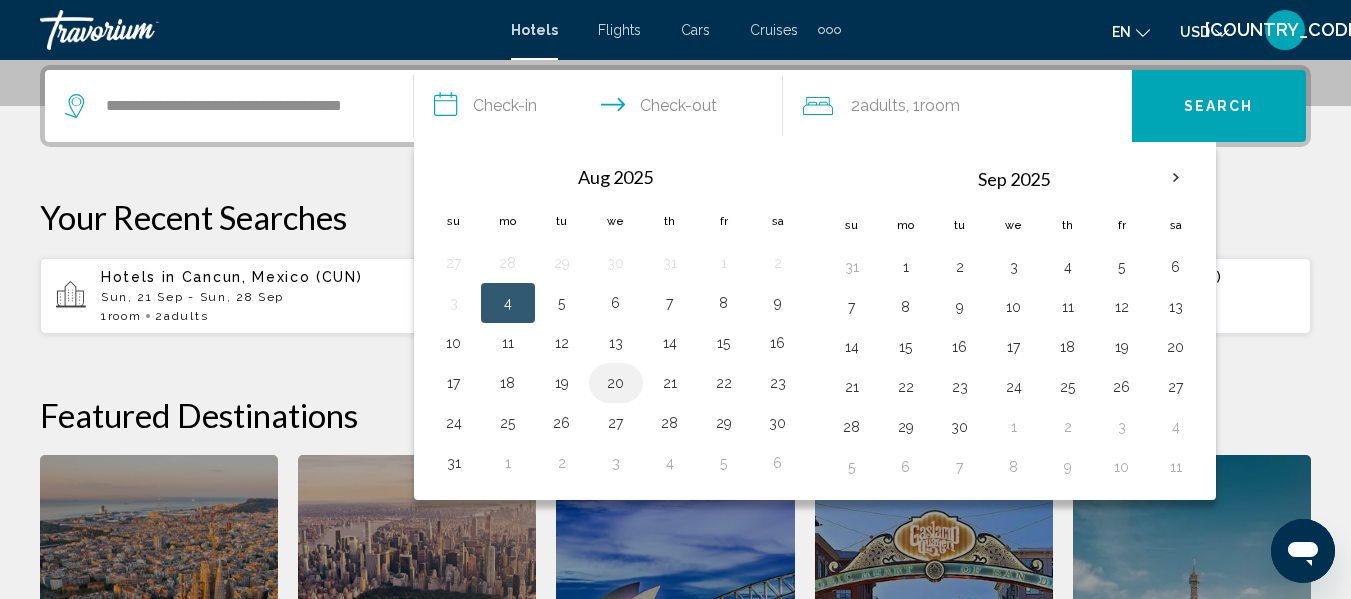 click on "20" at bounding box center (616, 383) 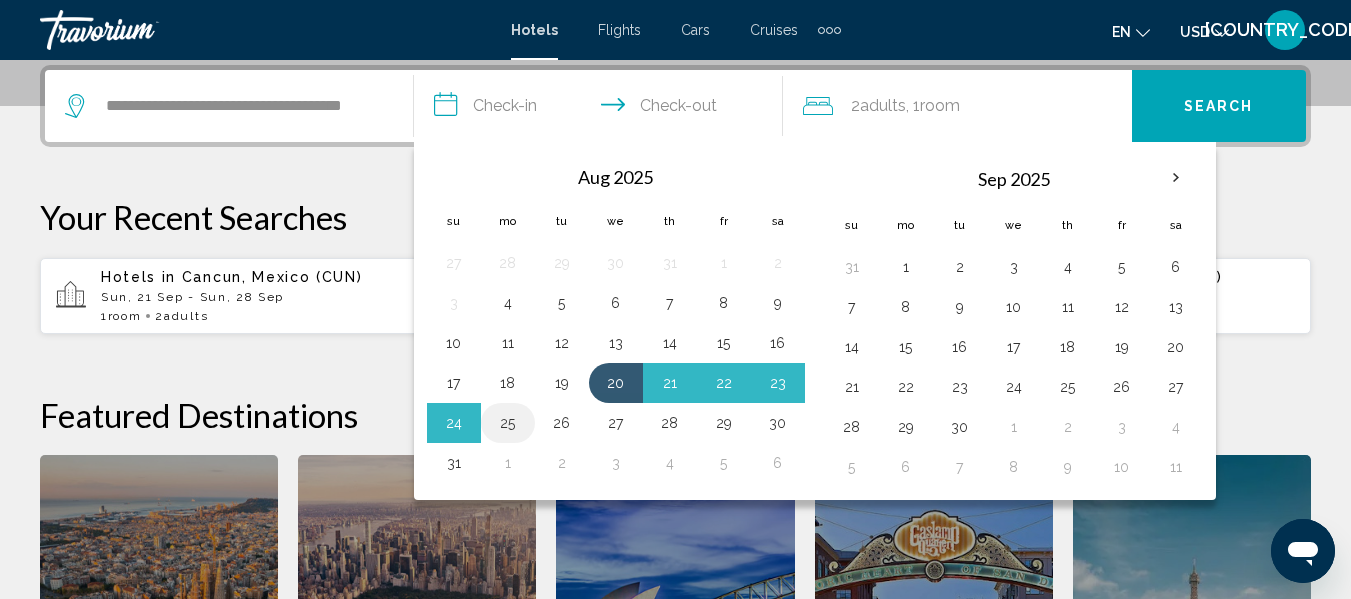 click on "25" at bounding box center [508, 423] 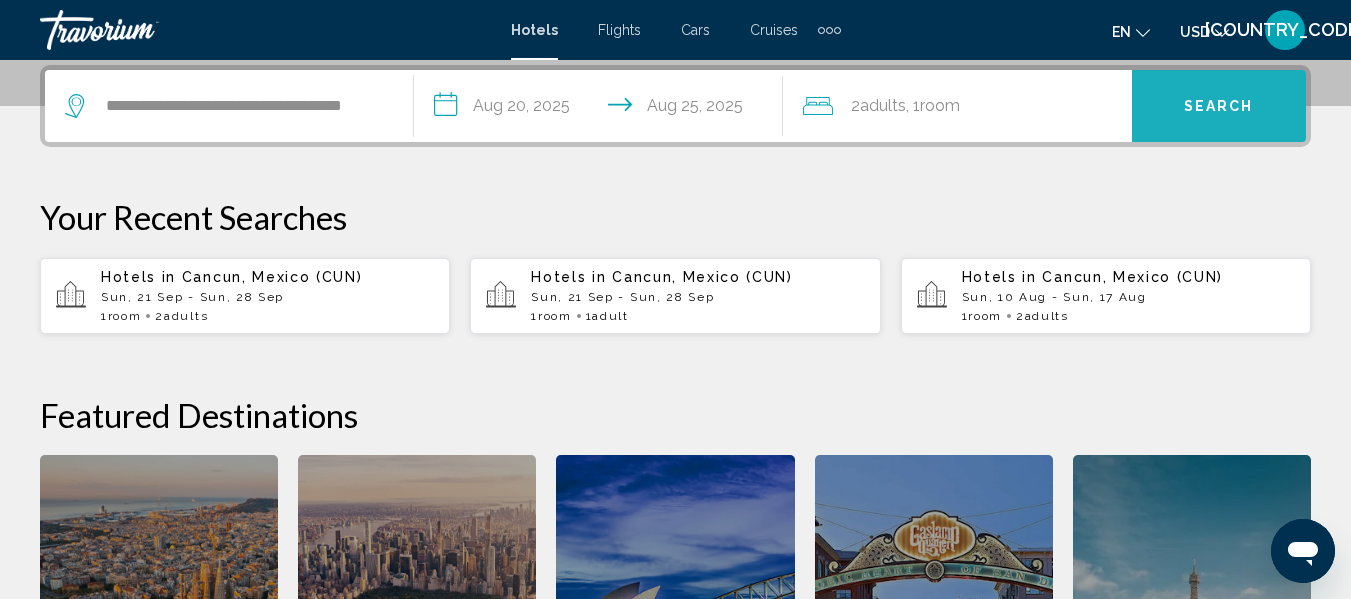 click on "Search" at bounding box center [1219, 107] 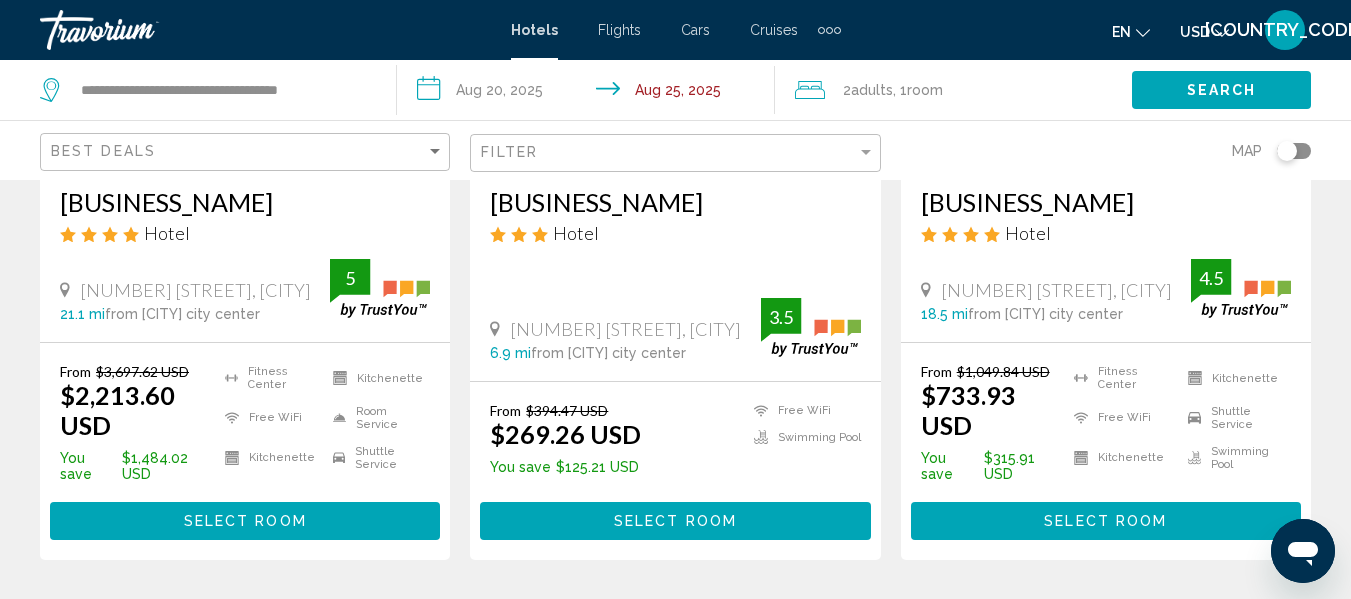 scroll, scrollTop: 400, scrollLeft: 0, axis: vertical 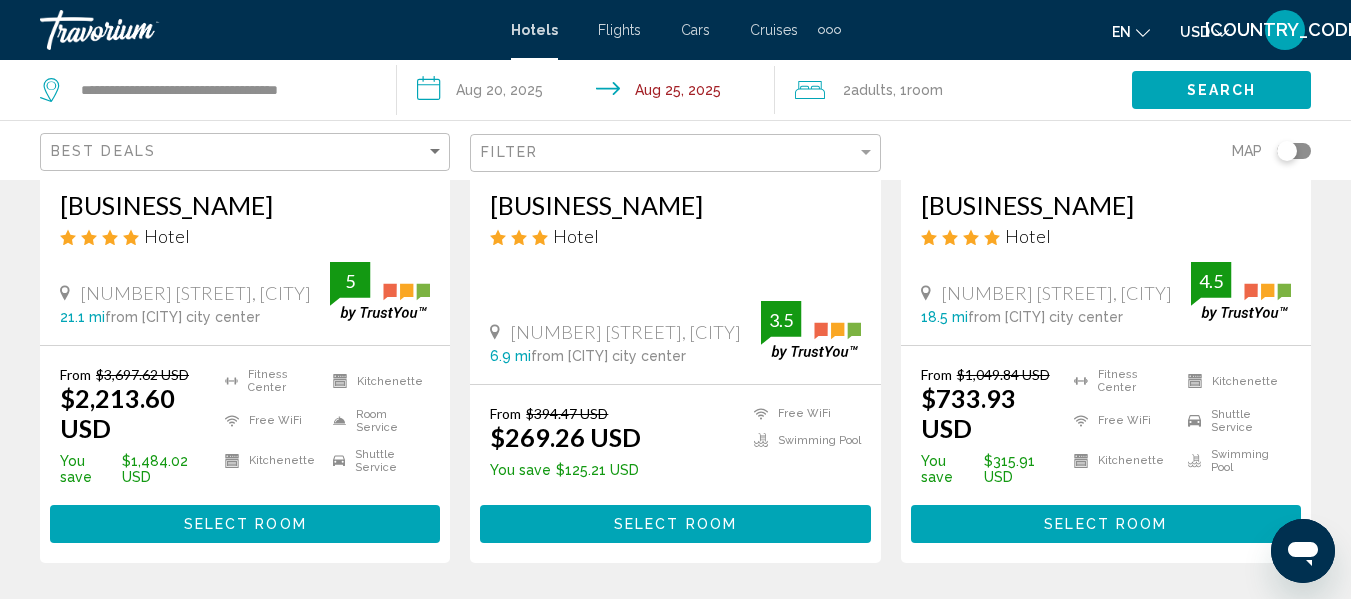 click on "USD
USD ($) MXN (Mex$) CAD (Can$) GBP (£) EUR (€) AUD (A$) NZD (NZ$) CNY (CN¥)" 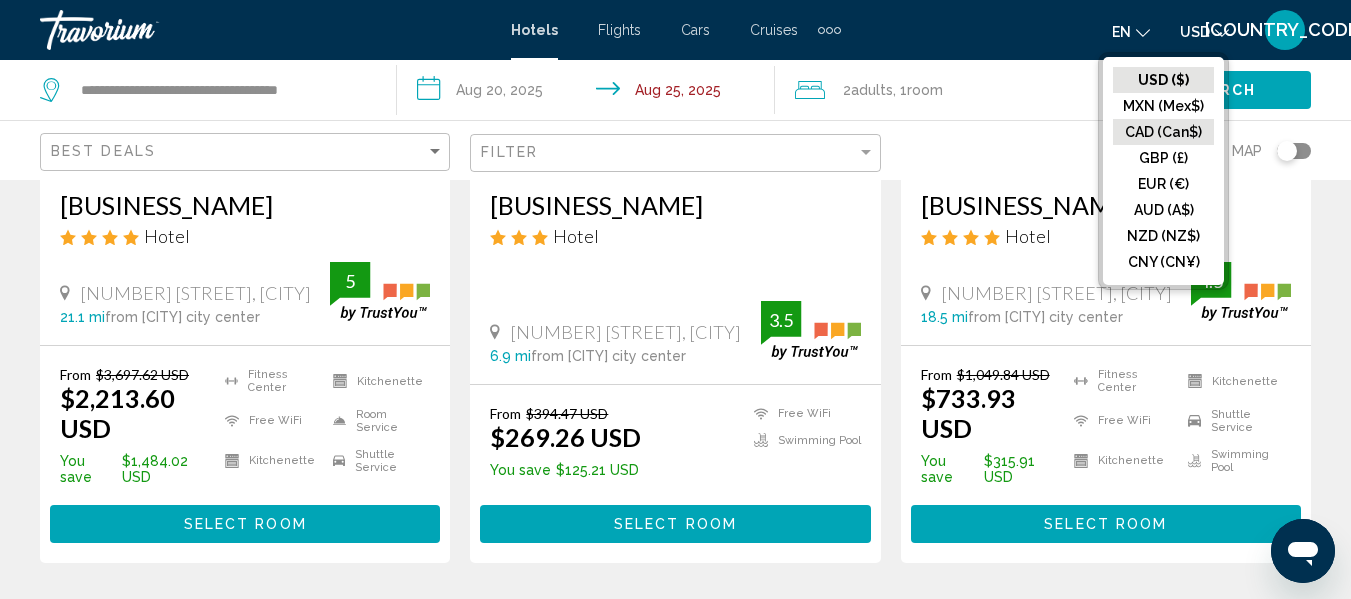 click on "CAD (Can$)" 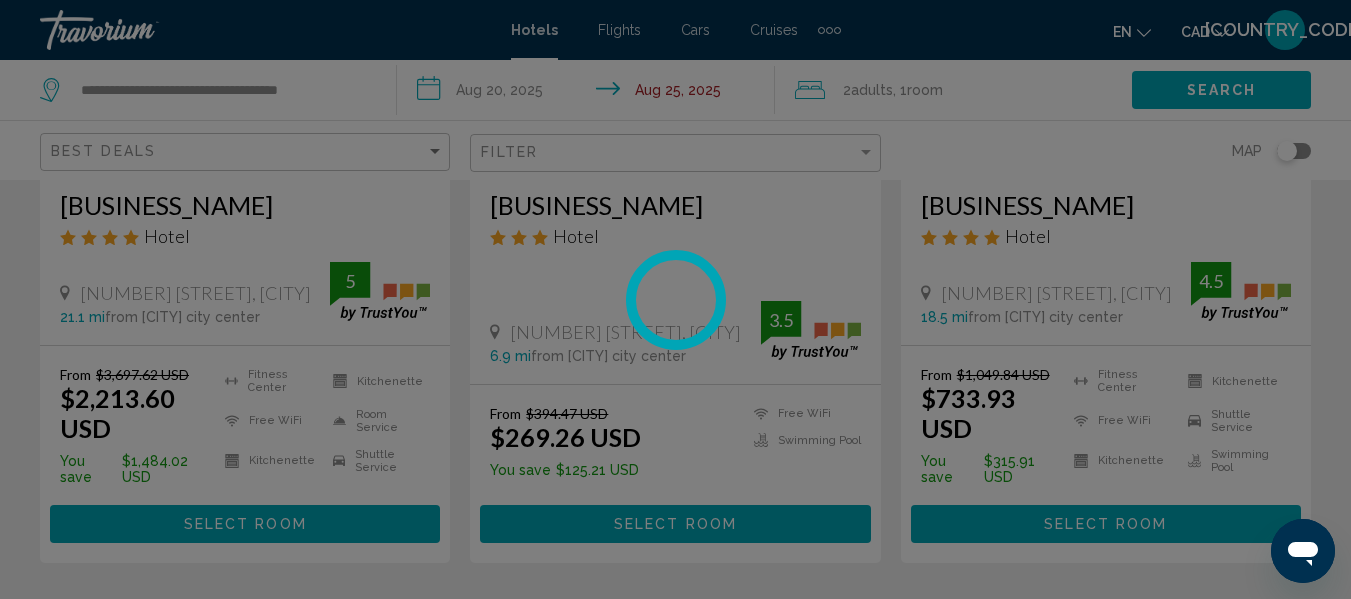 scroll, scrollTop: 58, scrollLeft: 0, axis: vertical 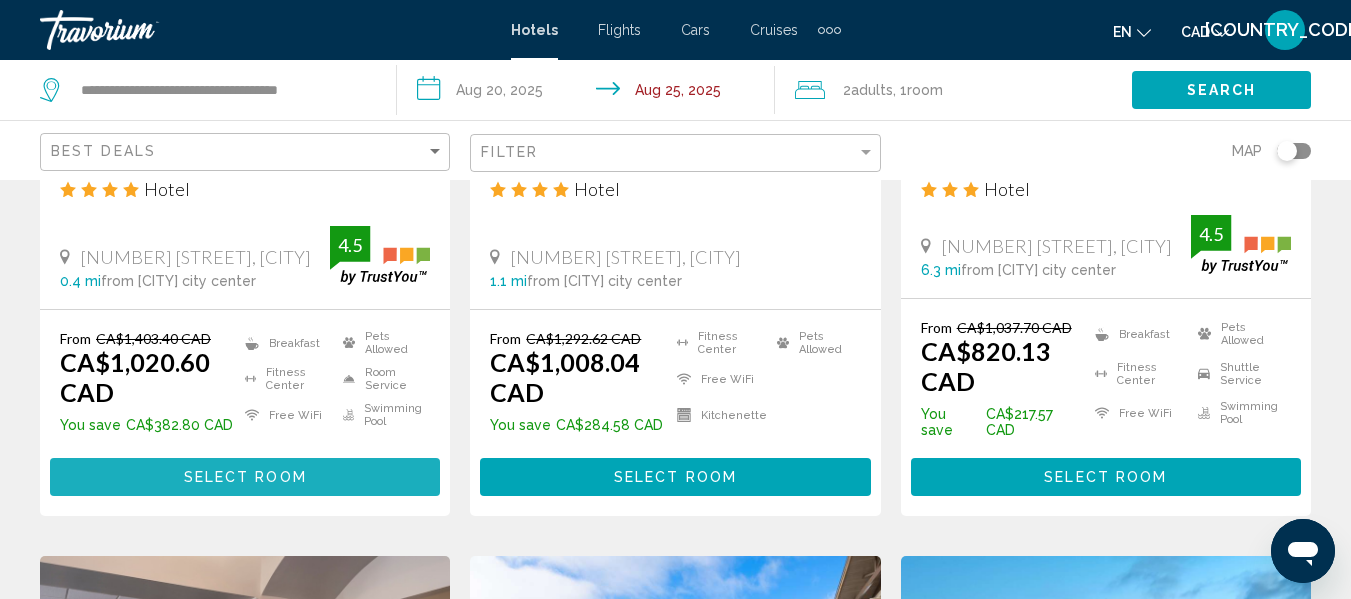 click on "Select Room" at bounding box center (245, 478) 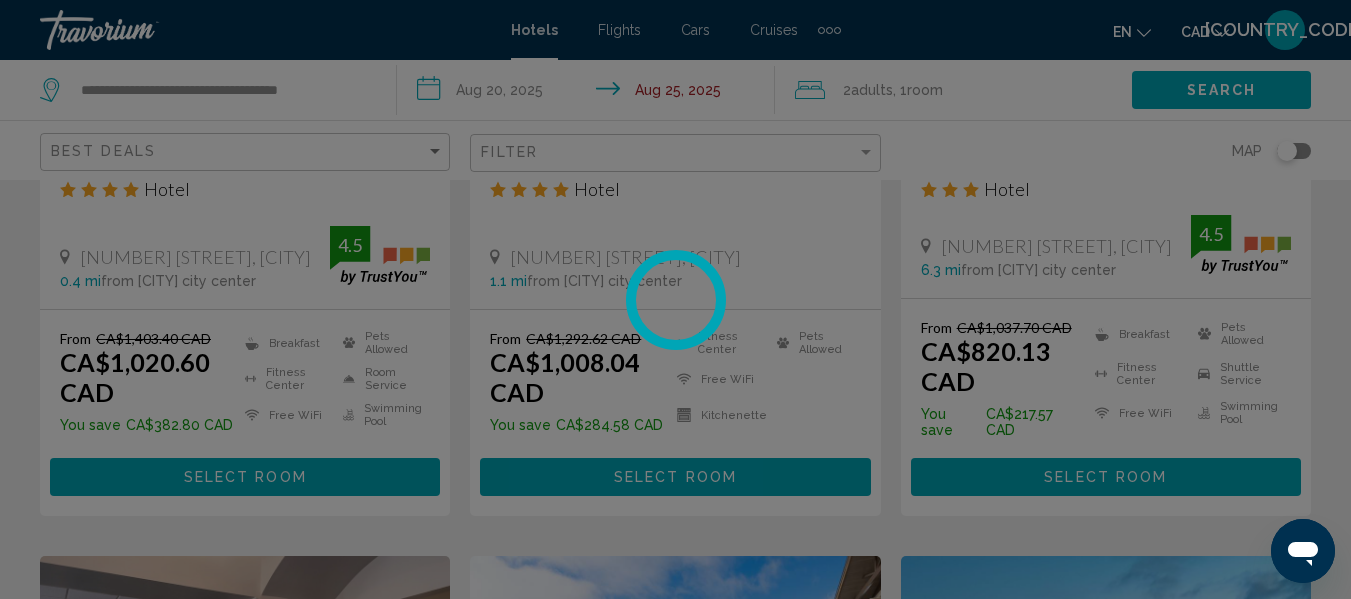scroll, scrollTop: 236, scrollLeft: 0, axis: vertical 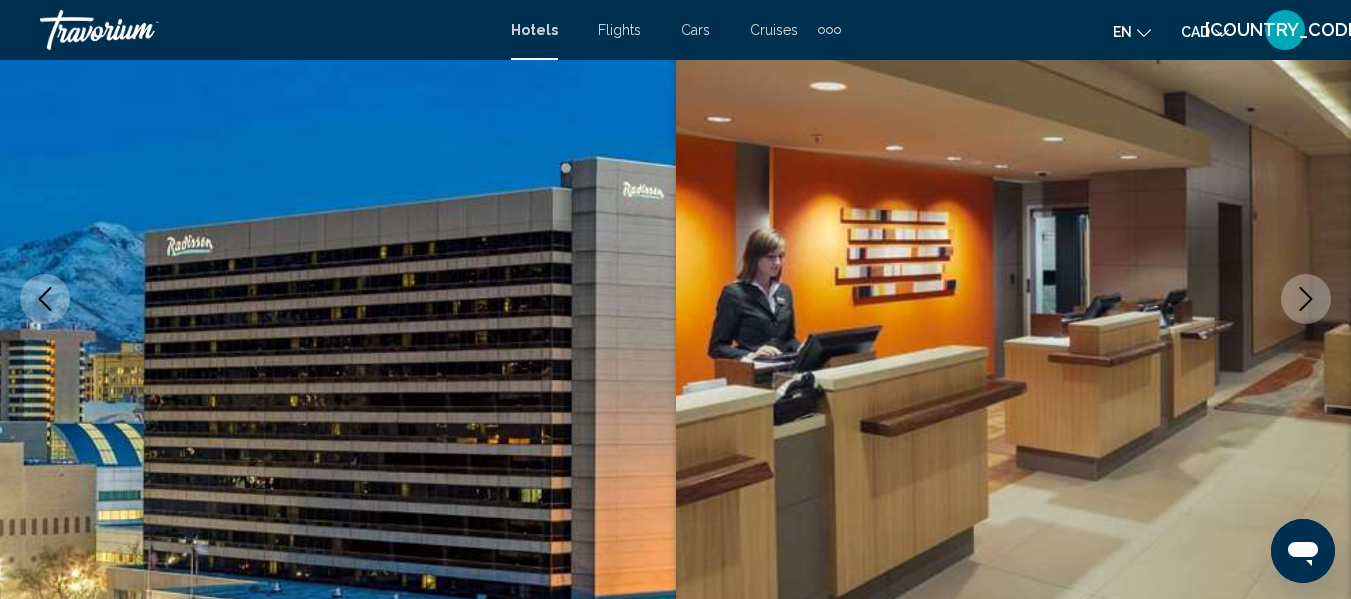 type 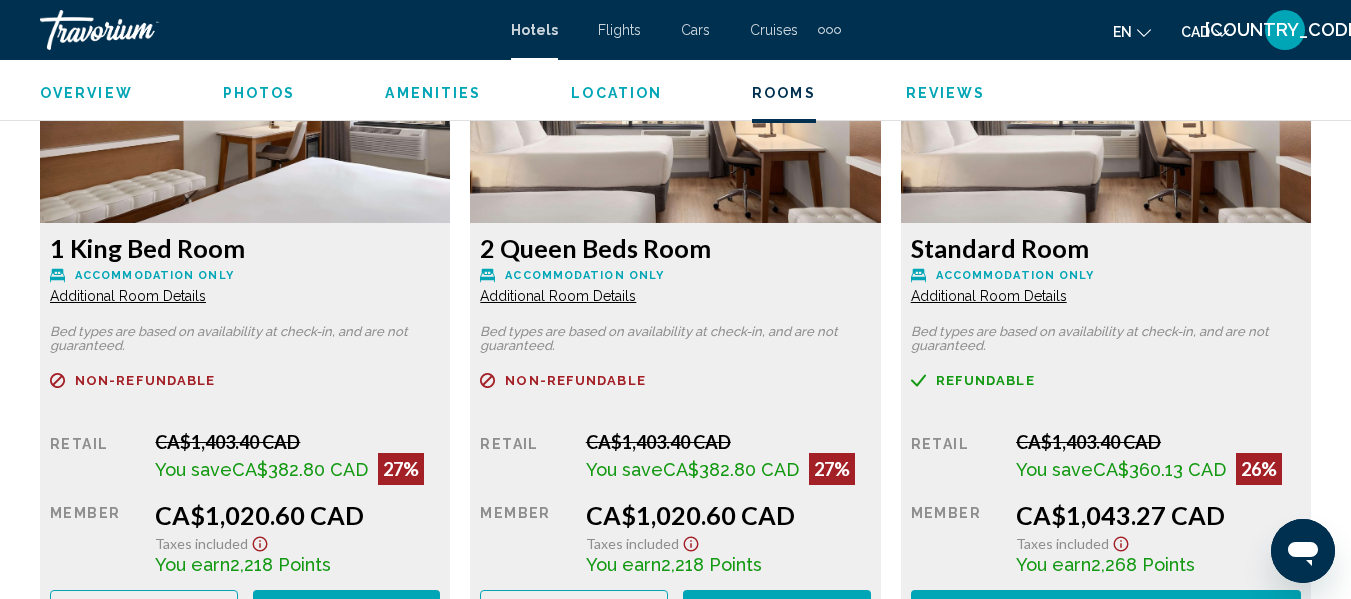 scroll, scrollTop: 3236, scrollLeft: 0, axis: vertical 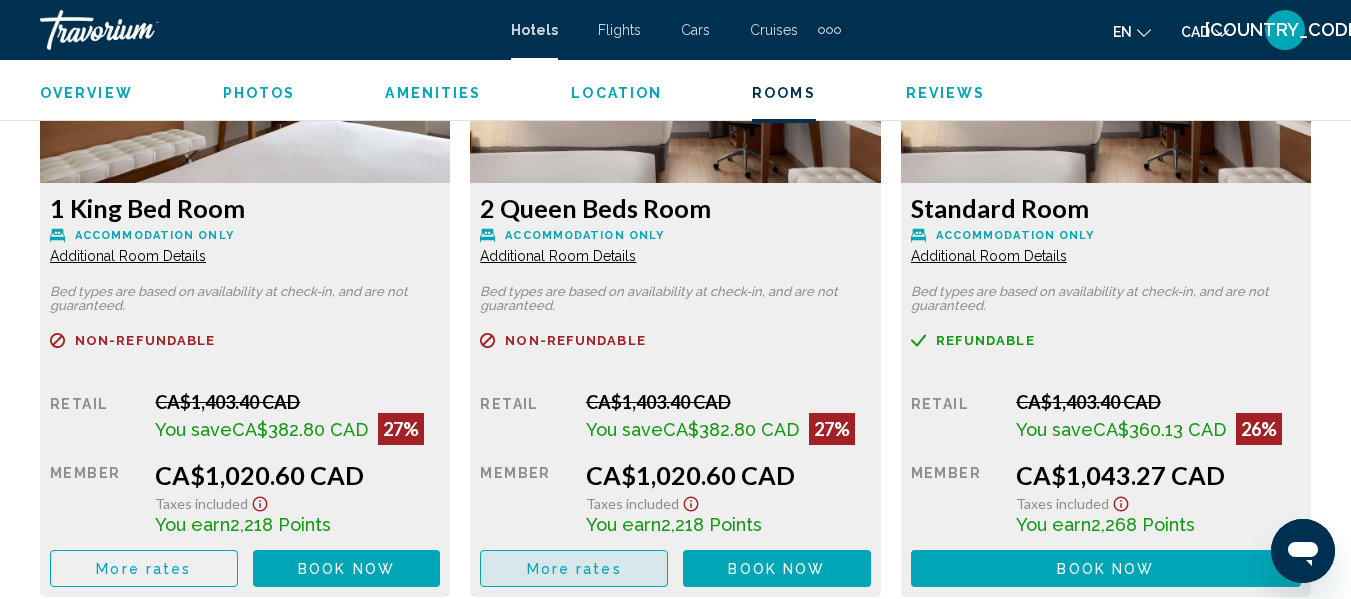 click on "More rates" at bounding box center (574, 569) 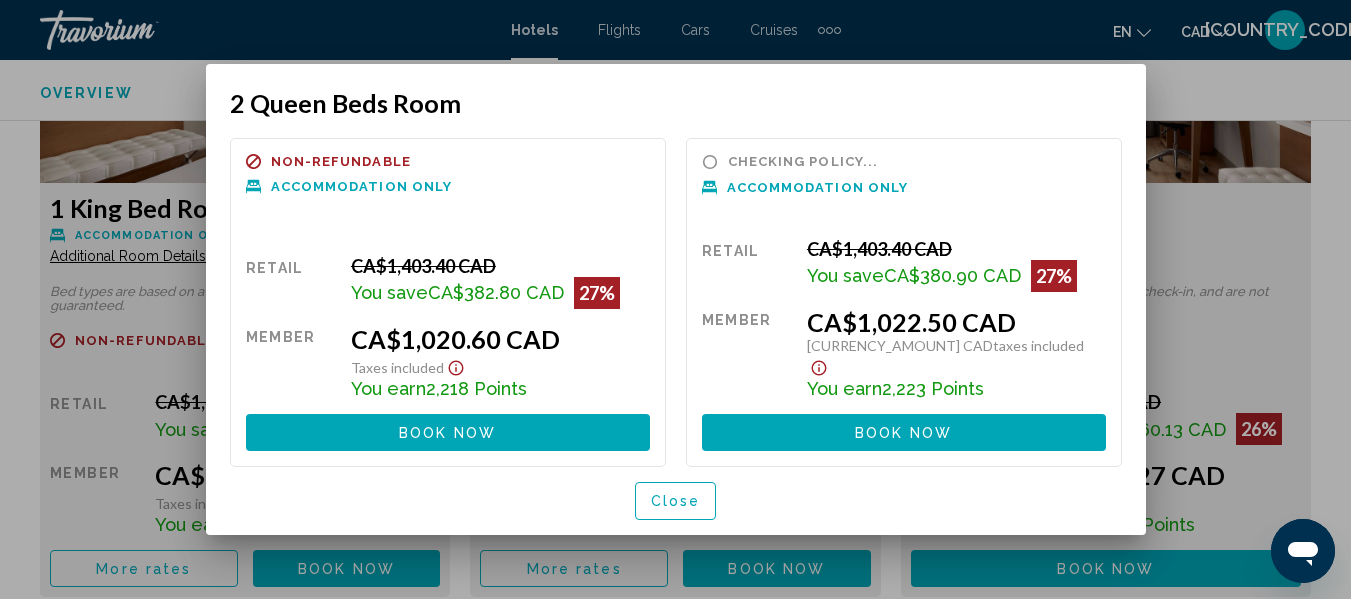 scroll, scrollTop: 0, scrollLeft: 0, axis: both 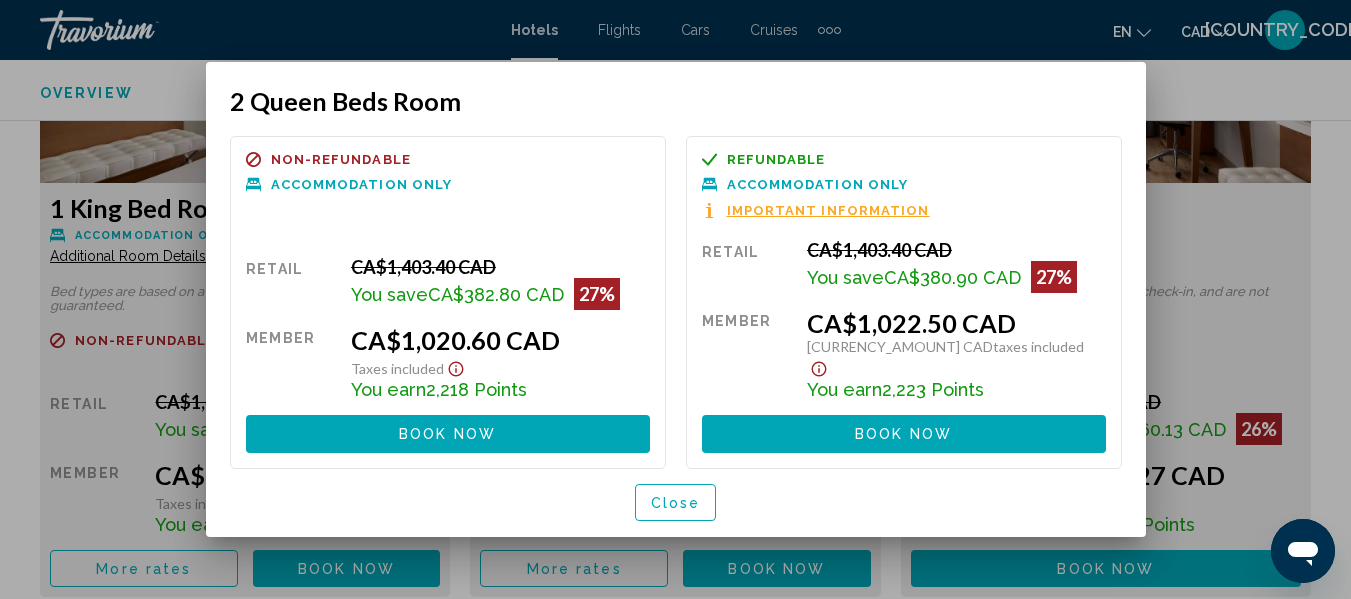 click on "Close" at bounding box center (676, 503) 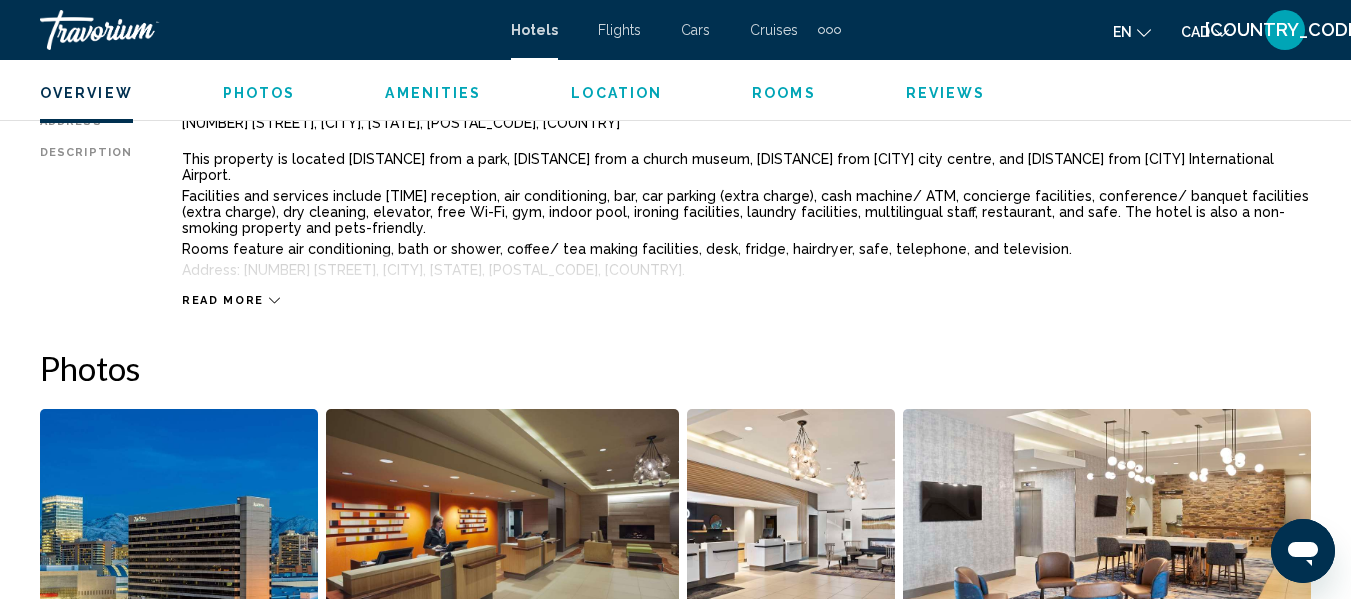 scroll, scrollTop: 1120, scrollLeft: 0, axis: vertical 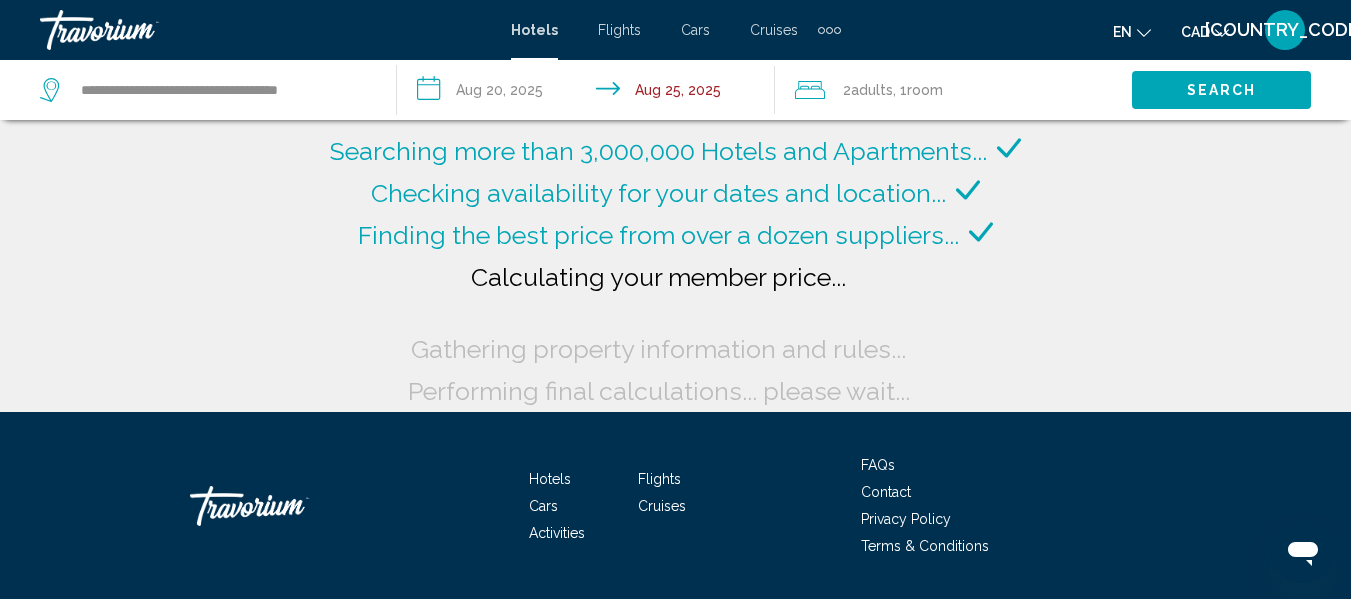 click on "**********" at bounding box center [589, 93] 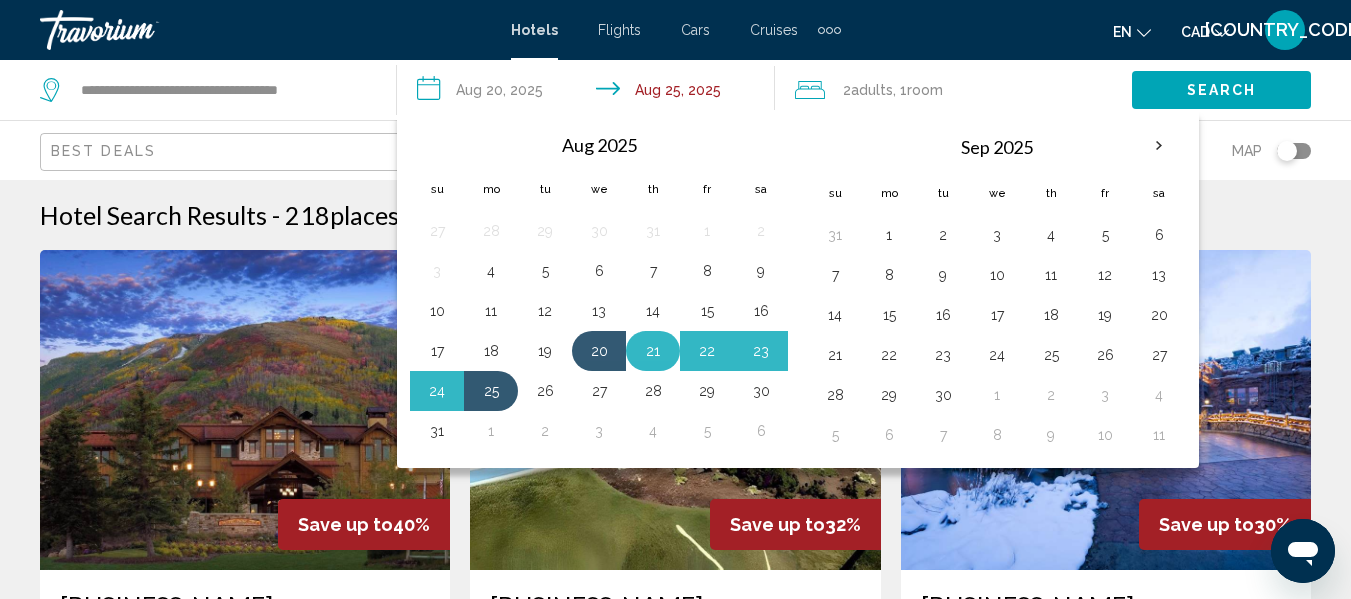 click on "21" at bounding box center [653, 351] 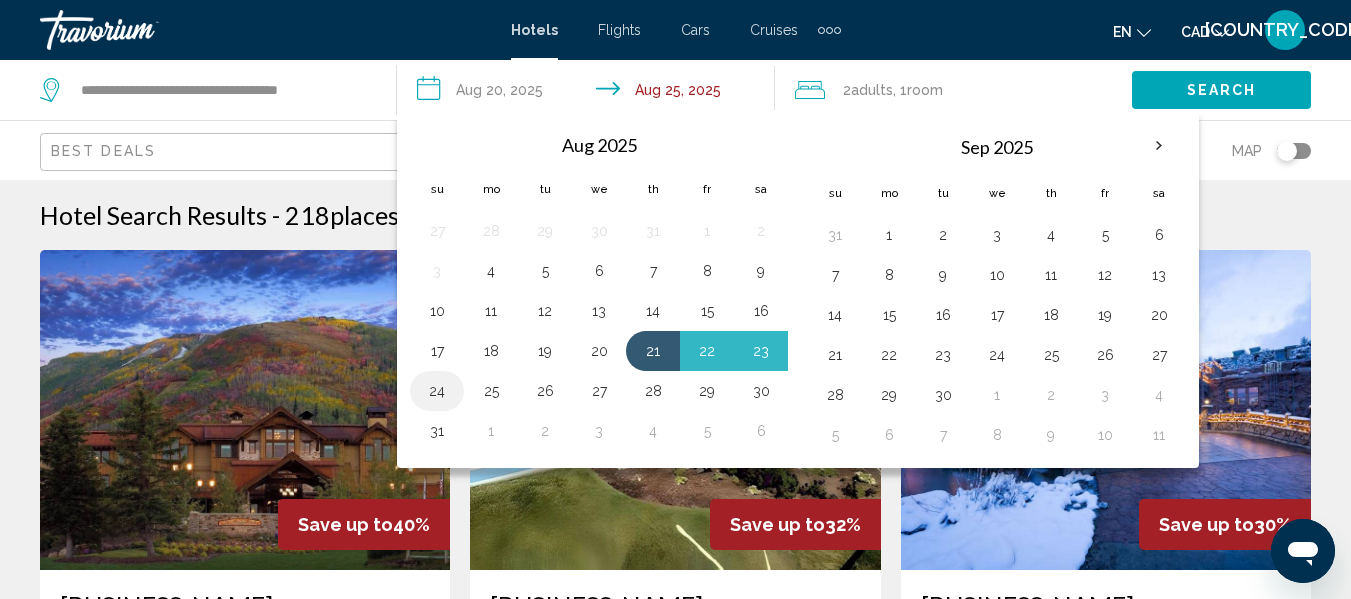 click on "24" at bounding box center (437, 391) 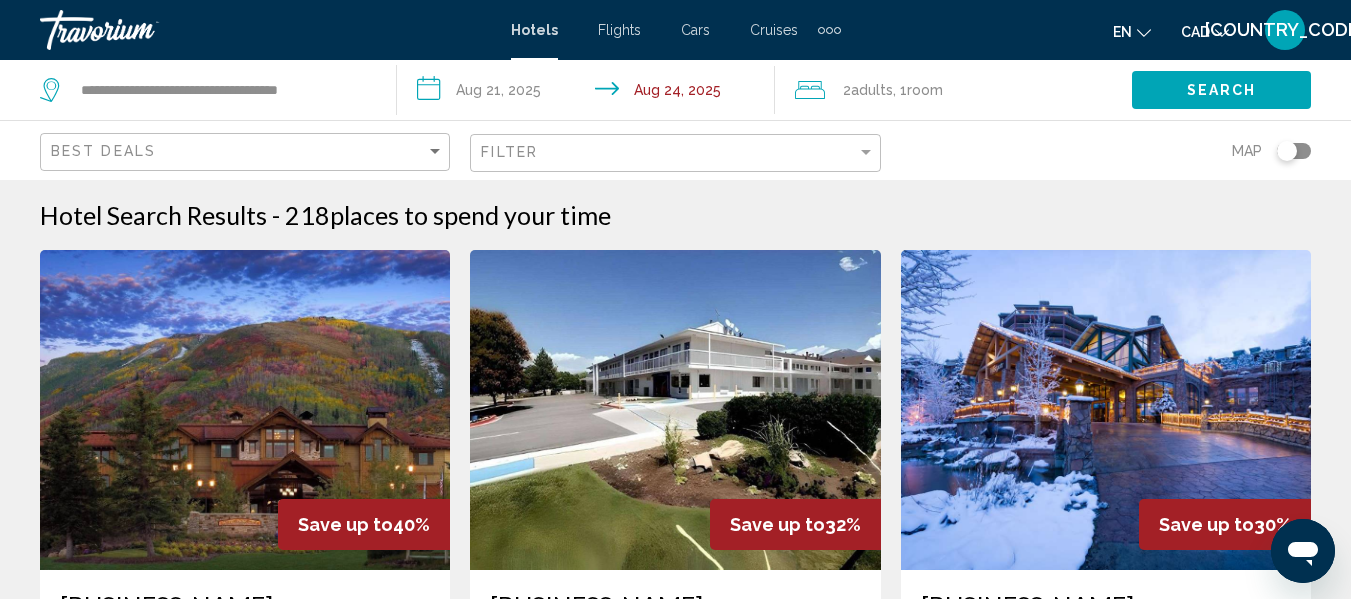 click on "Search" 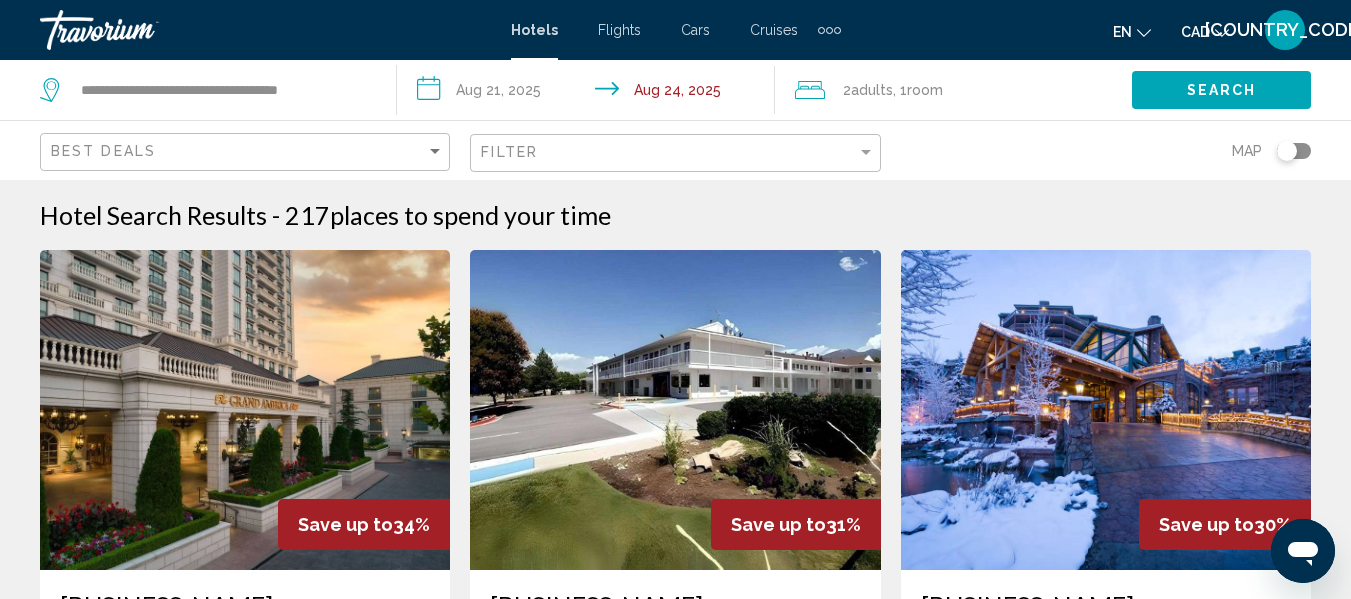 type 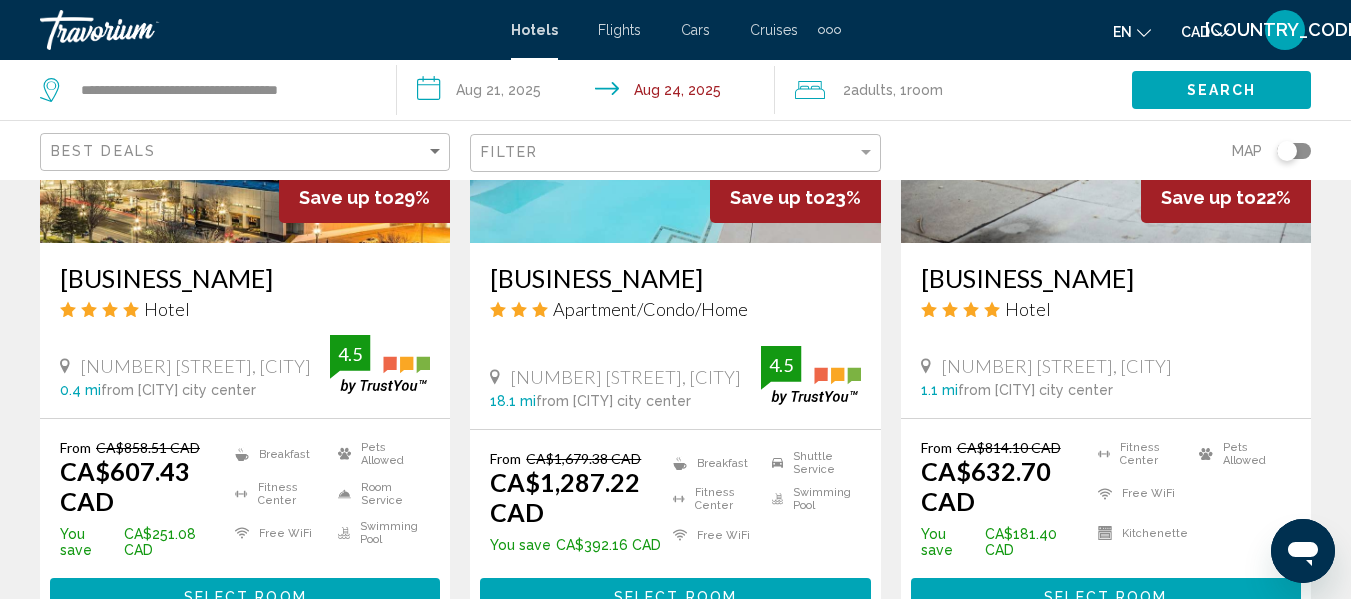 scroll, scrollTop: 1120, scrollLeft: 0, axis: vertical 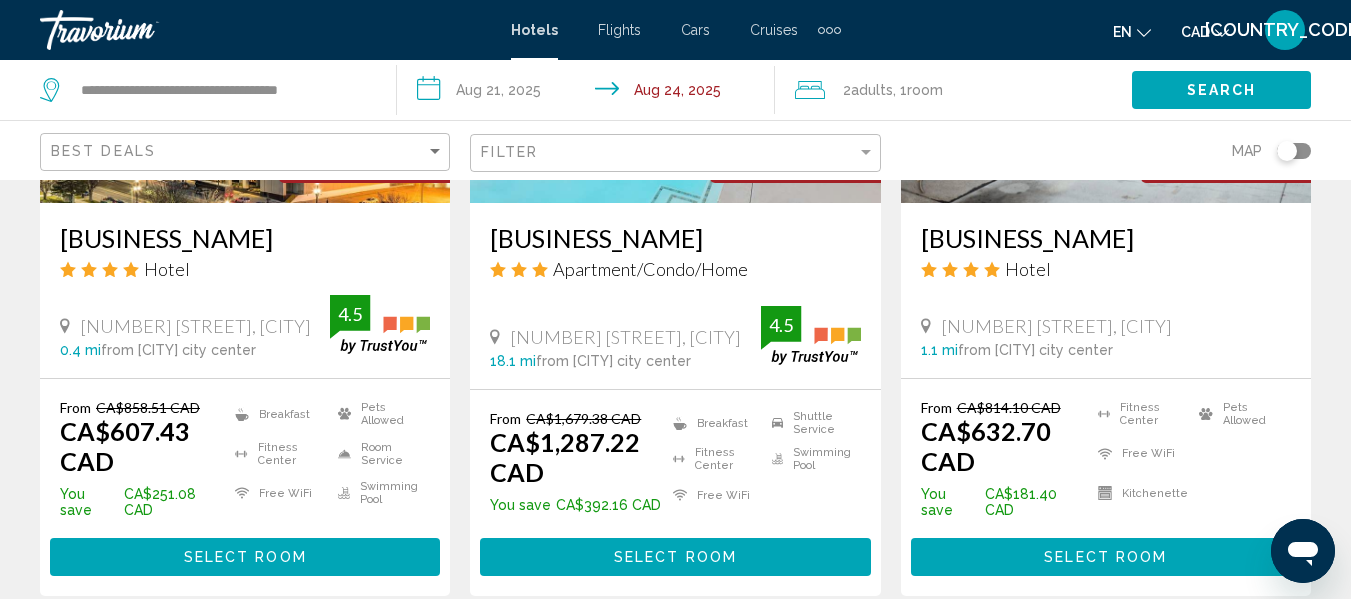 click on "Search" 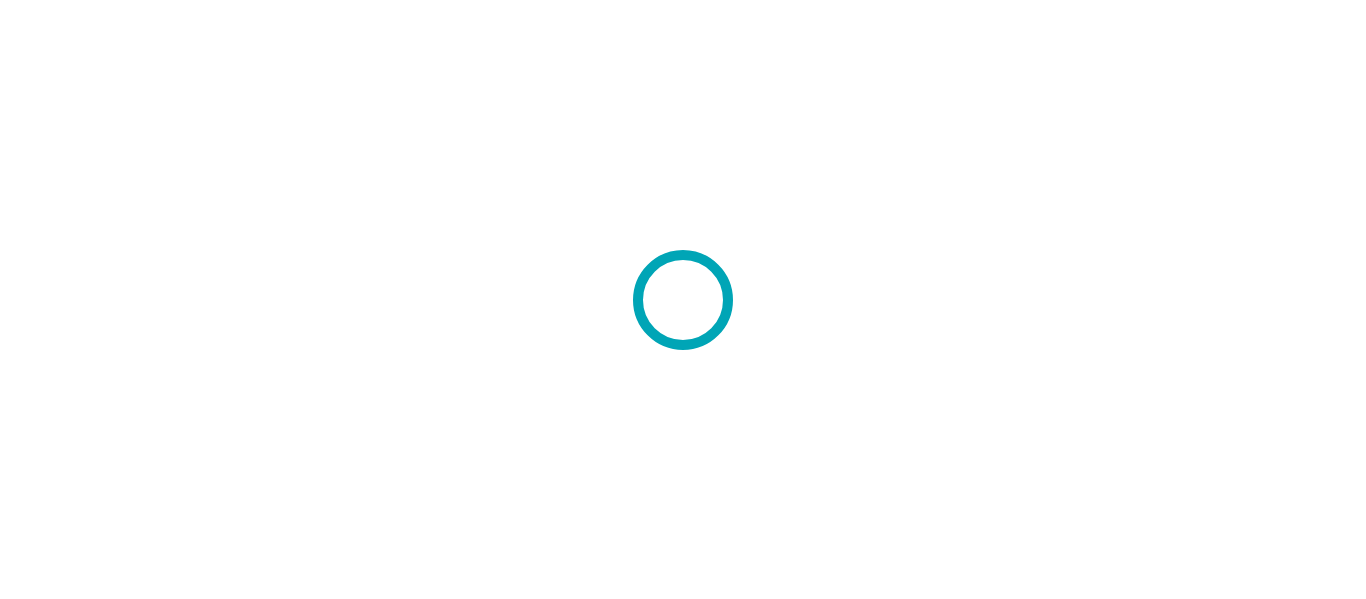 scroll, scrollTop: 0, scrollLeft: 0, axis: both 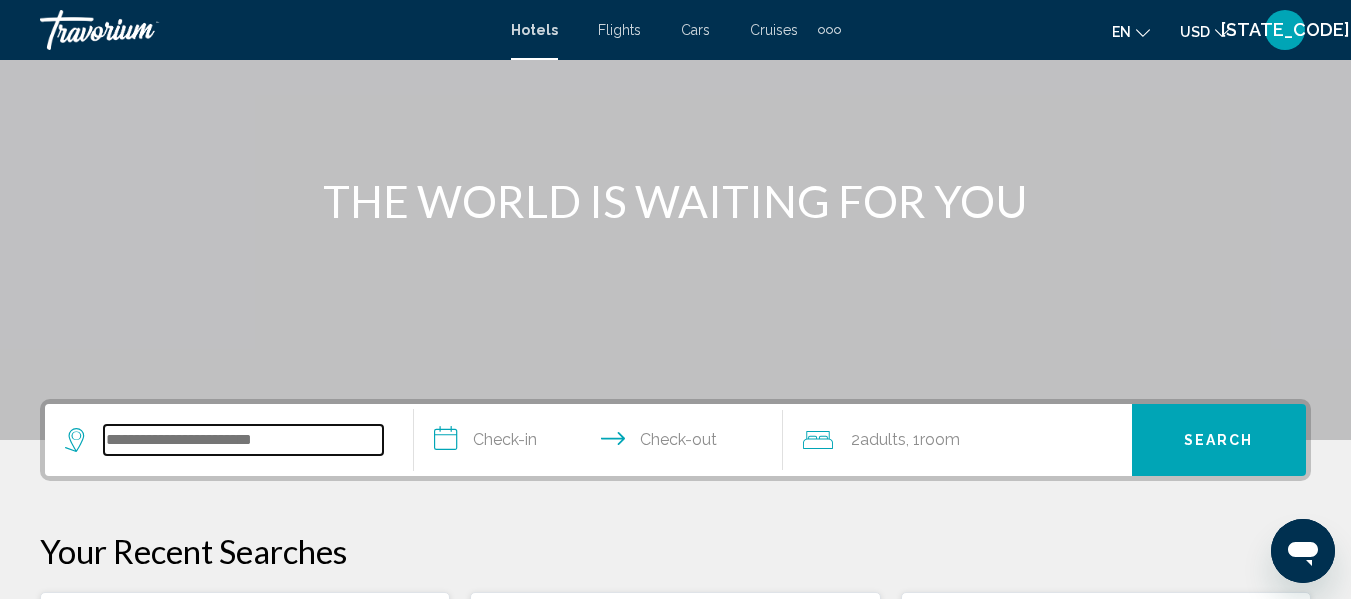click at bounding box center [243, 440] 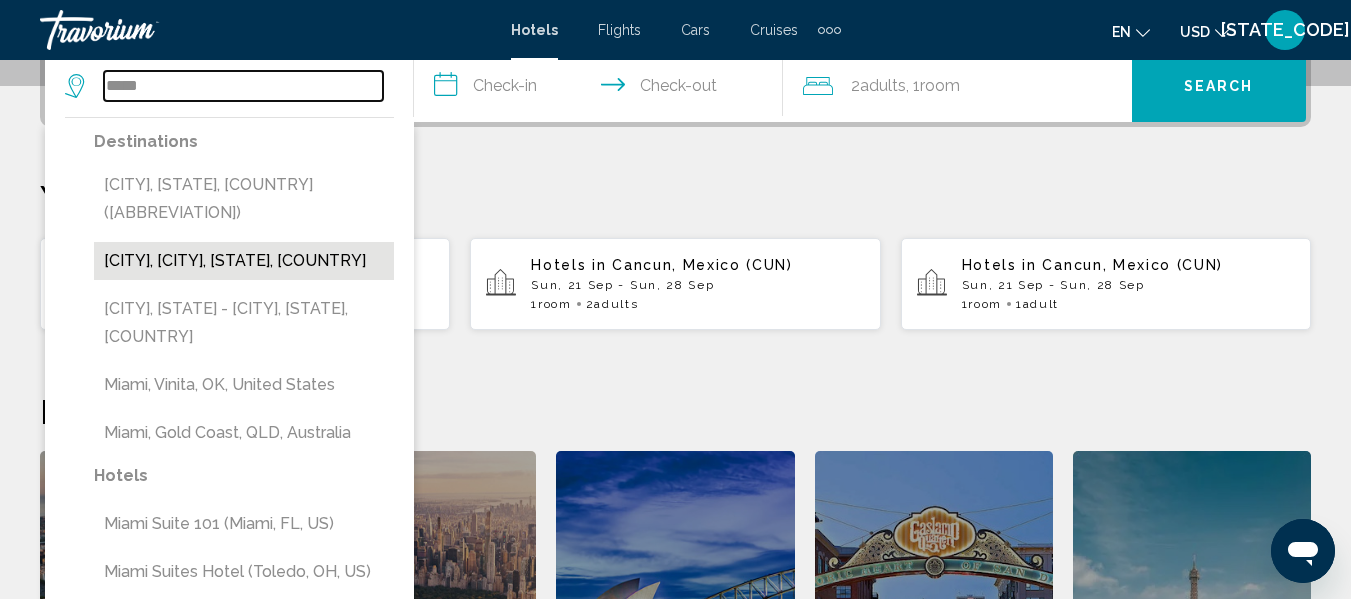 scroll, scrollTop: 517, scrollLeft: 0, axis: vertical 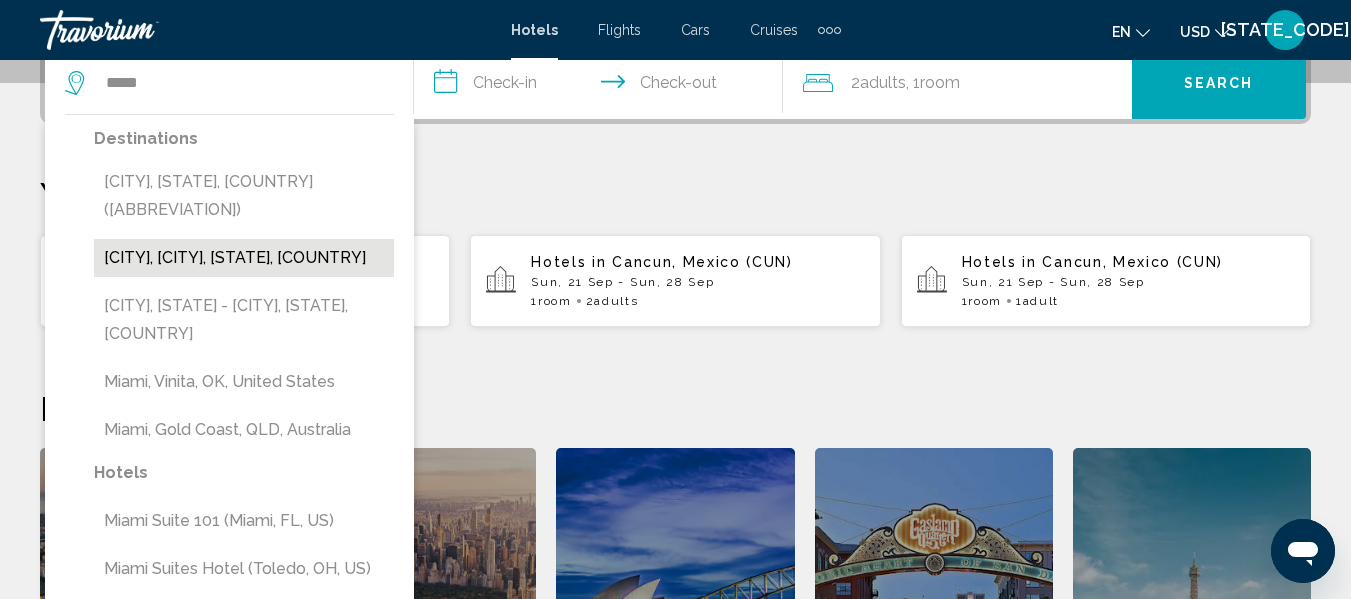 click on "Miami Beach, Miami, FL, United States" at bounding box center [244, 258] 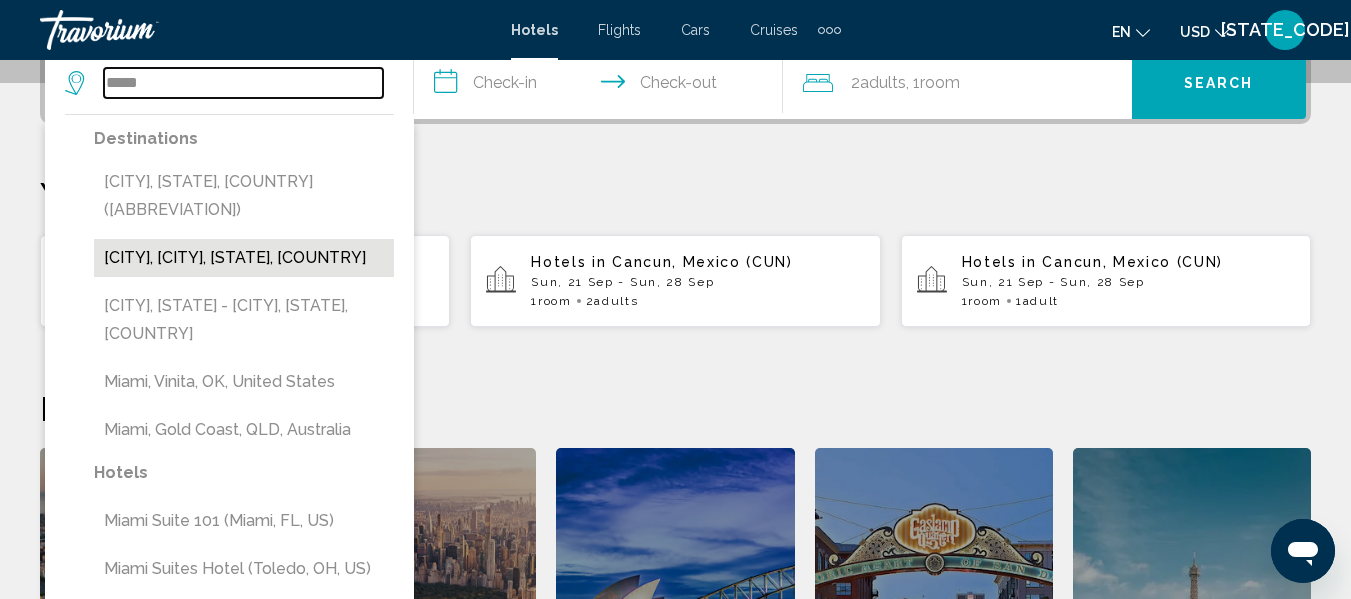 type on "**********" 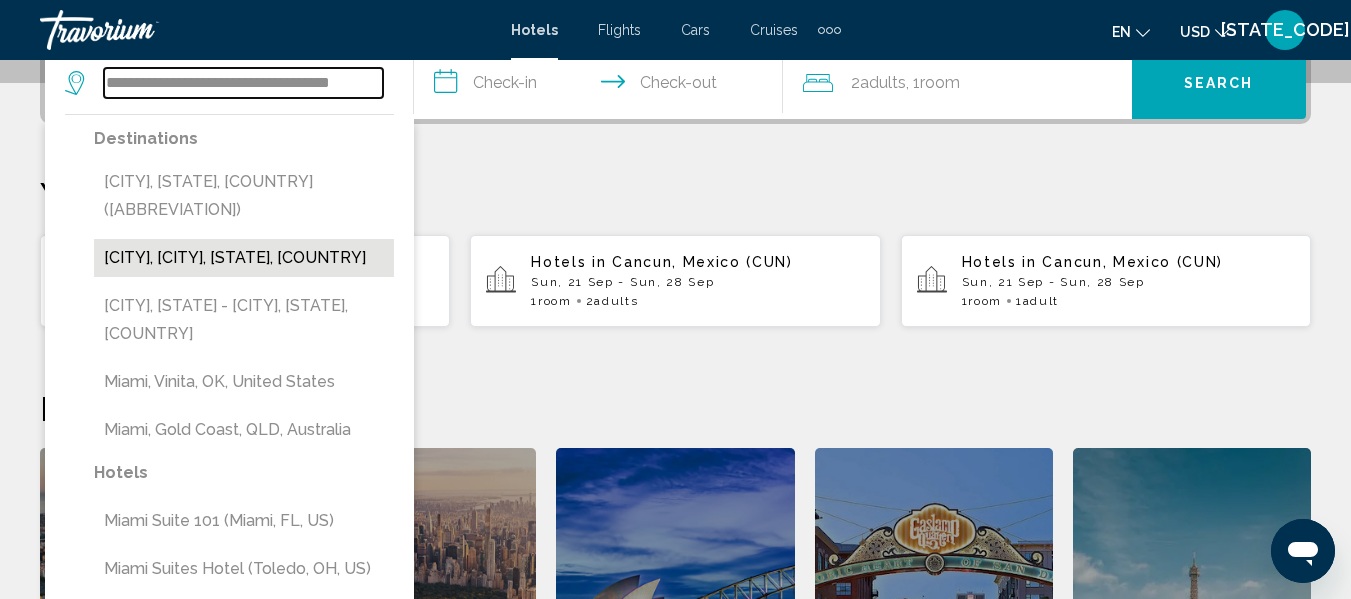scroll, scrollTop: 494, scrollLeft: 0, axis: vertical 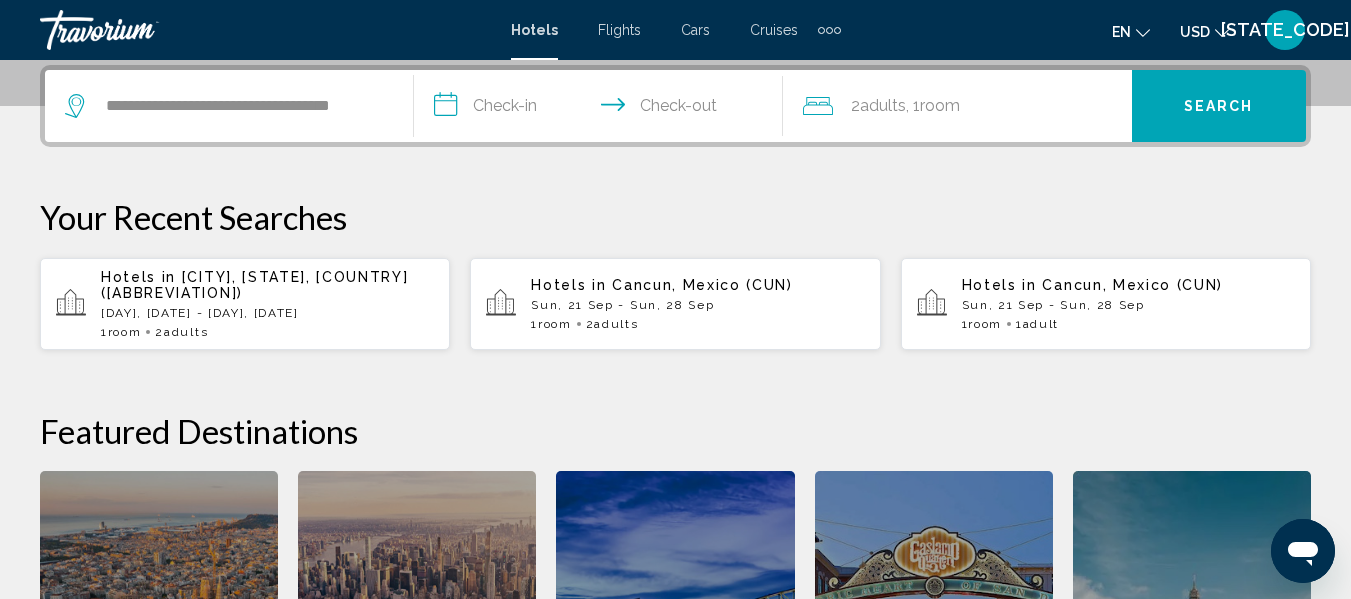 click on "**********" at bounding box center [602, 109] 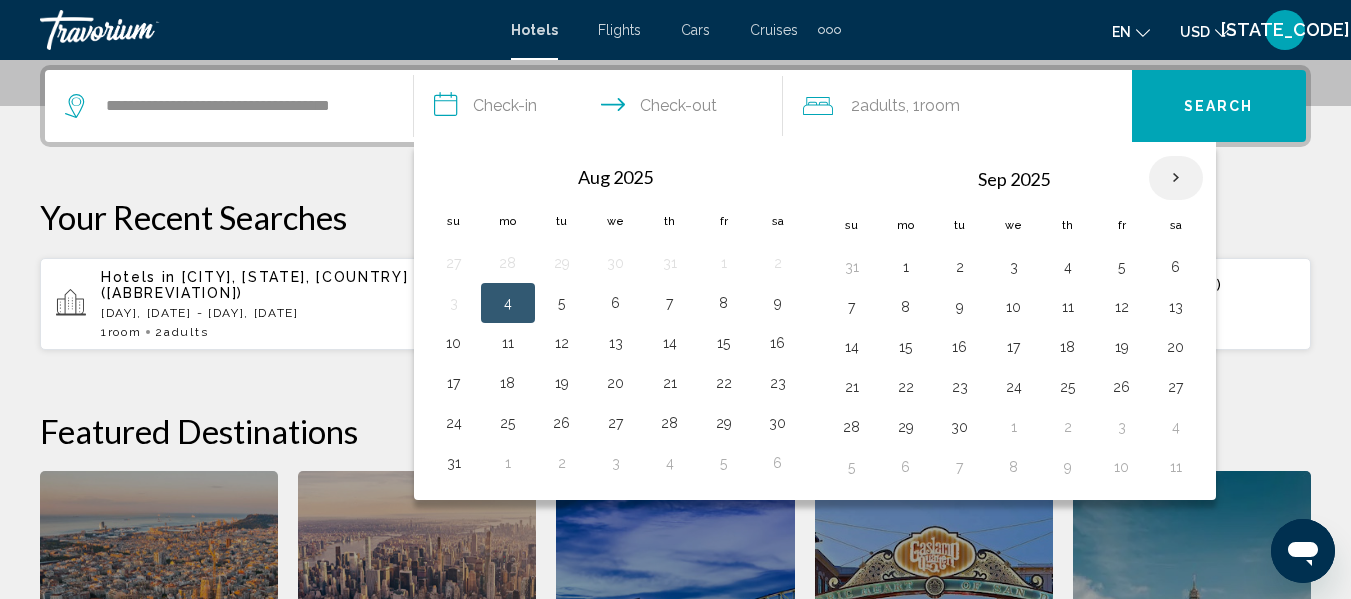 click at bounding box center [1176, 178] 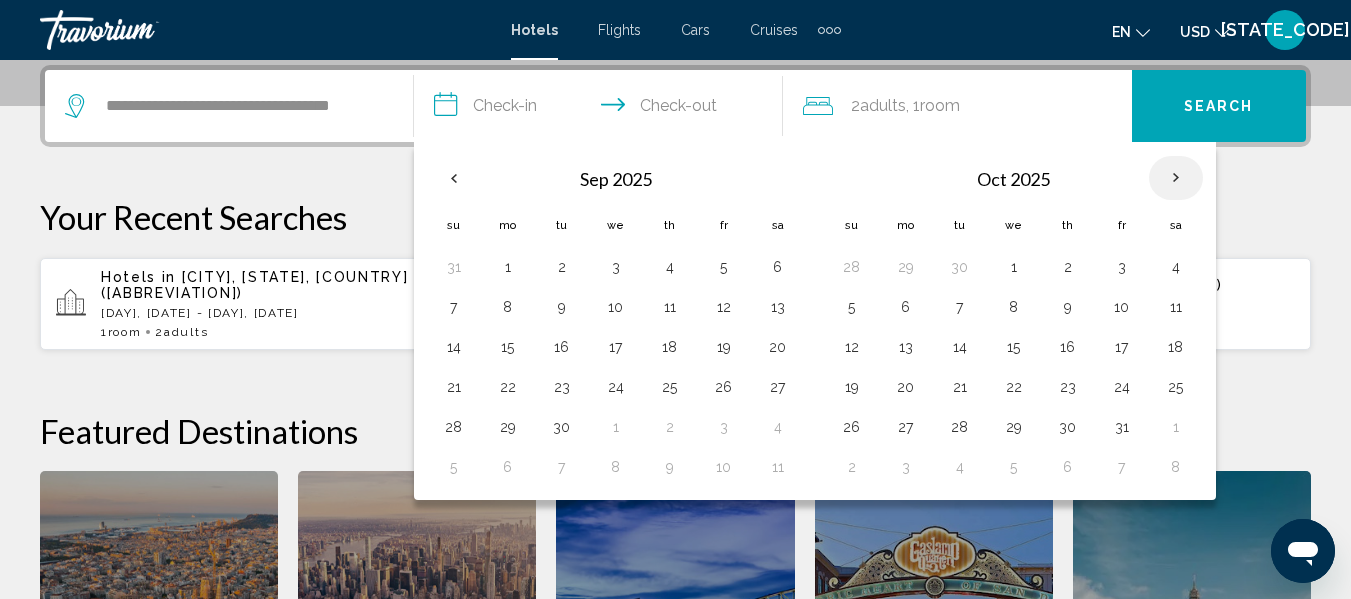click at bounding box center [1176, 178] 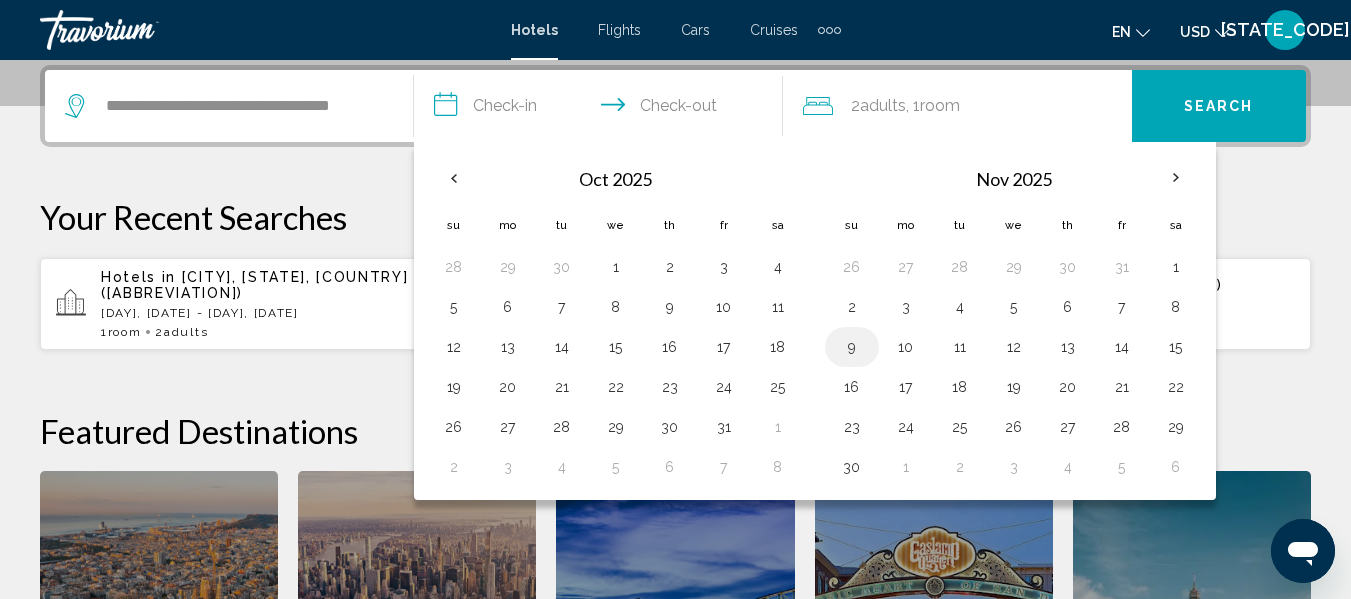 click on "9" at bounding box center (852, 347) 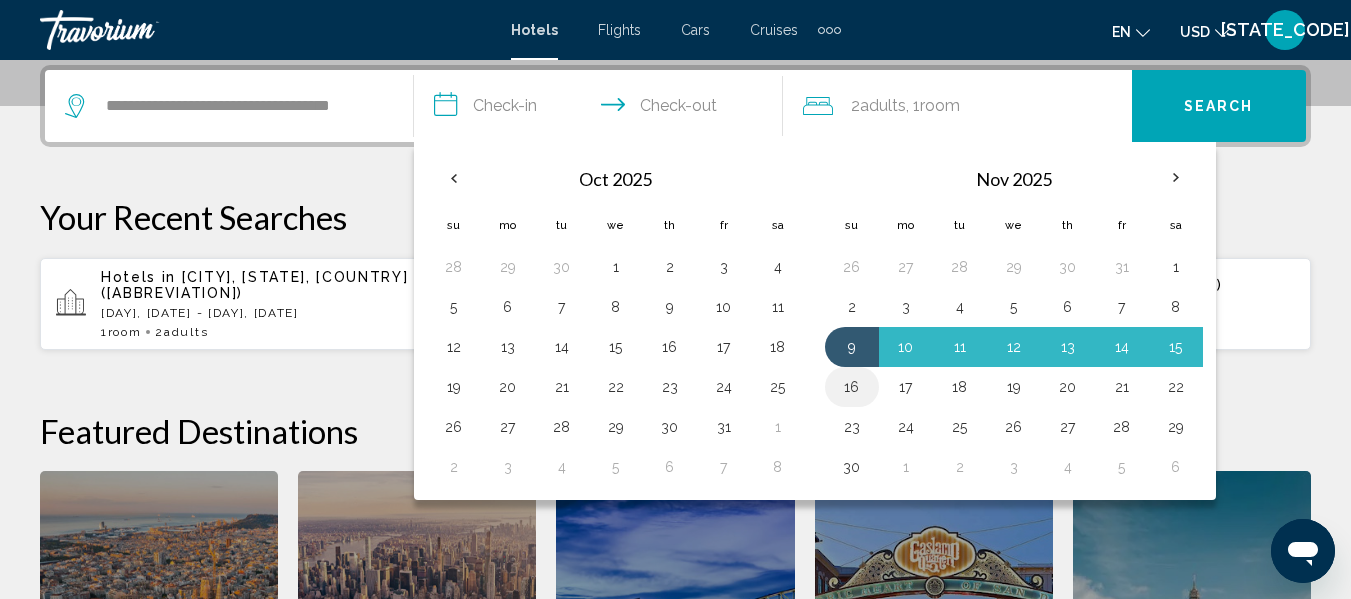 click on "16" at bounding box center (852, 387) 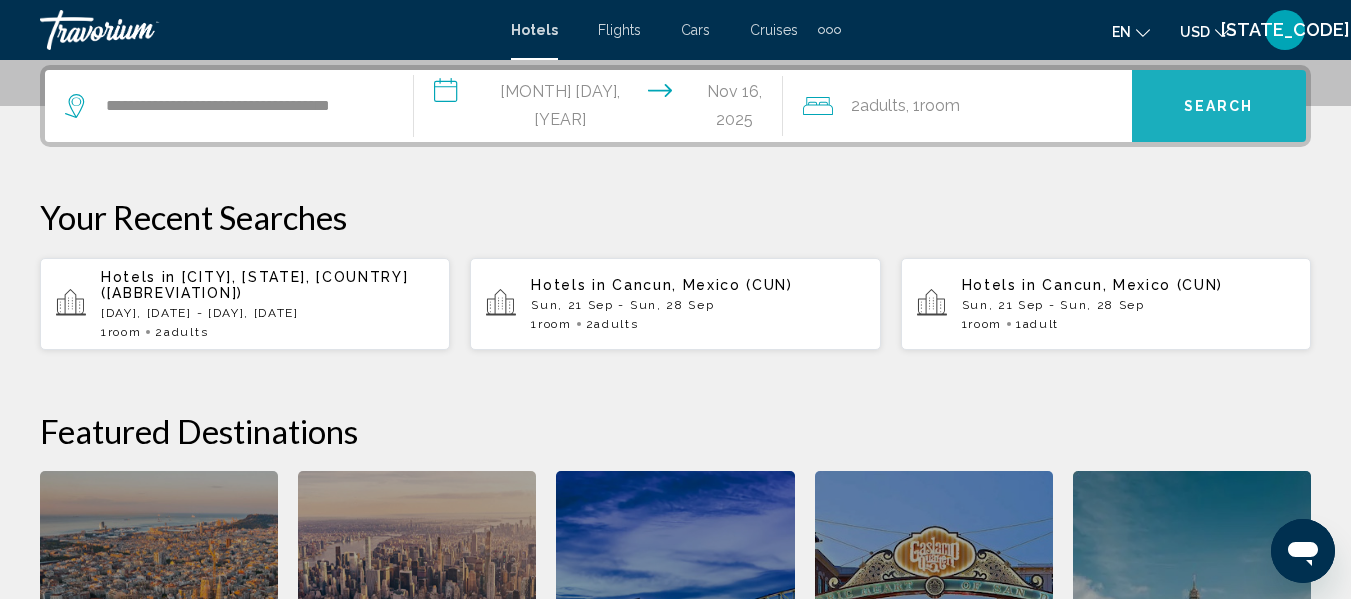 click on "Search" at bounding box center [1219, 107] 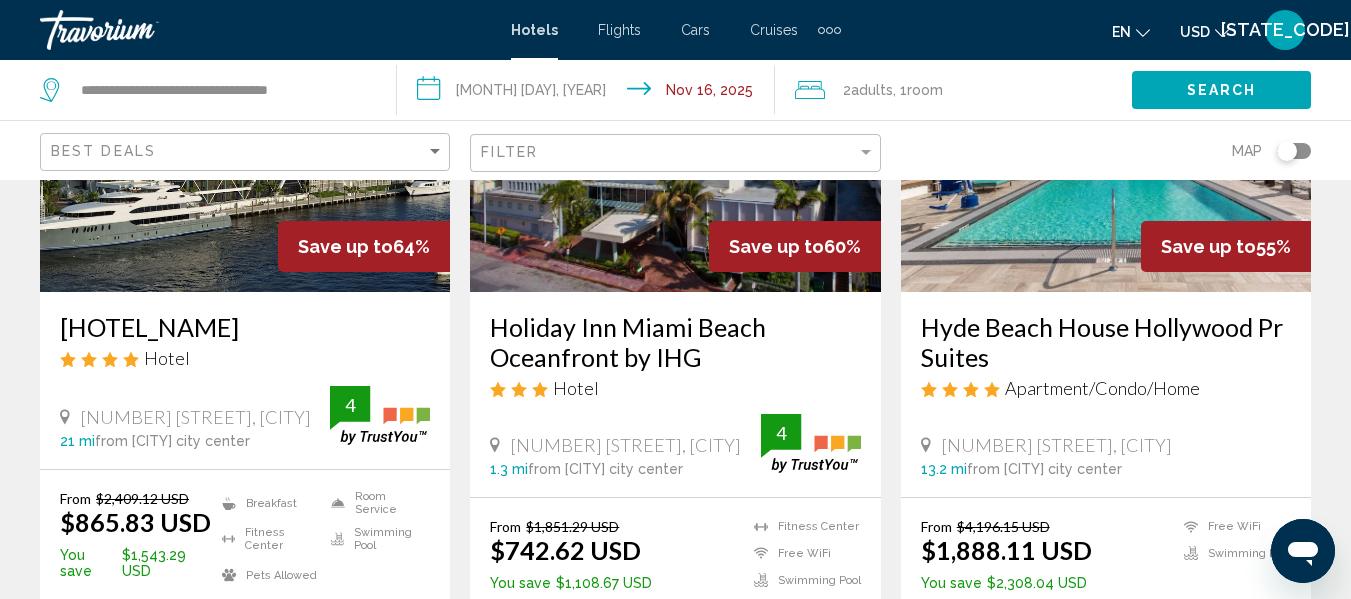 scroll, scrollTop: 280, scrollLeft: 0, axis: vertical 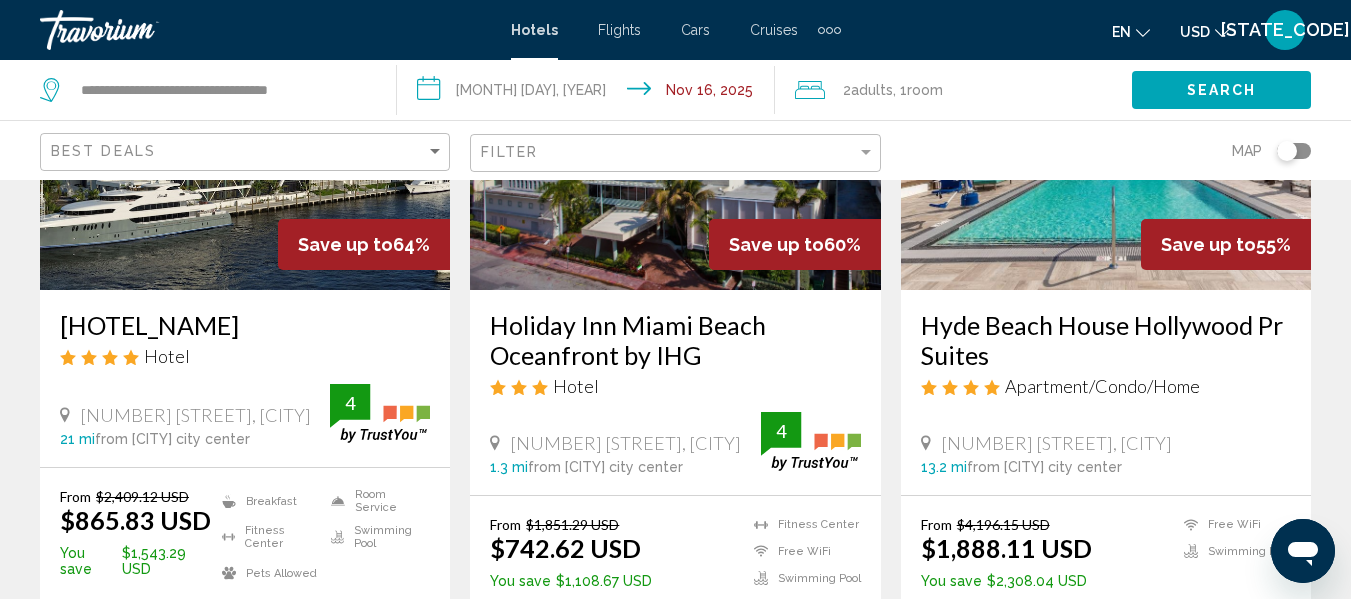 click on "USD" 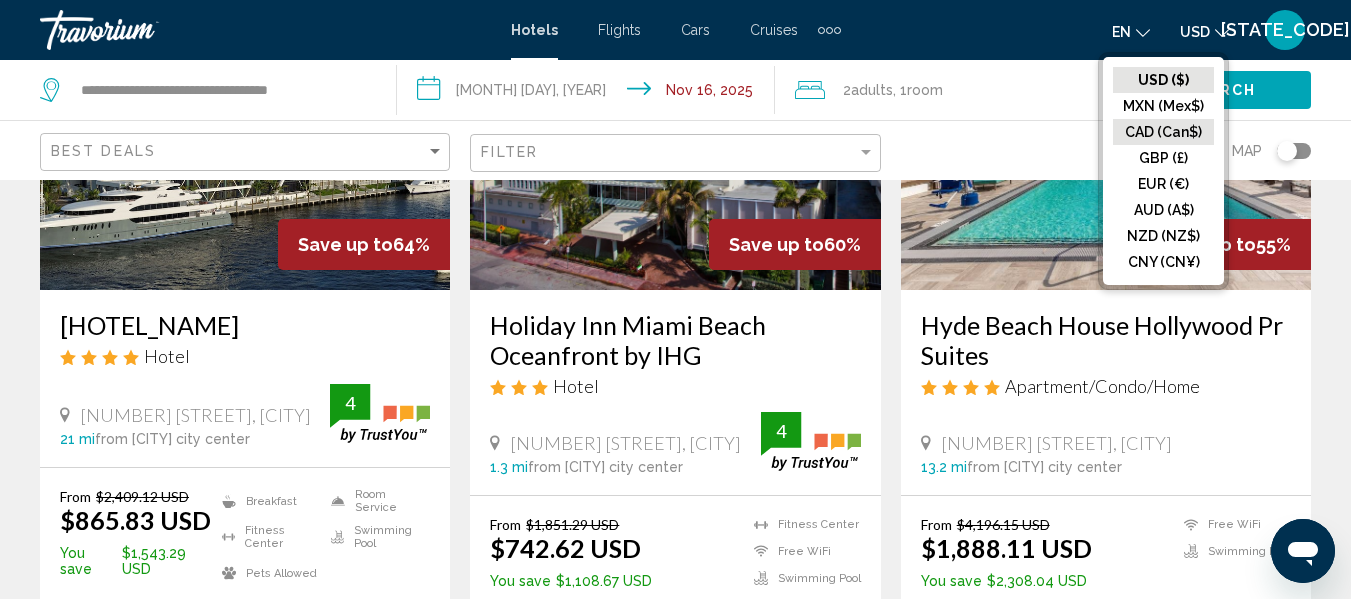 click on "CAD (Can$)" 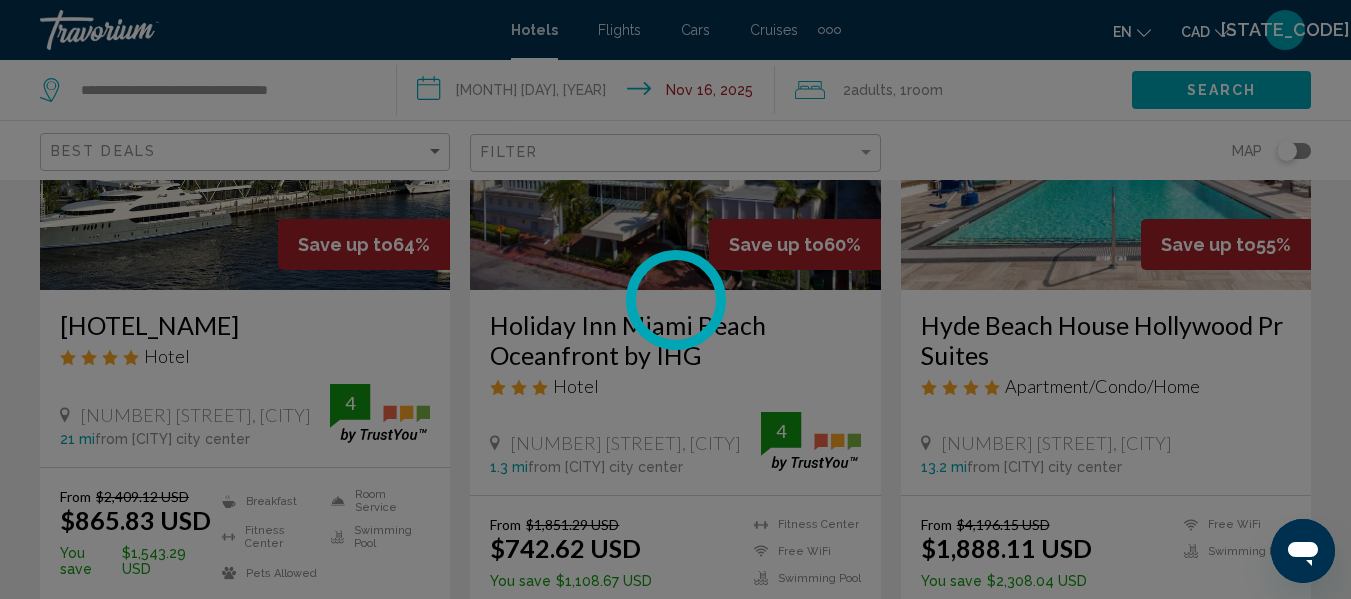 scroll, scrollTop: 58, scrollLeft: 0, axis: vertical 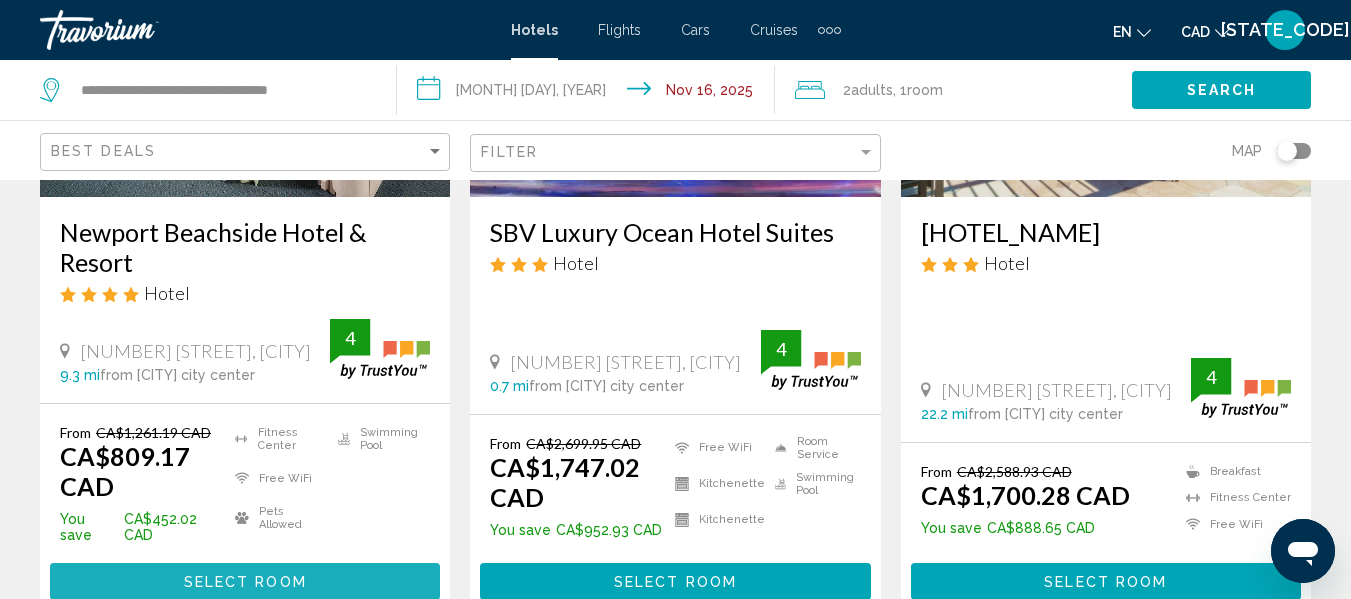 click on "Select Room" at bounding box center [245, 581] 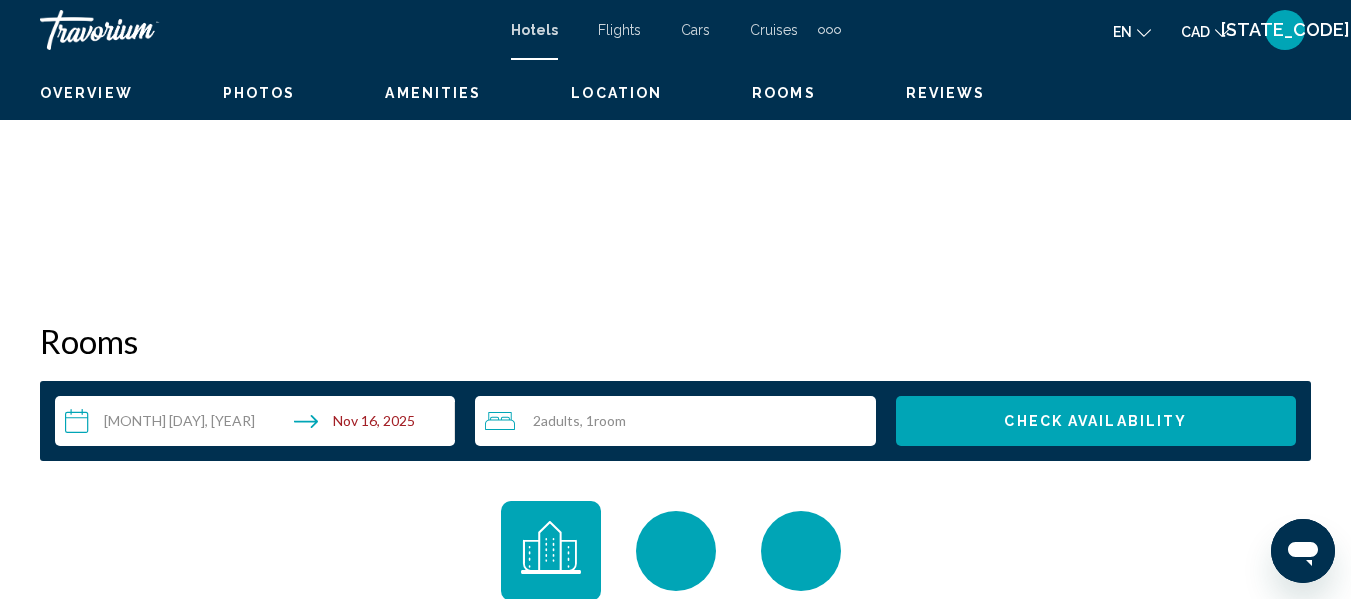 scroll, scrollTop: 236, scrollLeft: 0, axis: vertical 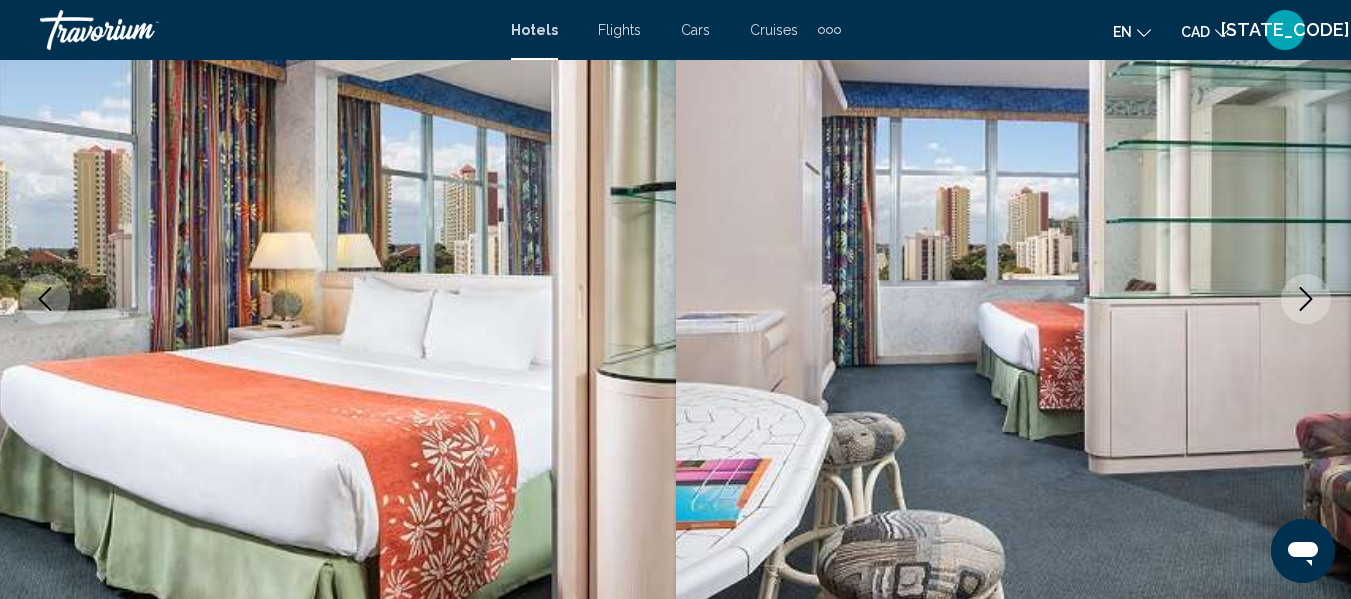 type 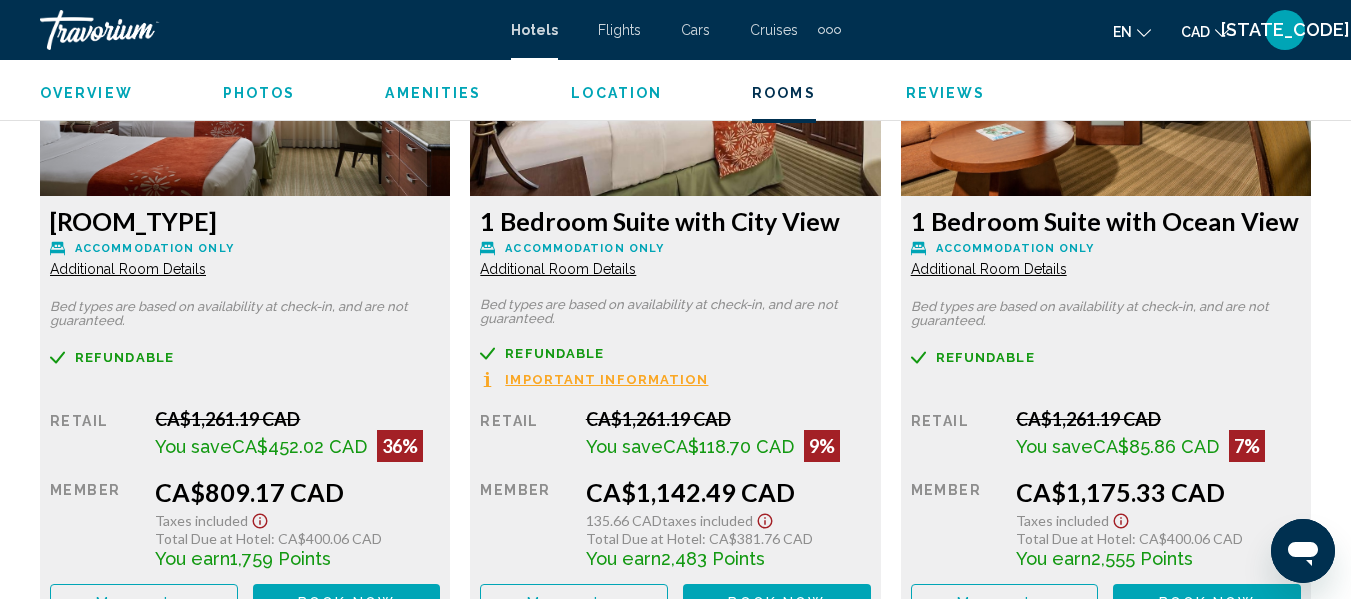 scroll, scrollTop: 3196, scrollLeft: 0, axis: vertical 